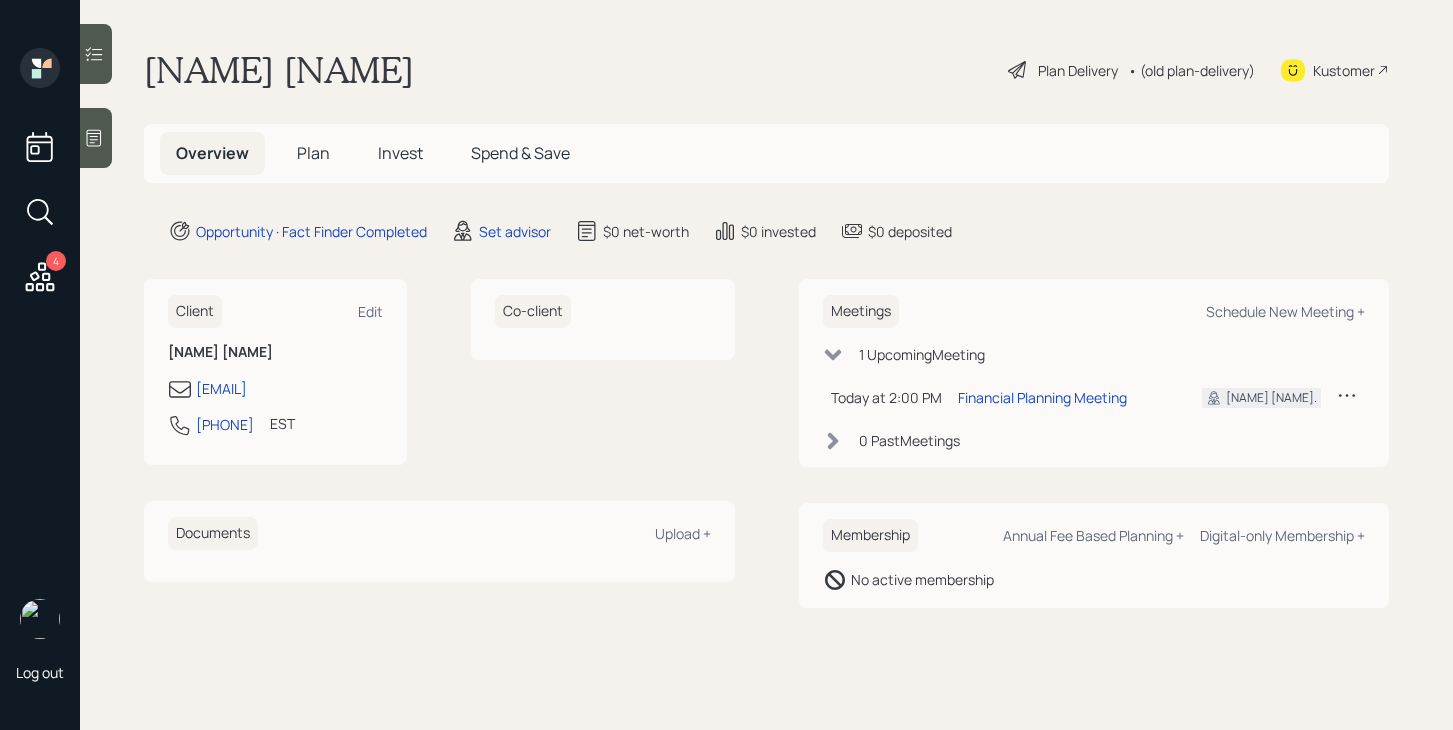 scroll, scrollTop: 0, scrollLeft: 0, axis: both 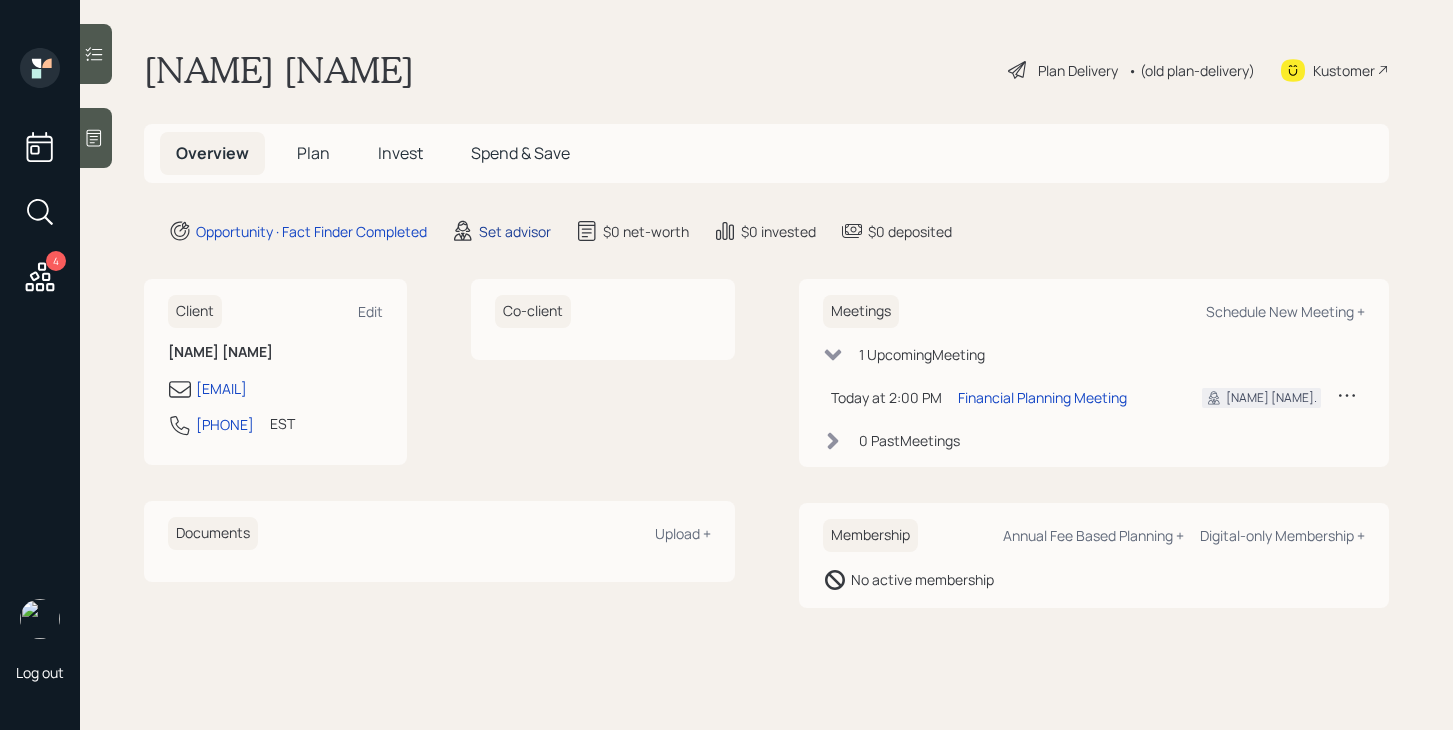 click on "Set advisor" at bounding box center (515, 231) 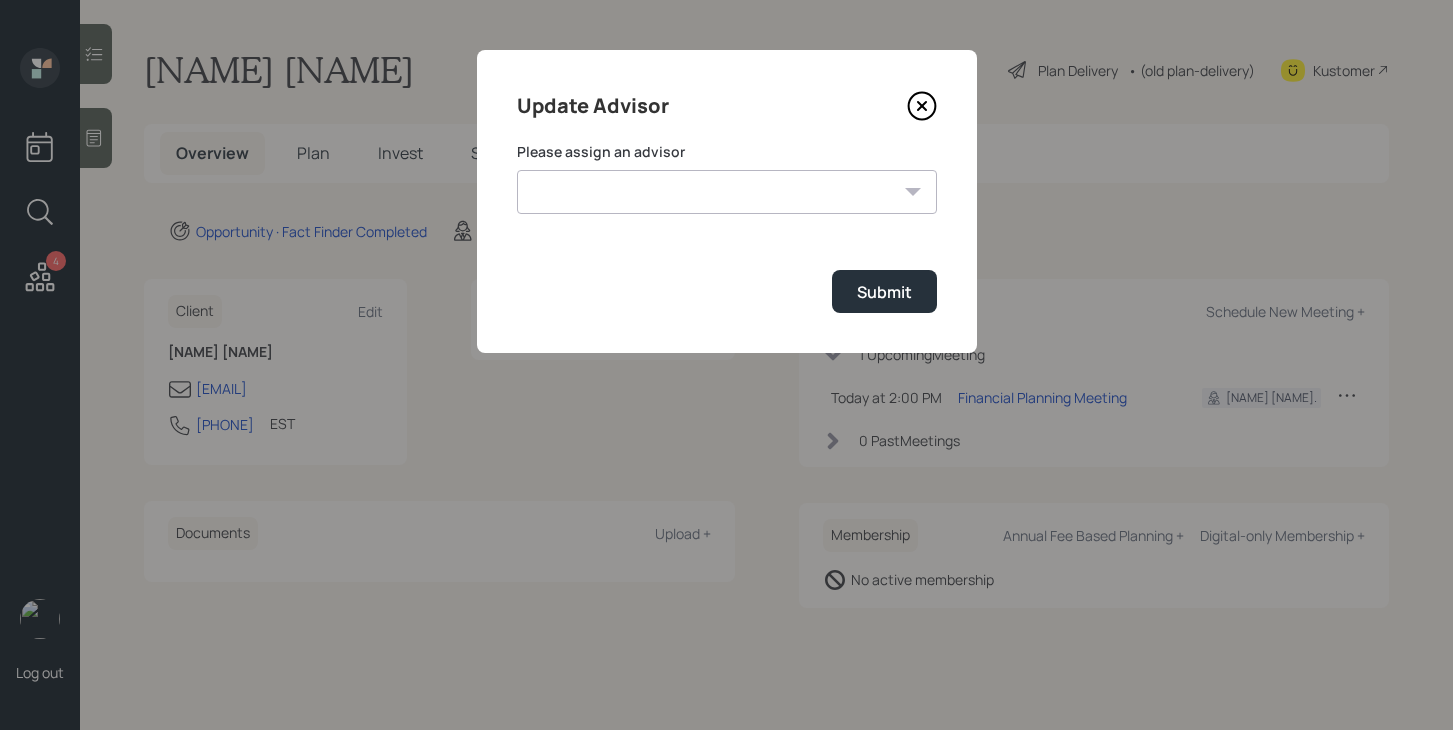 click on "Jonah Coleman Tyler End Michael Russo Treva Nostdahl Eric Schwartz James DiStasi Hunter Neumayer Sami Boghos Harrison Schaefer" at bounding box center [727, 192] 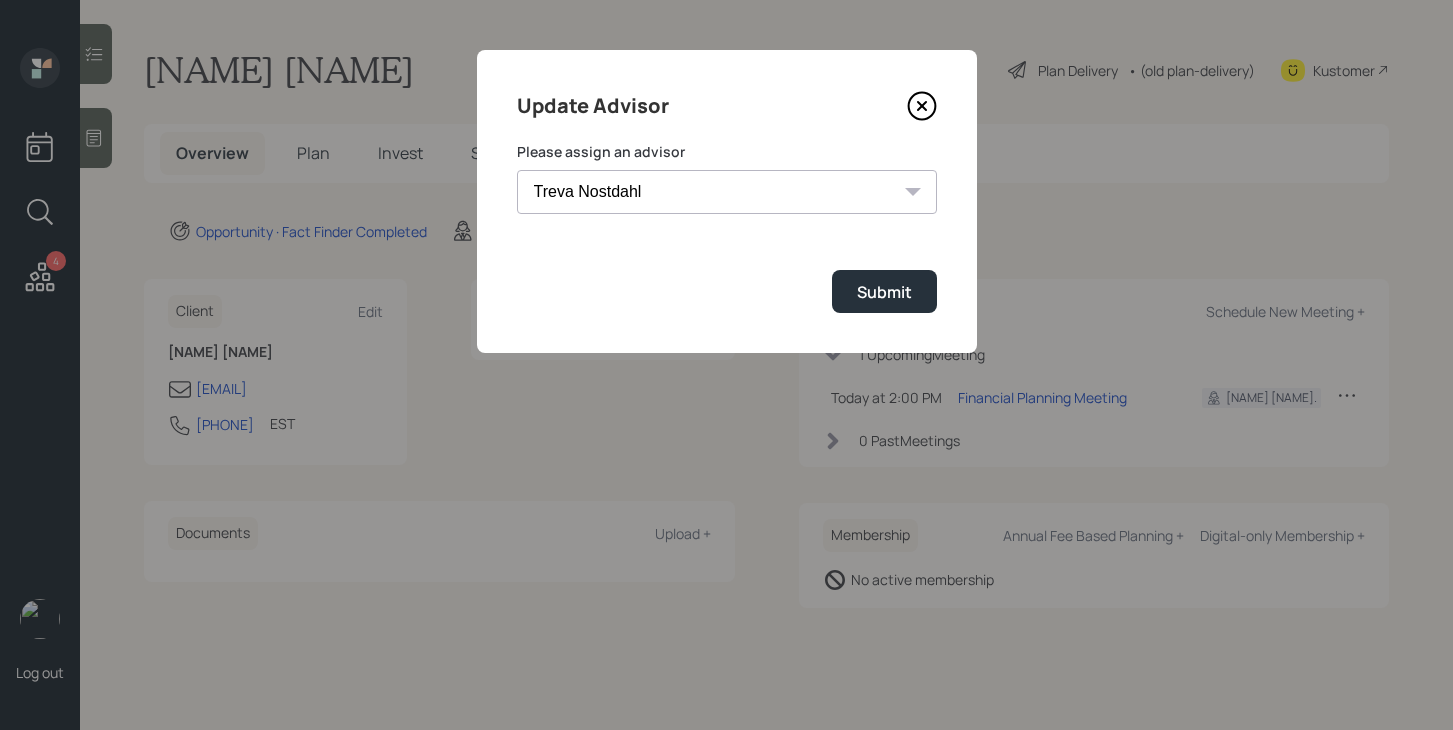 click on "Please assign an advisor [NAME] [NAME] [NAME] [NAME] [NAME] [NAME] [NAME] [NAME] Submit" at bounding box center [727, 227] 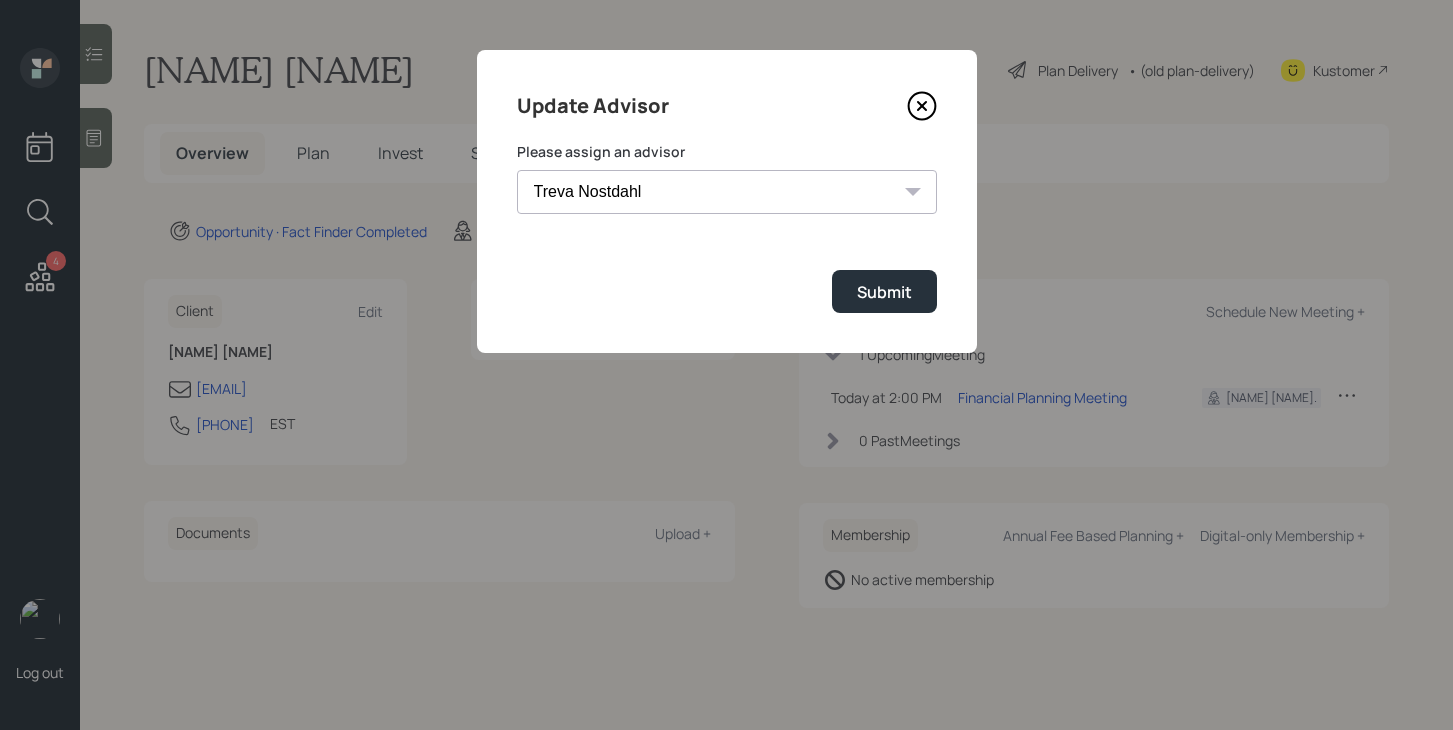 click on "Jonah Coleman Tyler End Michael Russo Treva Nostdahl Eric Schwartz James DiStasi Hunter Neumayer Sami Boghos Harrison Schaefer" at bounding box center [727, 192] 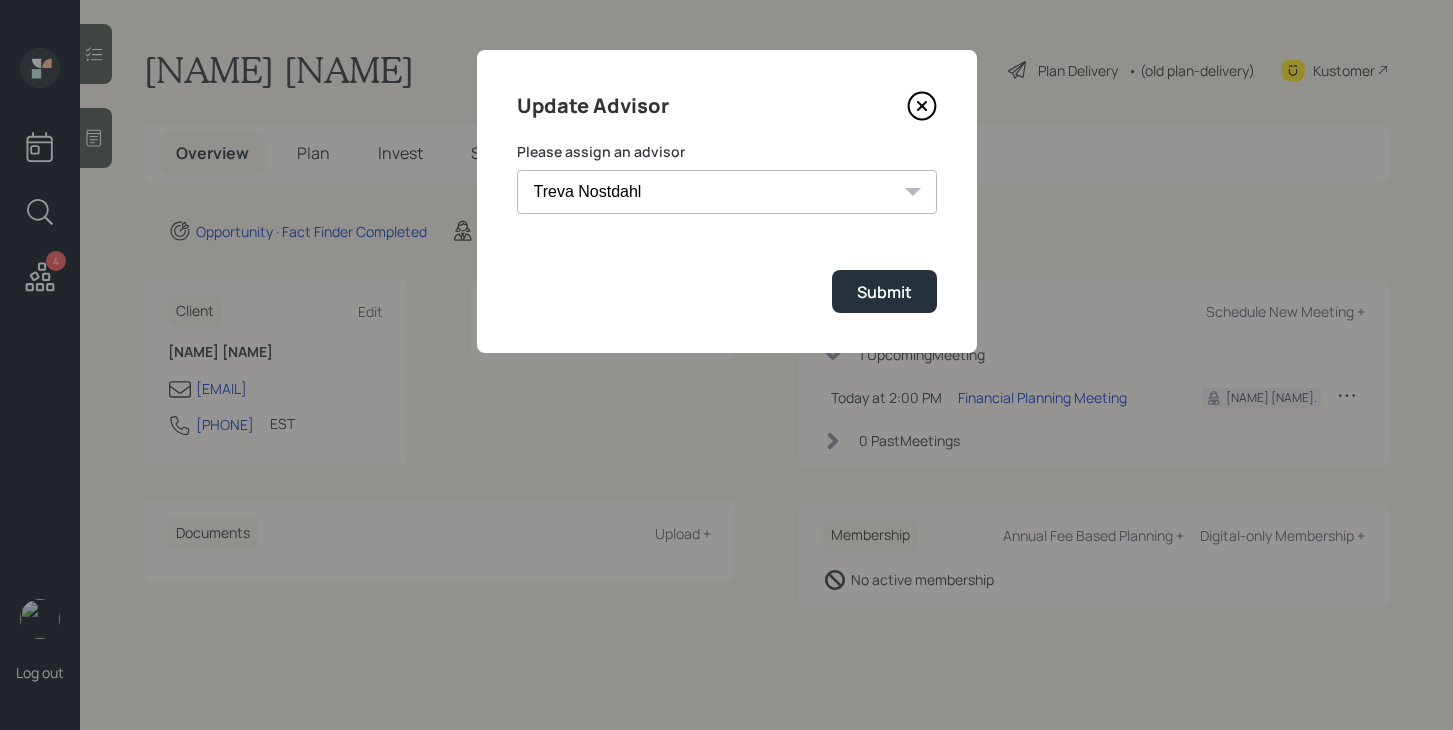 drag, startPoint x: 651, startPoint y: 200, endPoint x: 666, endPoint y: 146, distance: 56.044624 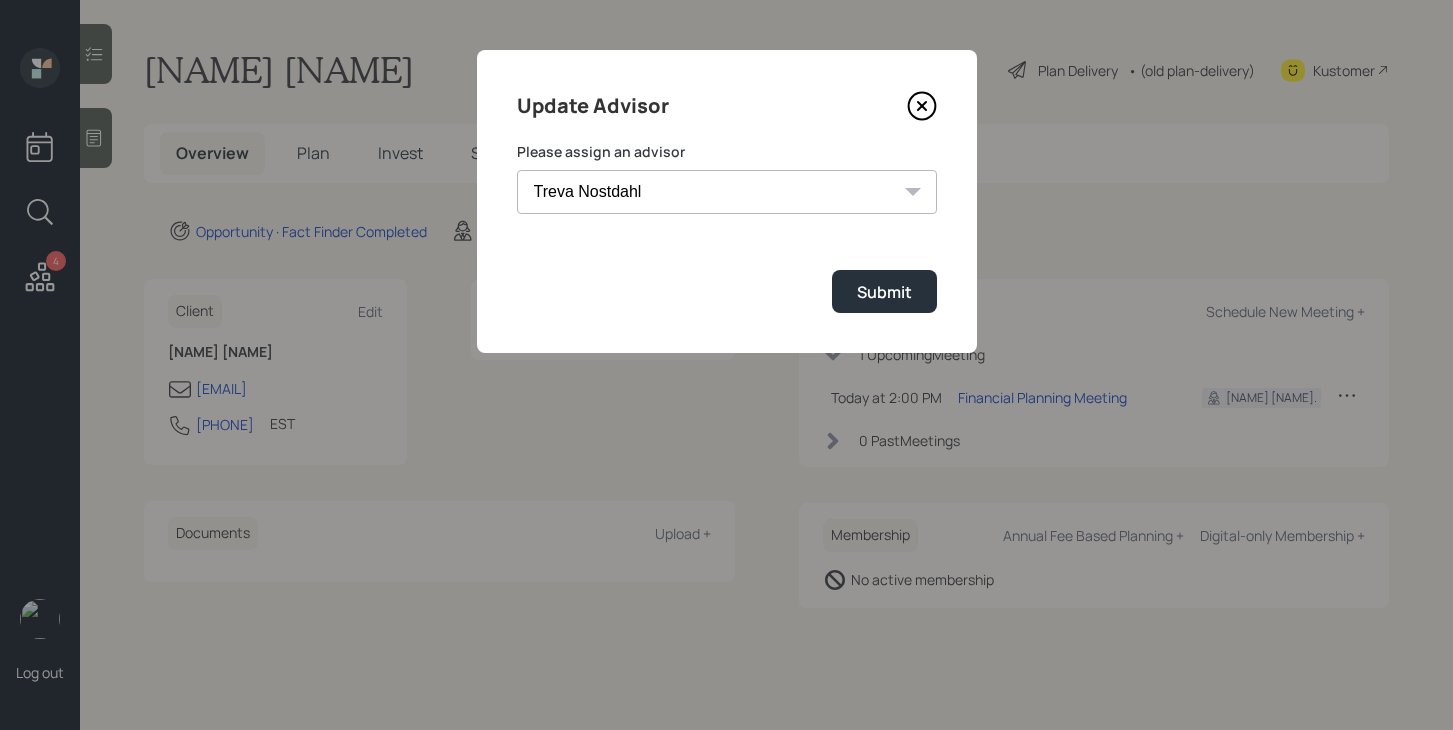 click on "Jonah Coleman Tyler End Michael Russo Treva Nostdahl Eric Schwartz James DiStasi Hunter Neumayer Sami Boghos Harrison Schaefer" at bounding box center (727, 192) 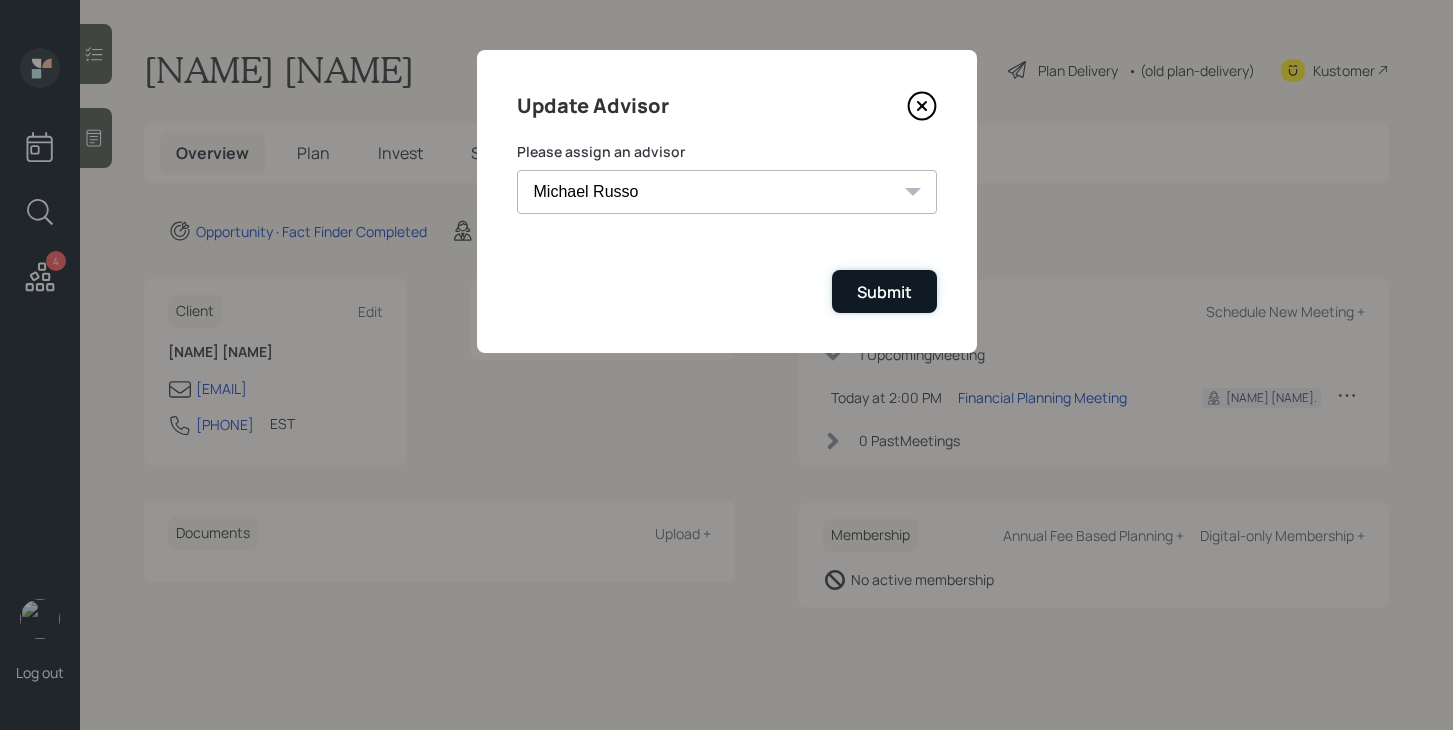 click on "Submit" at bounding box center [884, 292] 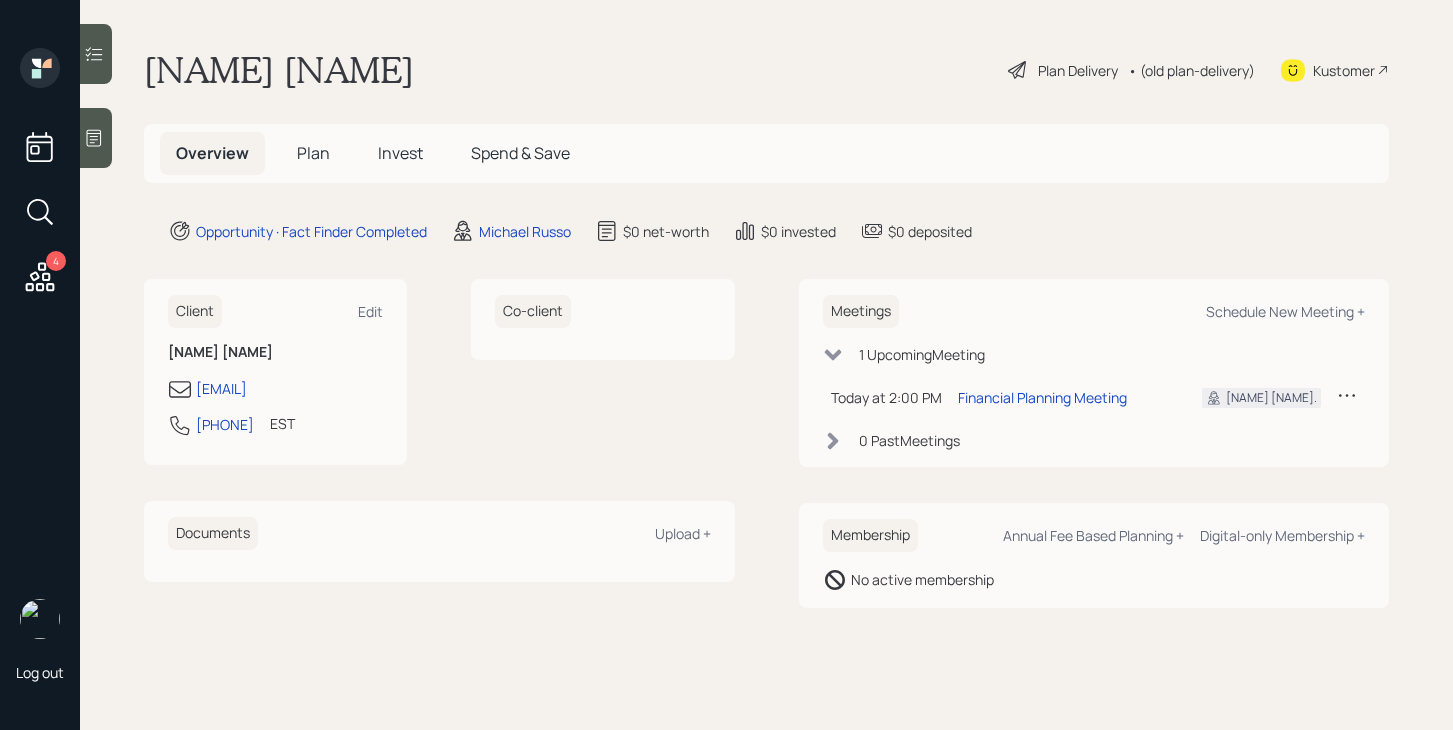click on "Plan" at bounding box center (313, 153) 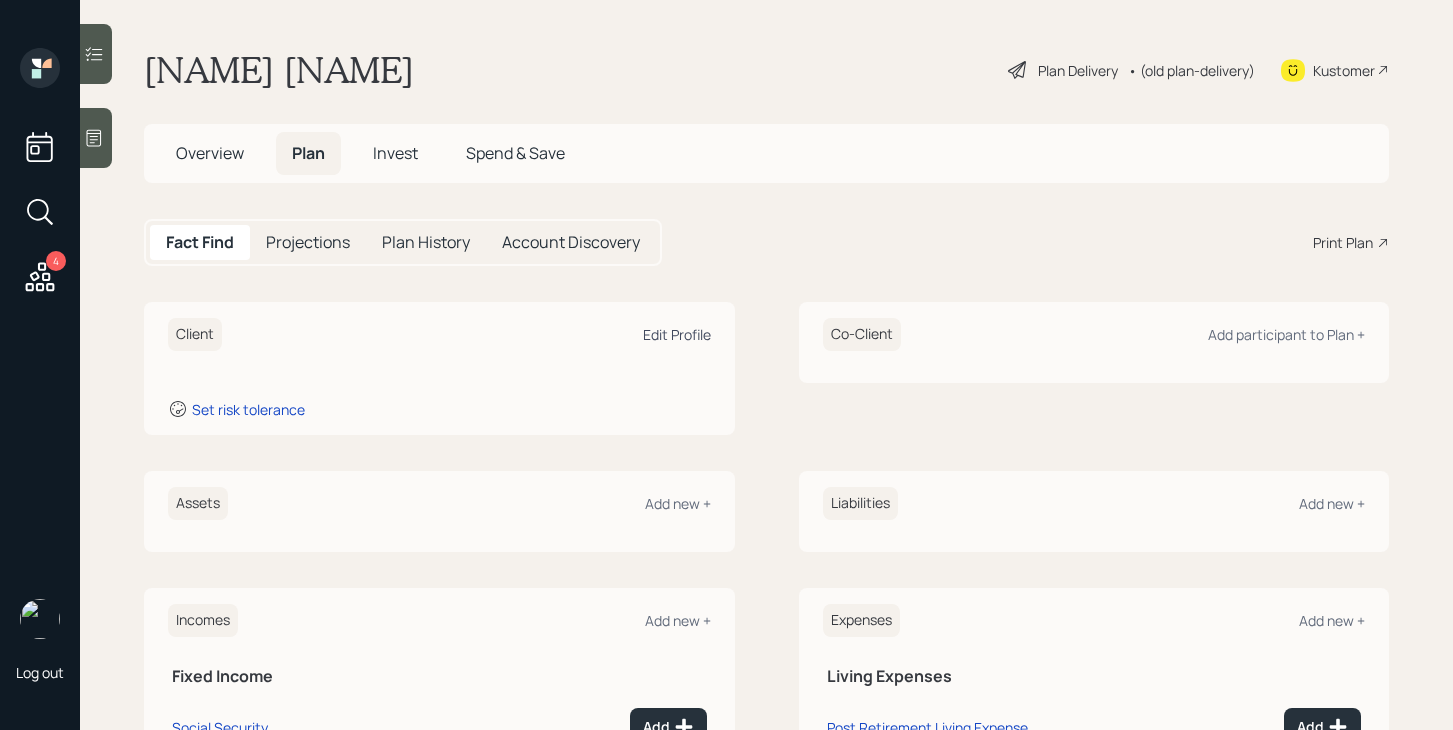 click on "Edit Profile" at bounding box center (677, 334) 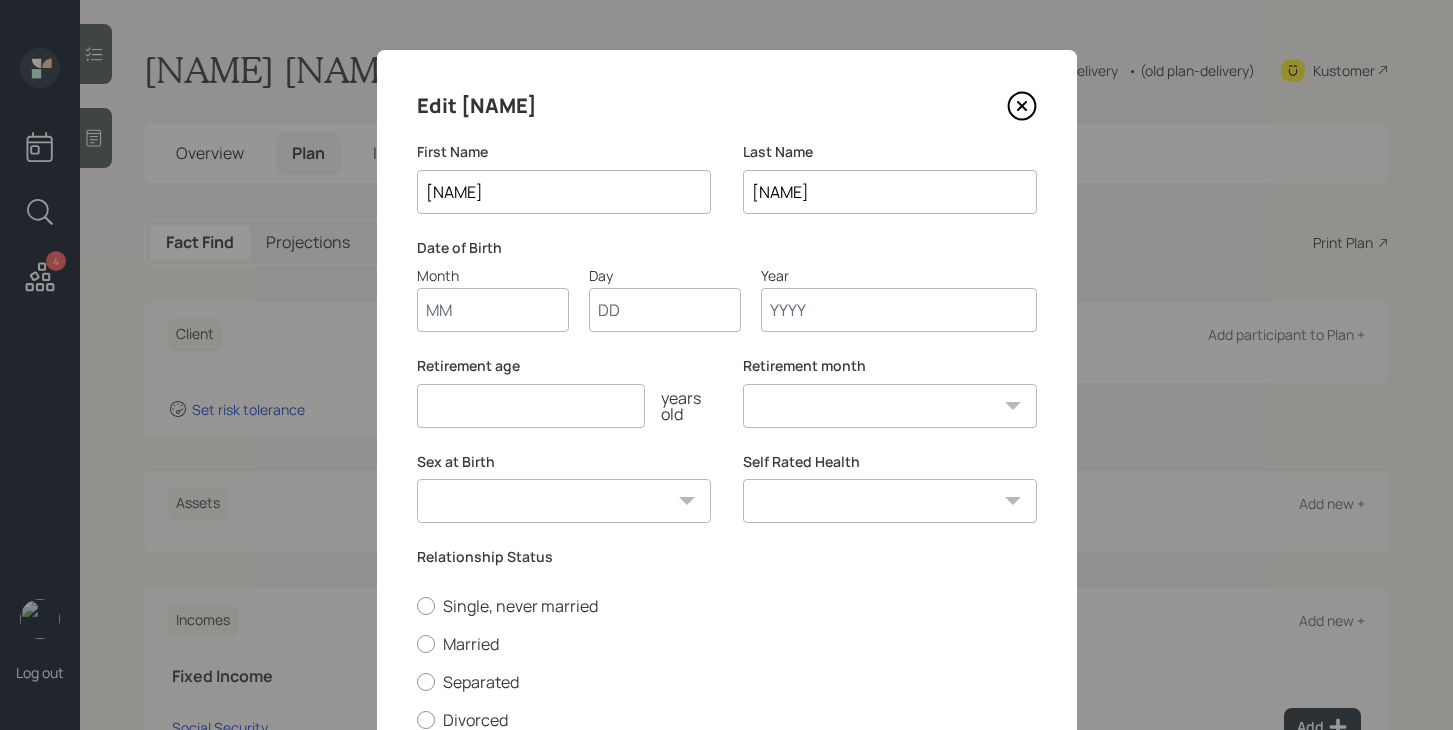 click on "Month" at bounding box center (493, 310) 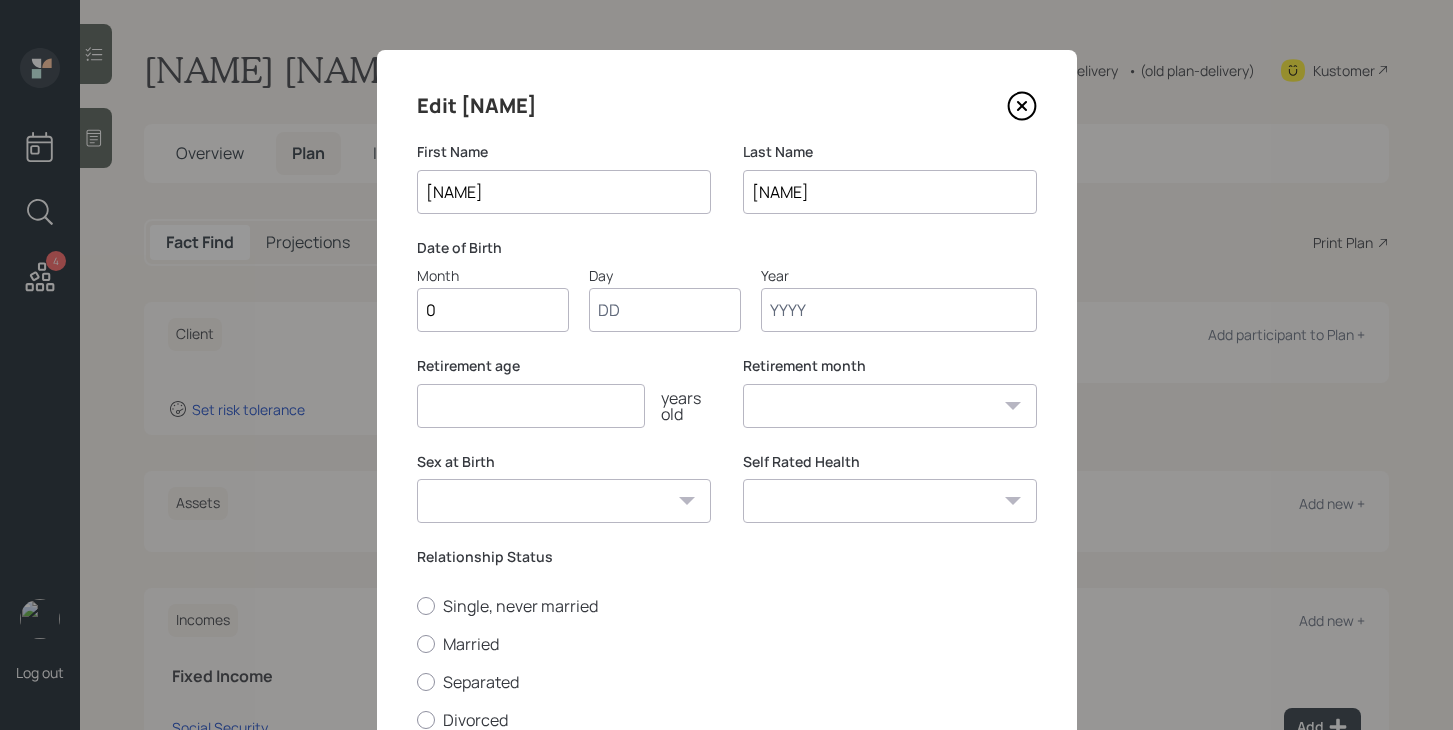 type on "05" 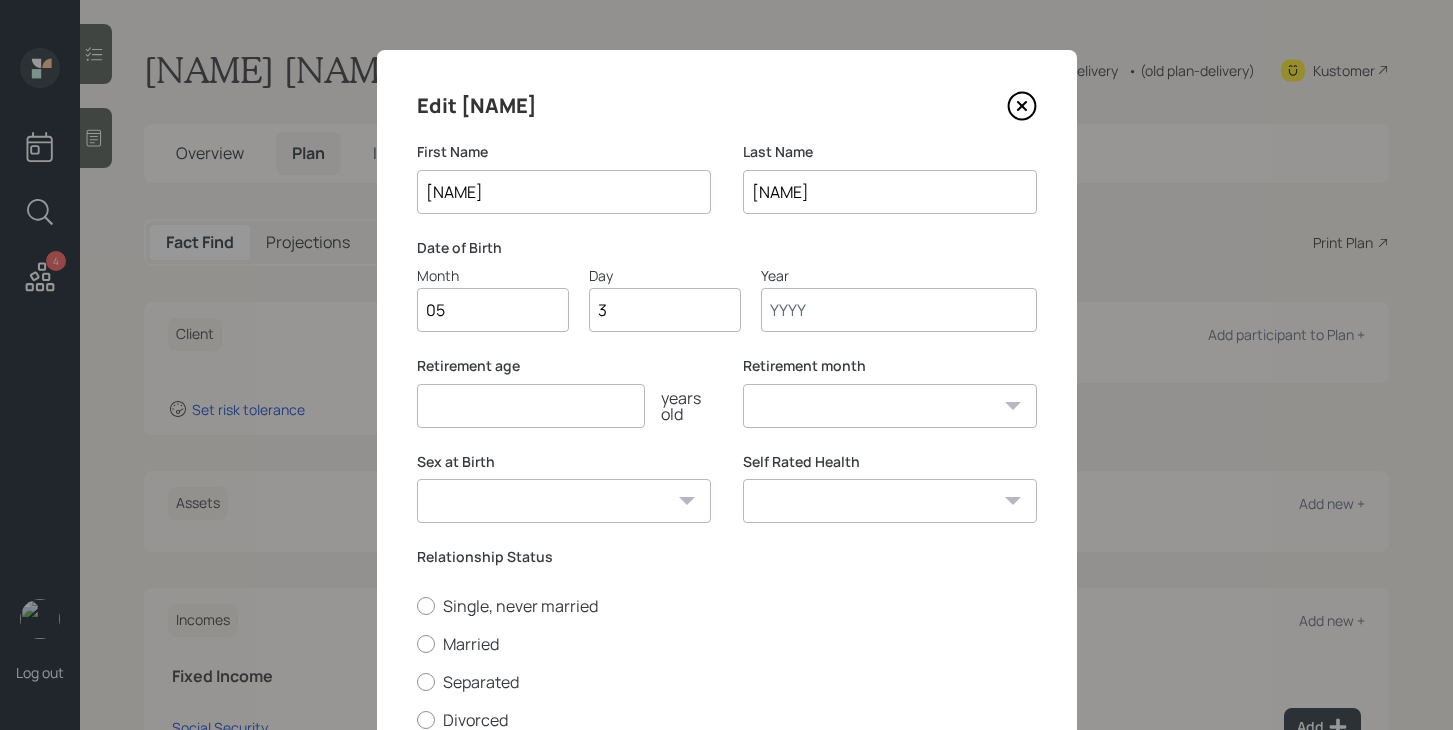 type on "30" 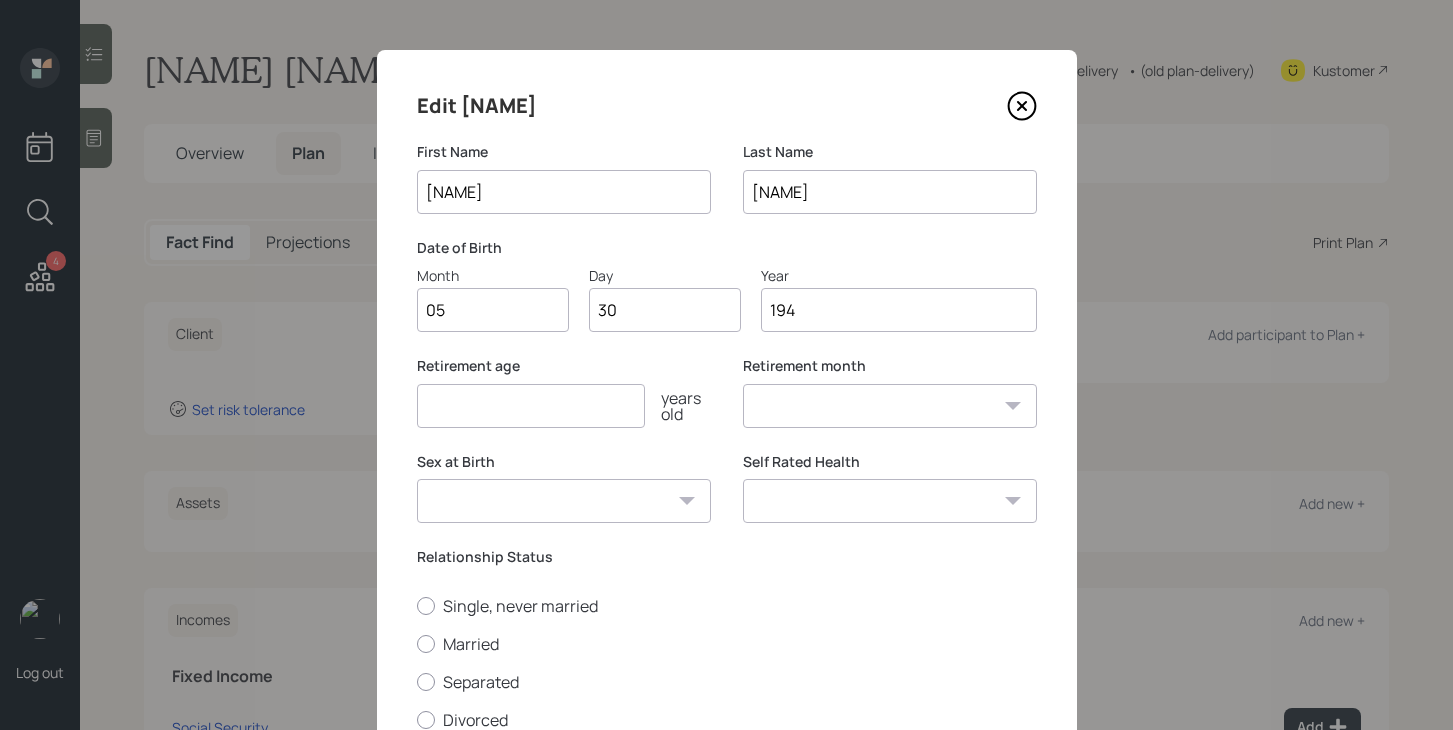 type on "[YEAR]" 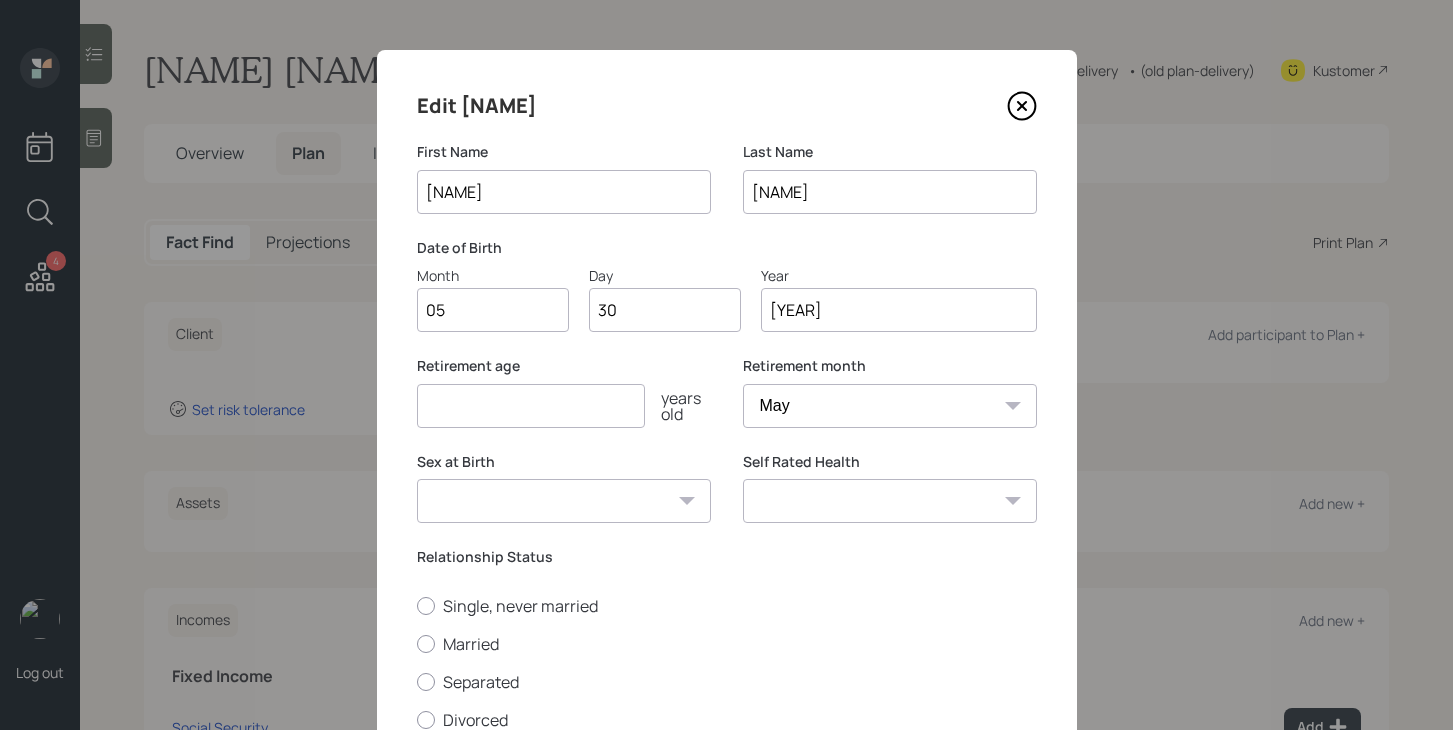 type on "[YEAR]" 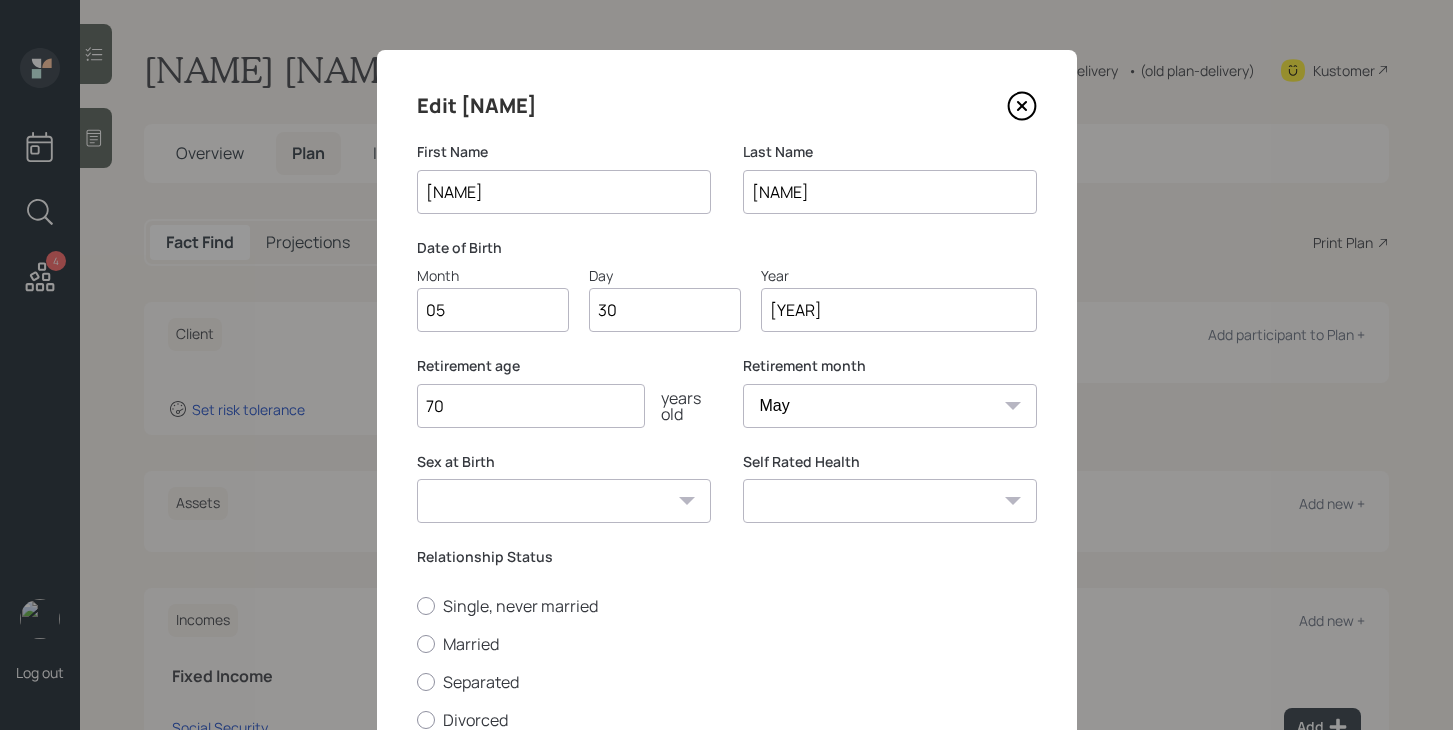 type on "70" 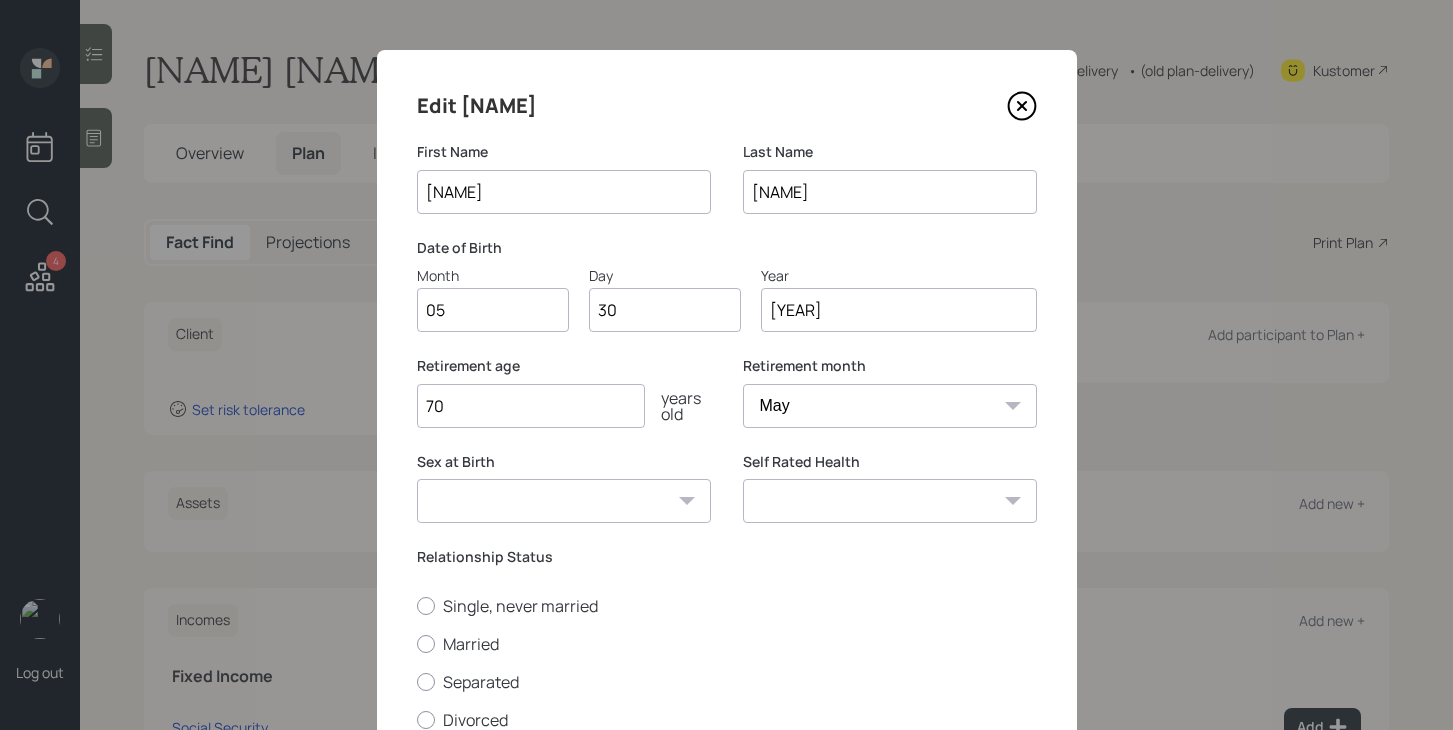 click on "Male Female Other / Prefer not to say" at bounding box center [564, 501] 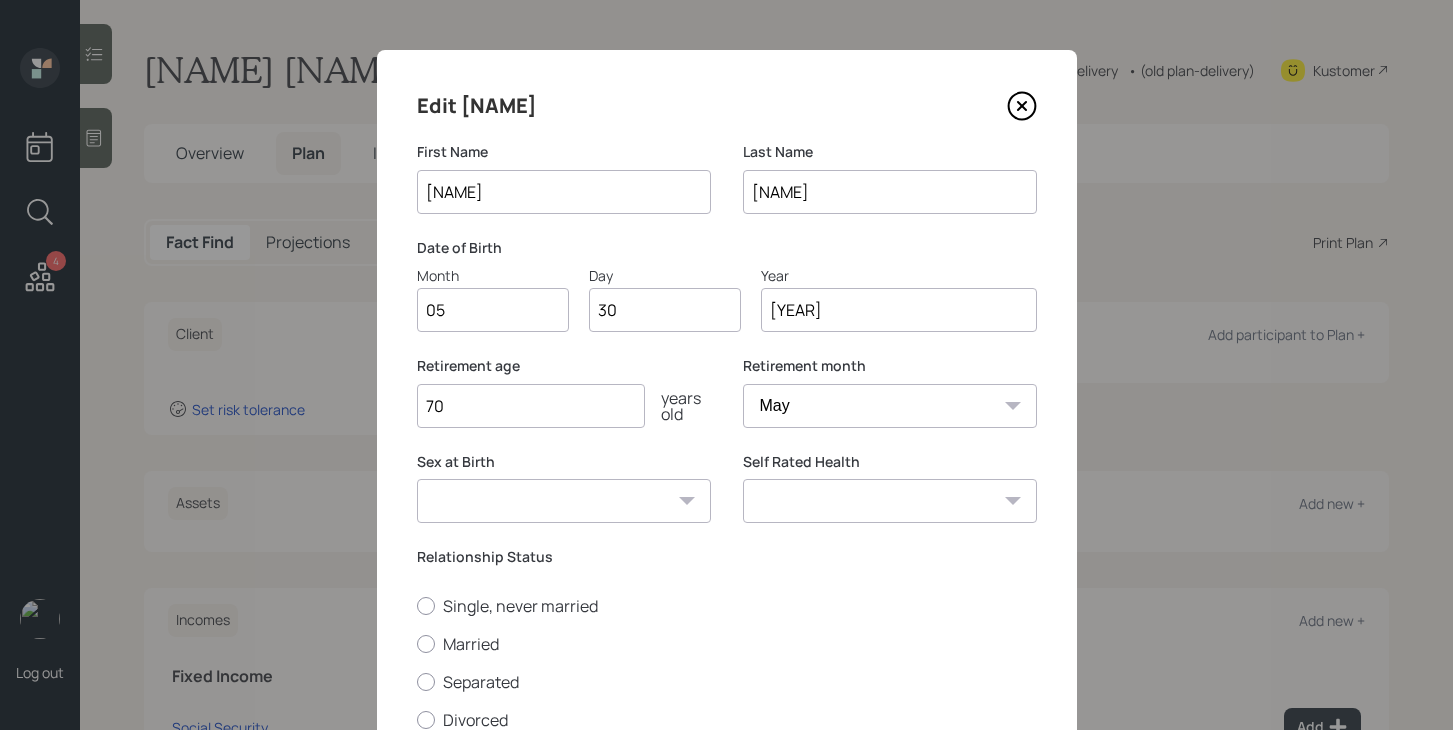 select on "male" 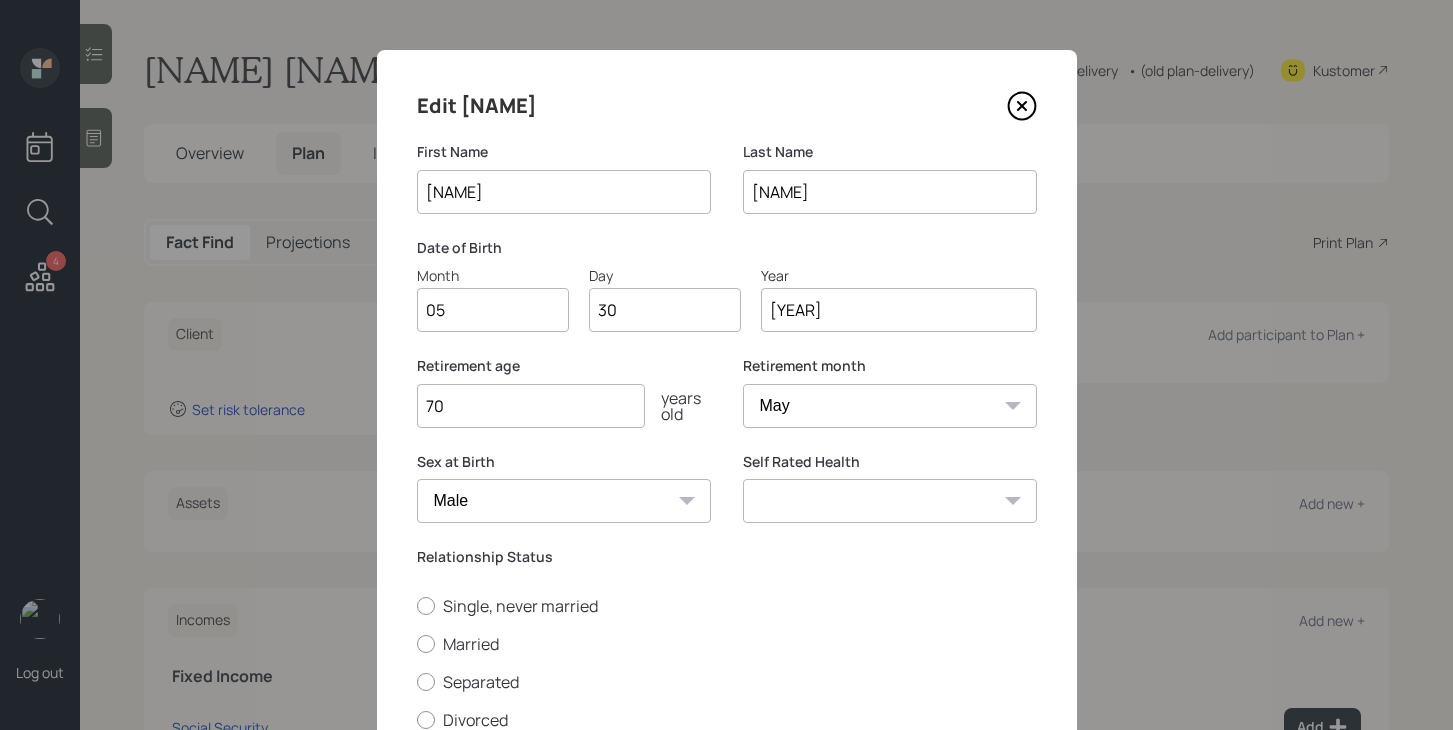 click on "Excellent Very Good Good Fair Poor" at bounding box center [890, 501] 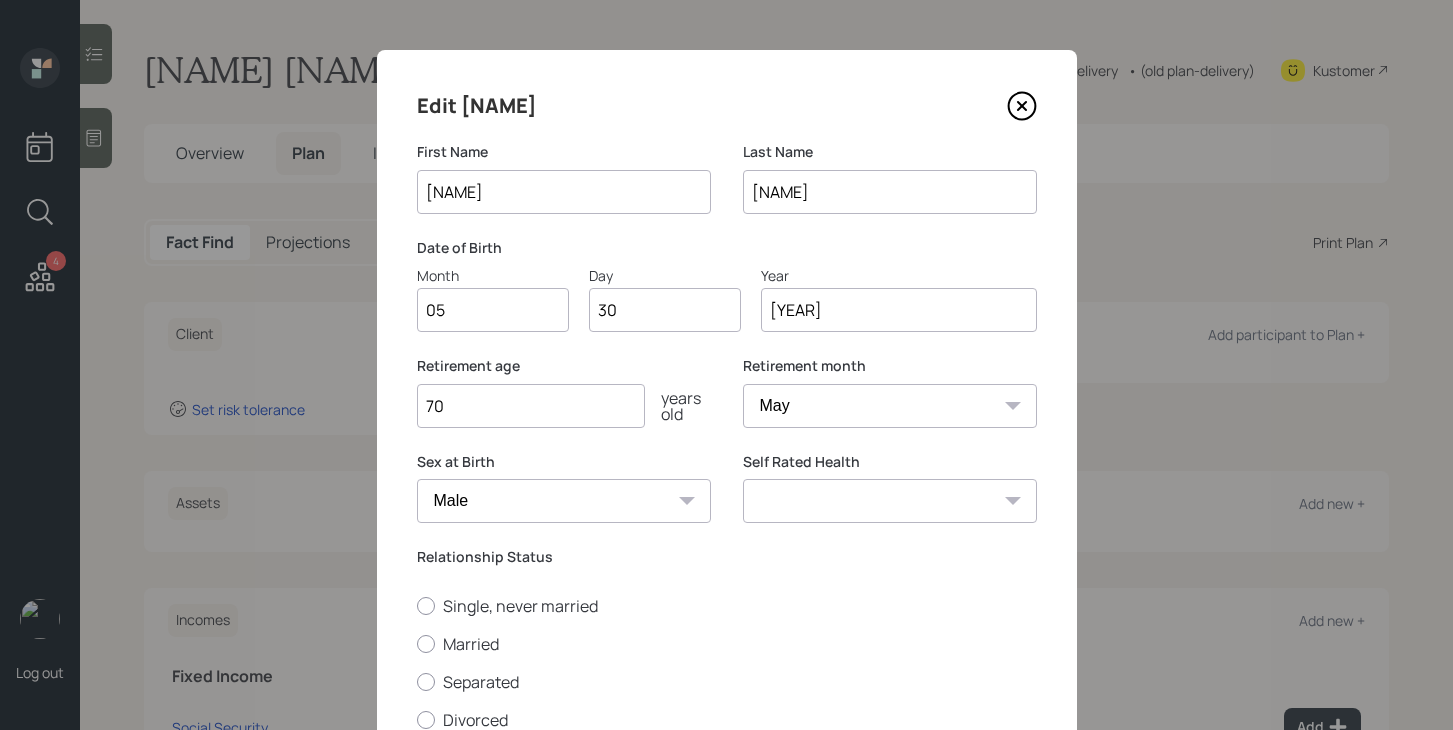 select on "poor" 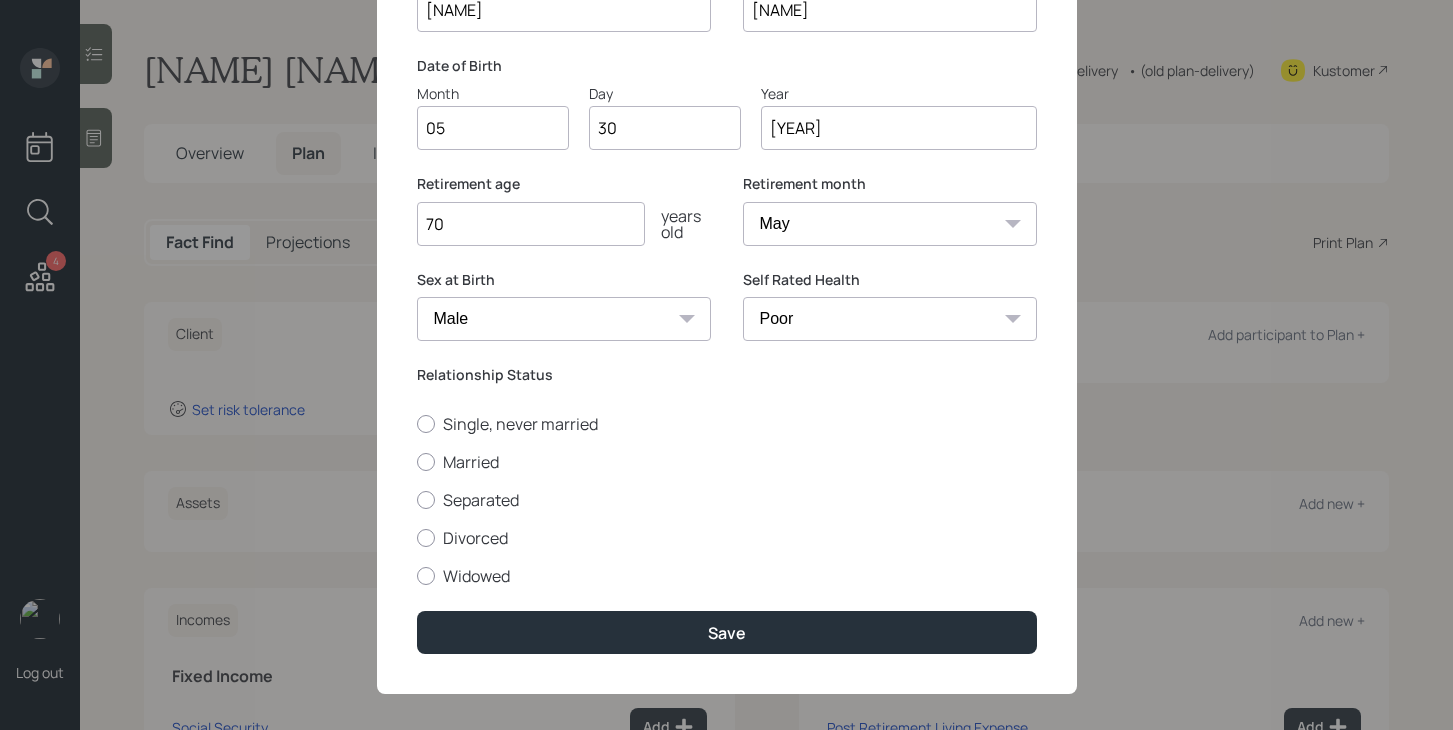 scroll, scrollTop: 180, scrollLeft: 0, axis: vertical 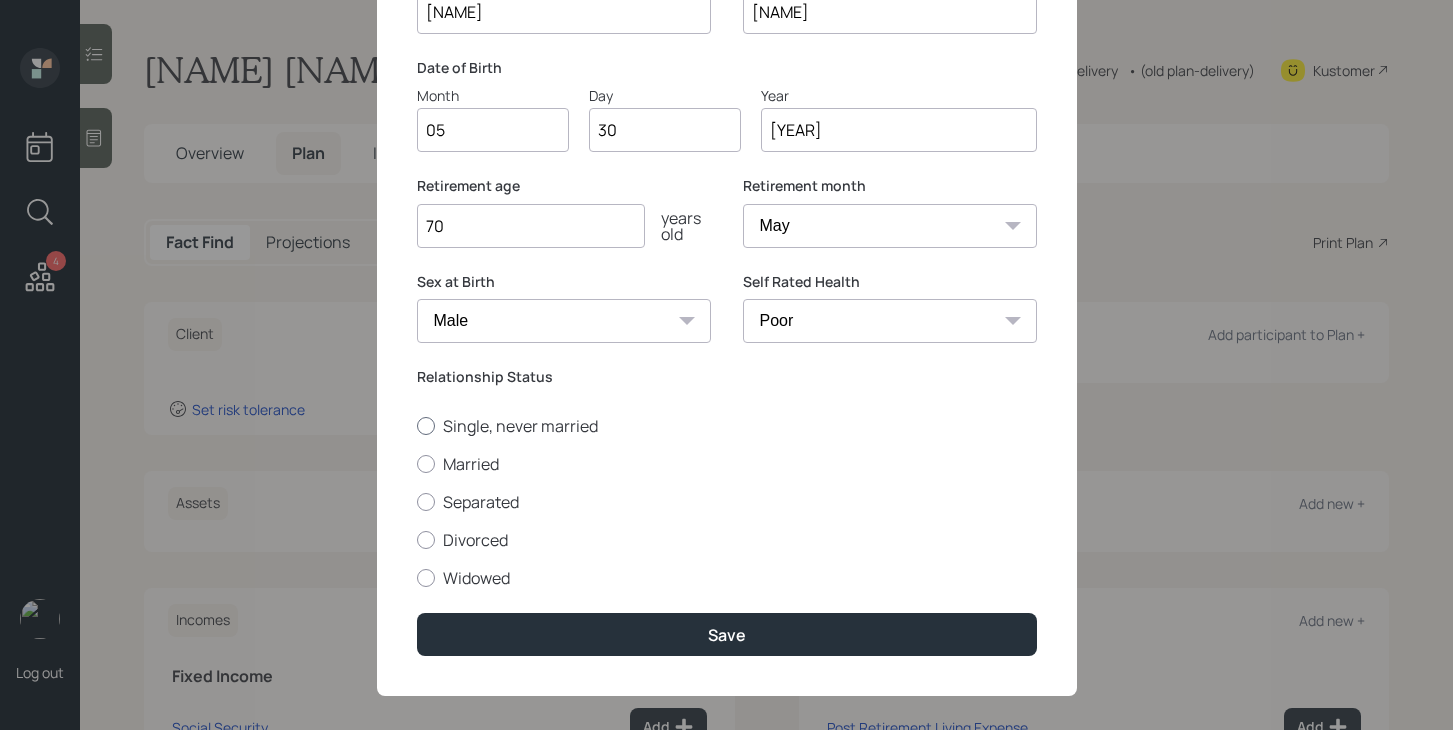click on "Single, never married" at bounding box center (727, 426) 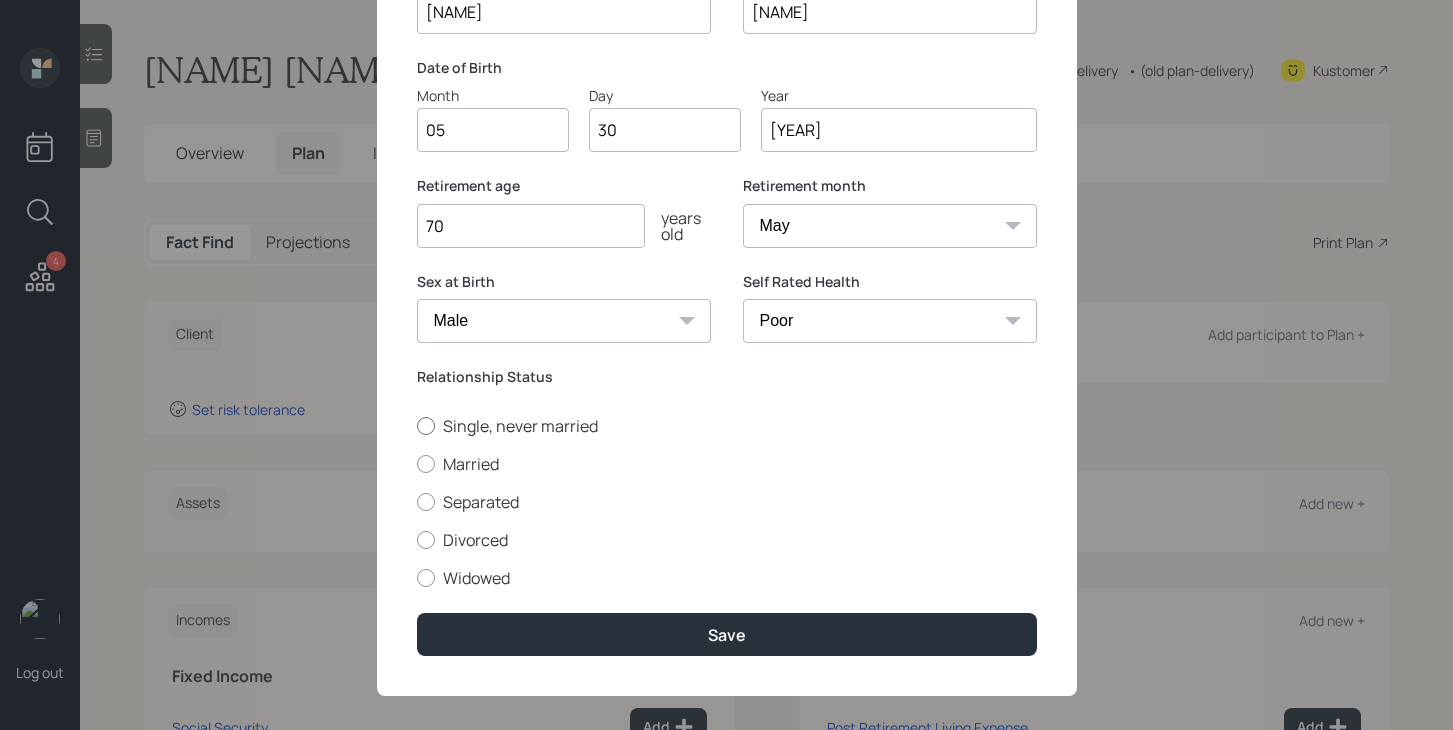 radio on "true" 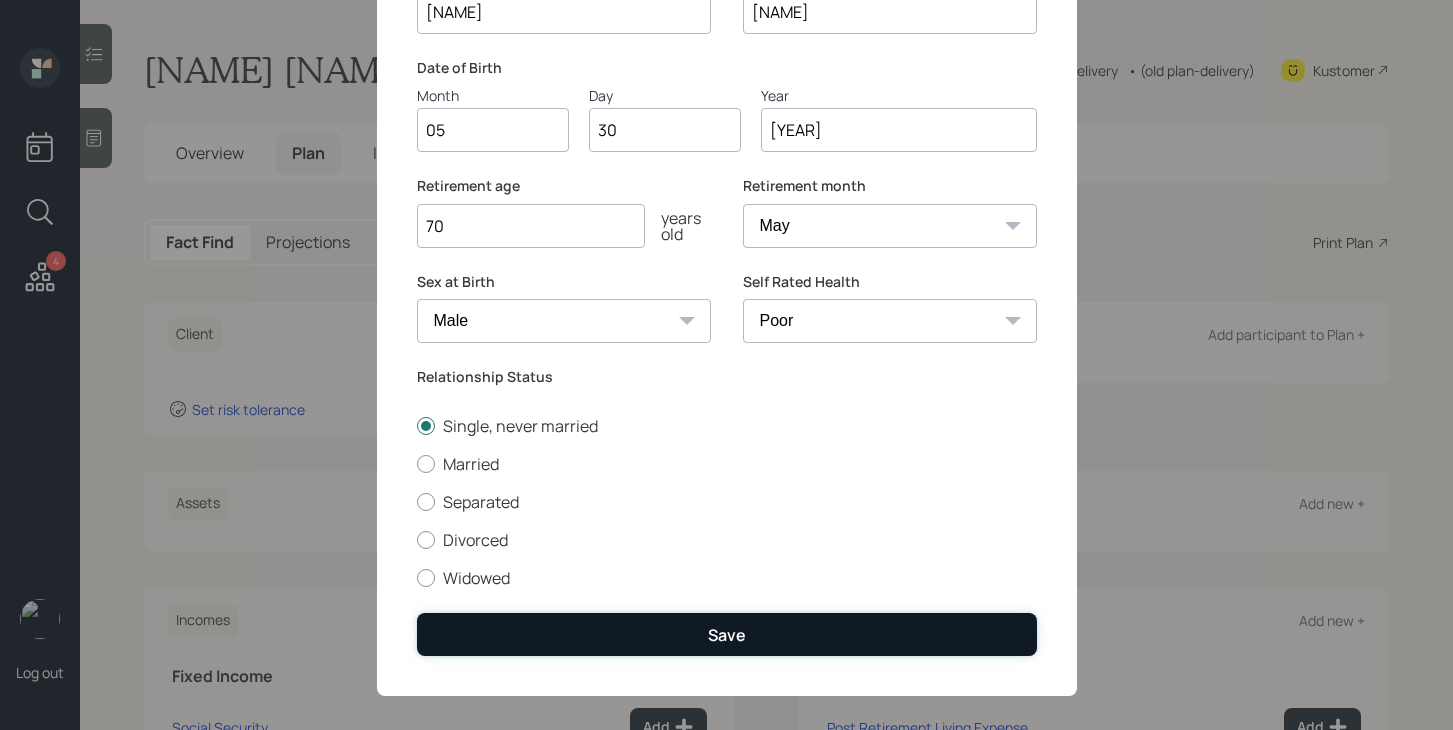 click on "Save" at bounding box center (727, 634) 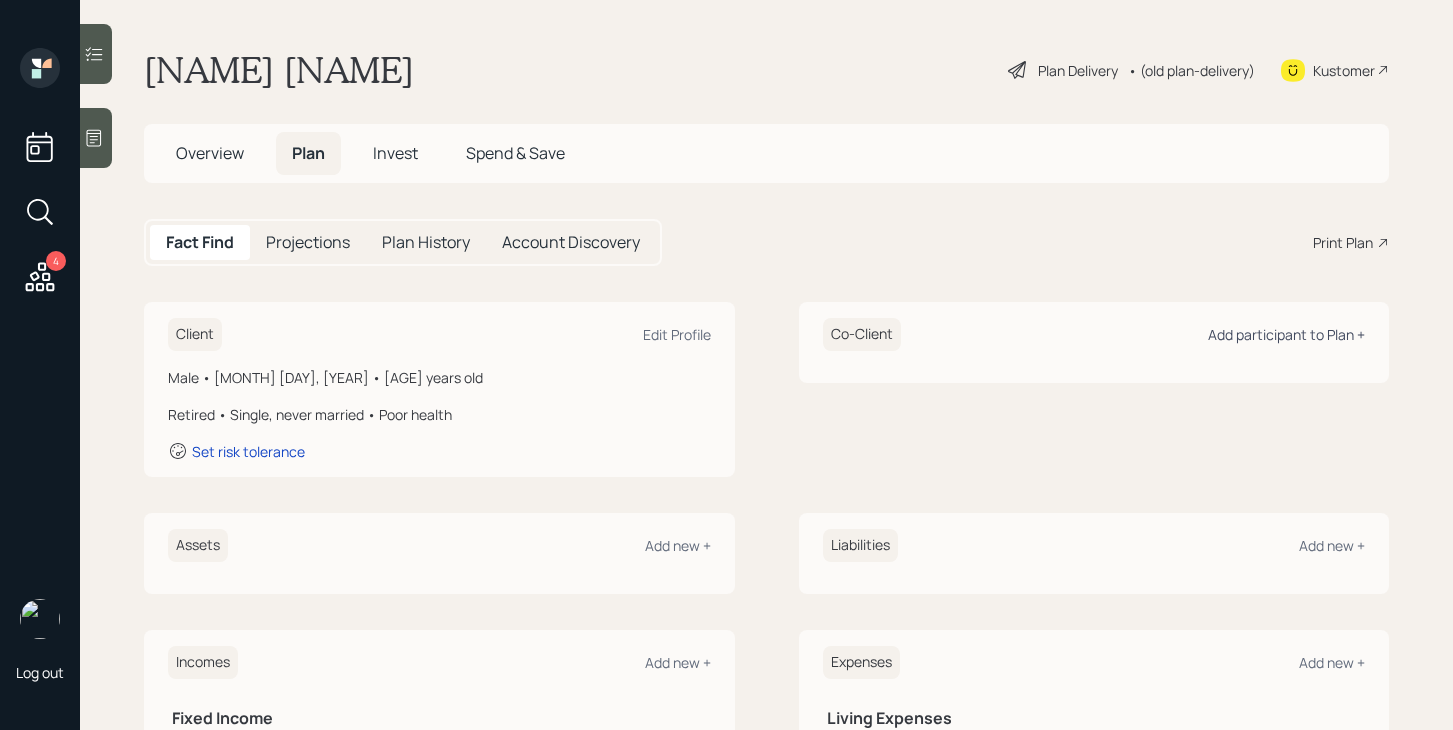 click on "Add participant to Plan +" at bounding box center (1286, 334) 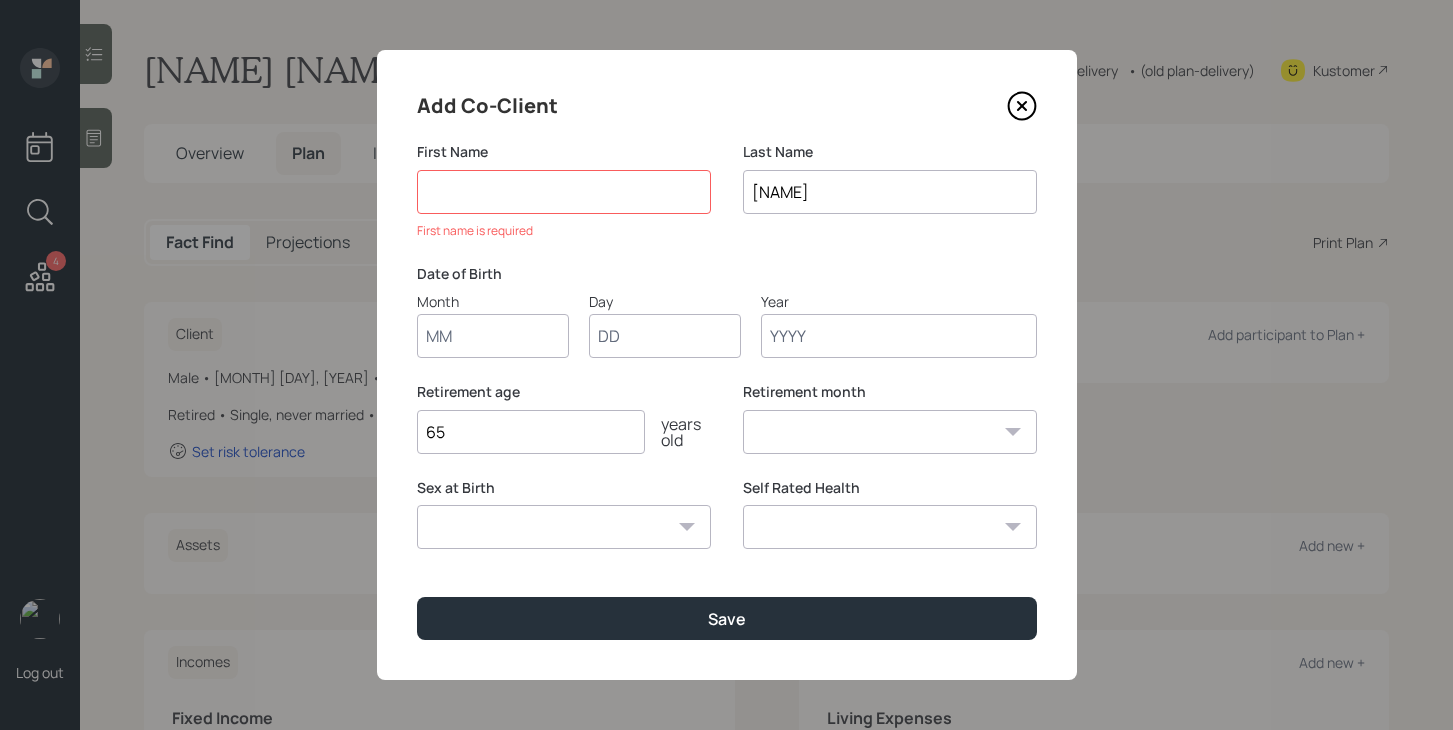 click on "65" at bounding box center (531, 432) 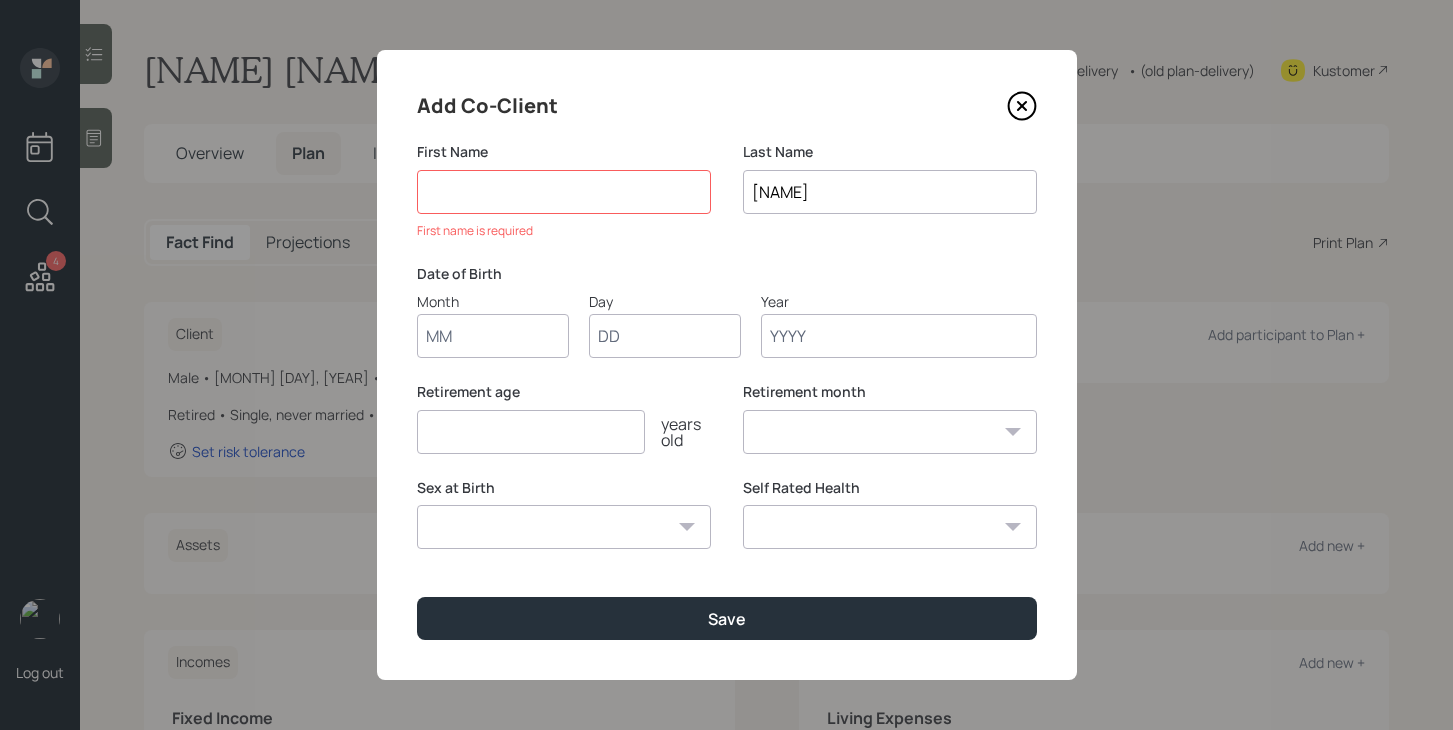 type 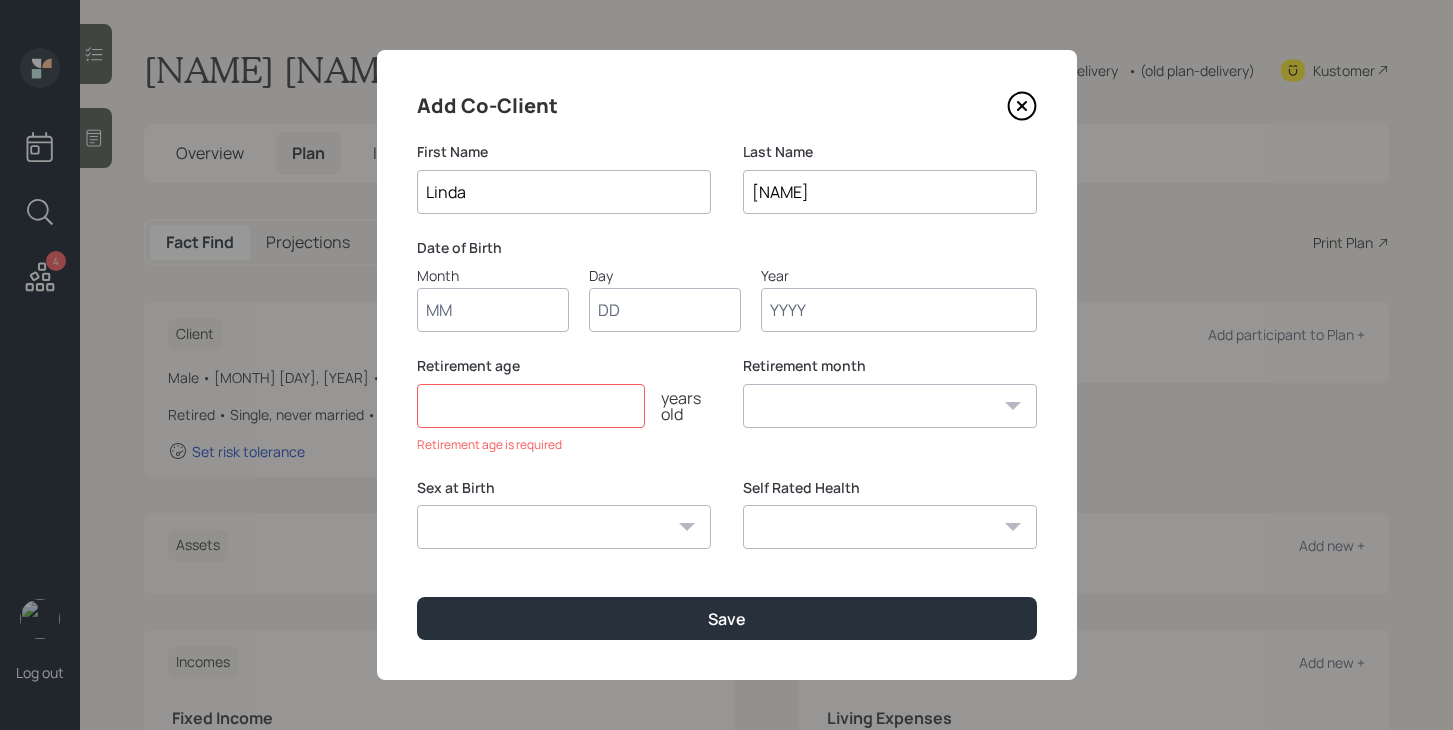 type on "Linda" 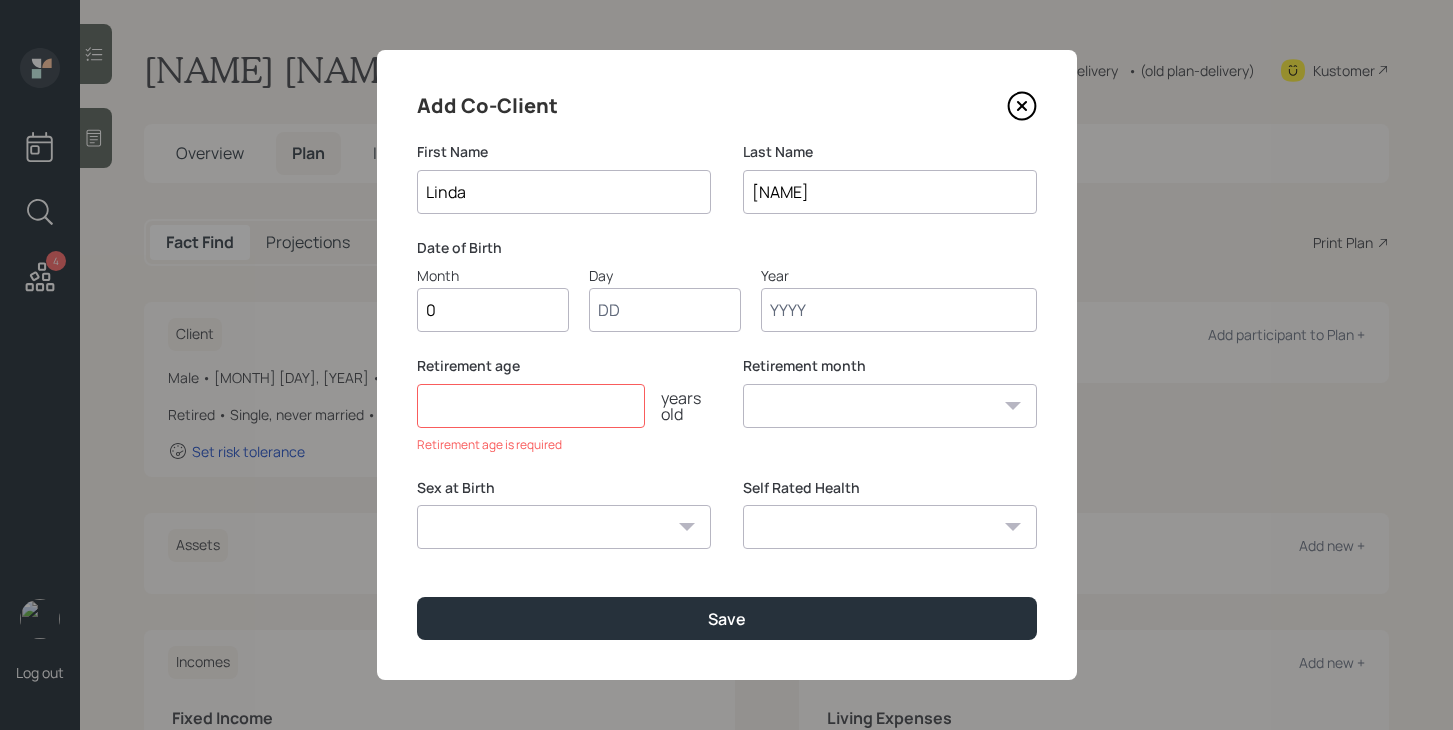 type on "04" 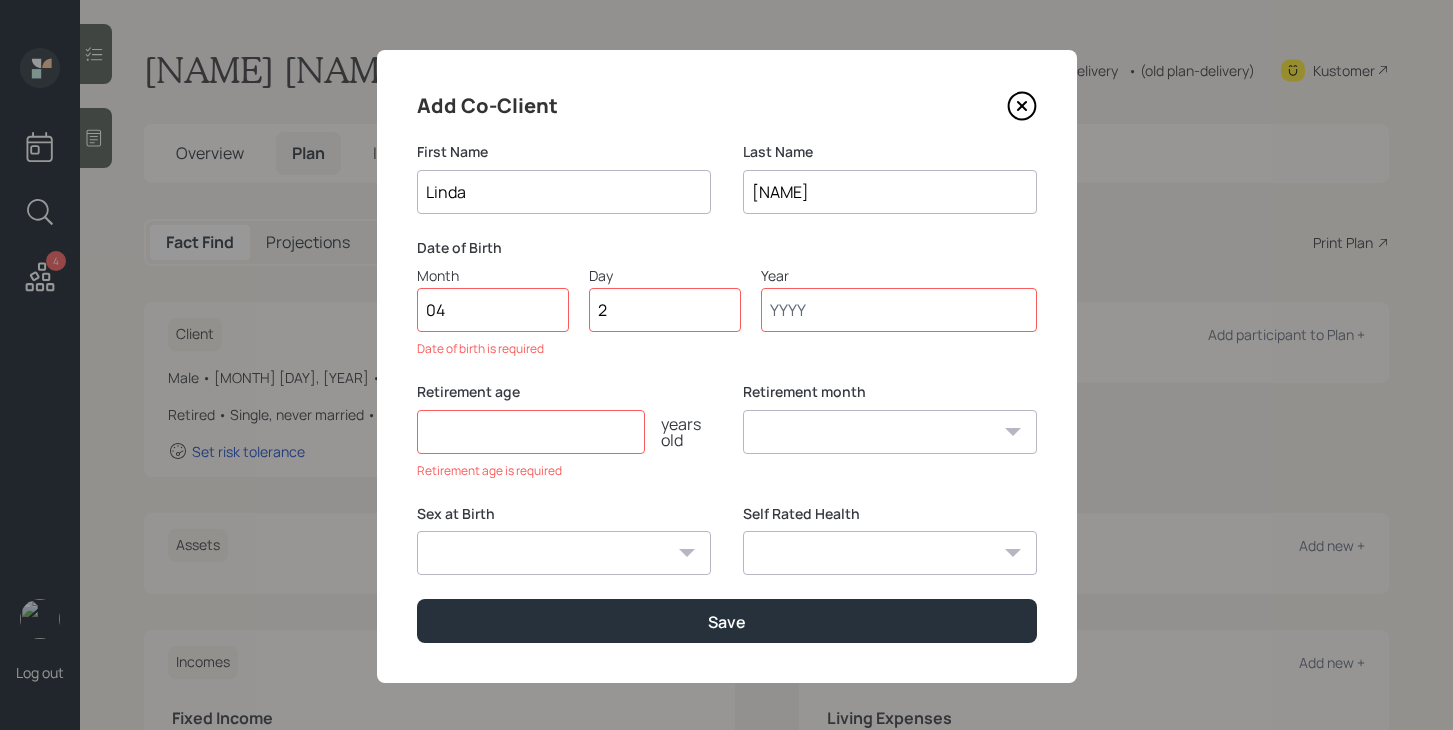 type on "23" 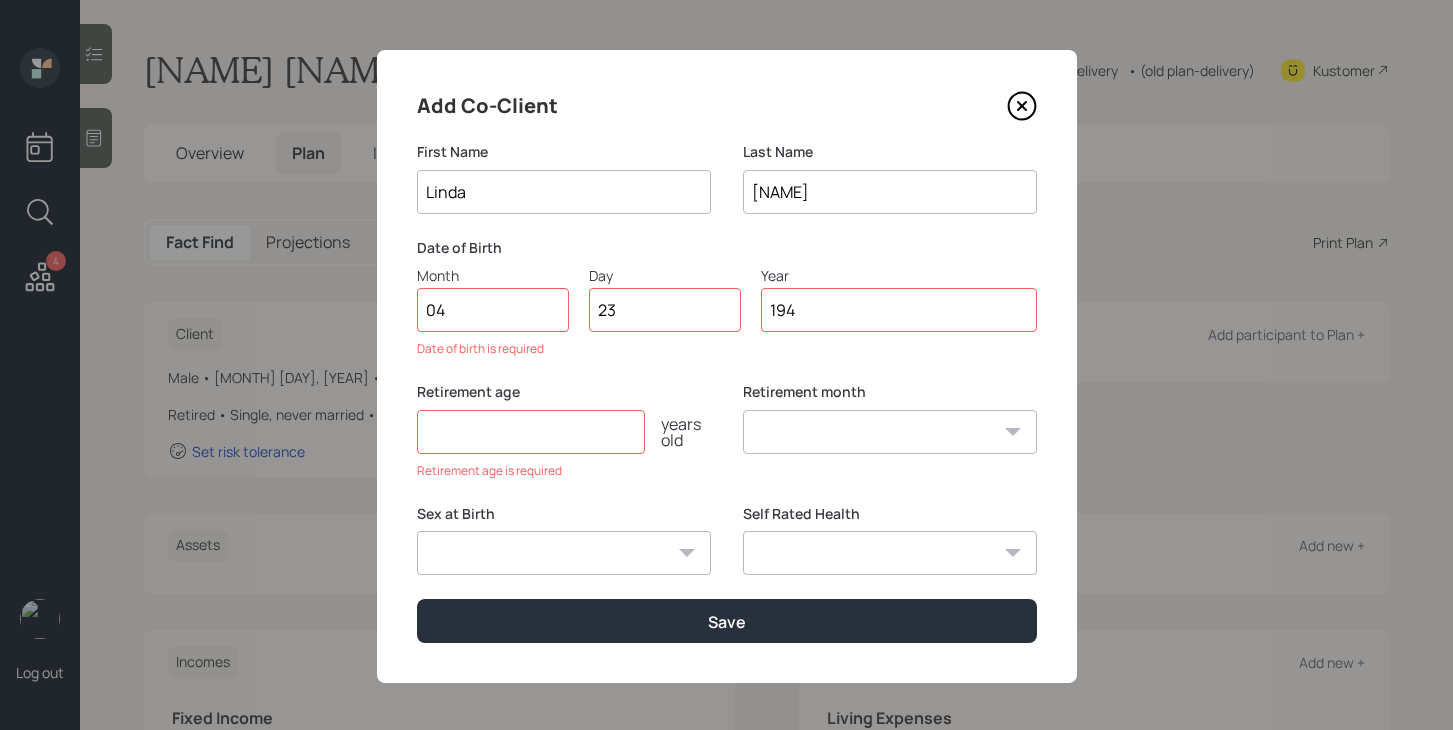 type on "1948" 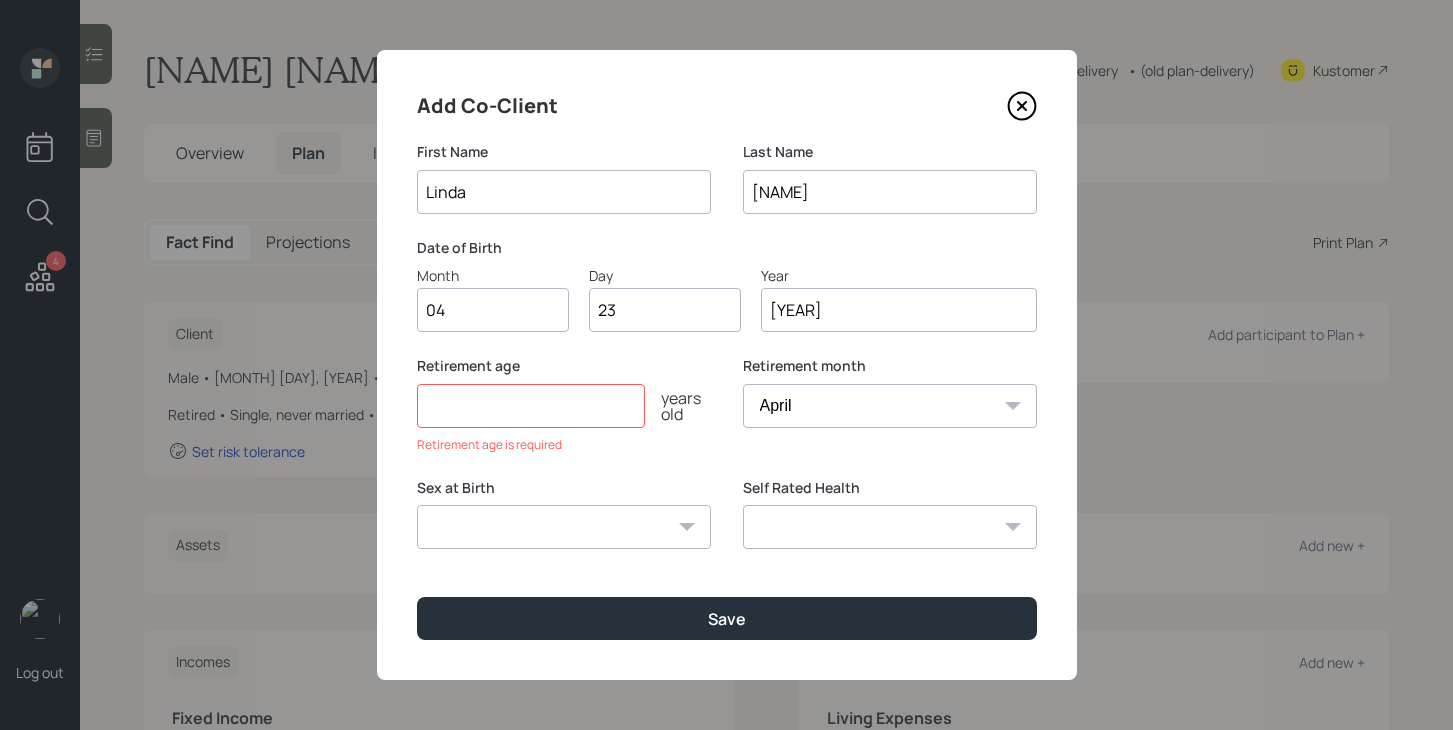 type on "1948" 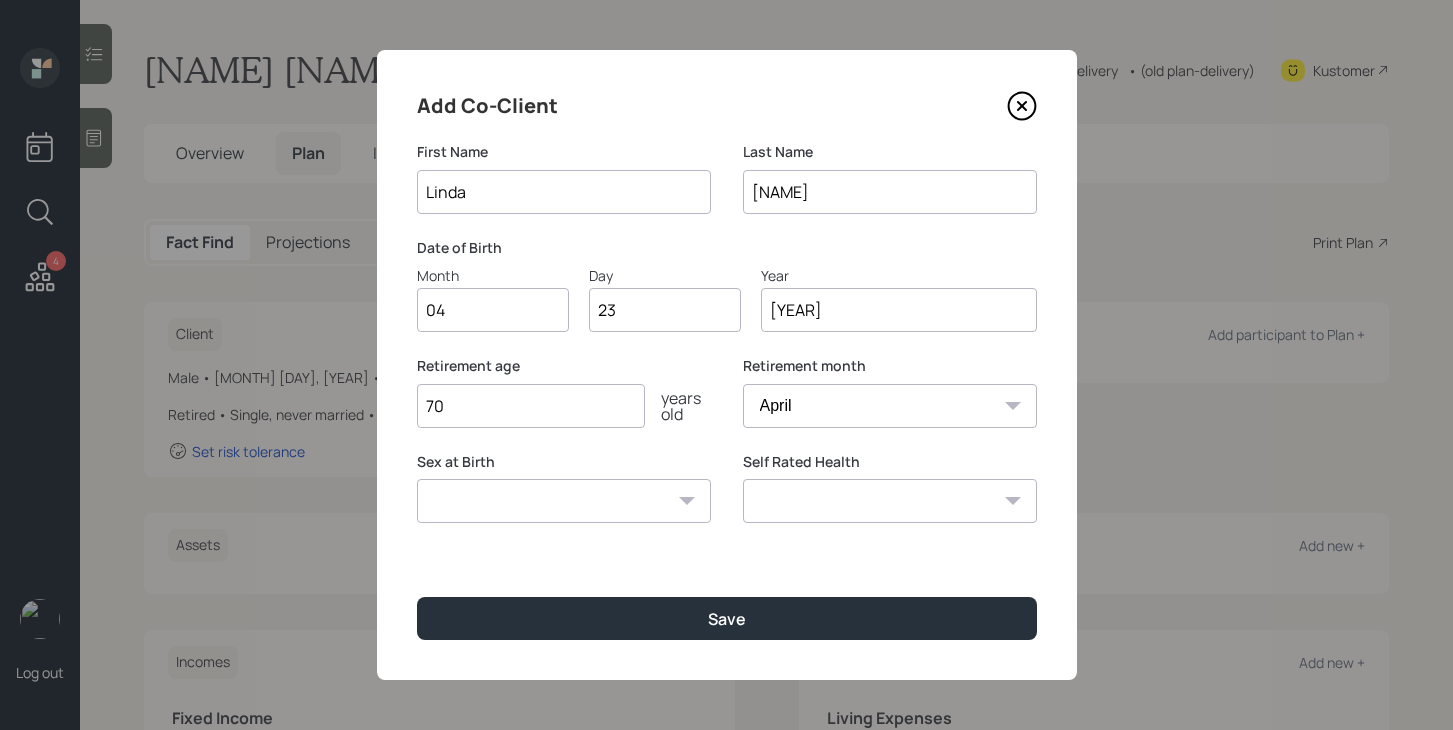 type on "70" 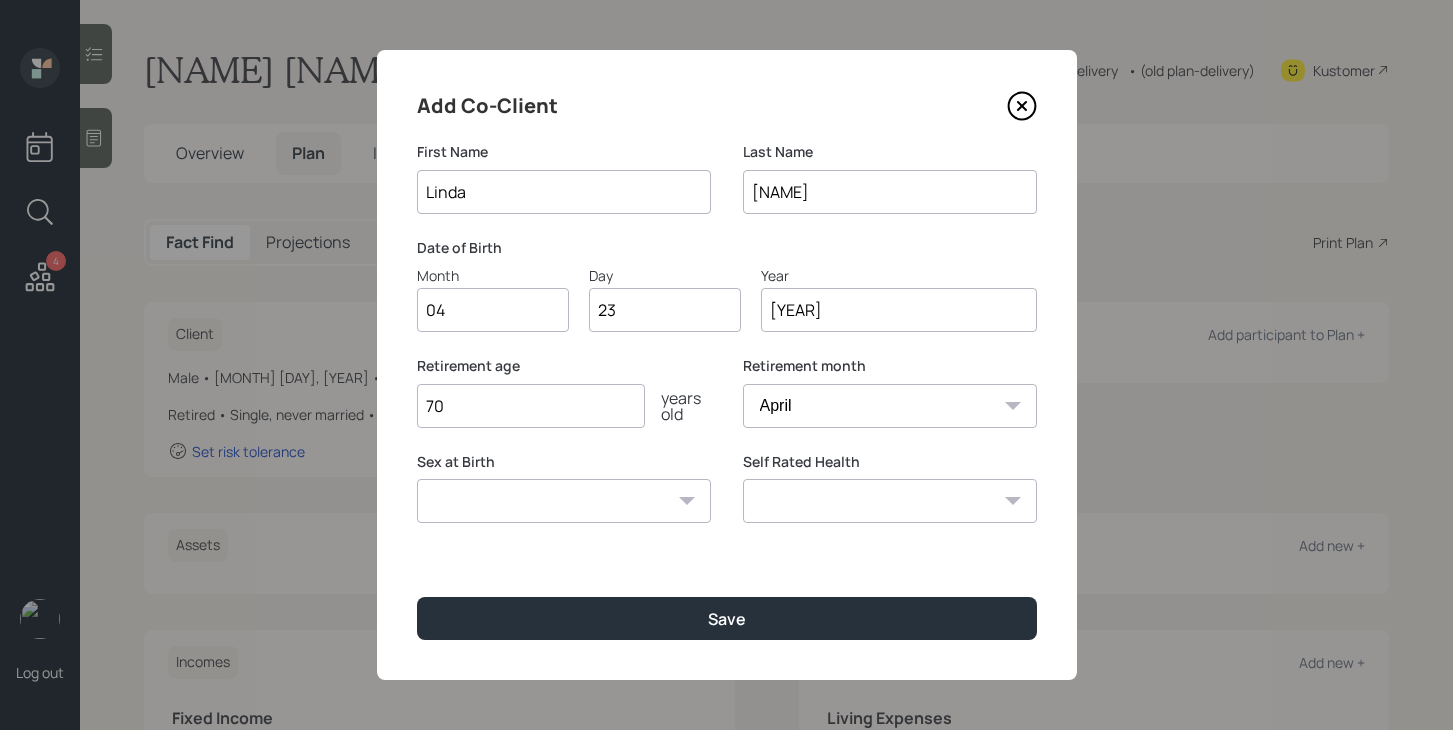 click on "Male Female Other / Prefer not to say" at bounding box center [564, 501] 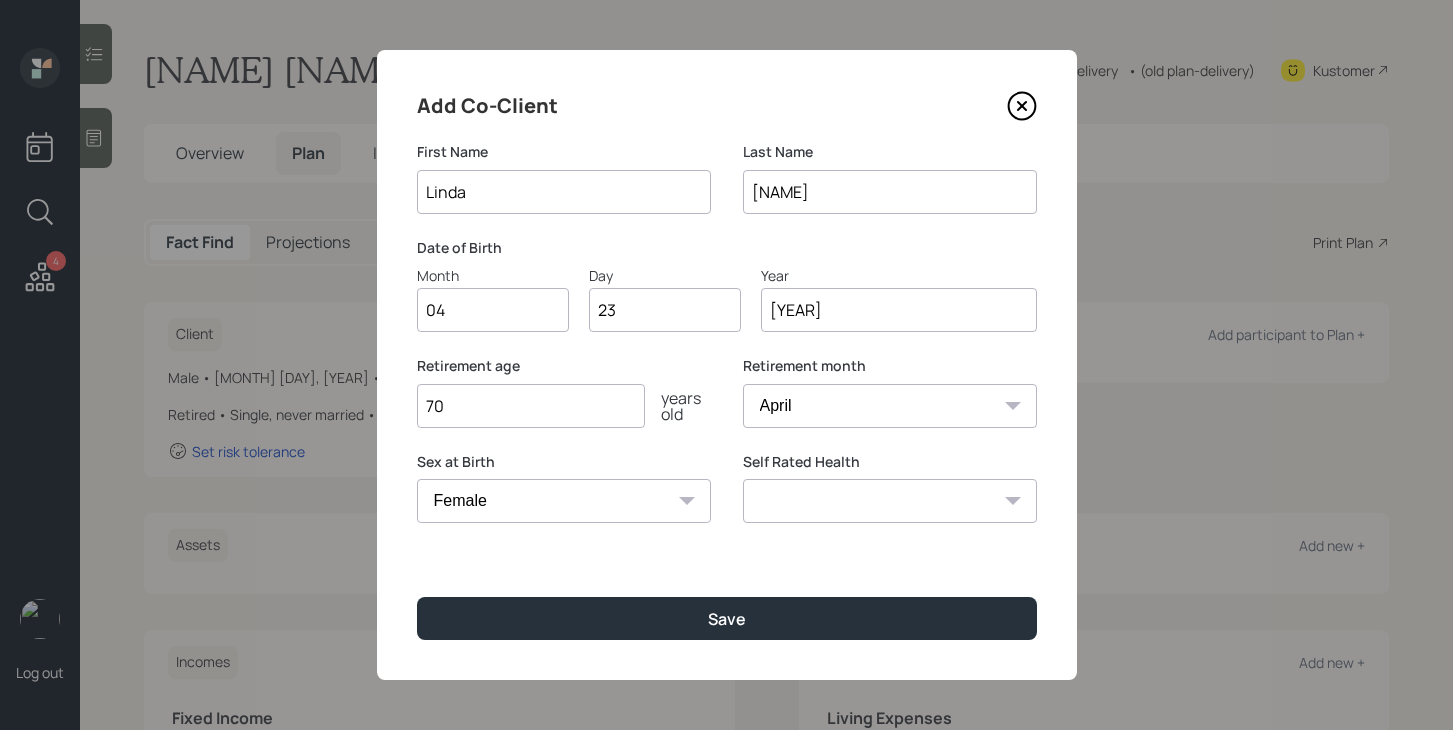 click on "Excellent Very Good Good Fair Poor" at bounding box center [890, 501] 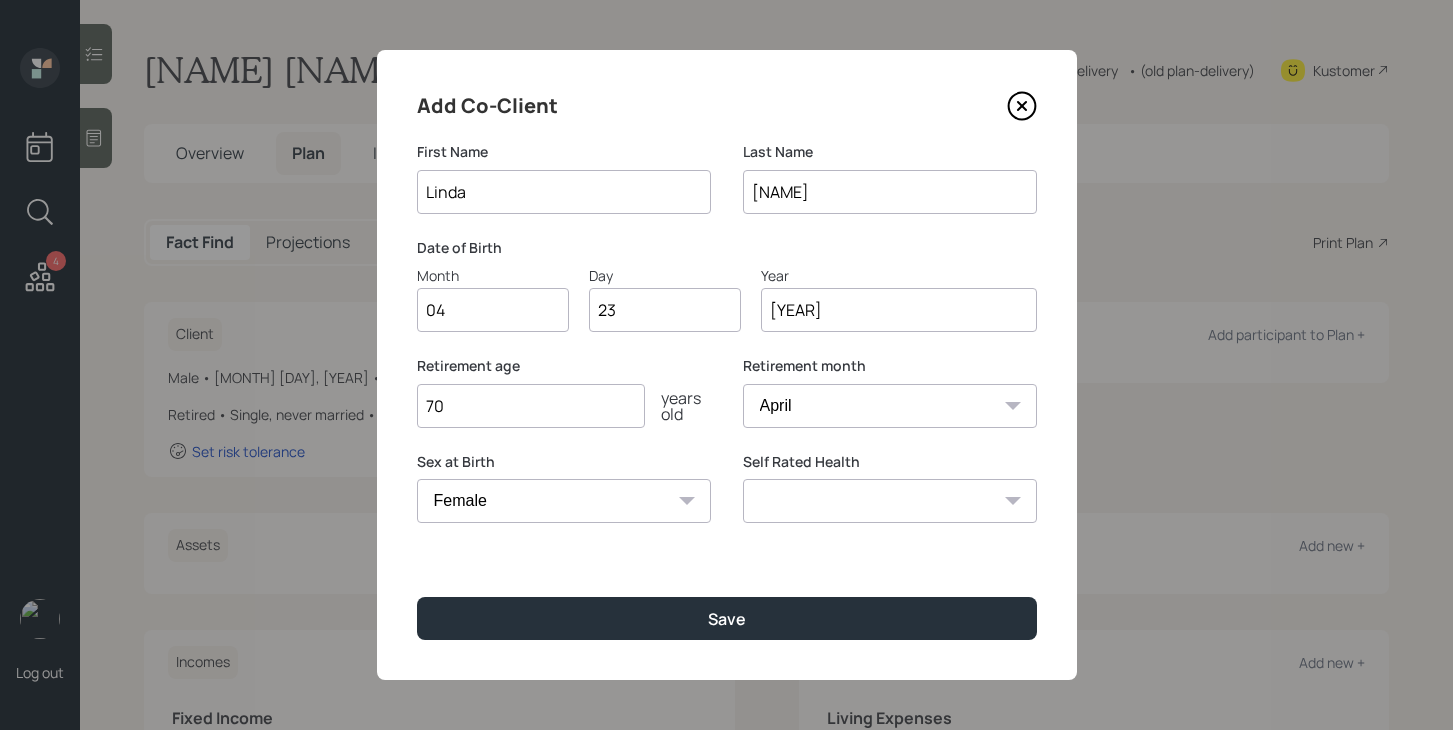 select on "fair" 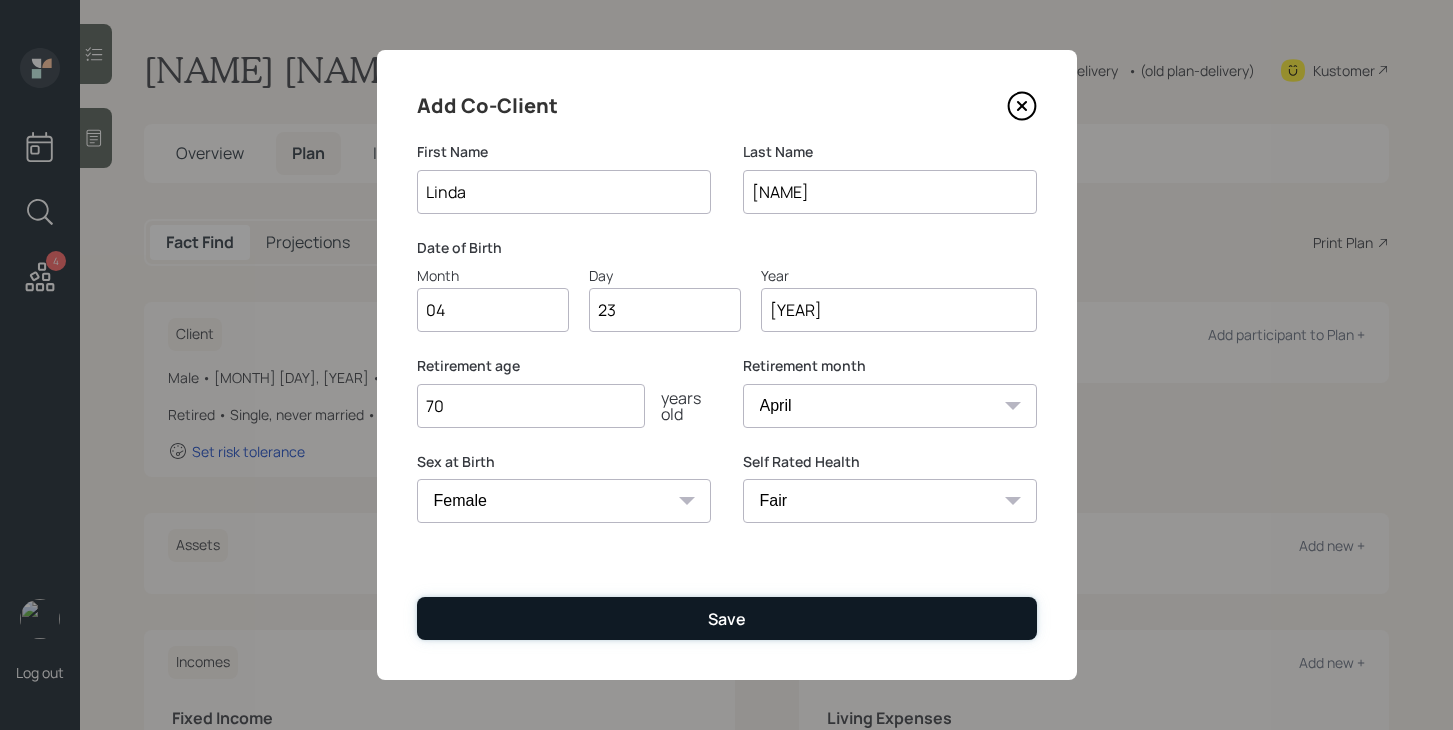 click on "Save" at bounding box center [727, 618] 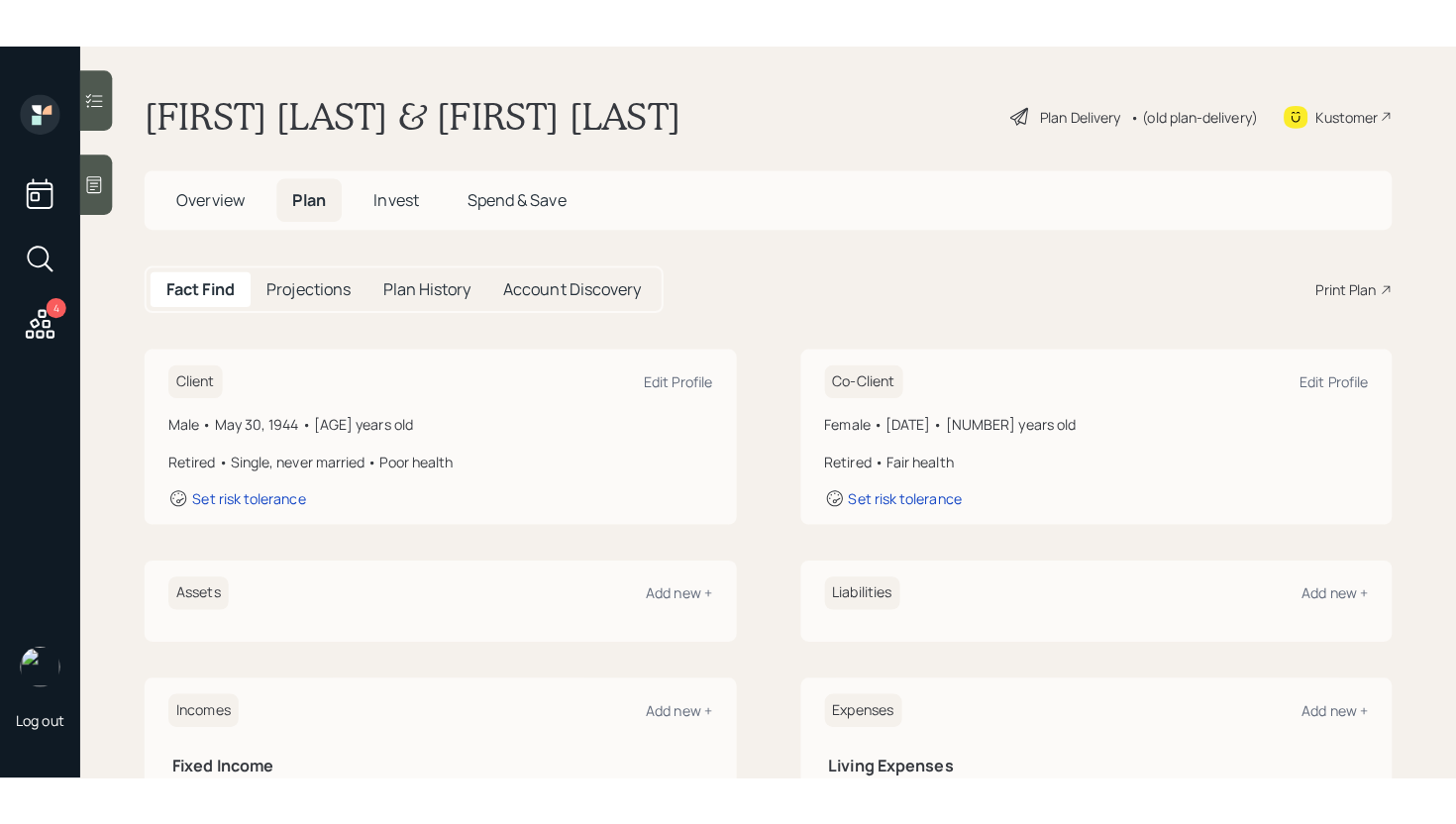 scroll, scrollTop: 0, scrollLeft: 0, axis: both 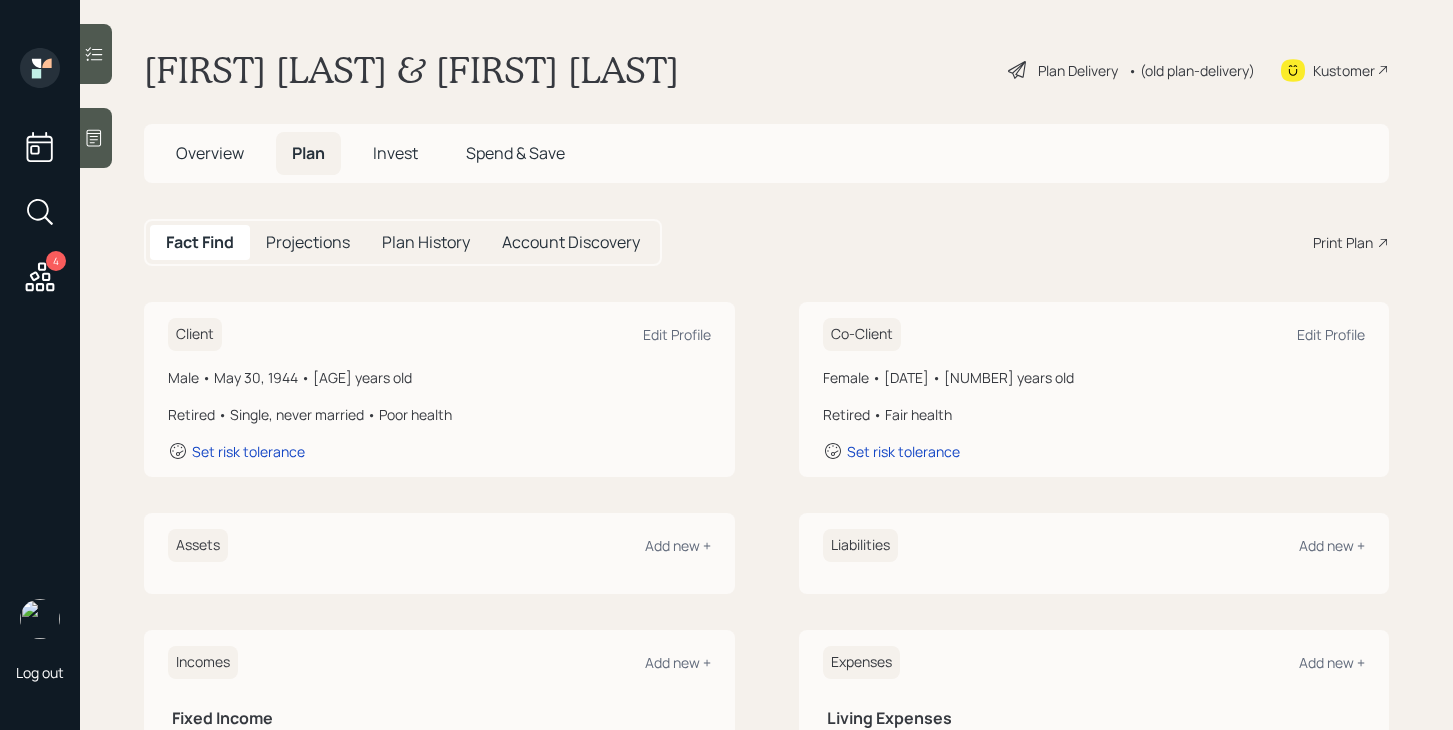 click on "Plan Delivery" at bounding box center [1078, 70] 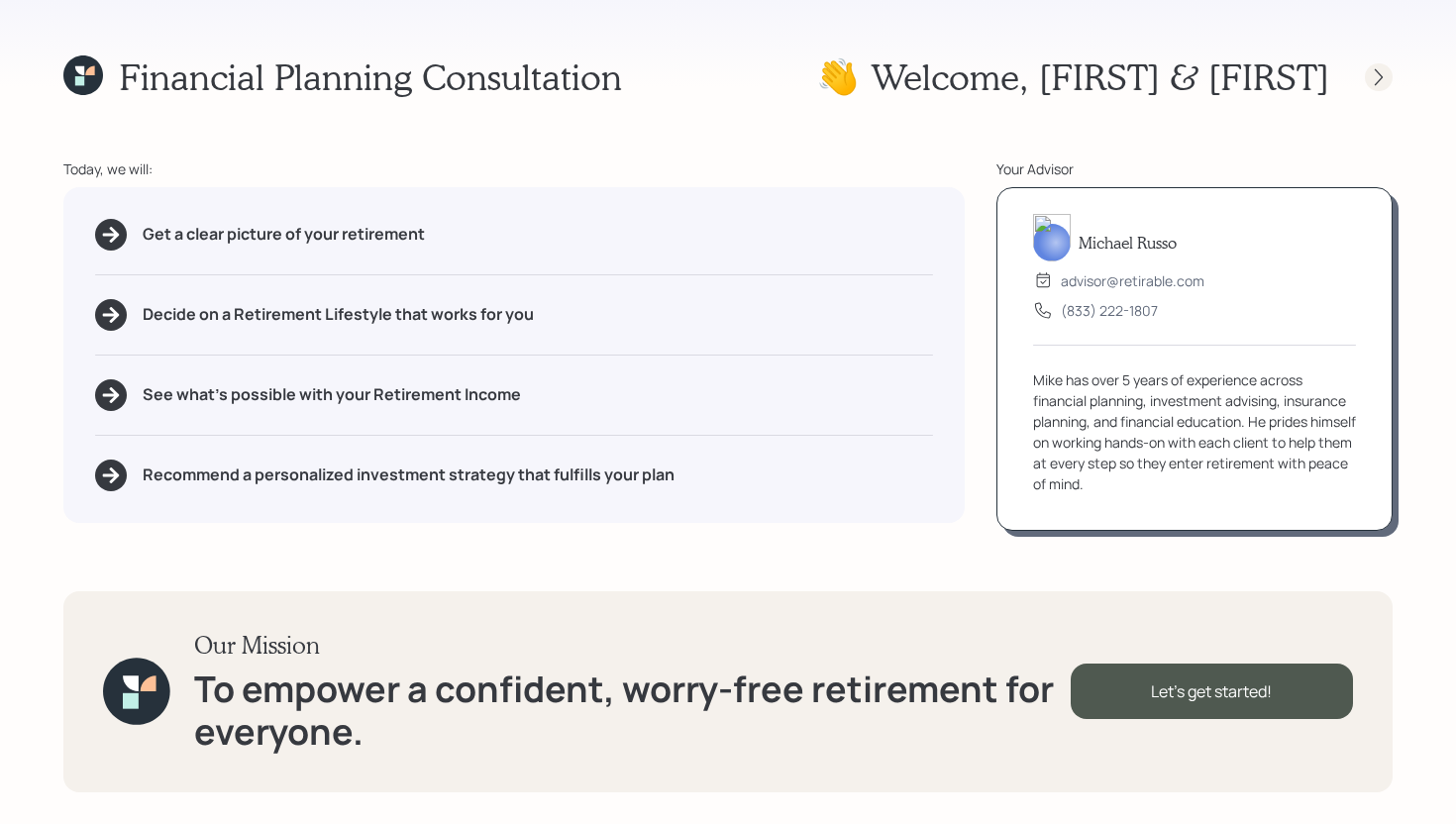 click 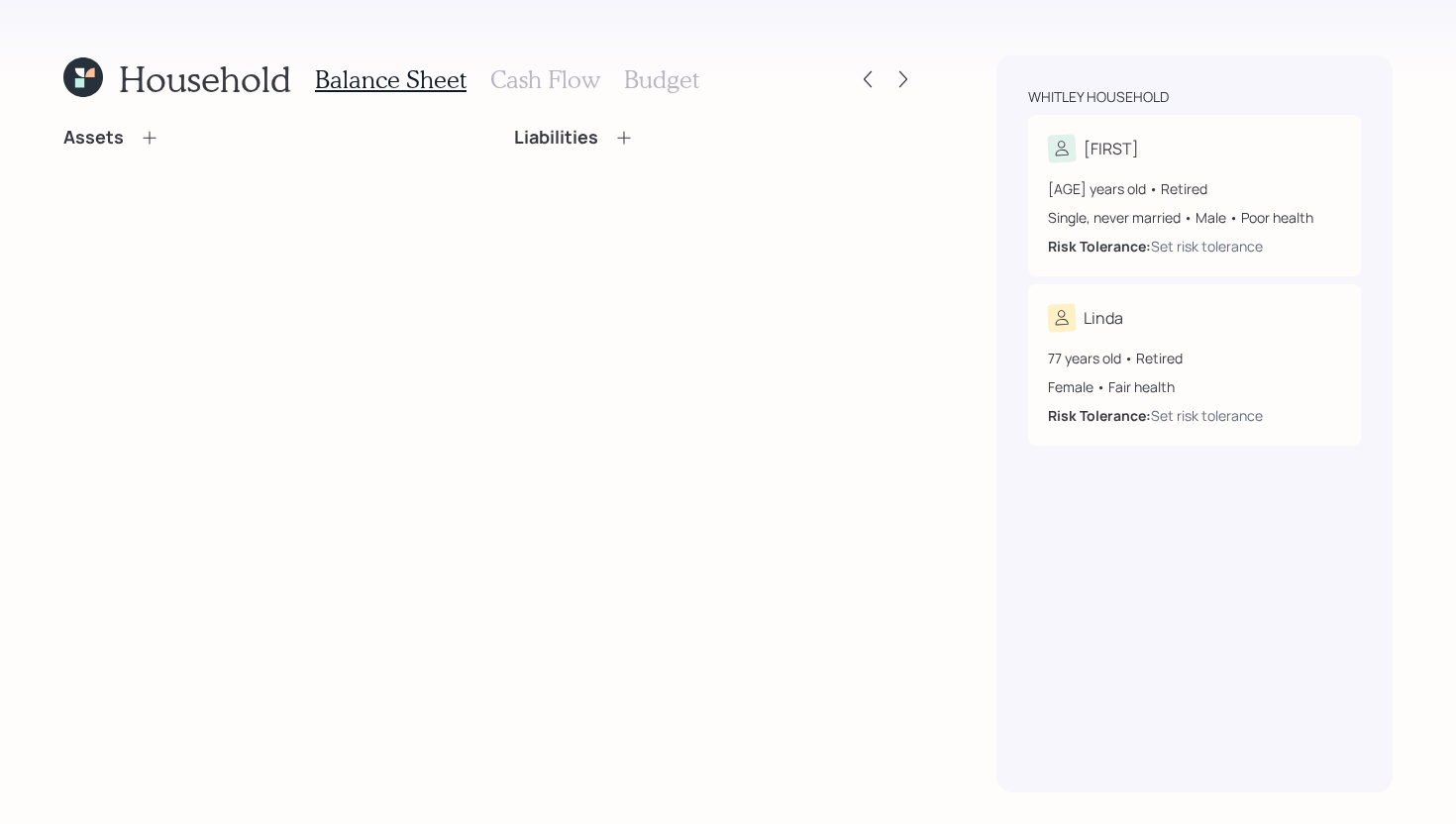 click 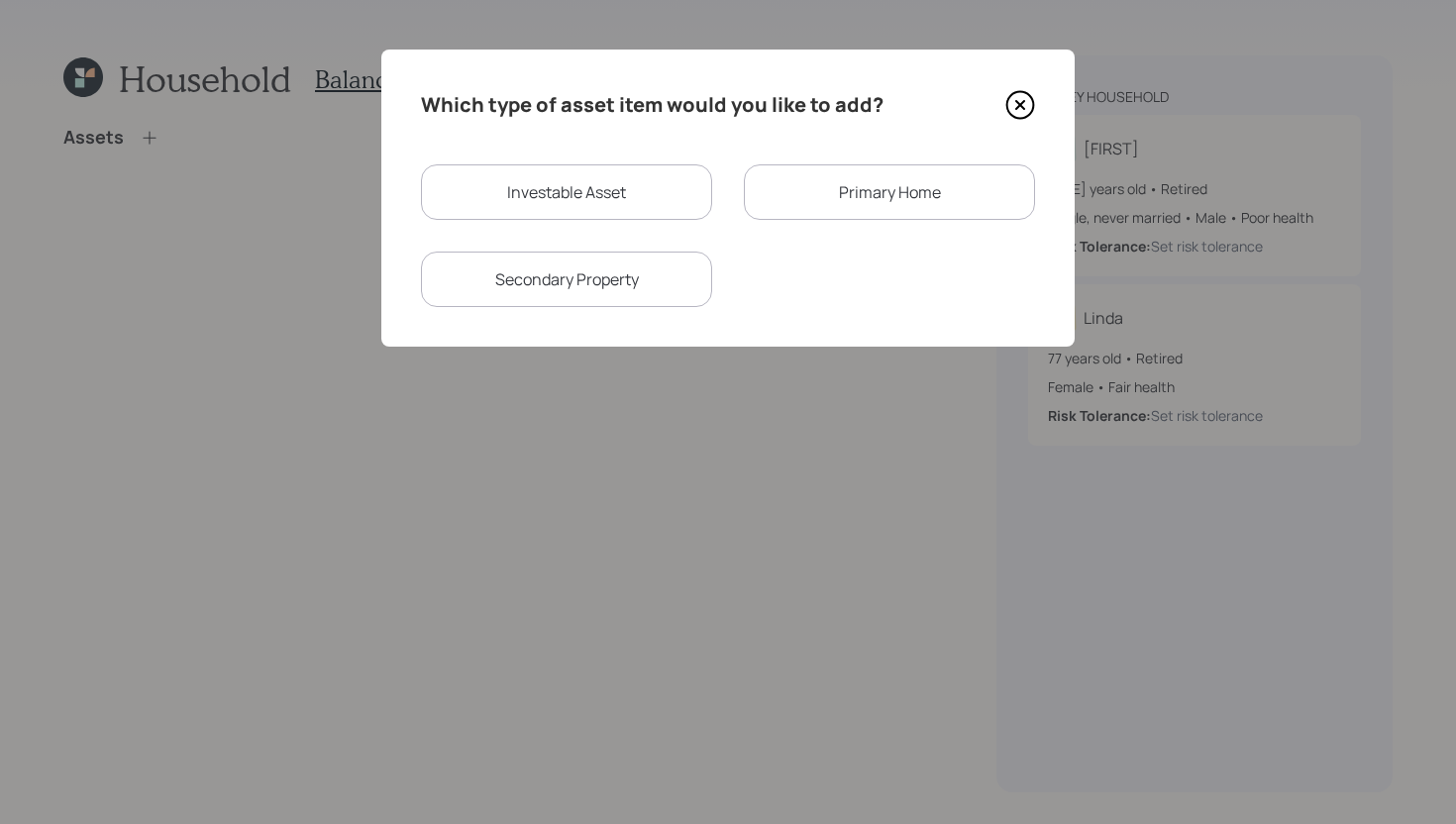 click on "Investable Asset" at bounding box center [567, 192] 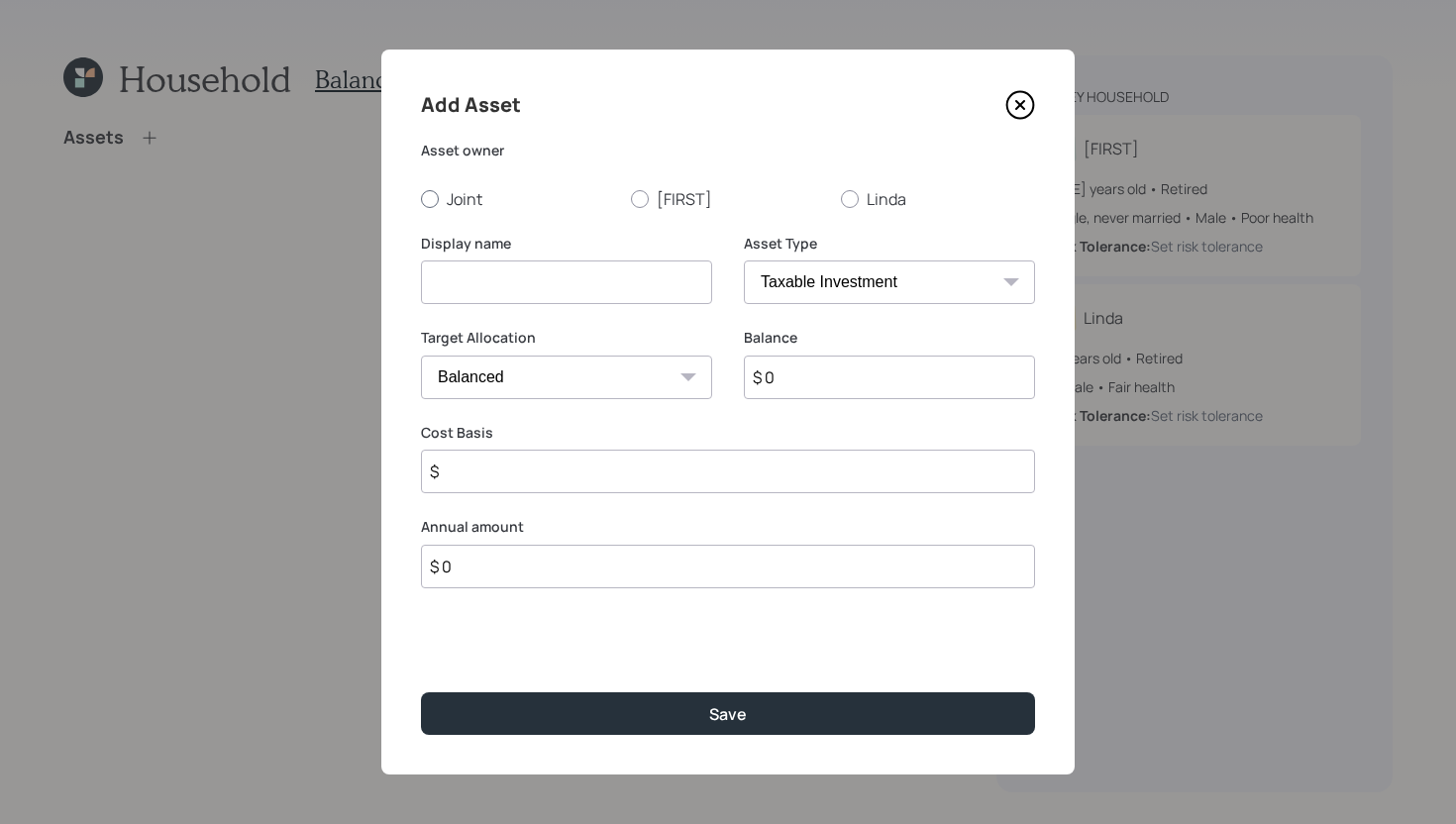 click on "Joint" at bounding box center [518, 199] 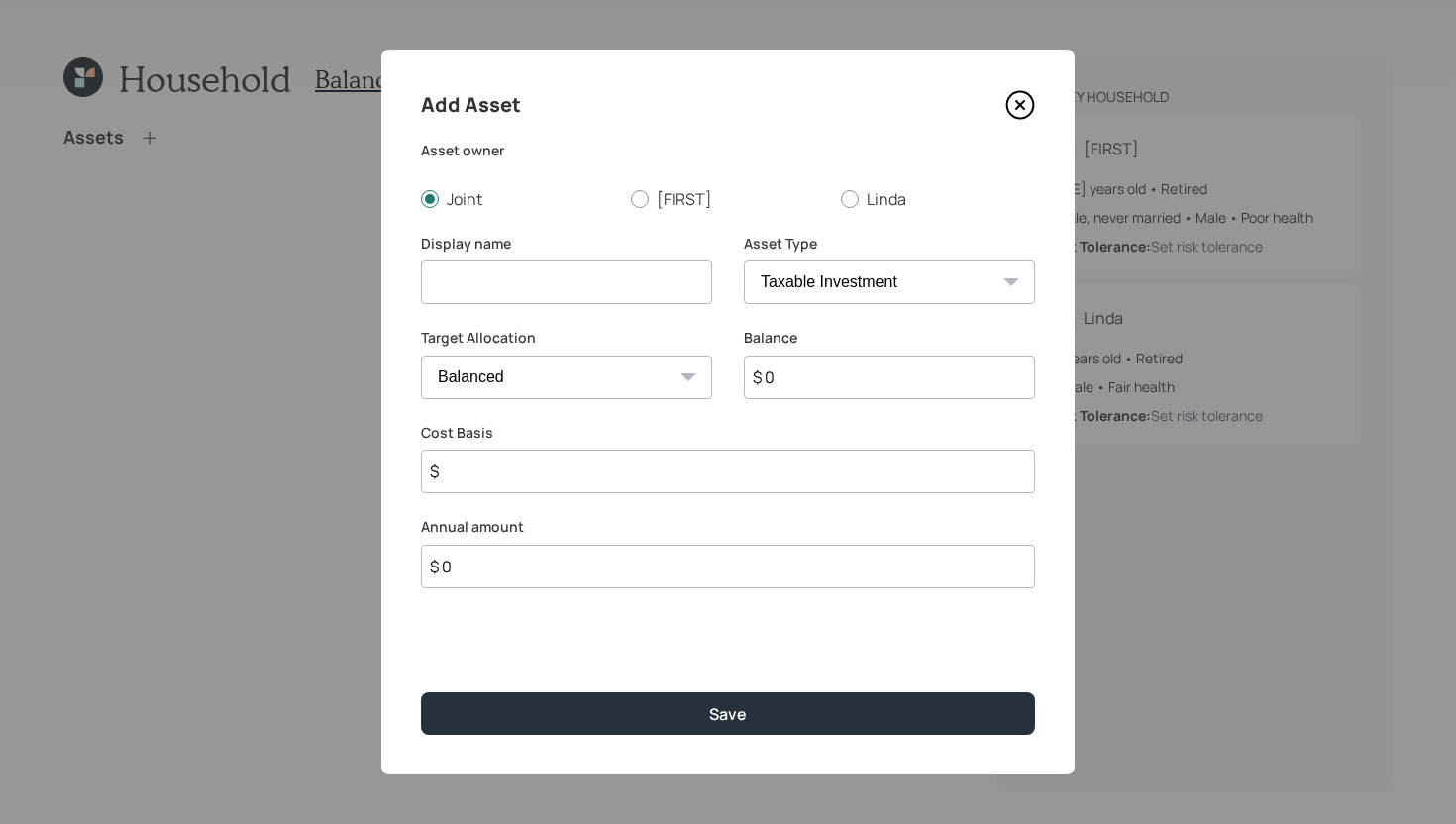 click on "Add Asset Asset owner Joint Joseph Linda Display name Asset Type SEP IRA IRA Roth IRA 401(k) Roth 401(k) 403(b) Roth 403(b) 457(b) Roth 457(b) Health Savings Account 529 Taxable Investment Checking / Savings Emergency Fund Target Allocation Cash Conservative Balanced Aggressive Balance $ 0 Cost Basis $ Annual amount $ 0 Save" at bounding box center (728, 412) 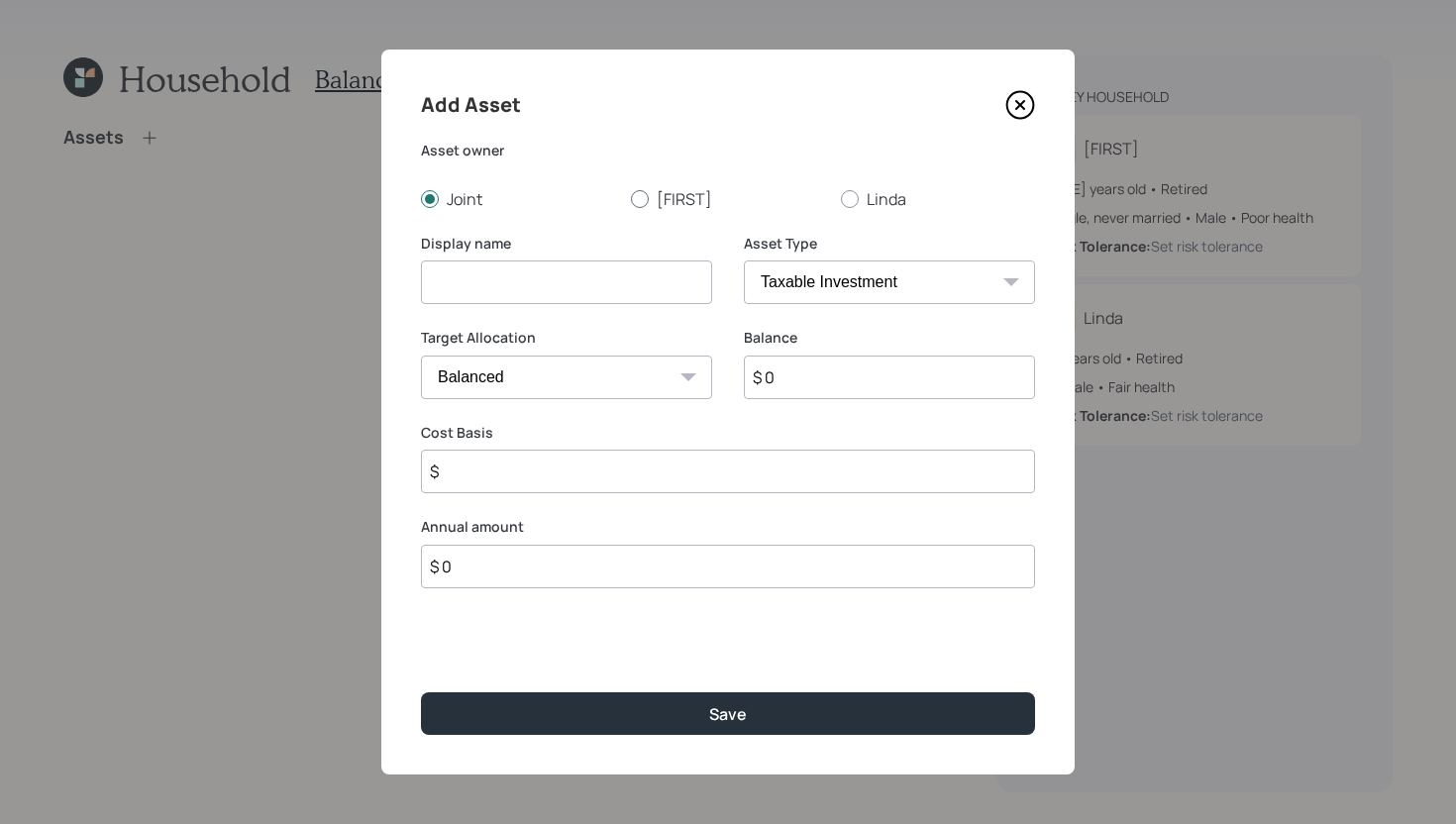 click at bounding box center (640, 199) 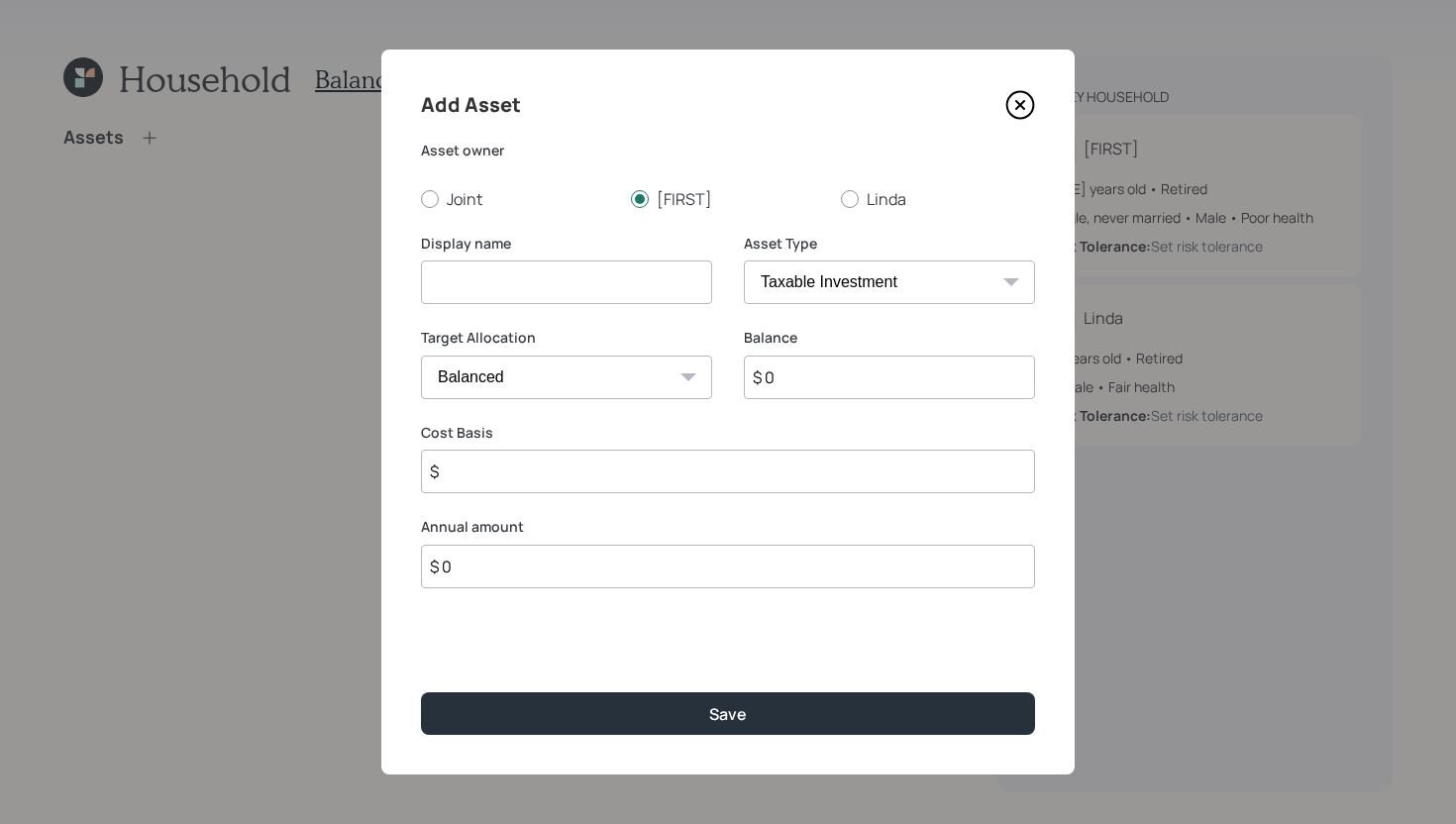 click at bounding box center (567, 282) 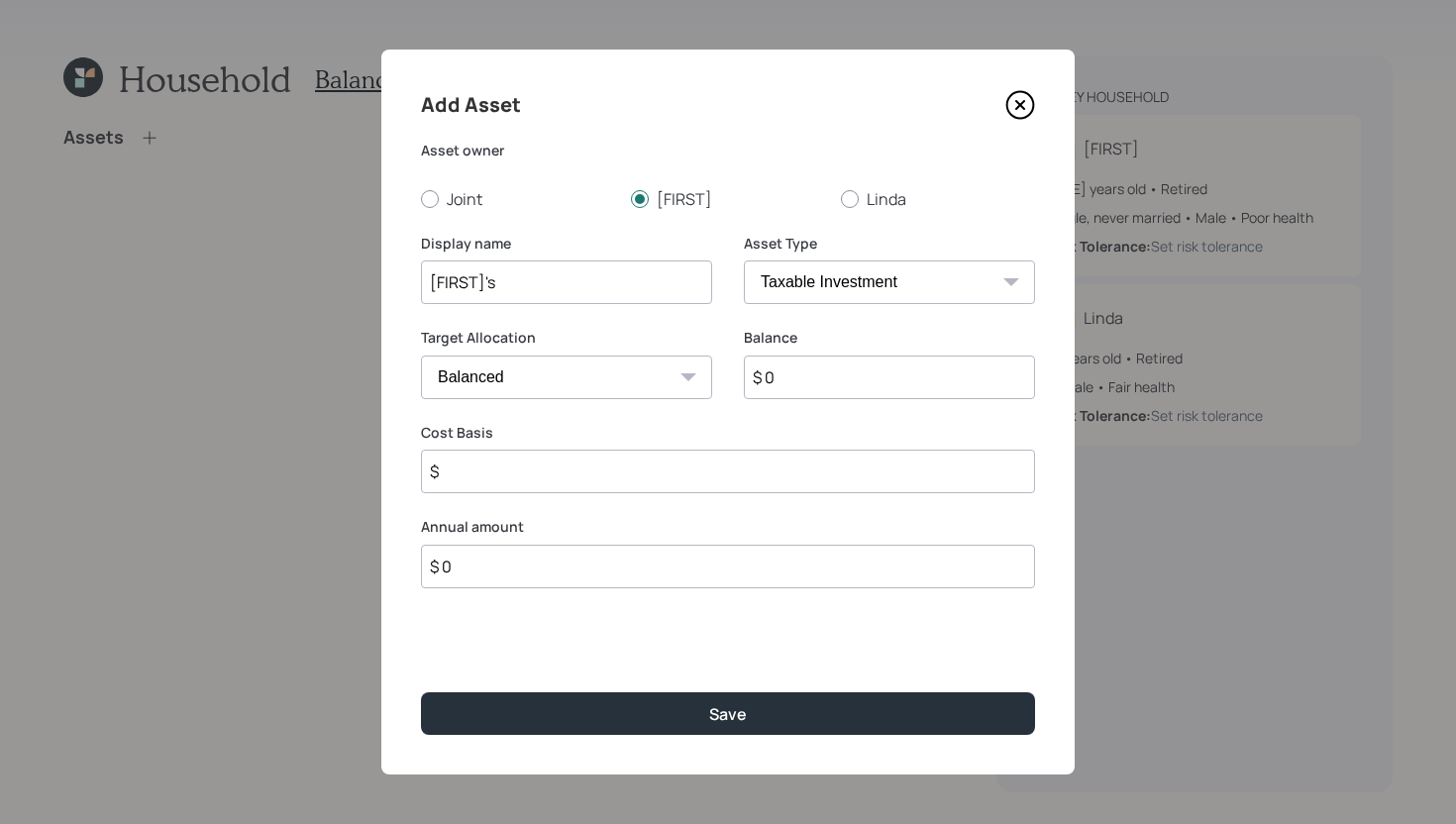 click on "$ 0" at bounding box center (889, 377) 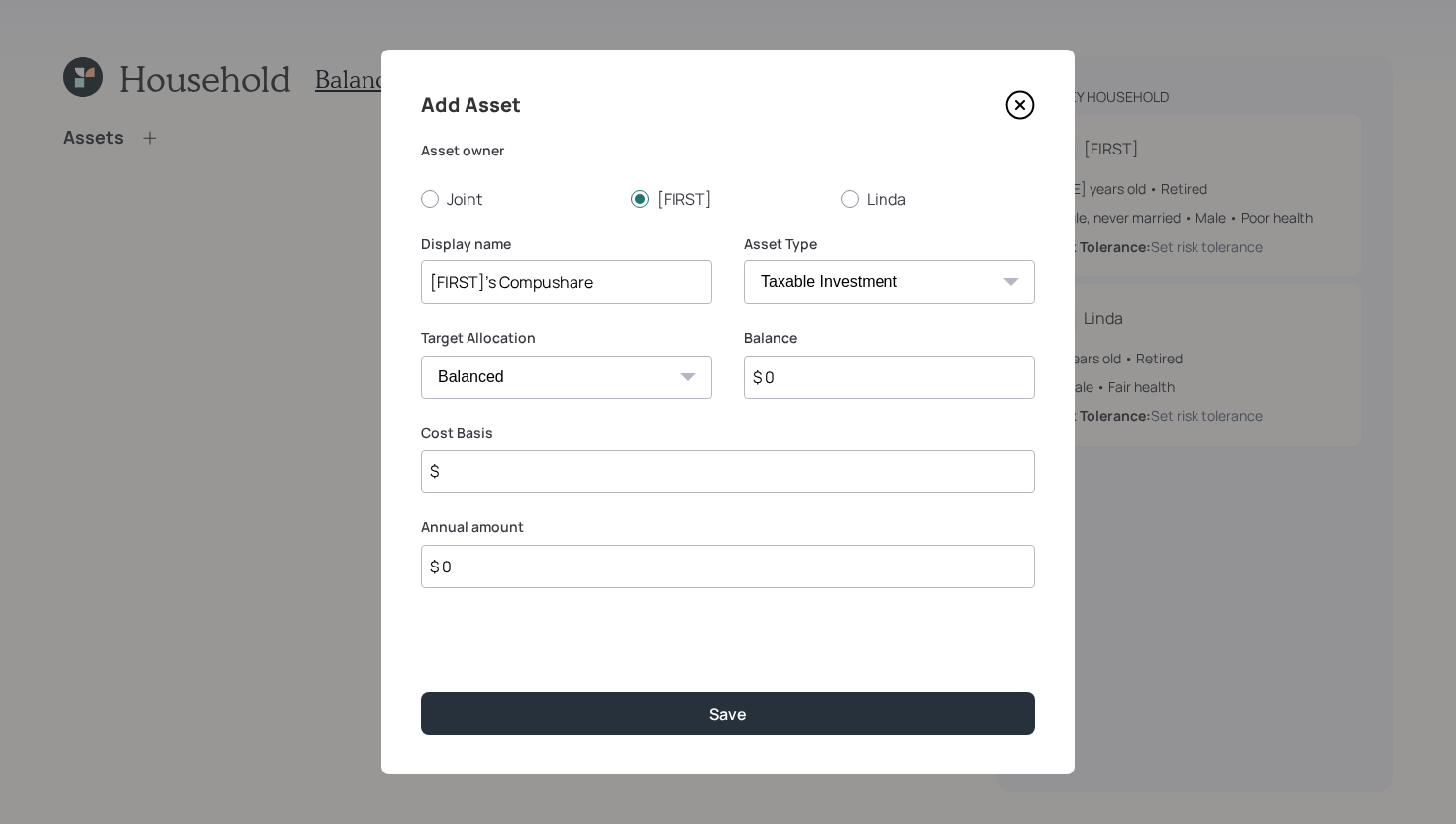 type on "[FIRST]'s Compushare" 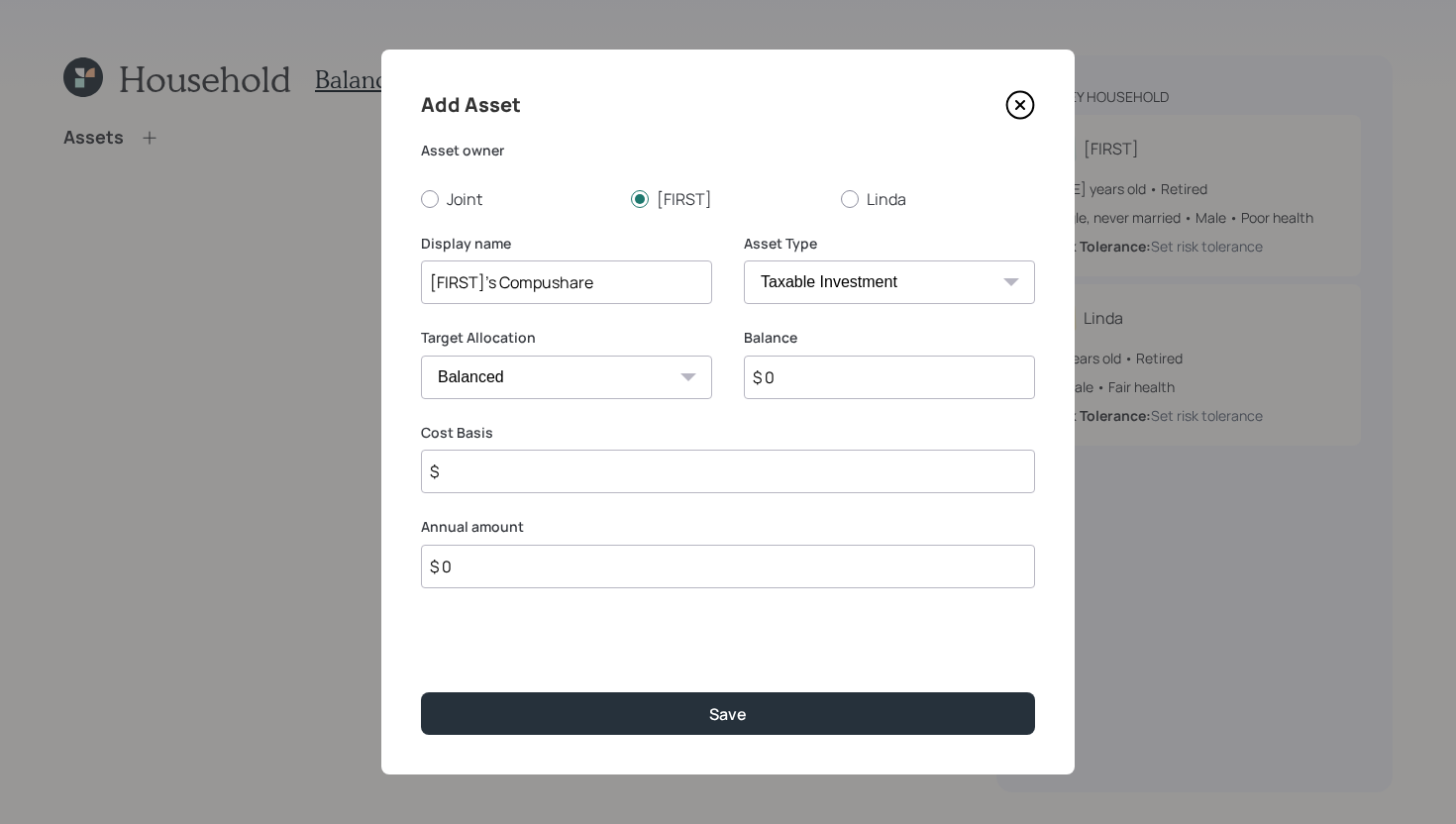 click on "SEP IRA IRA Roth IRA 401(k) Roth 401(k) 403(b) Roth 403(b) 457(b) Roth 457(b) Health Savings Account 529 Taxable Investment Checking / Savings Emergency Fund" at bounding box center [889, 282] 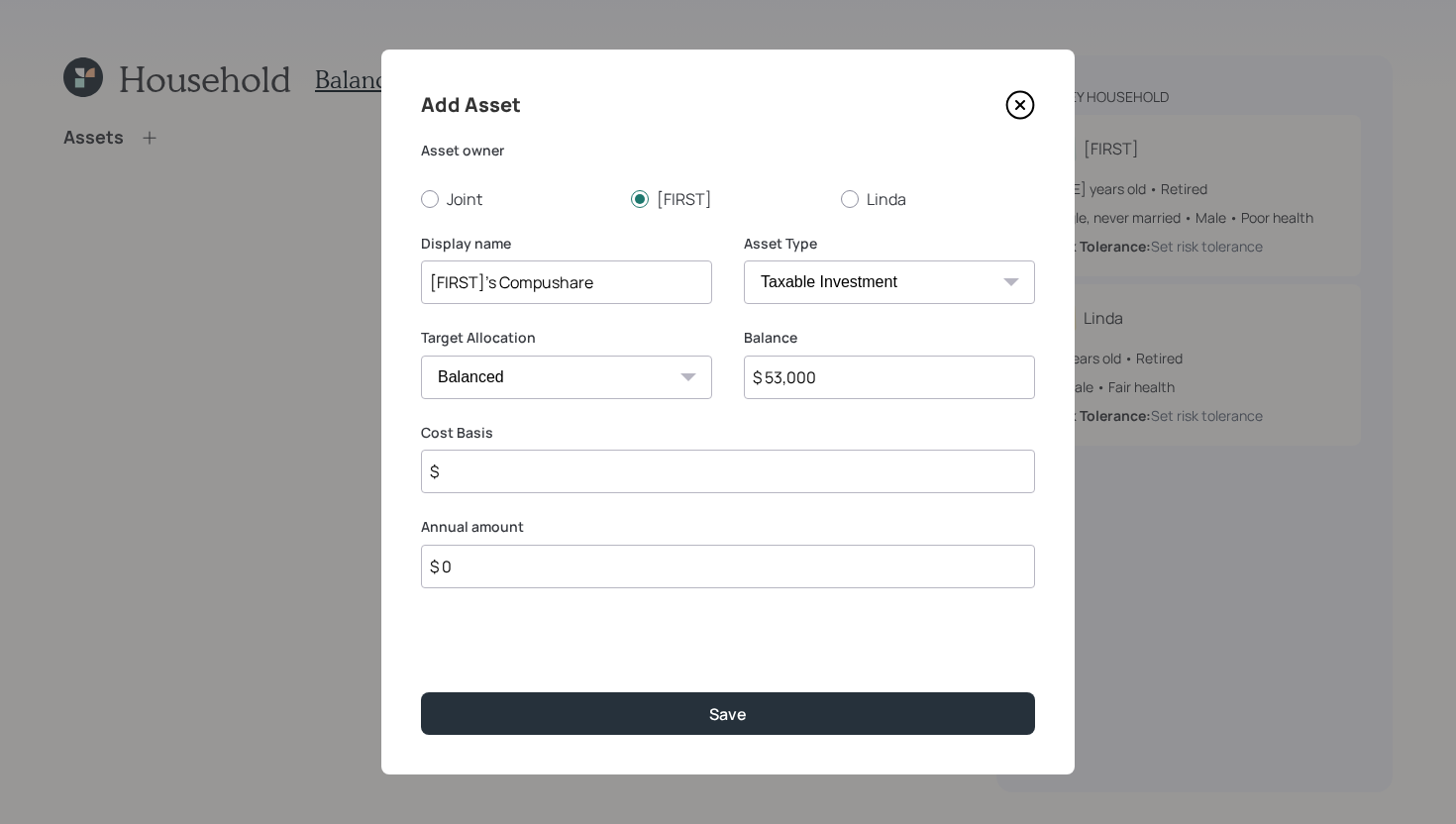 type on "$ 53,000" 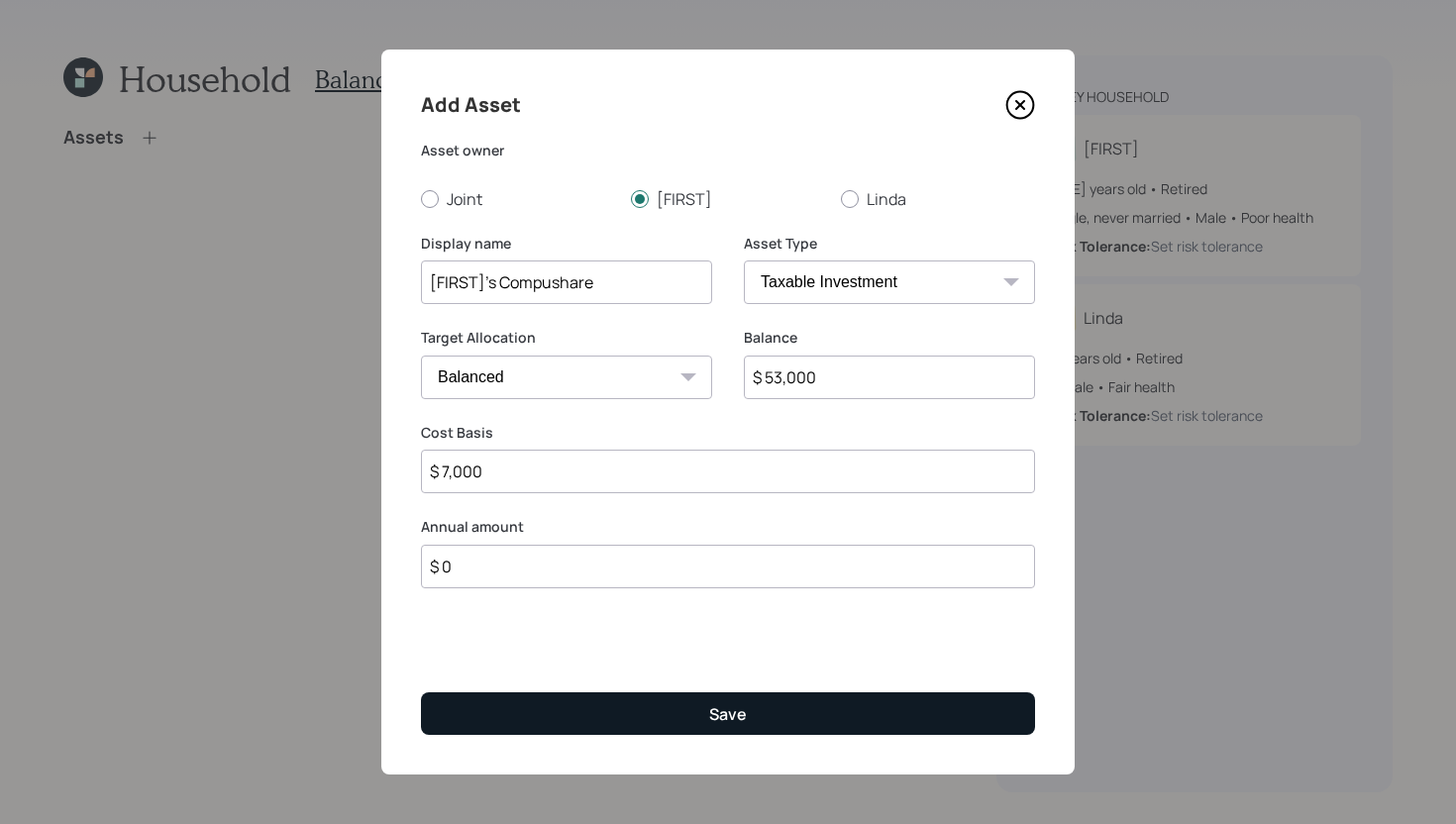 type on "$ 7,000" 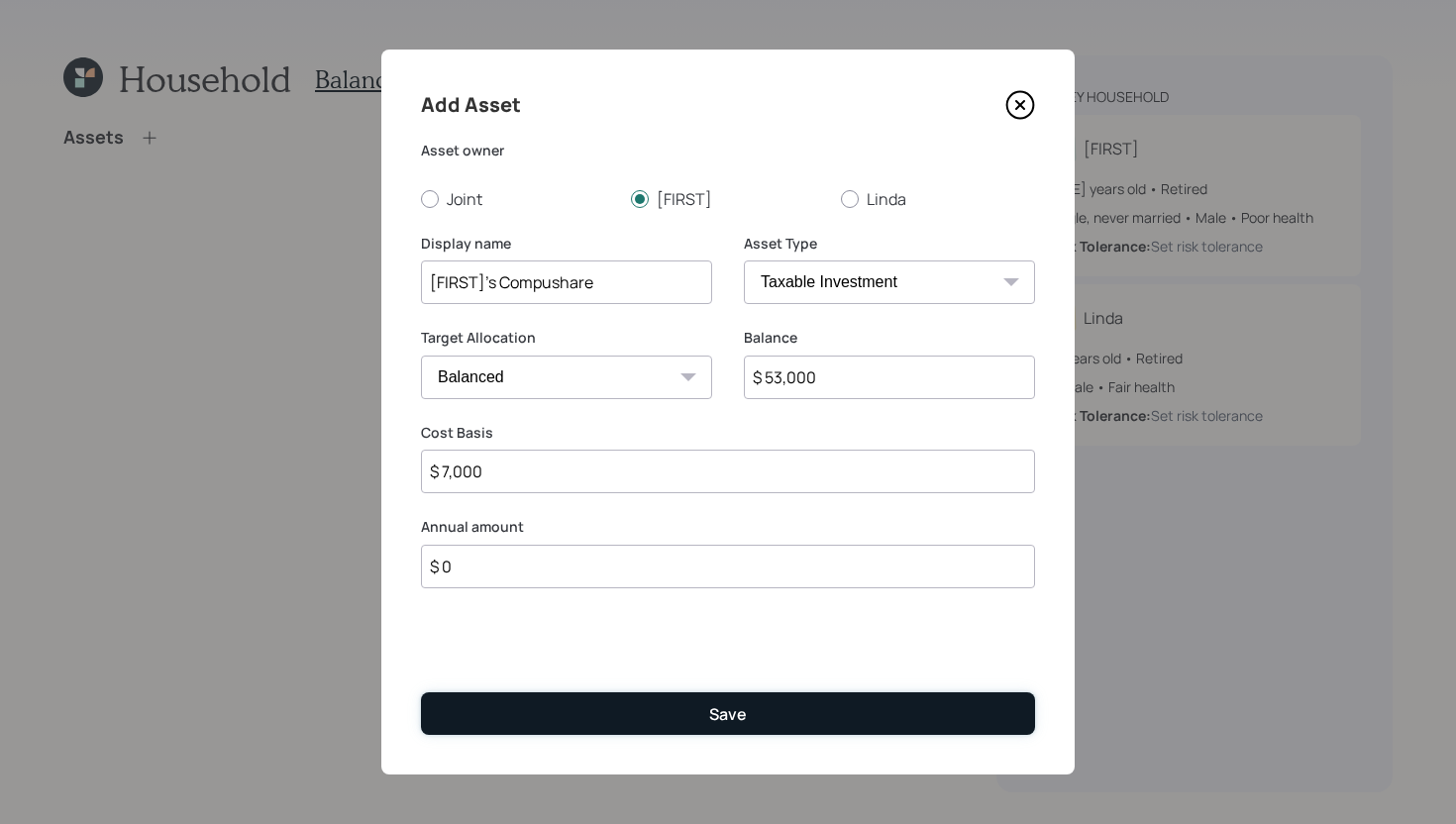click on "Save" at bounding box center (728, 713) 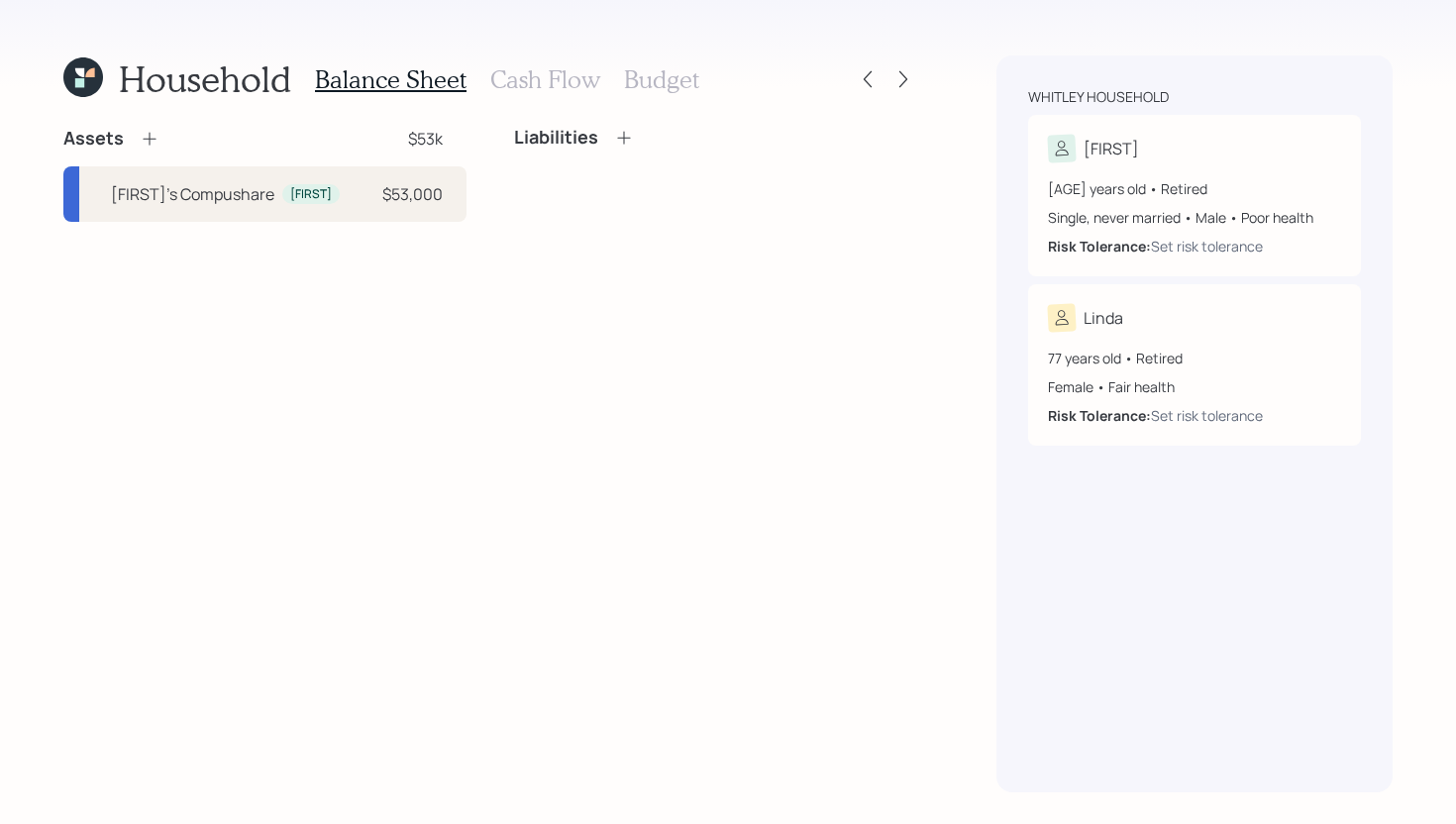 click 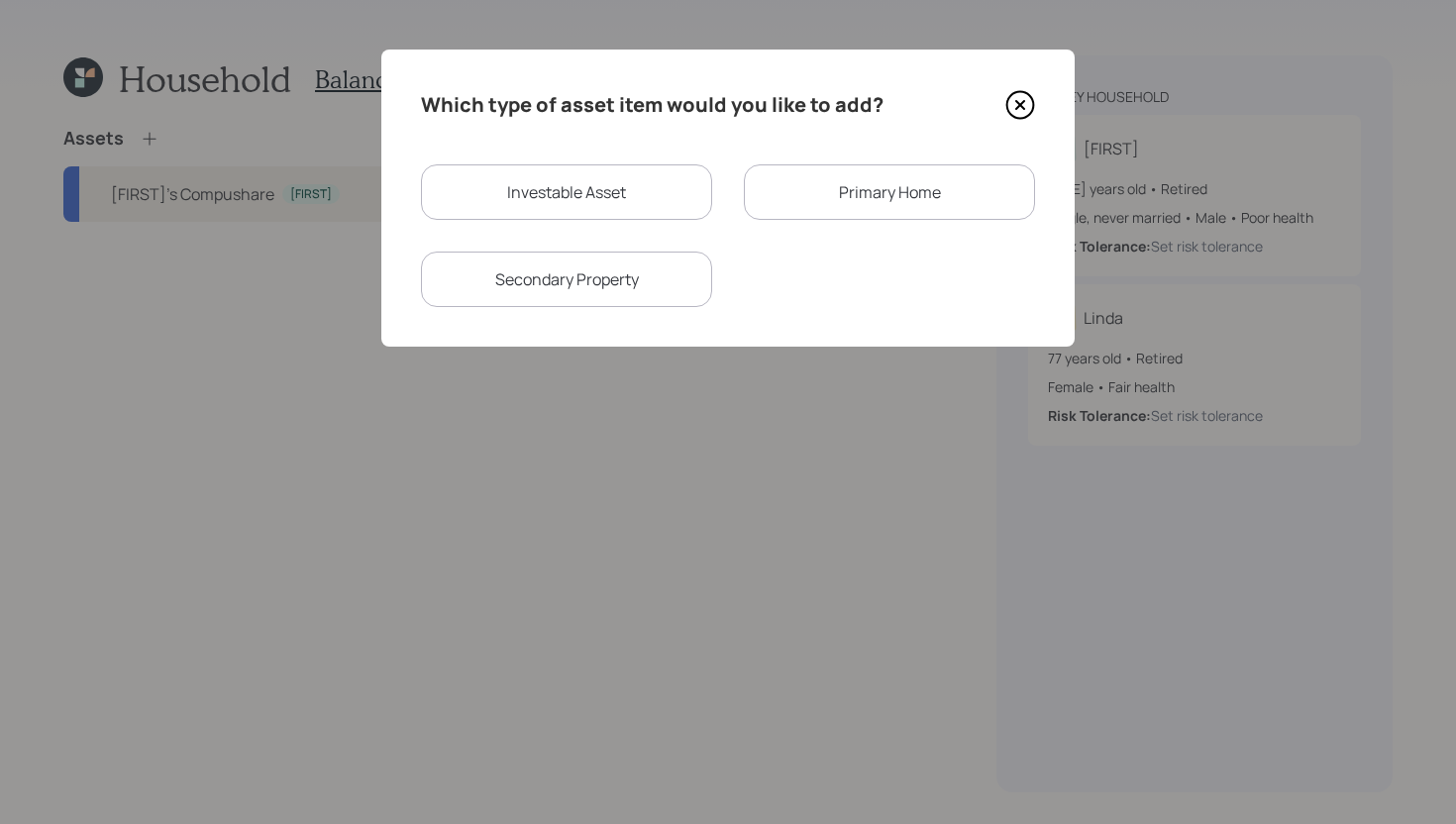 click on "Investable Asset" at bounding box center (567, 192) 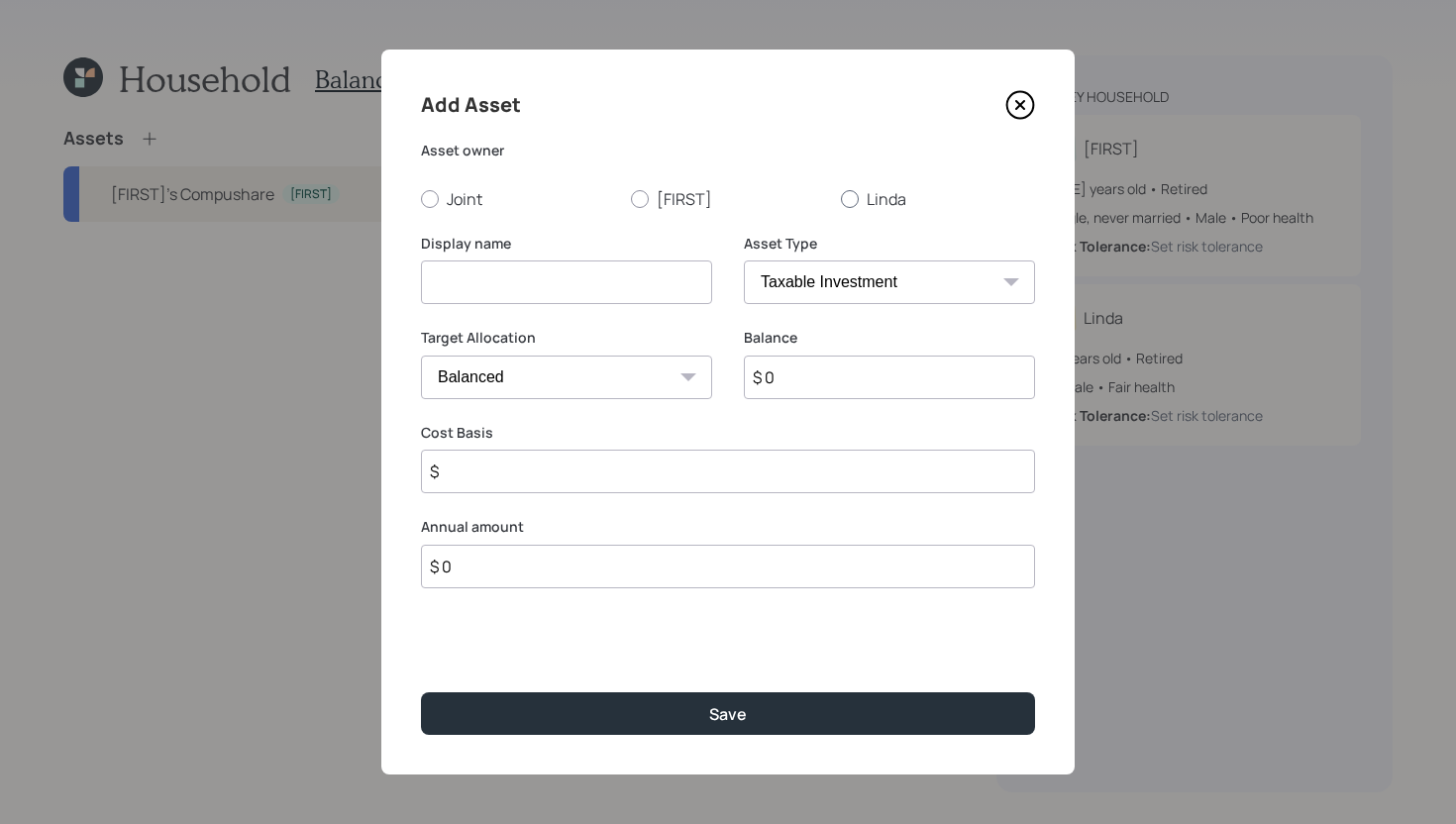 click at bounding box center [850, 199] 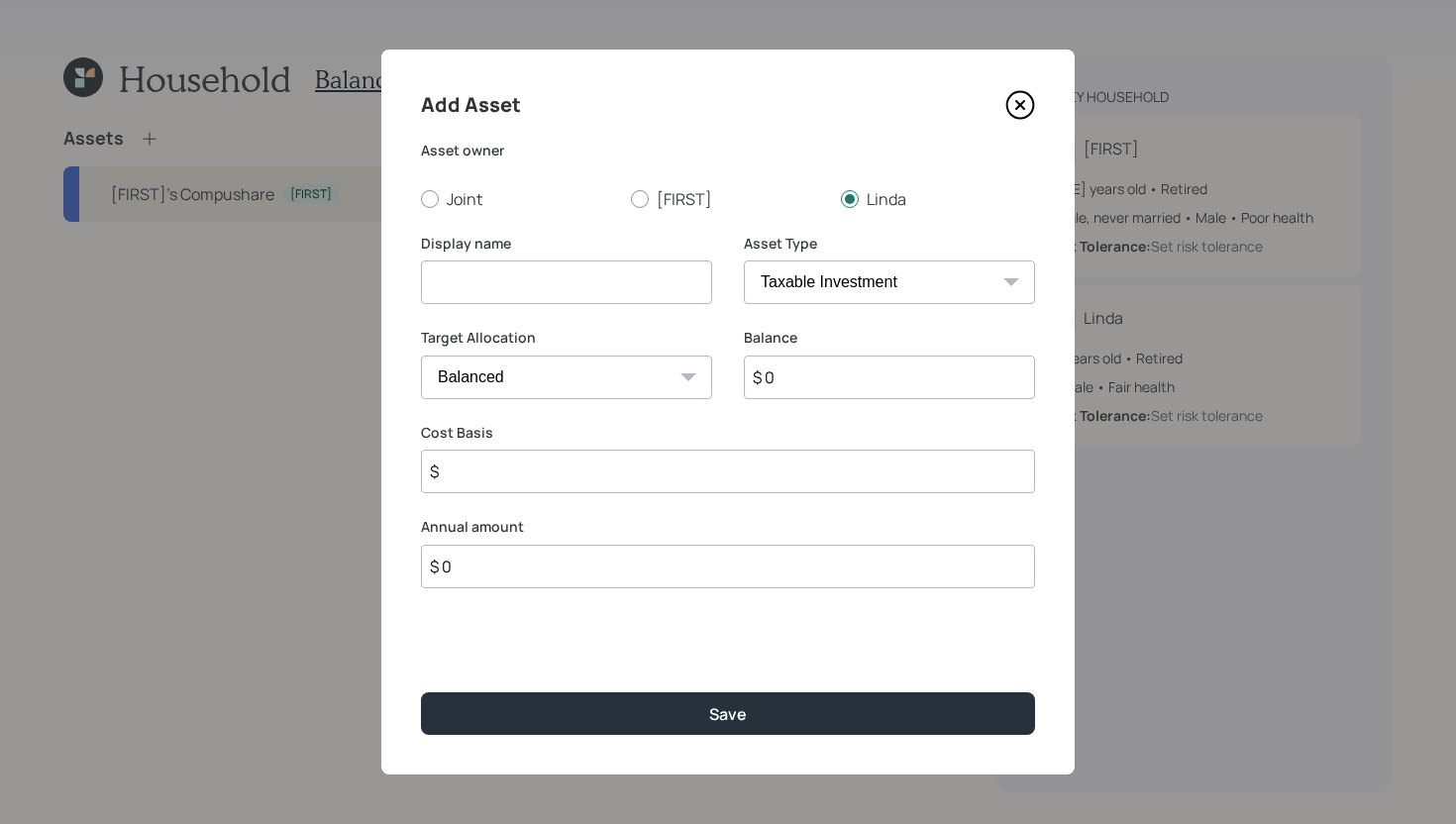 click at bounding box center (567, 282) 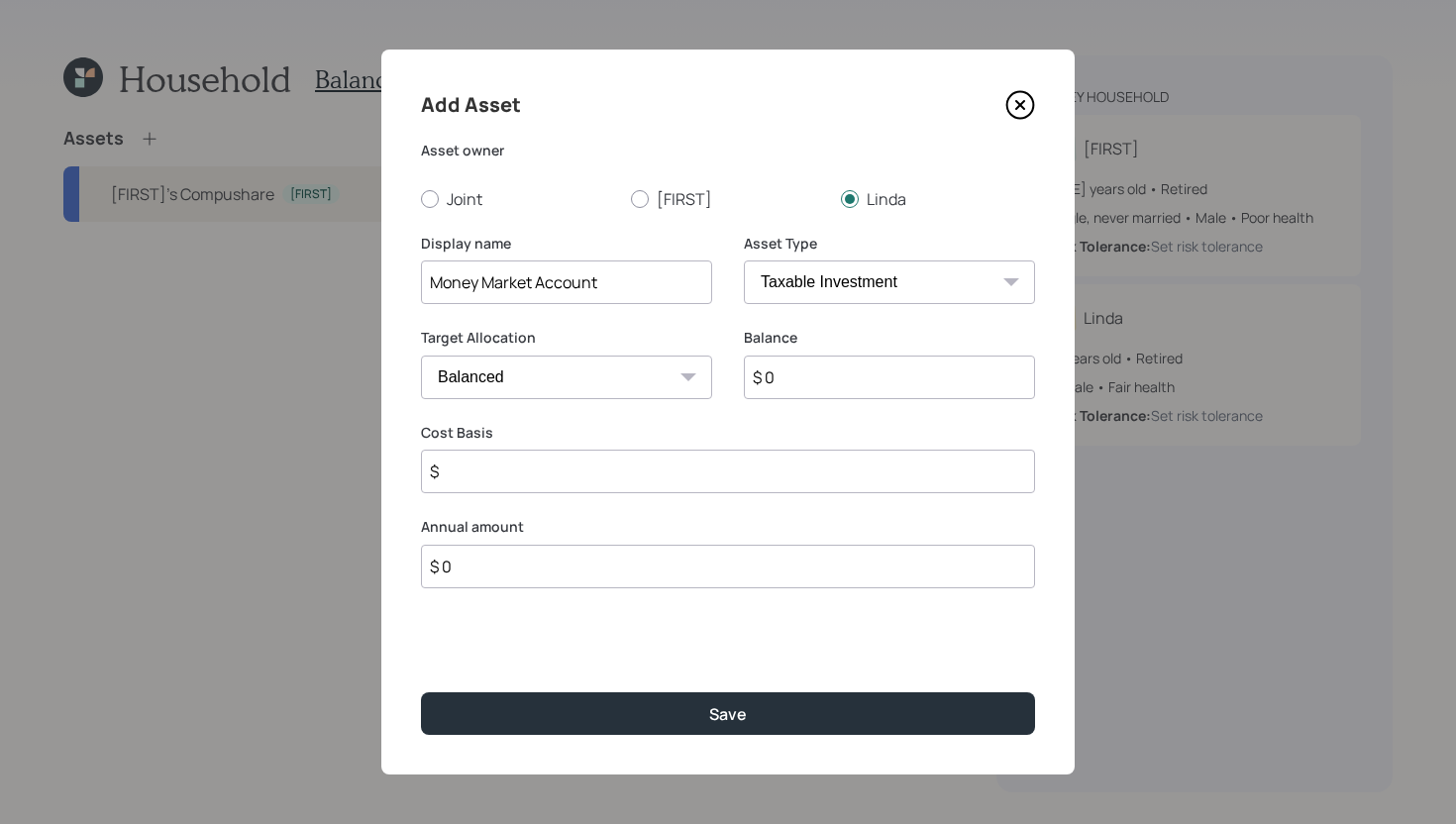 type on "Money Market Account" 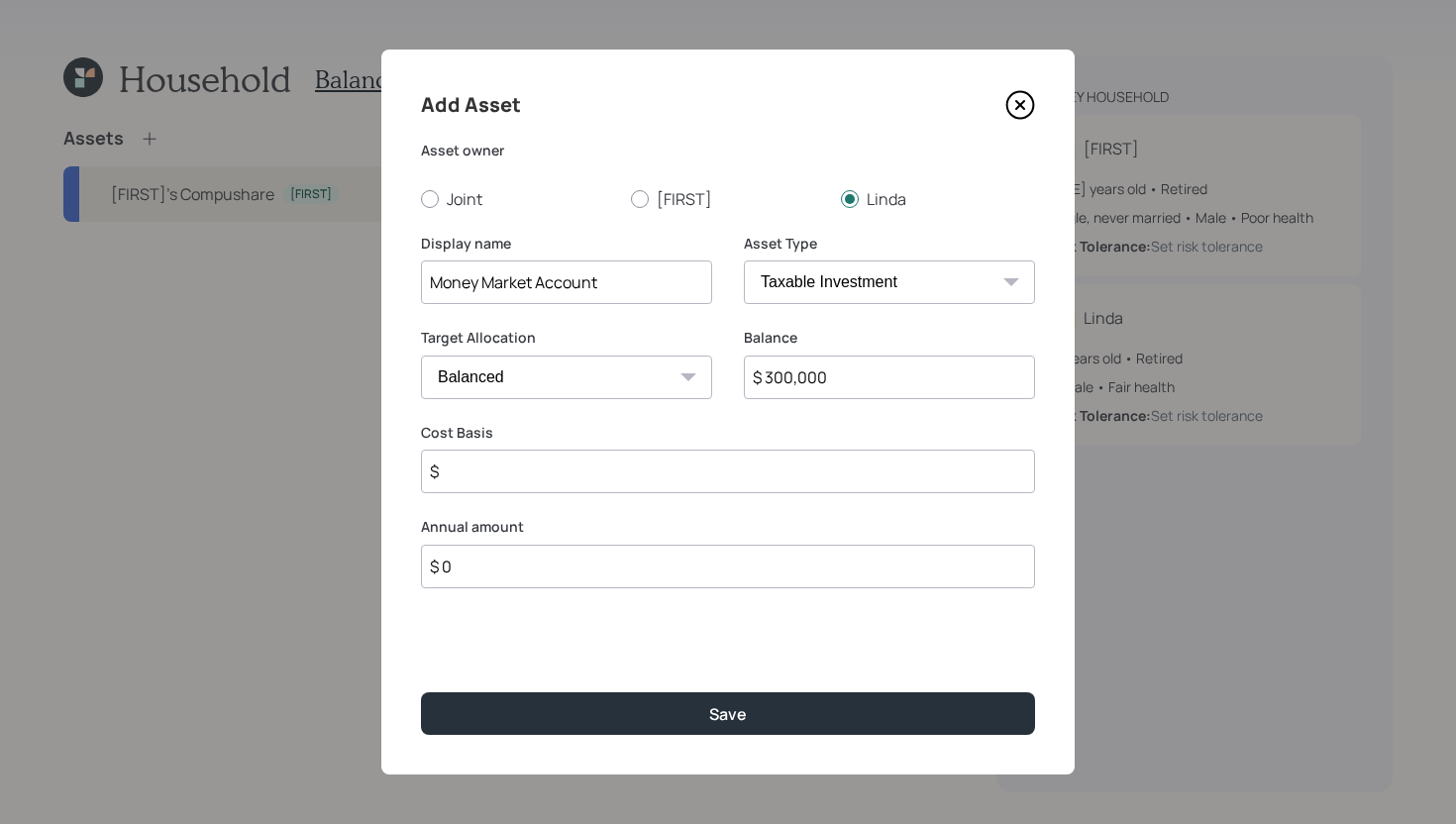 type on "$ 300,000" 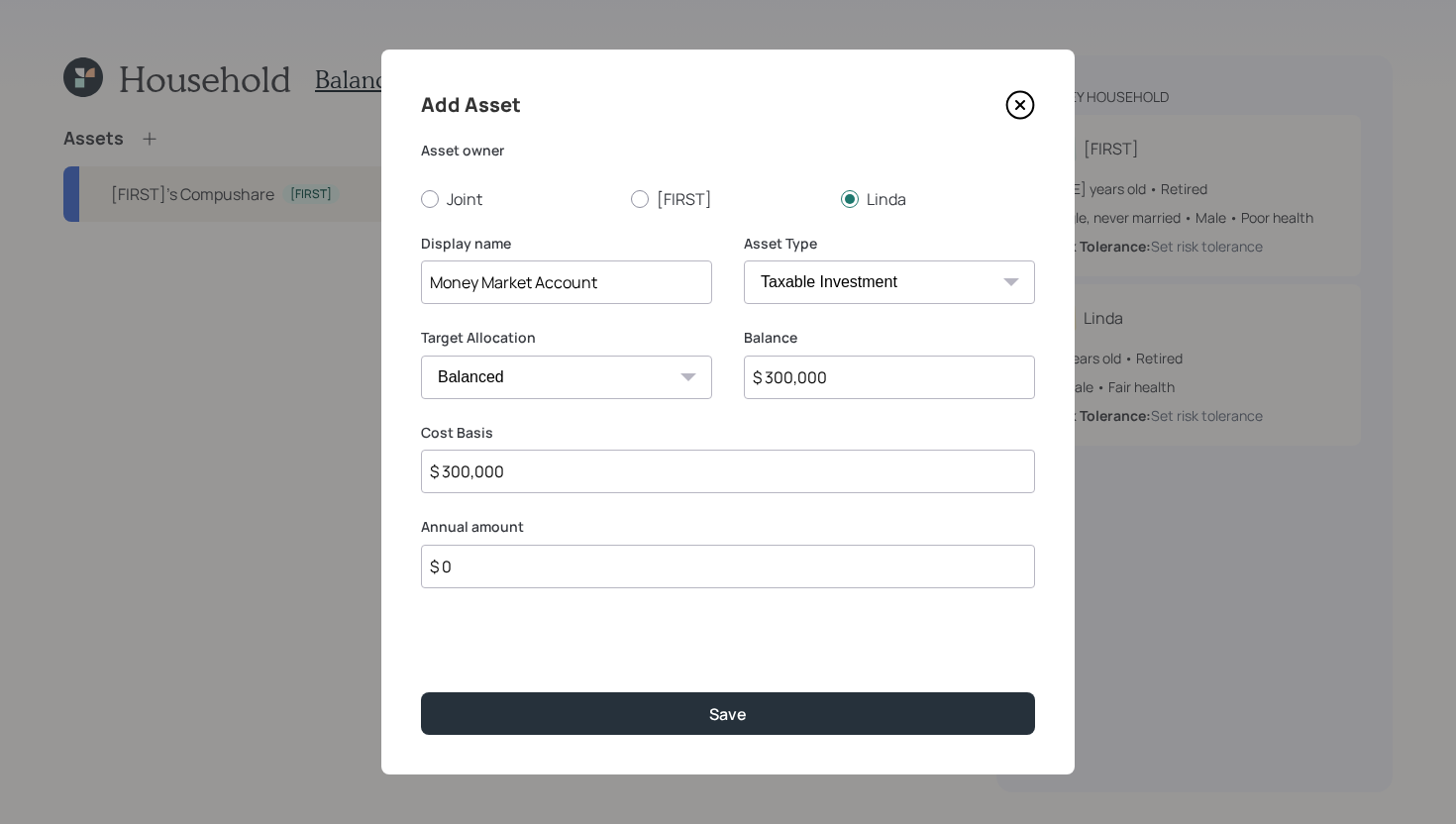 type on "$ 300,000" 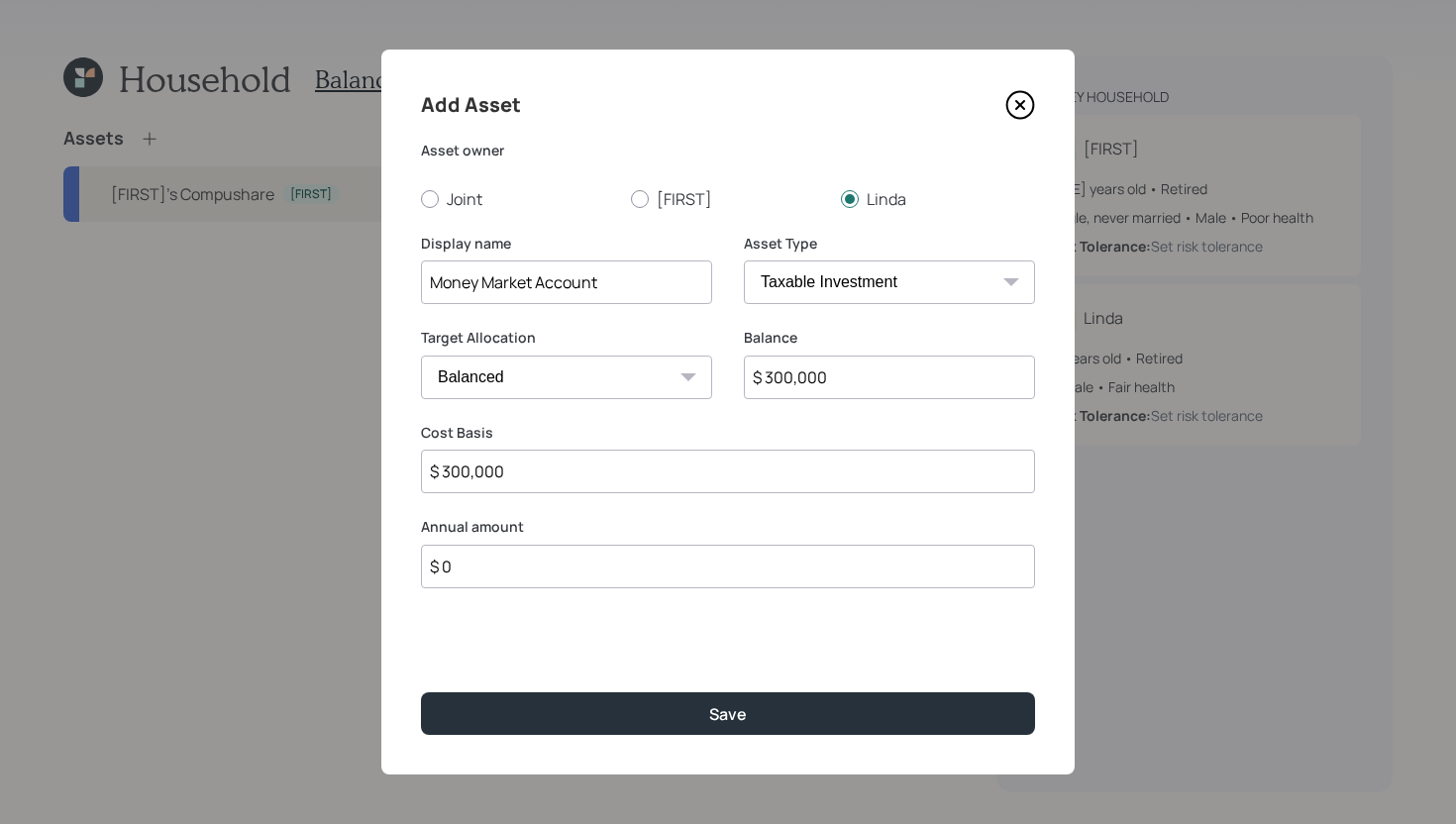 click on "SEP IRA IRA Roth IRA 401(k) Roth 401(k) 403(b) Roth 403(b) 457(b) Roth 457(b) Health Savings Account 529 Taxable Investment Checking / Savings Emergency Fund" at bounding box center (889, 282) 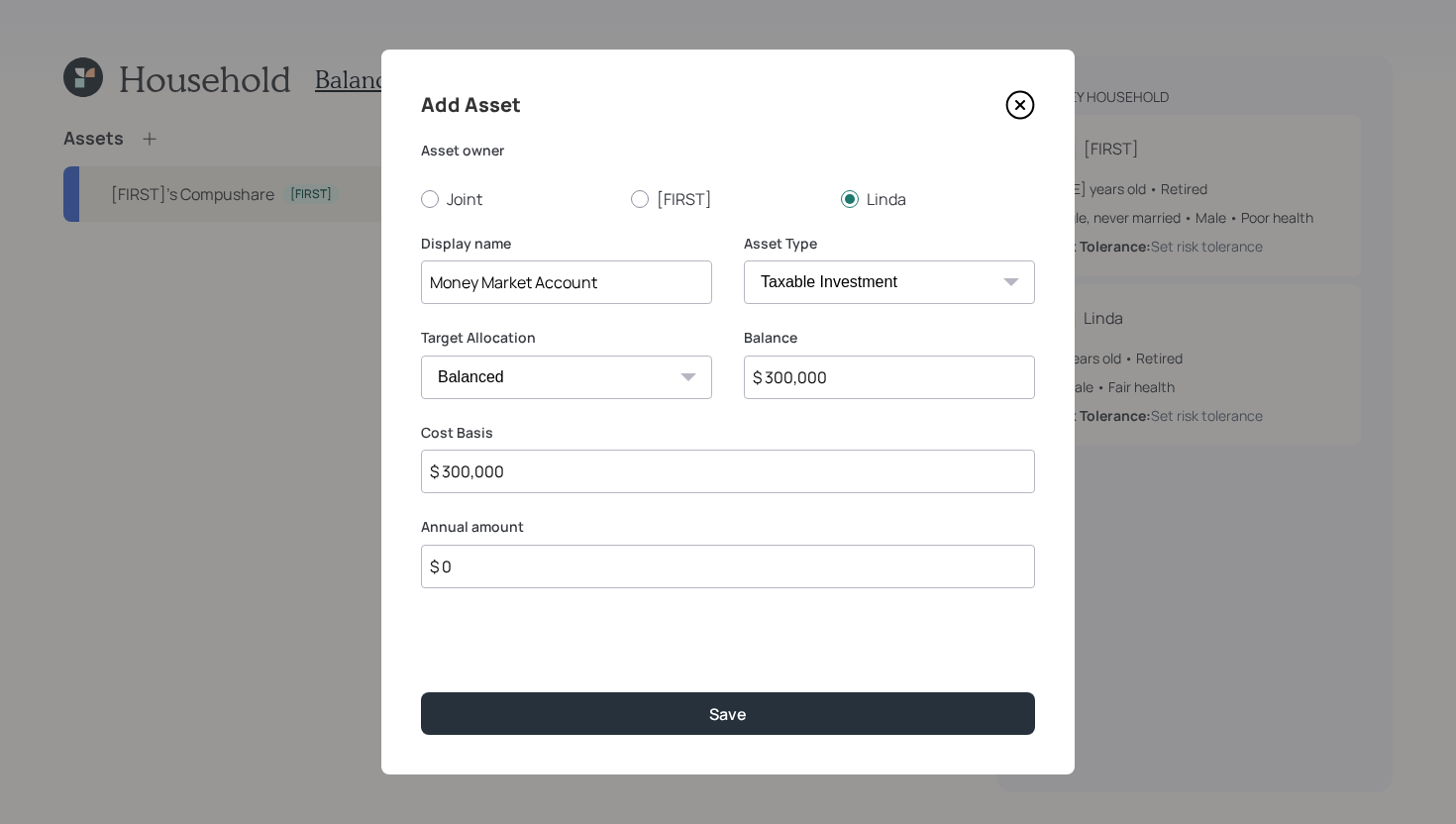 select on "cash" 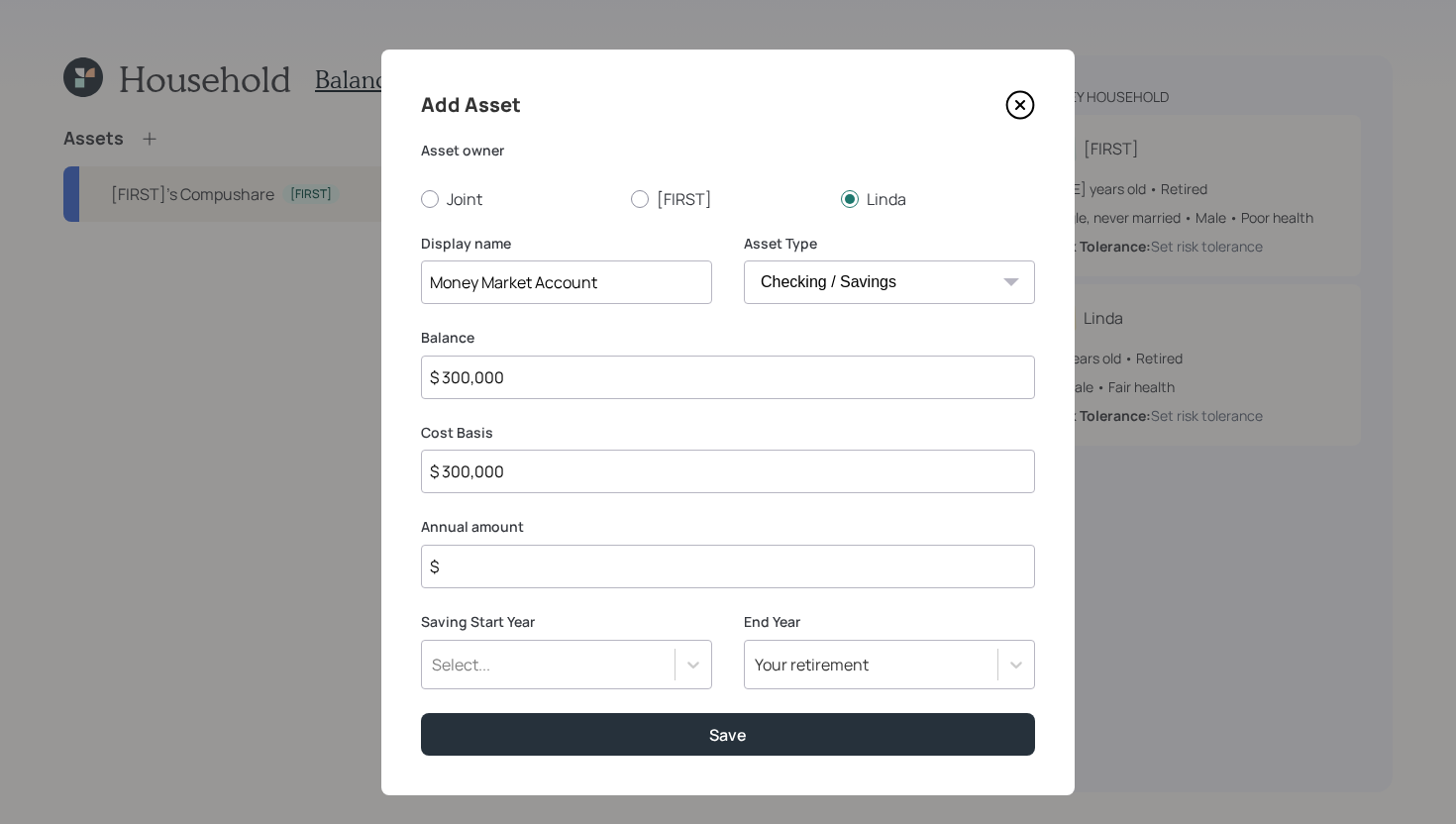 click on "$" at bounding box center [728, 566] 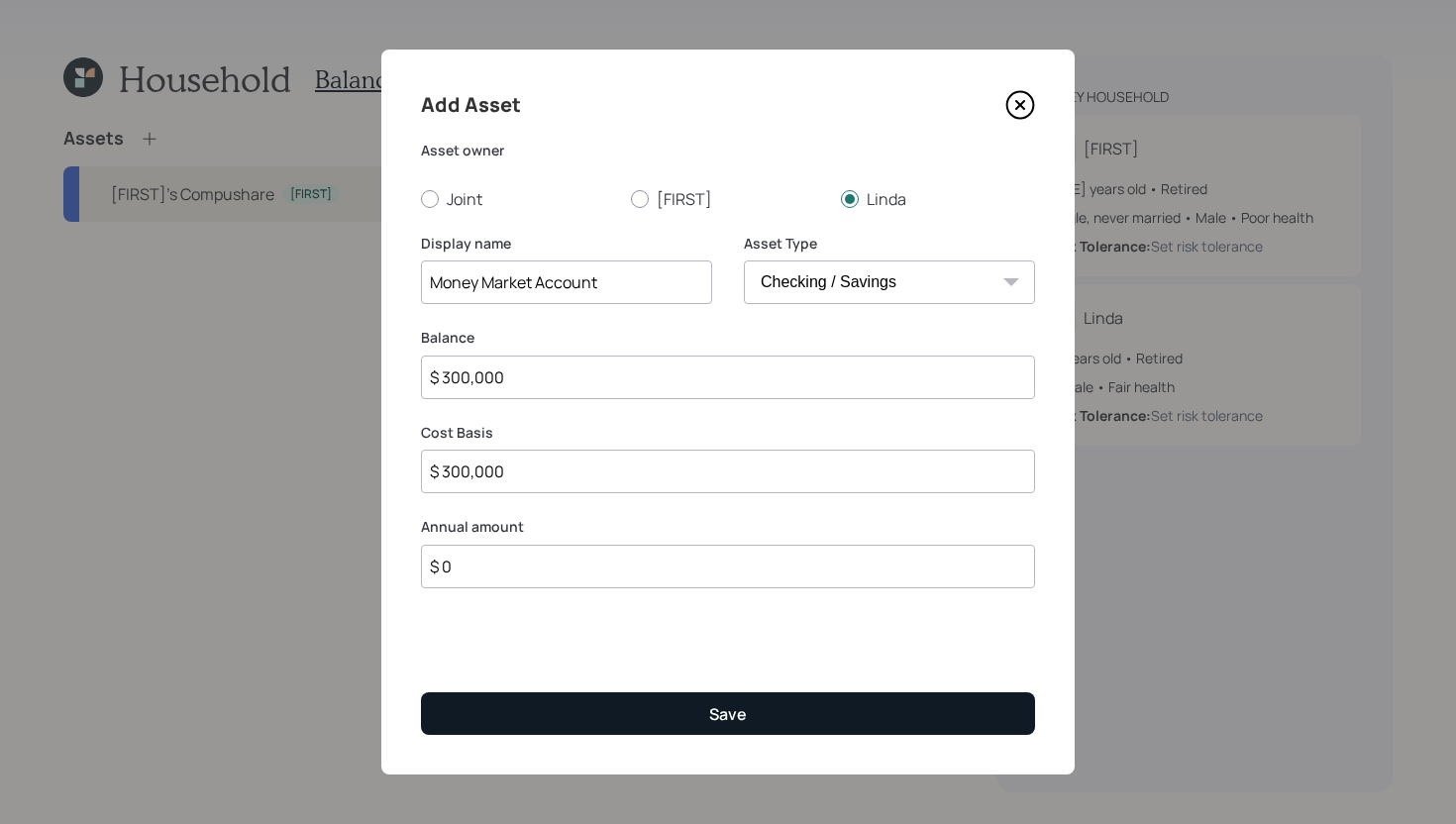 type on "$ 0" 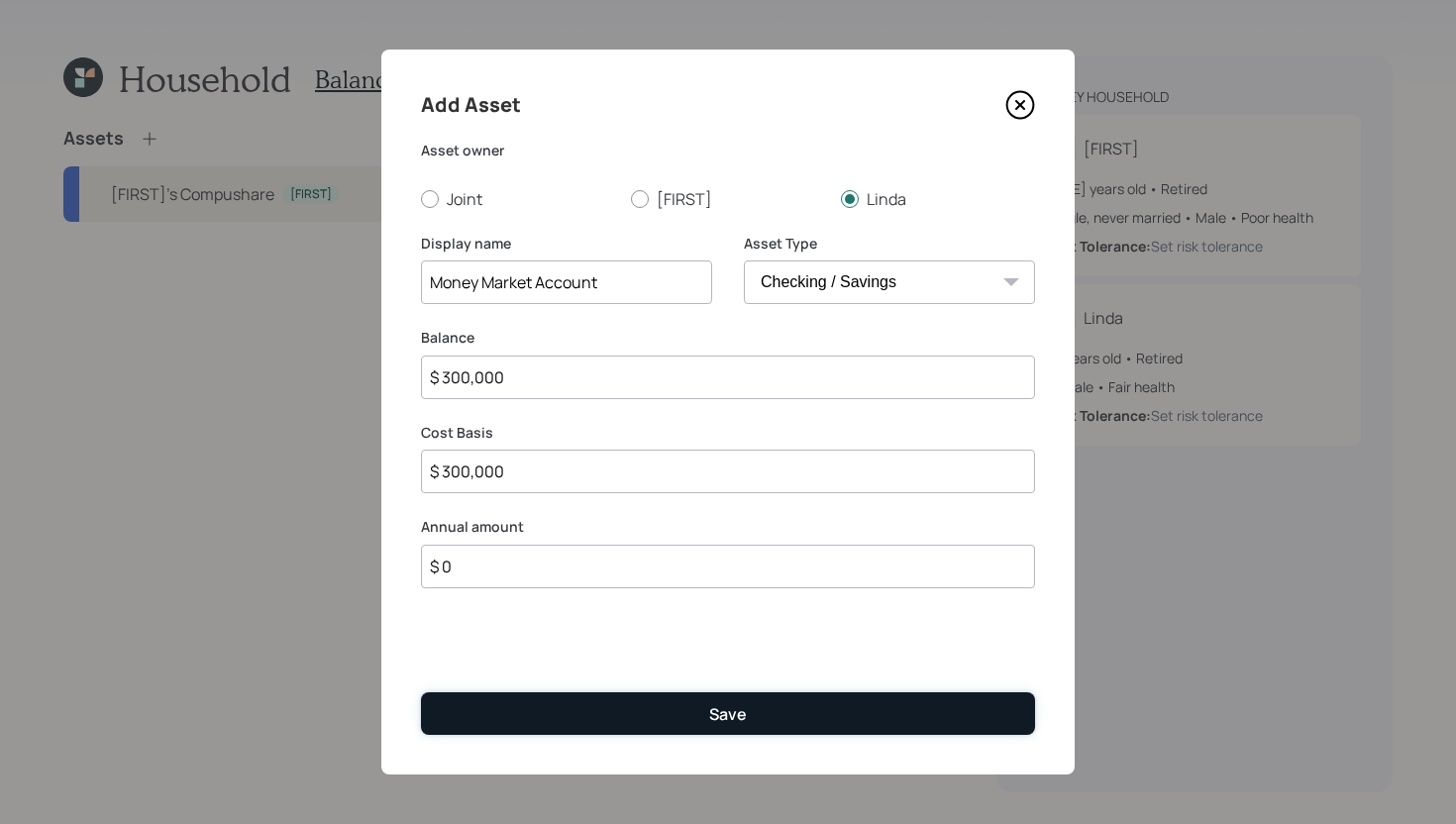 click on "Save" at bounding box center (728, 713) 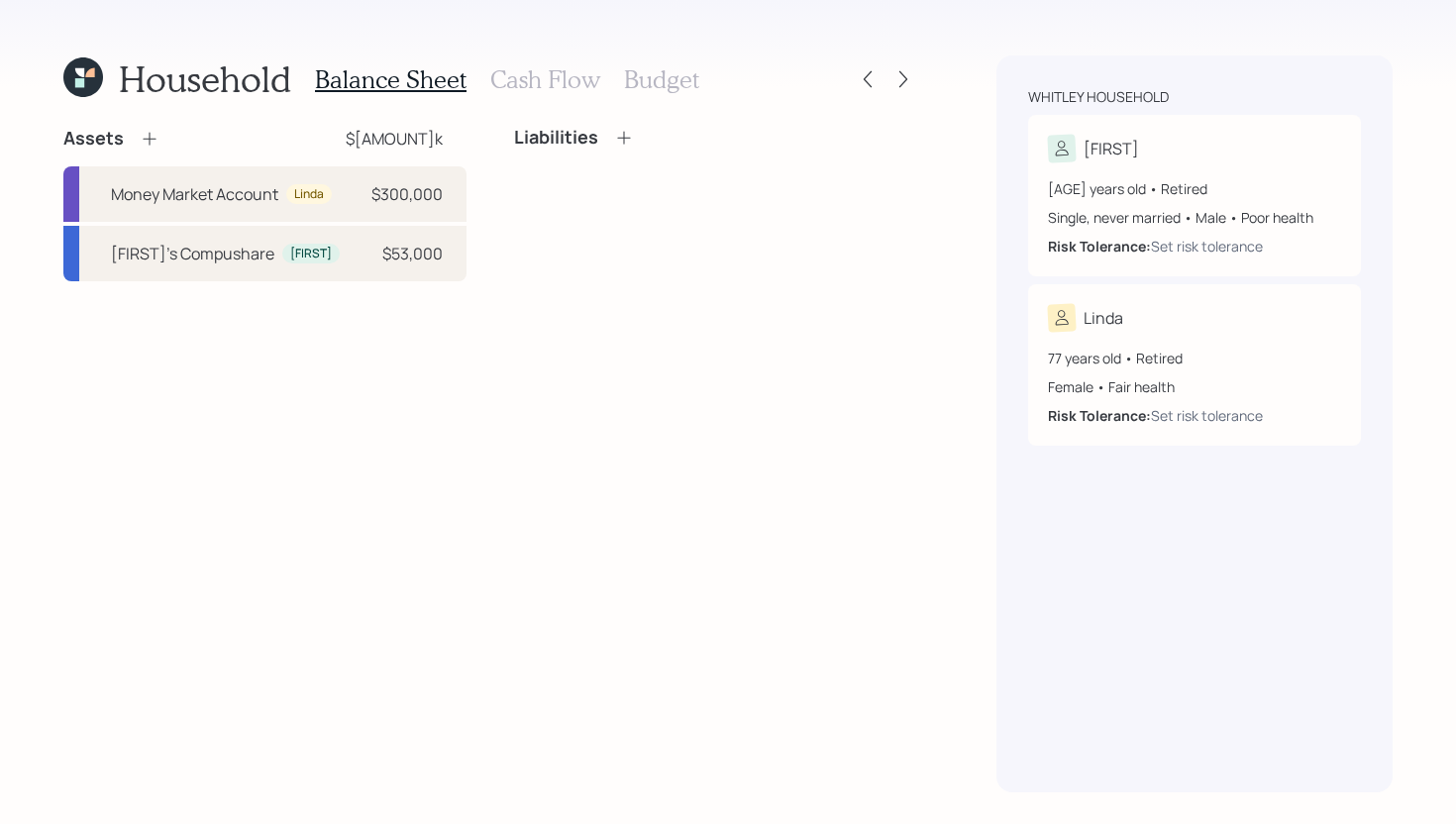 click 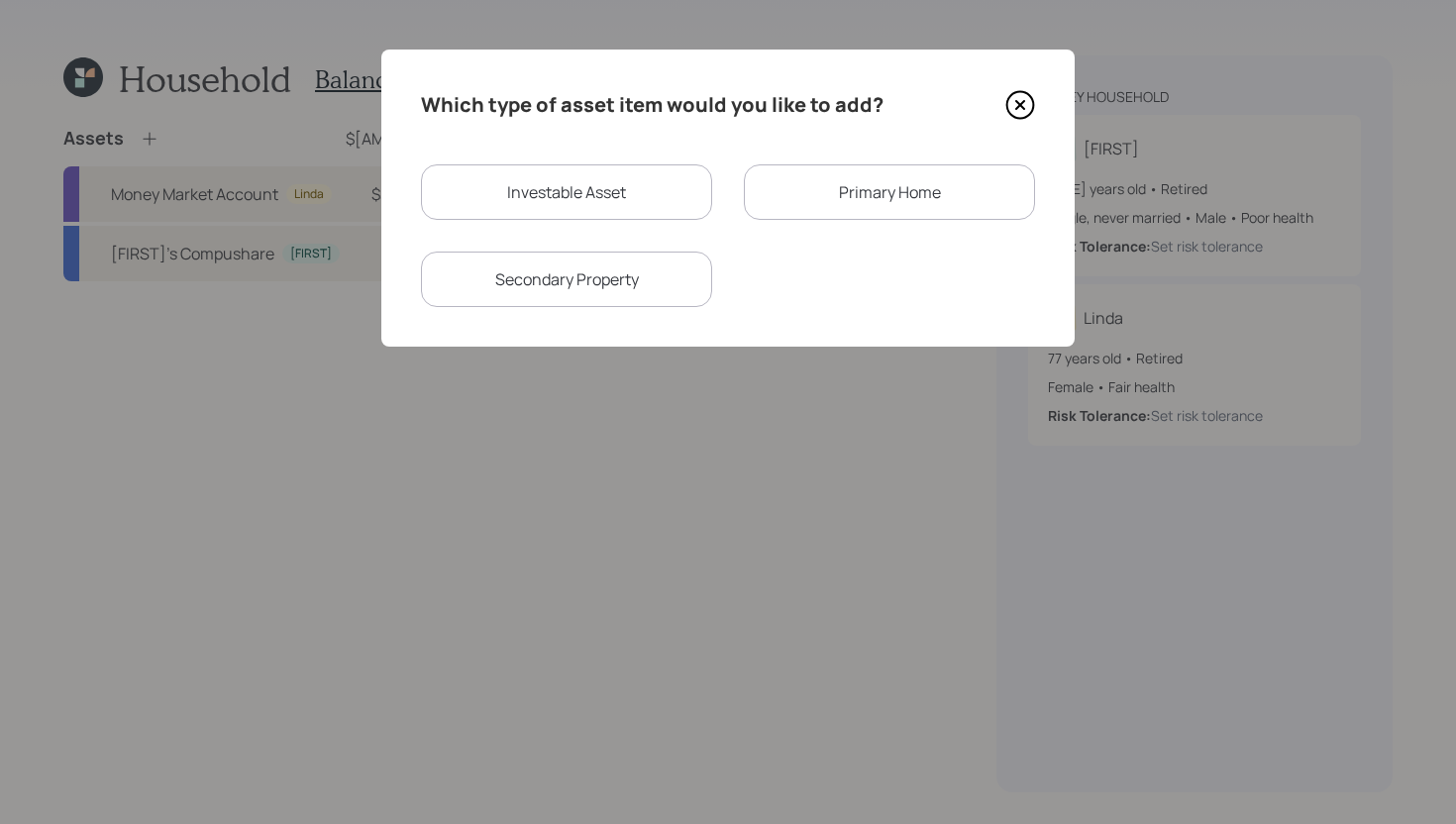 click on "Investable Asset" at bounding box center [567, 192] 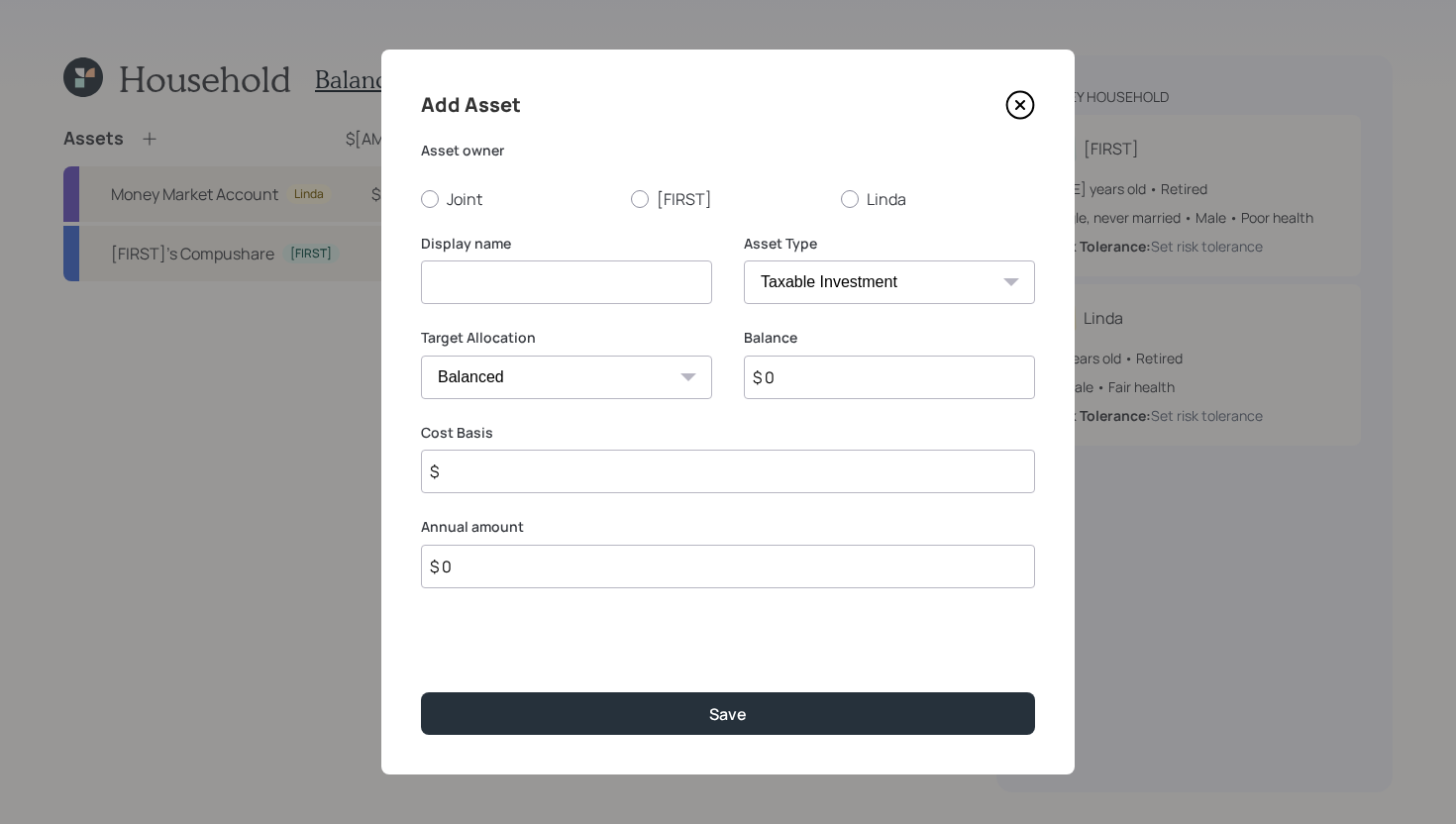 click on "Asset owner Joint [FIRST] [FIRST]" at bounding box center (728, 175) 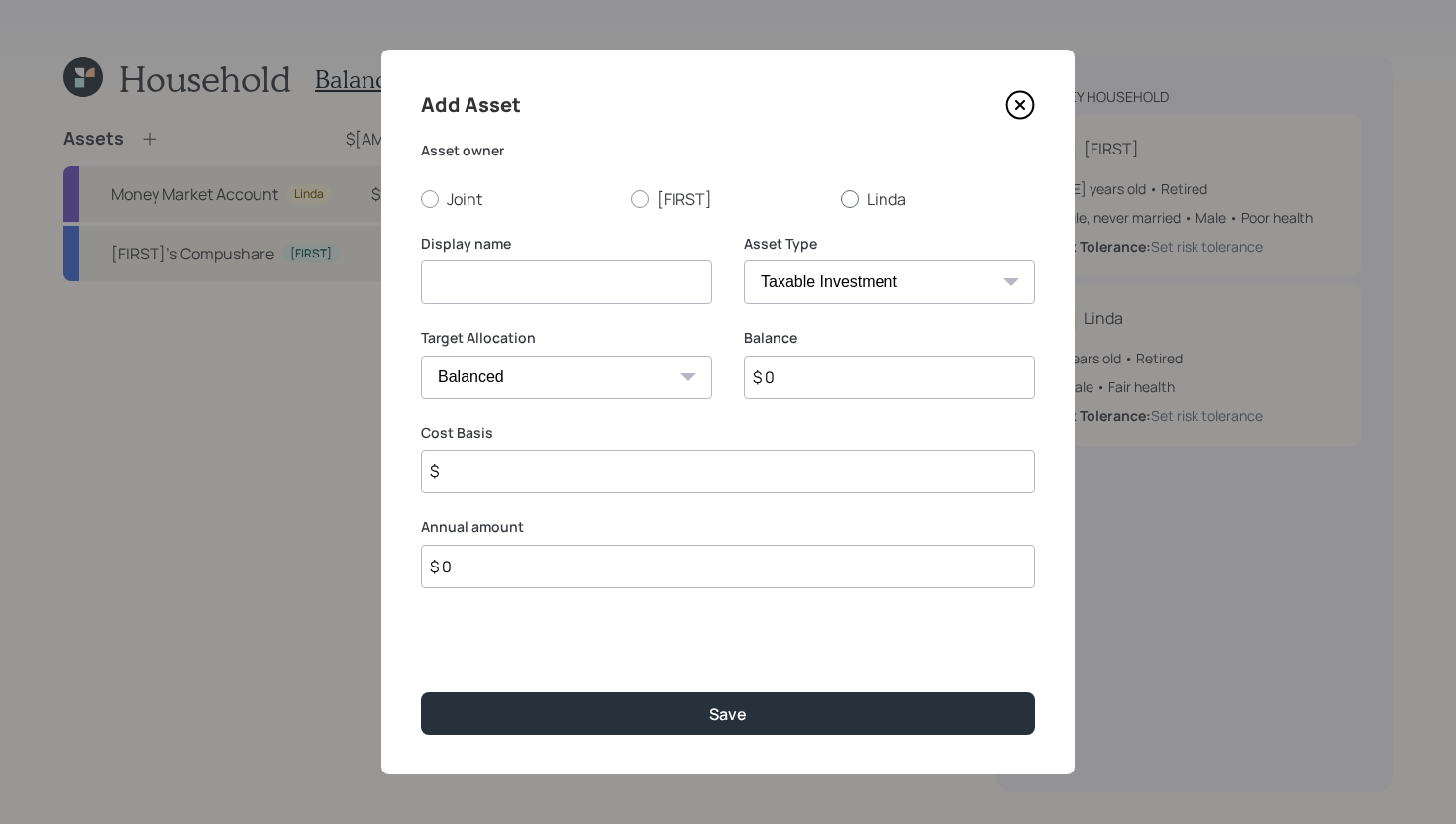 click on "Linda" at bounding box center (938, 199) 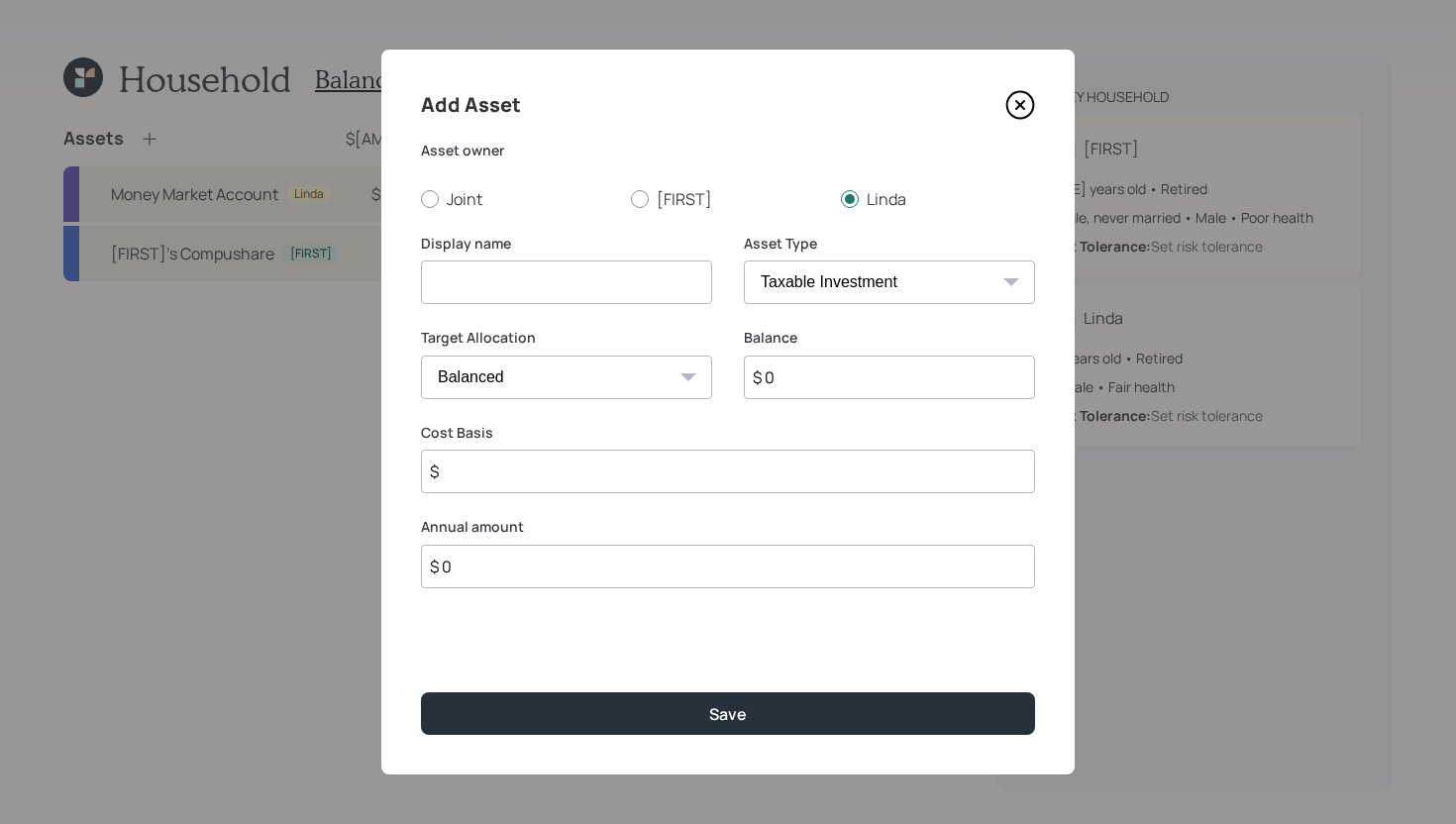 click at bounding box center [567, 282] 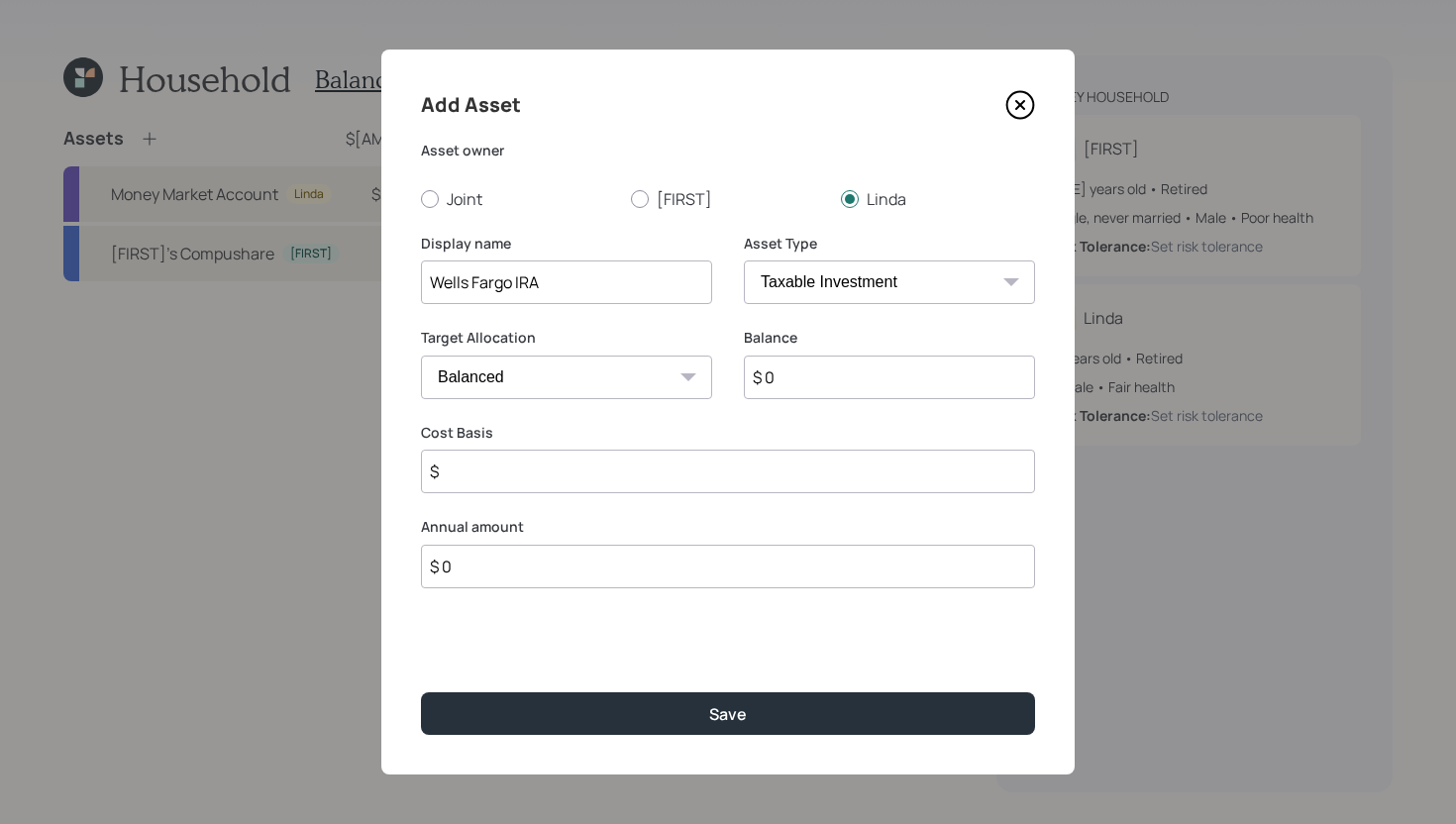 type on "Wells Fargo IRA" 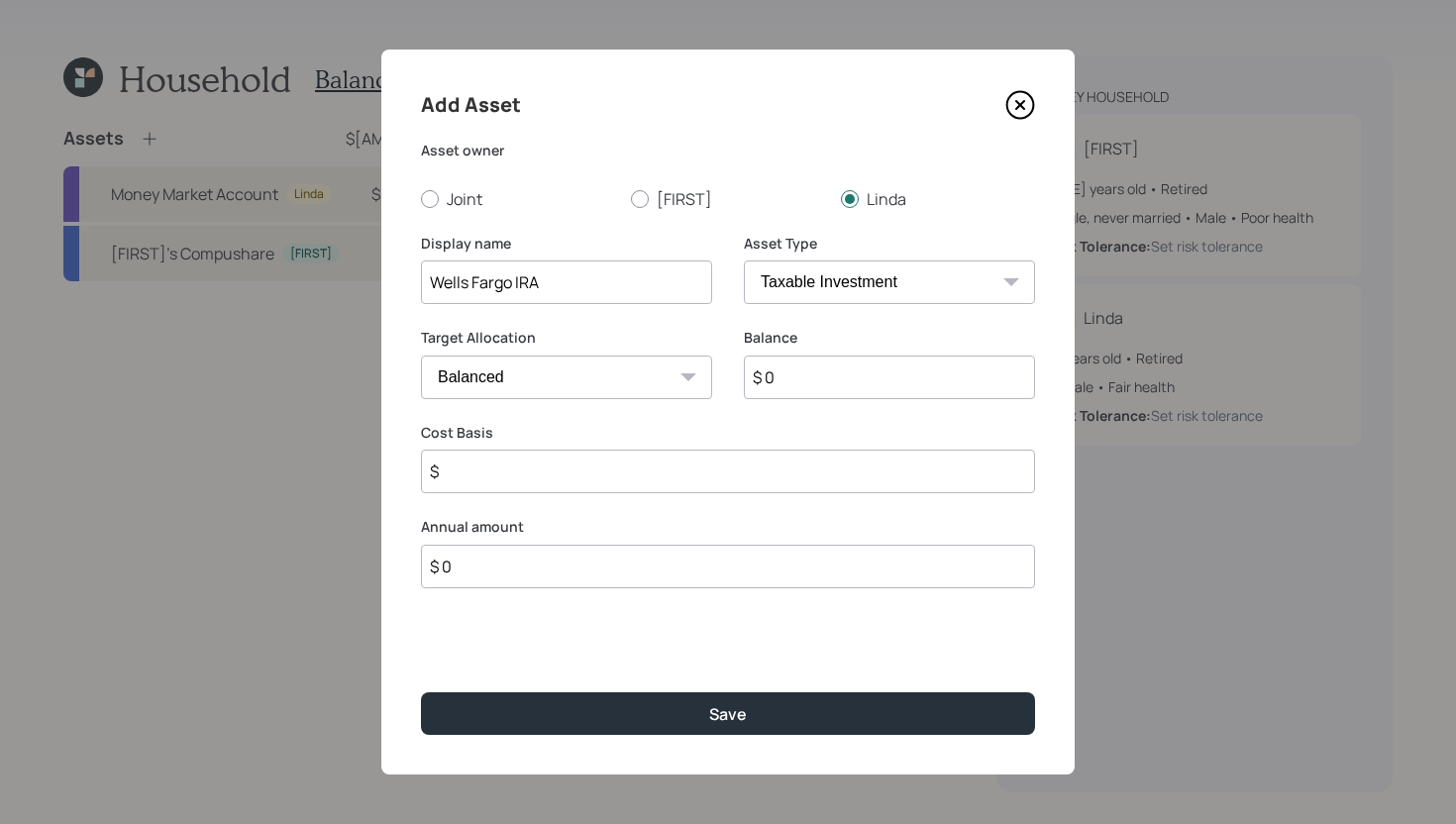 click on "SEP IRA IRA Roth IRA 401(k) Roth 401(k) 403(b) Roth 403(b) 457(b) Roth 457(b) Health Savings Account 529 Taxable Investment Checking / Savings Emergency Fund" at bounding box center (889, 282) 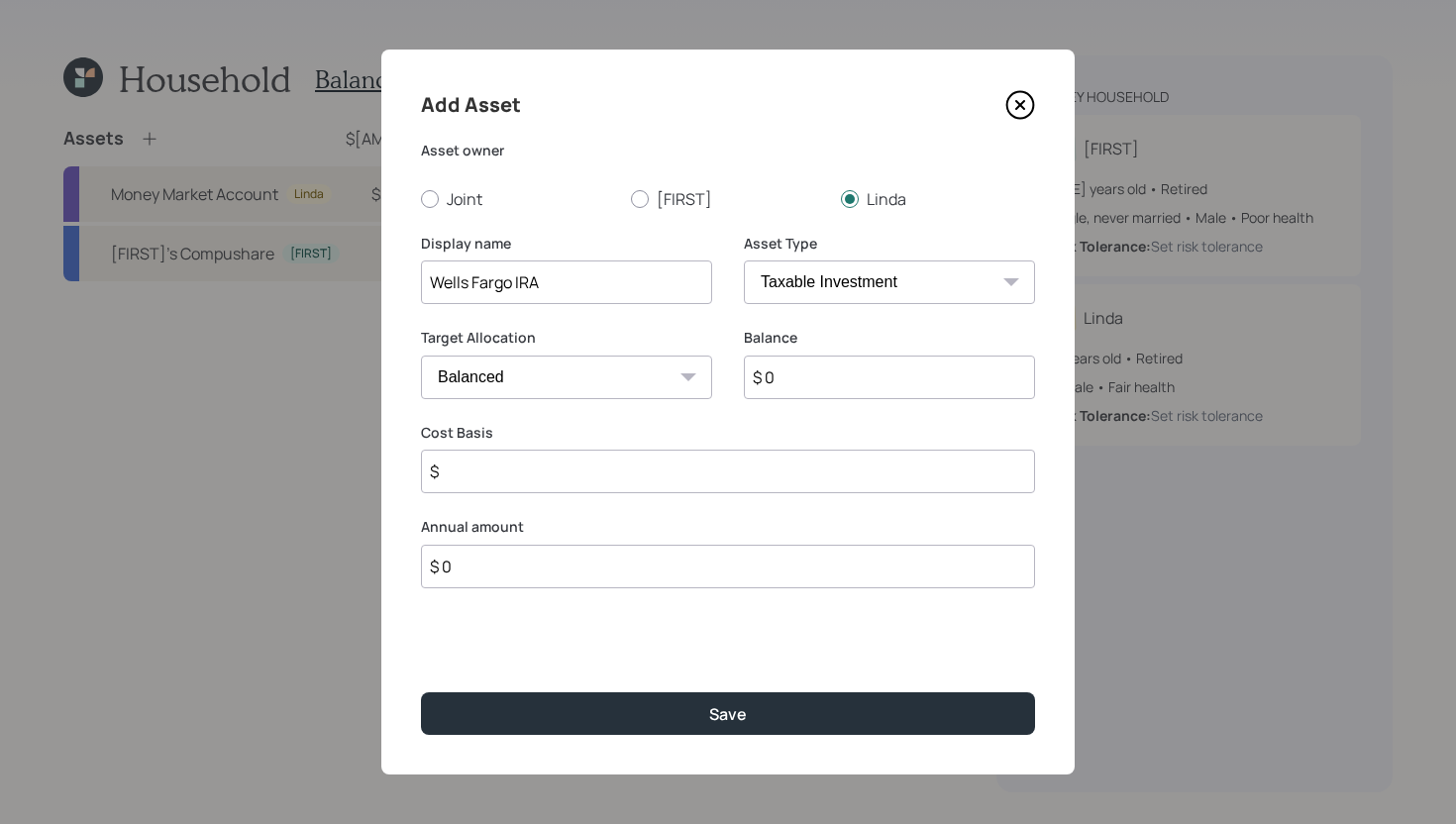 select on "ira" 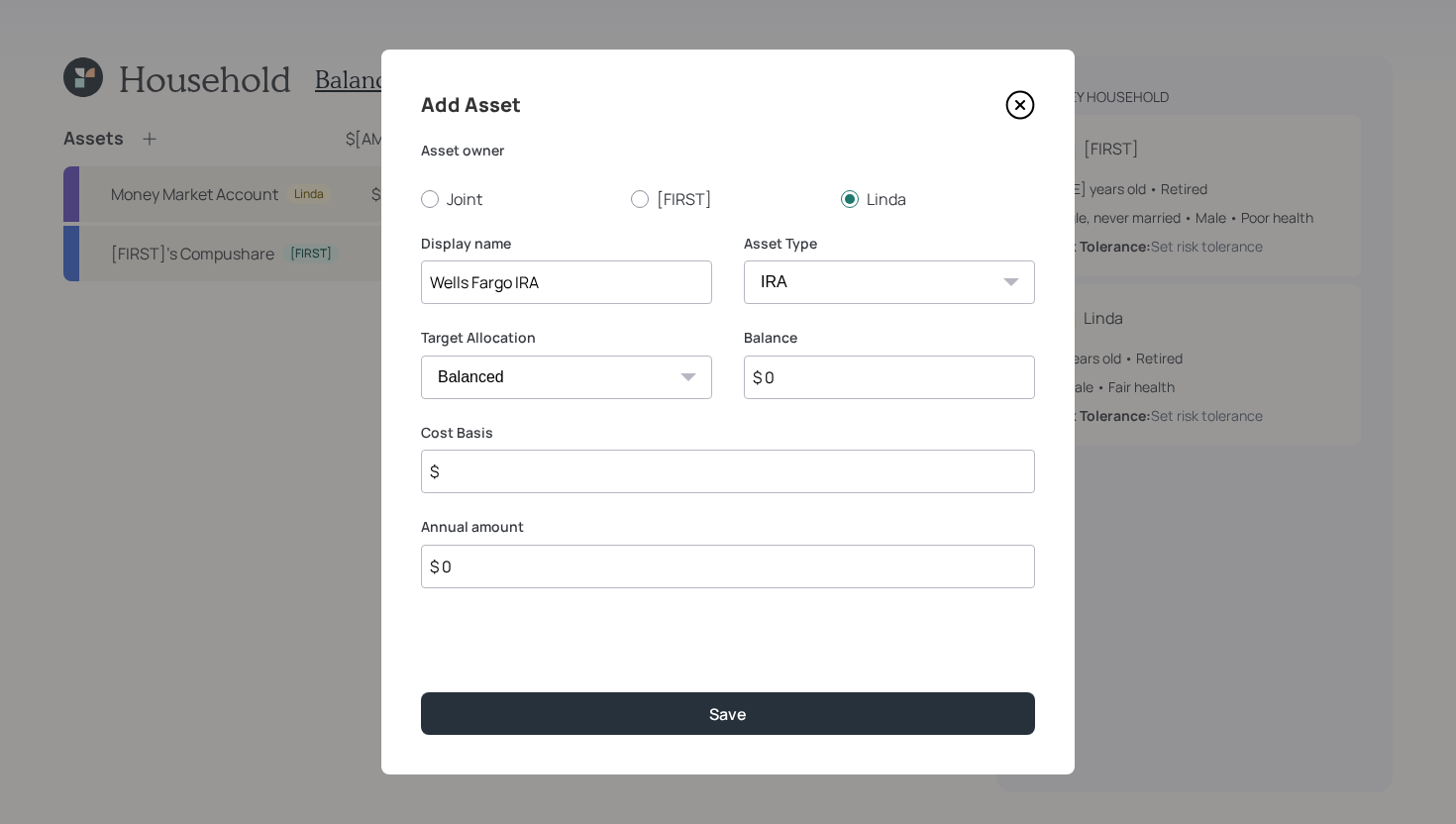 type on "$" 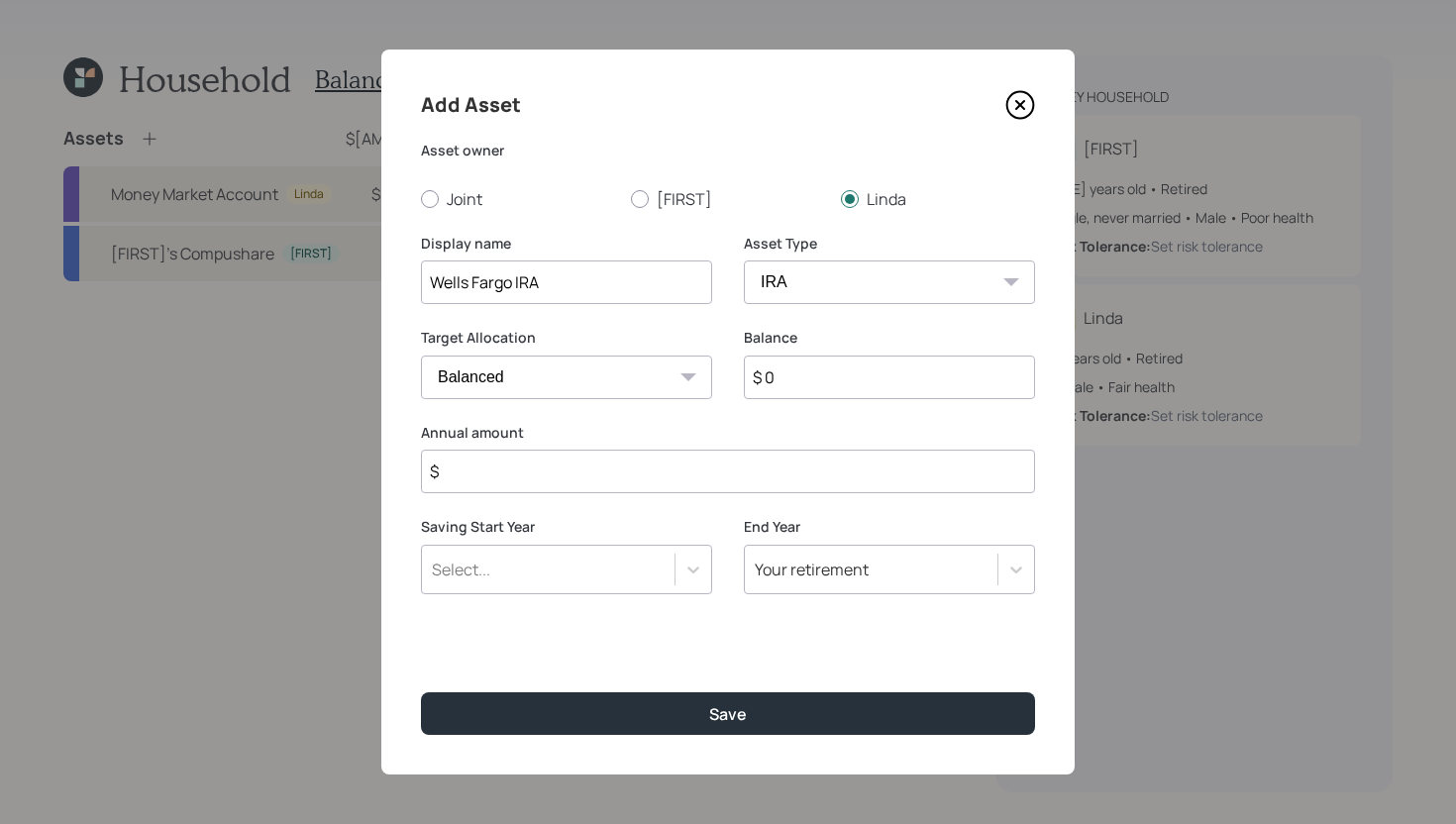 click on "$ 0" at bounding box center (889, 377) 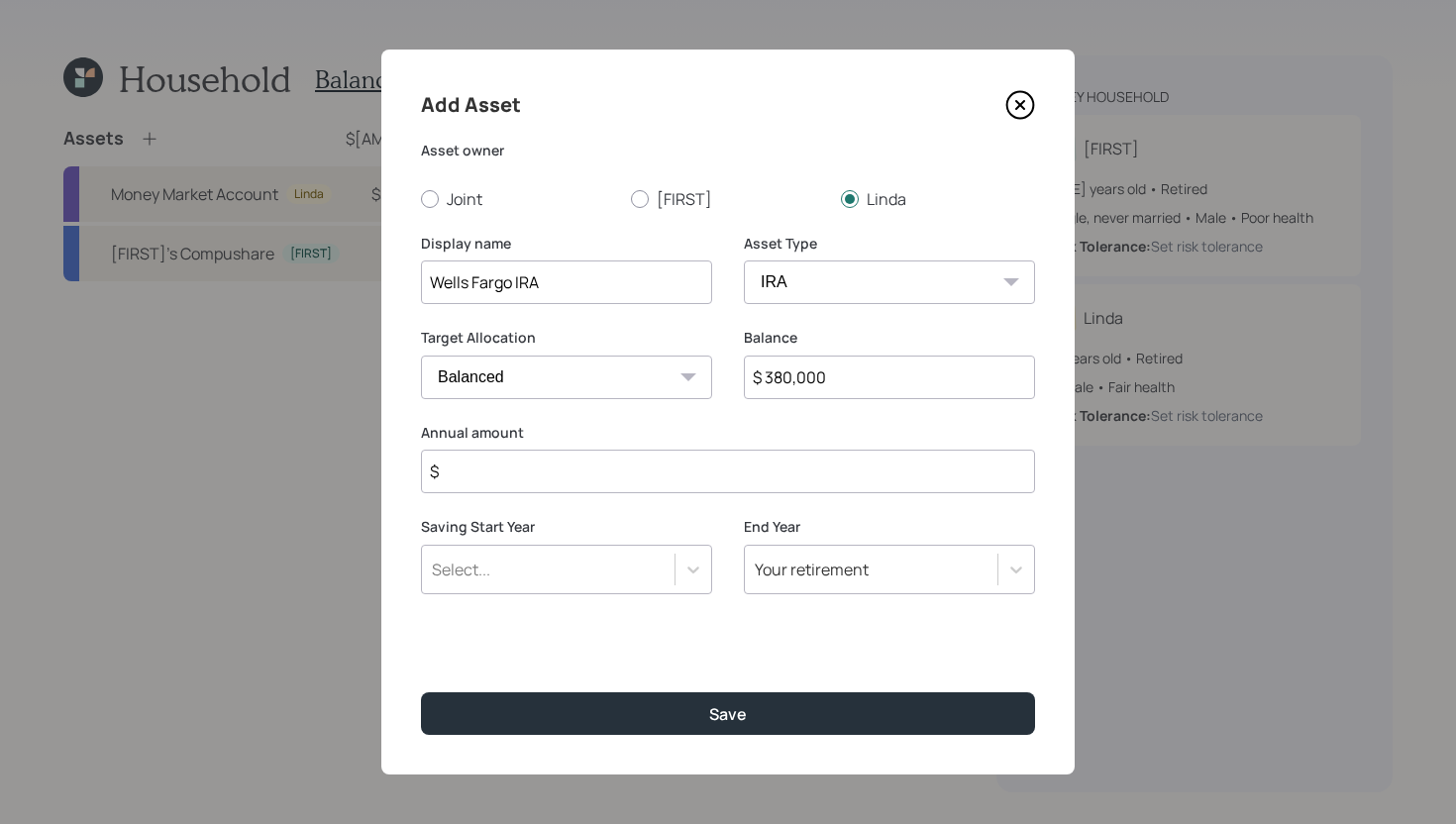 type on "$ 380,000" 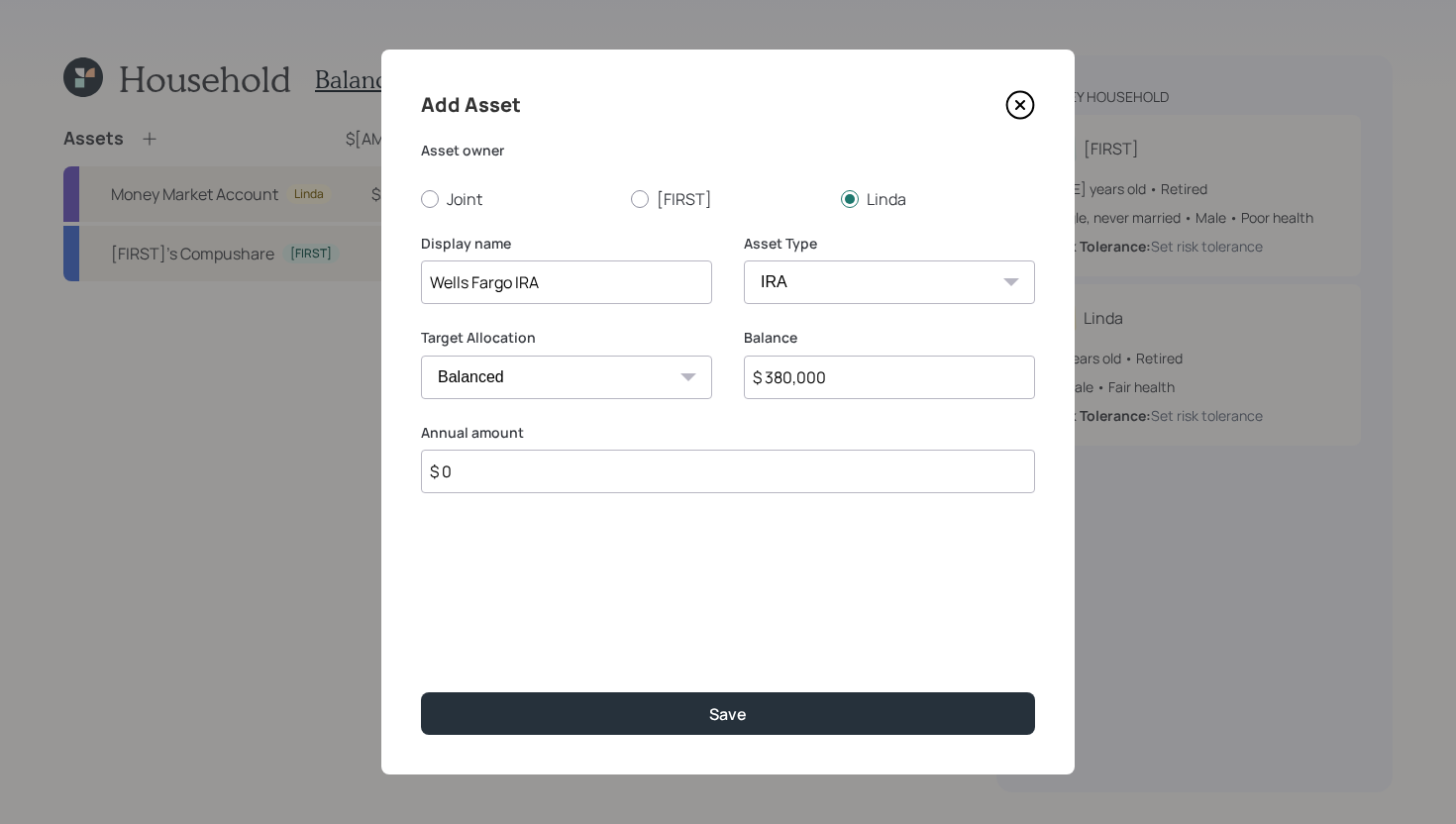 type on "$ 0" 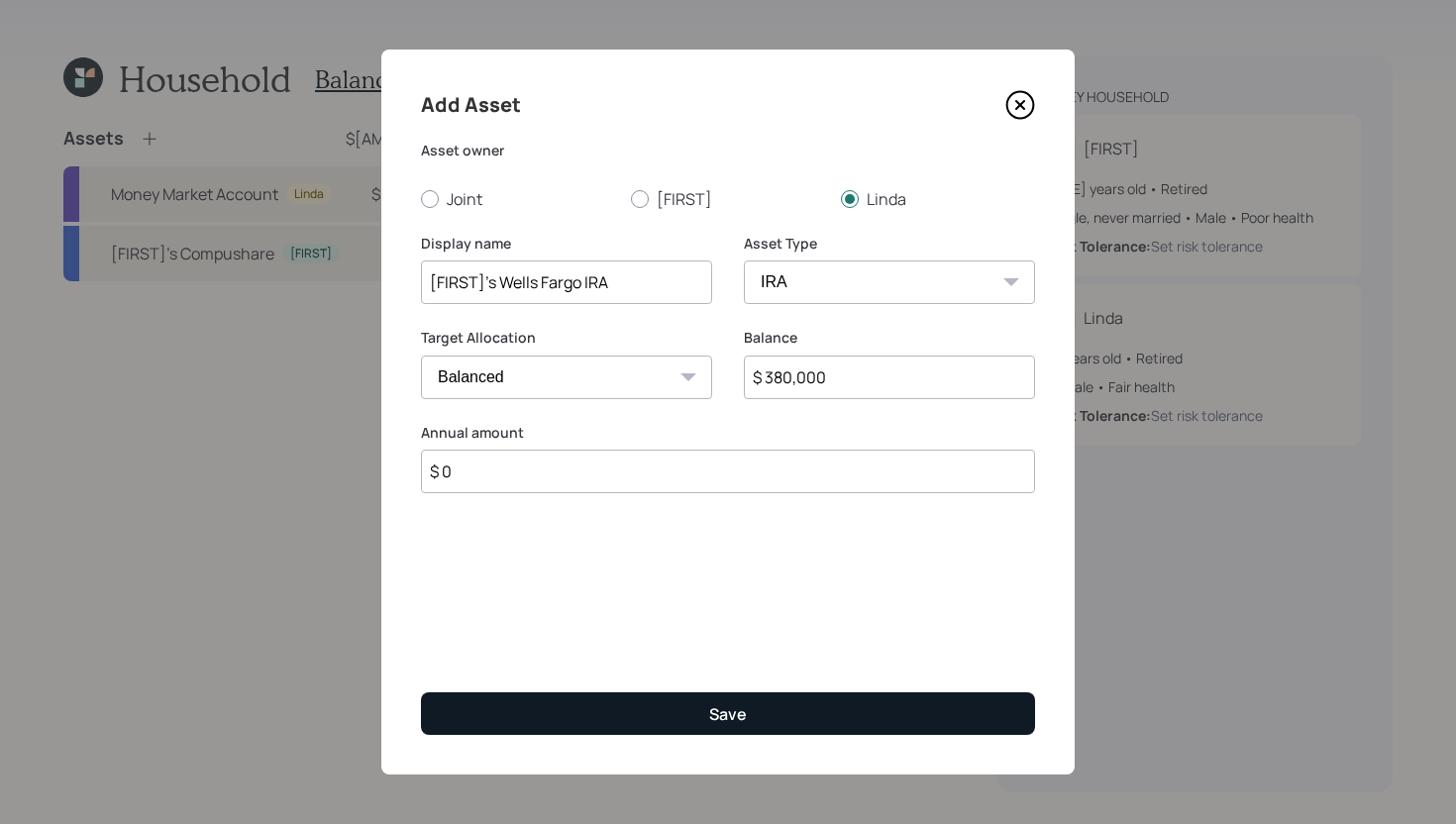 type on "[FIRST]'s Wells Fargo IRA" 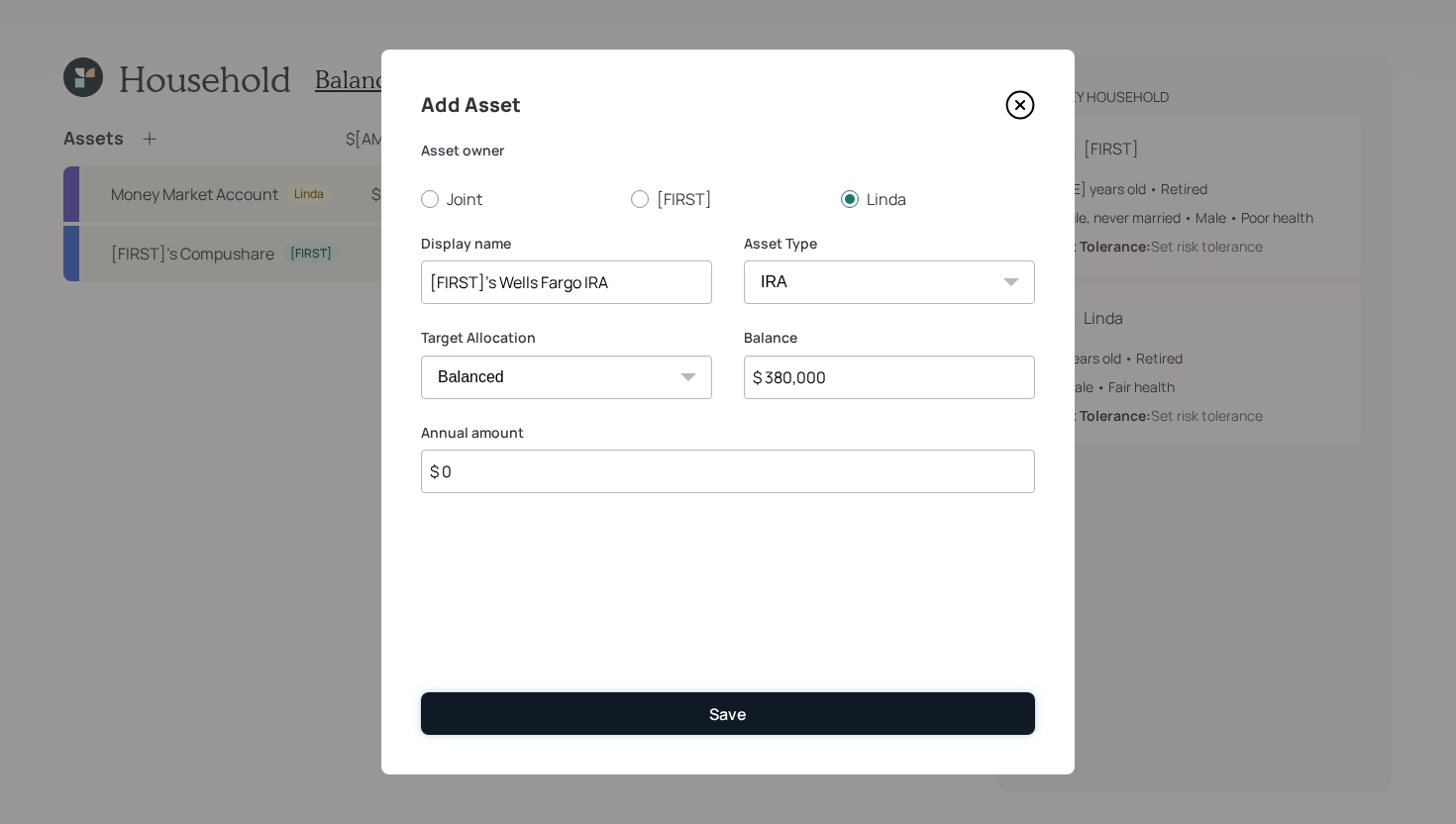 click on "Save" at bounding box center (728, 713) 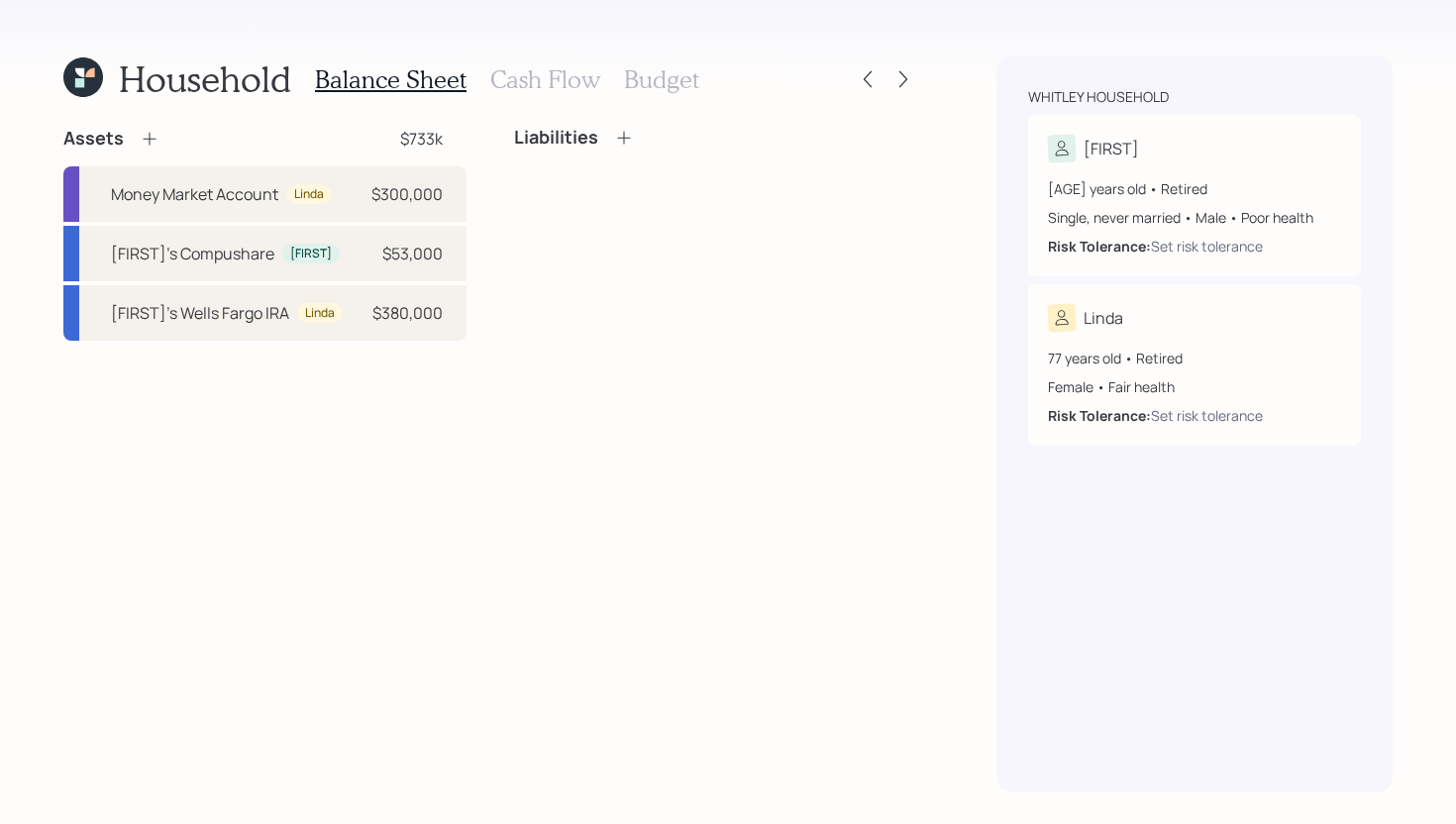click on "Liabilities" at bounding box center (715, 234) 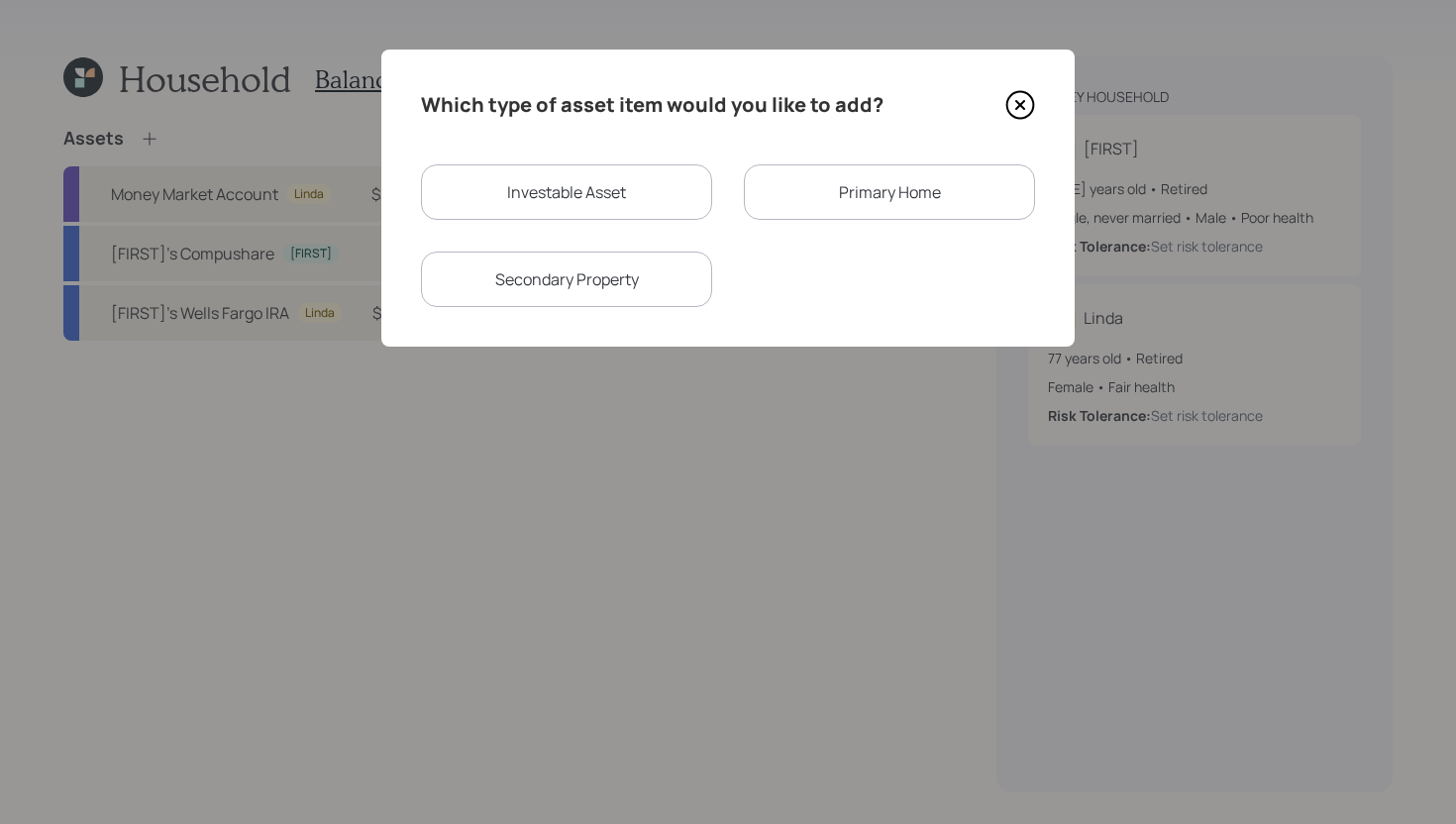 click on "Investable Asset" at bounding box center [567, 192] 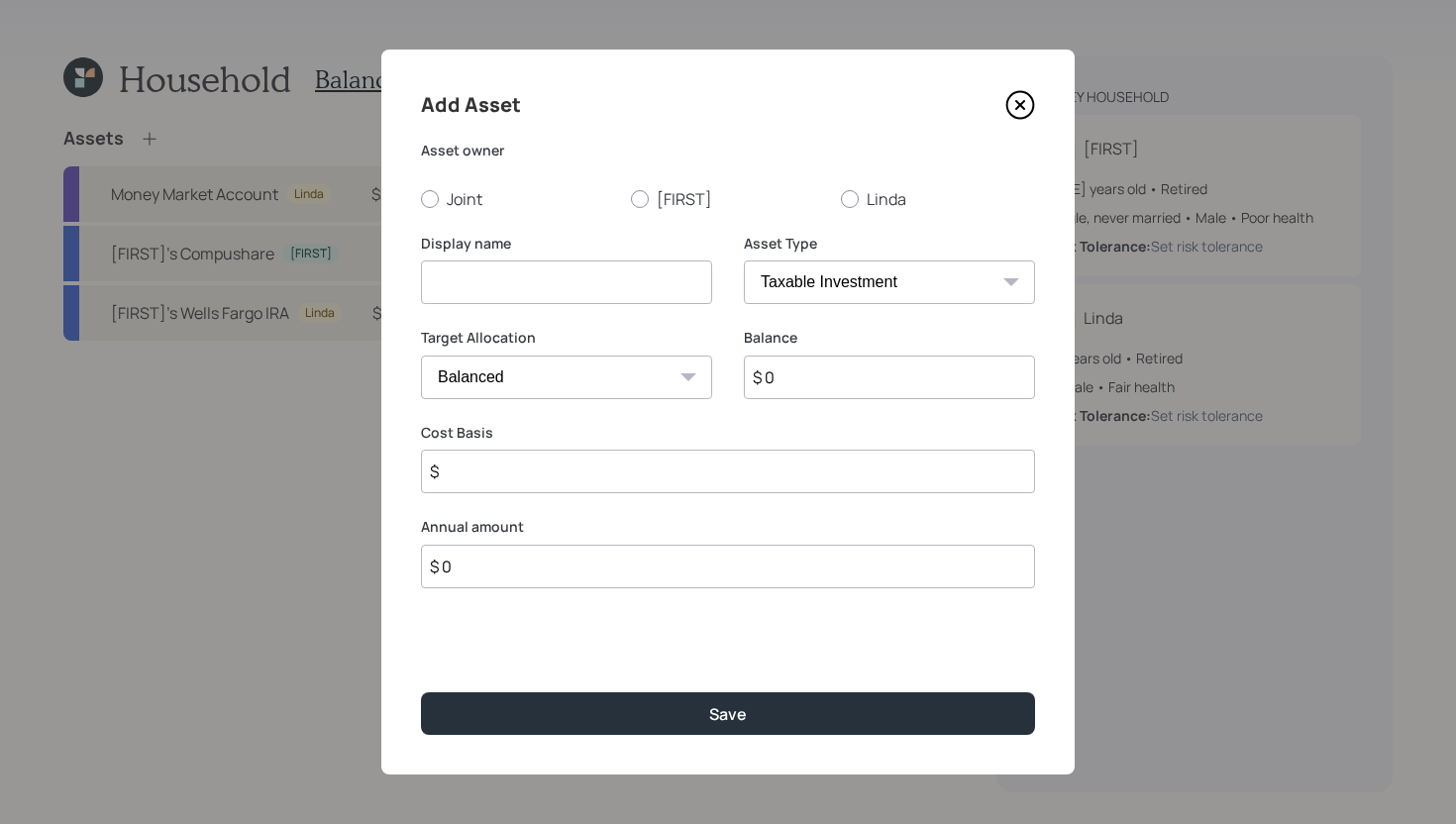 click at bounding box center (567, 282) 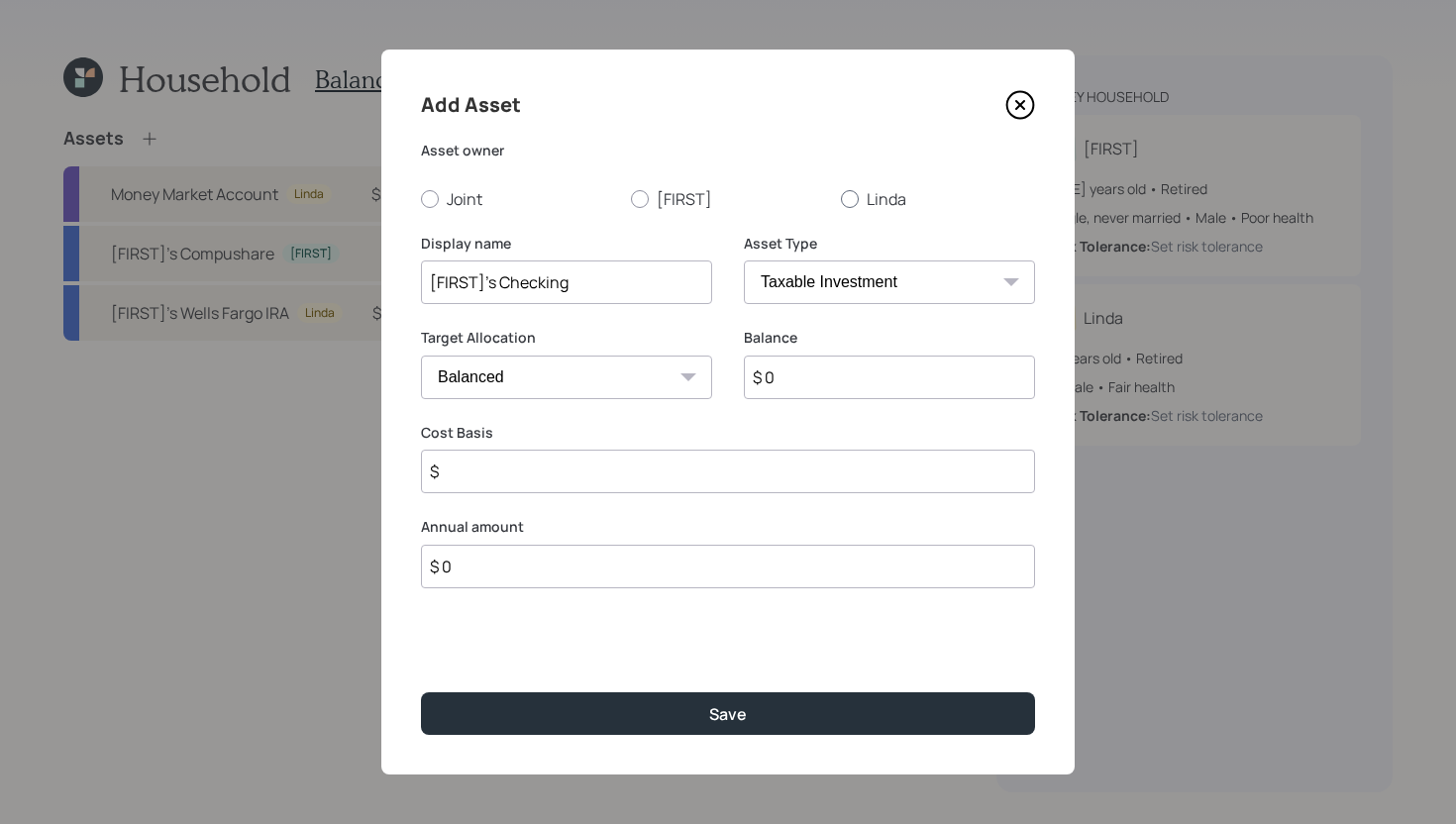 type on "[FIRST]'s Checking" 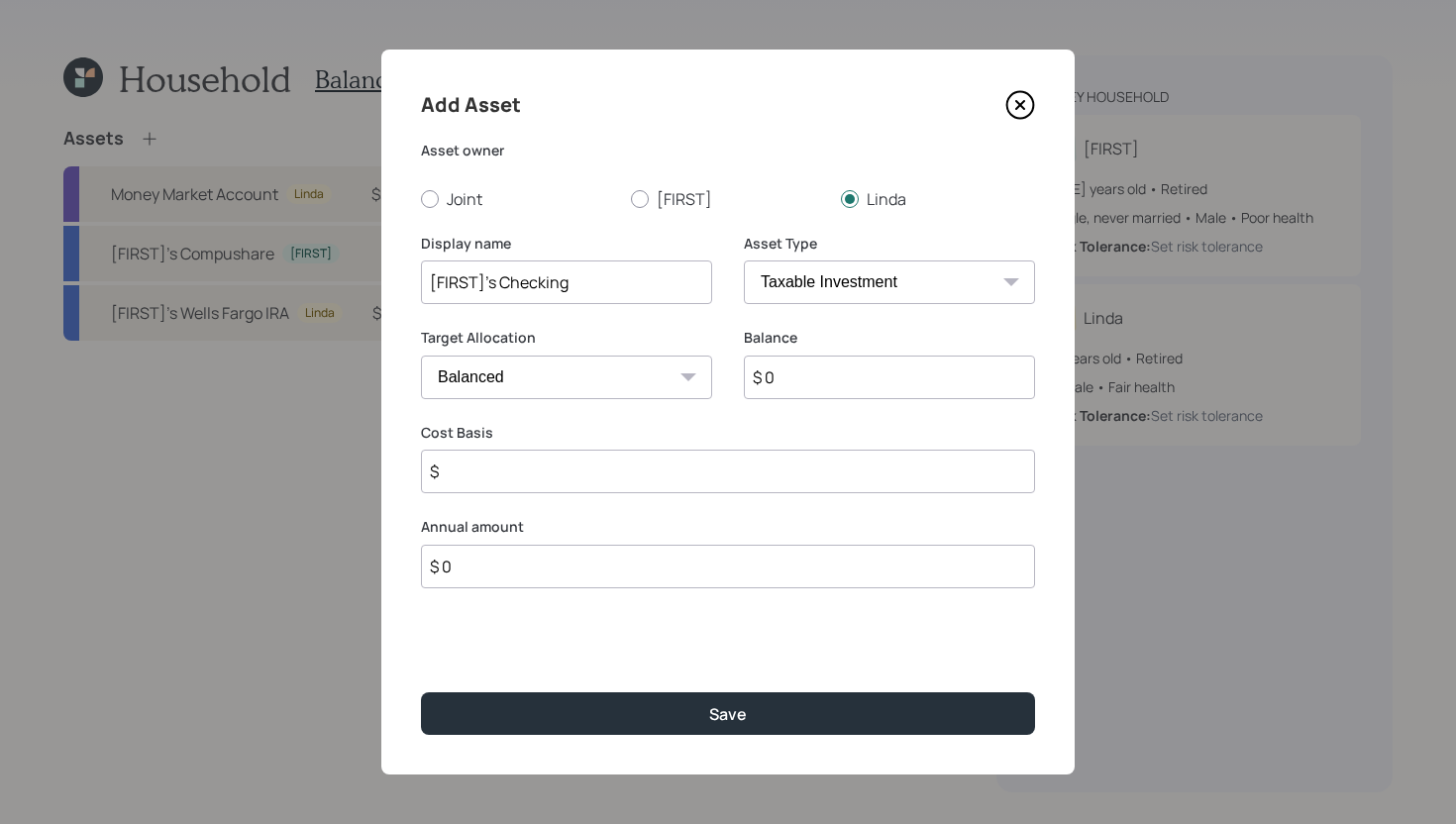 click on "SEP IRA IRA Roth IRA 401(k) Roth 401(k) 403(b) Roth 403(b) 457(b) Roth 457(b) Health Savings Account 529 Taxable Investment Checking / Savings Emergency Fund" at bounding box center [889, 282] 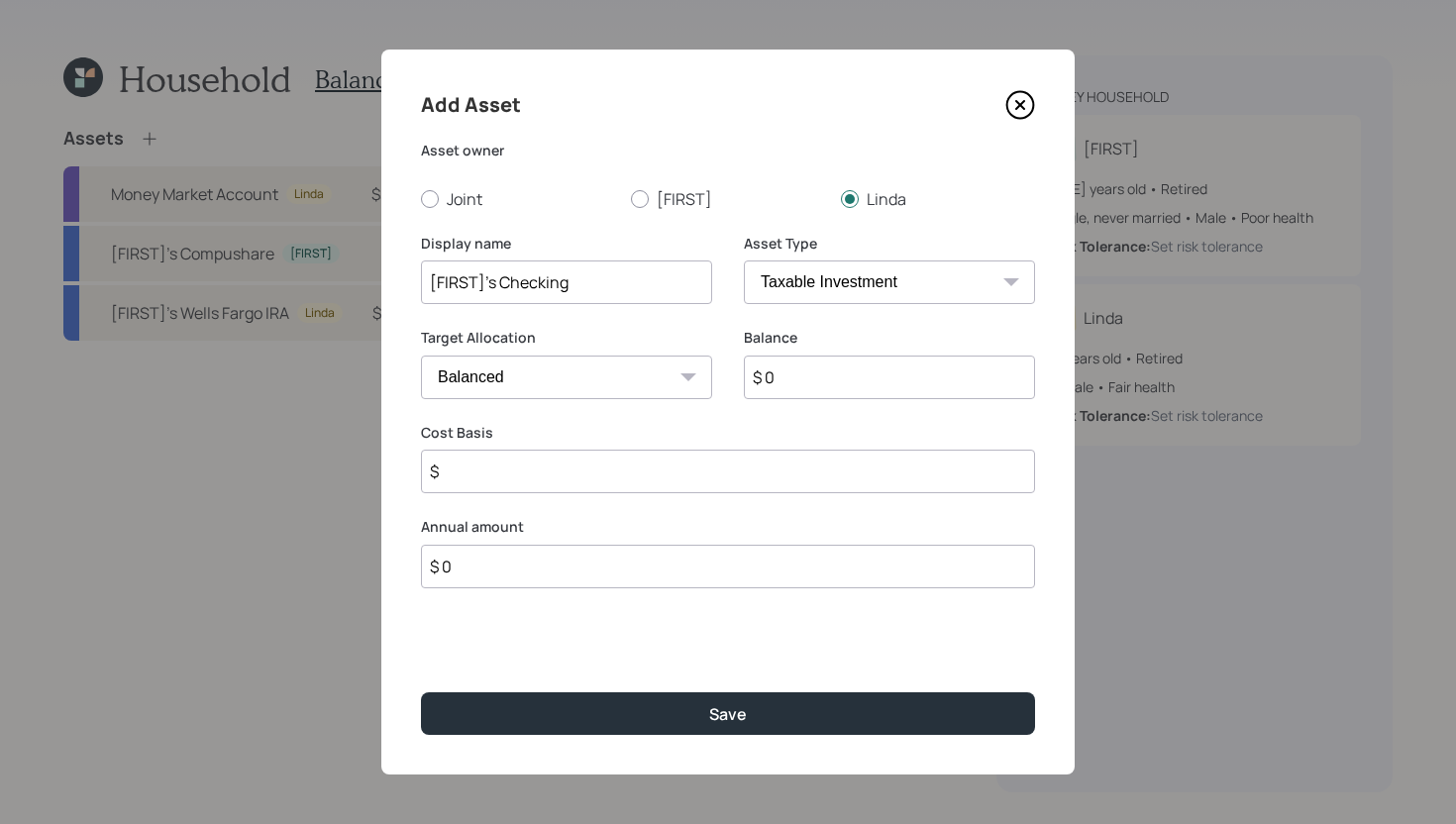 select on "cash" 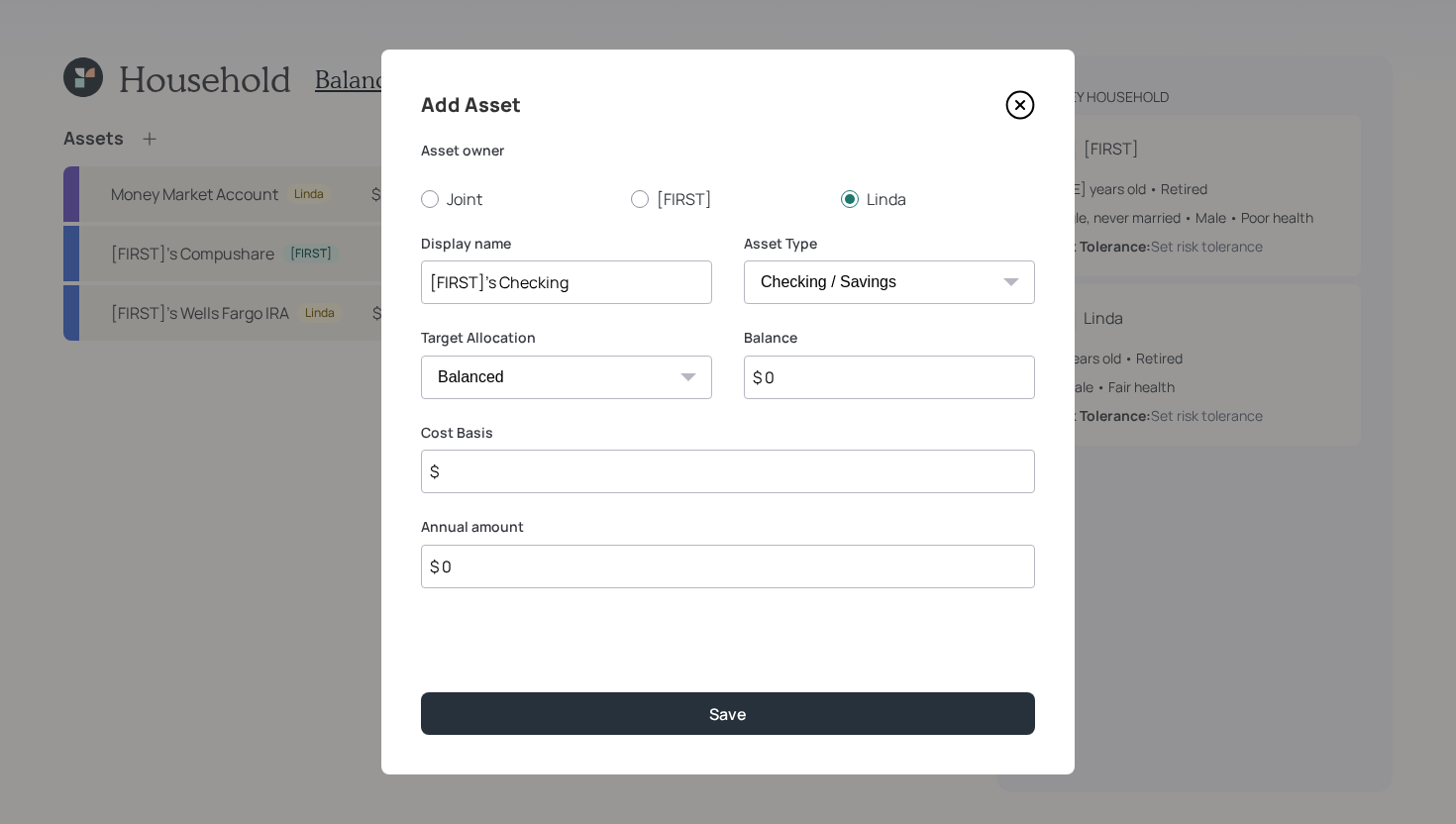 type on "$" 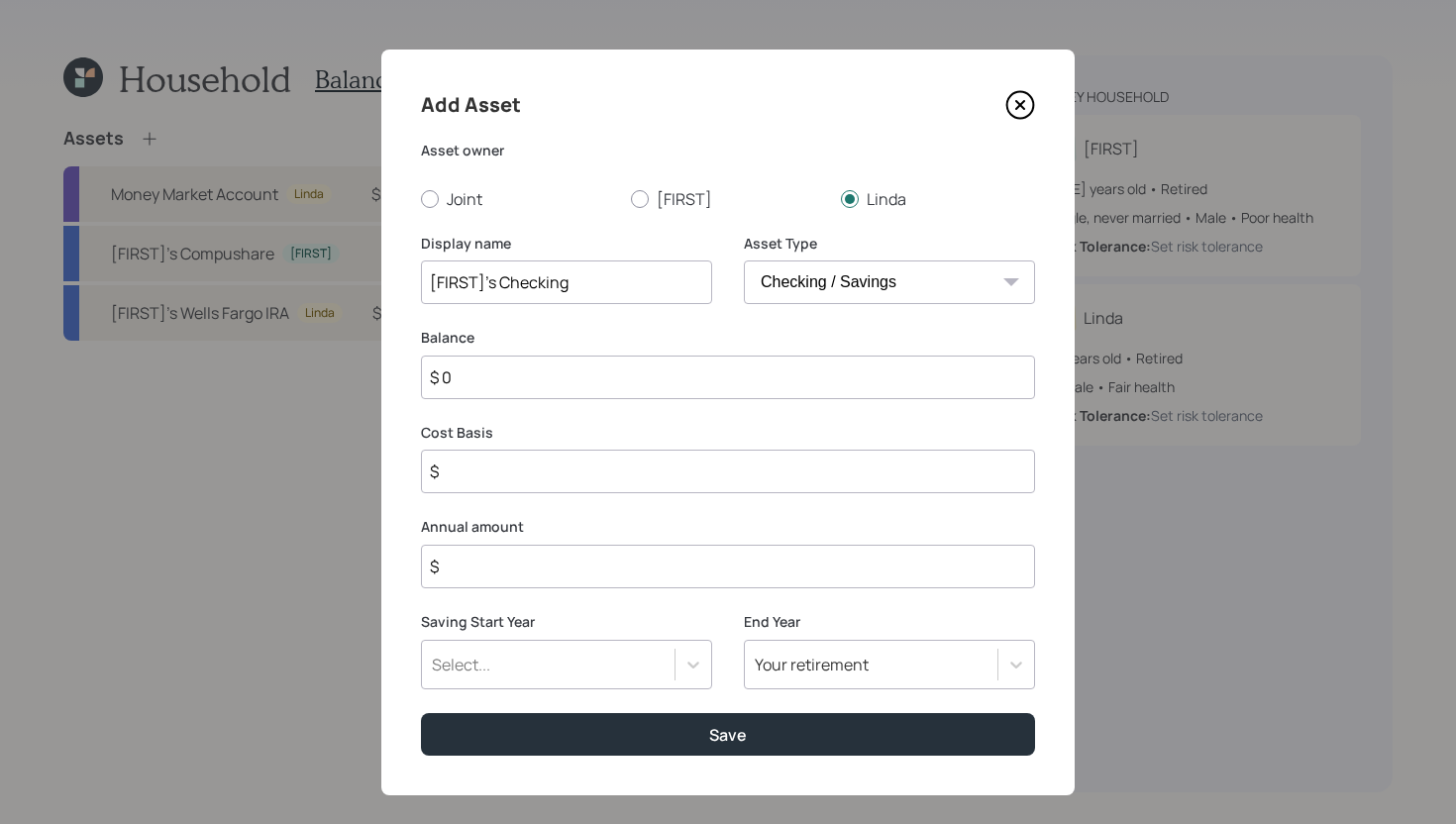 click on "$ 0" at bounding box center [728, 377] 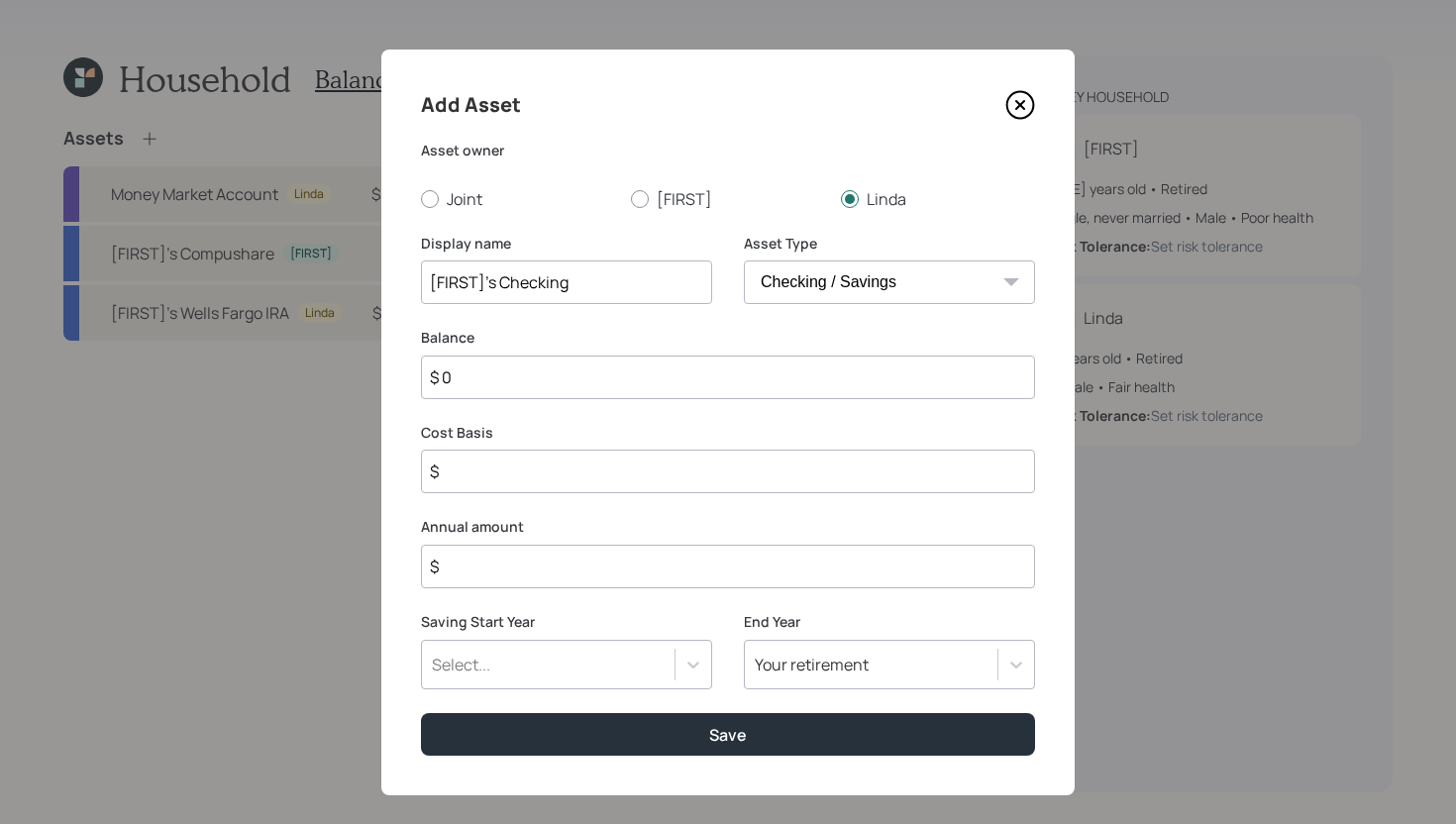 click on "$ 0" at bounding box center (728, 377) 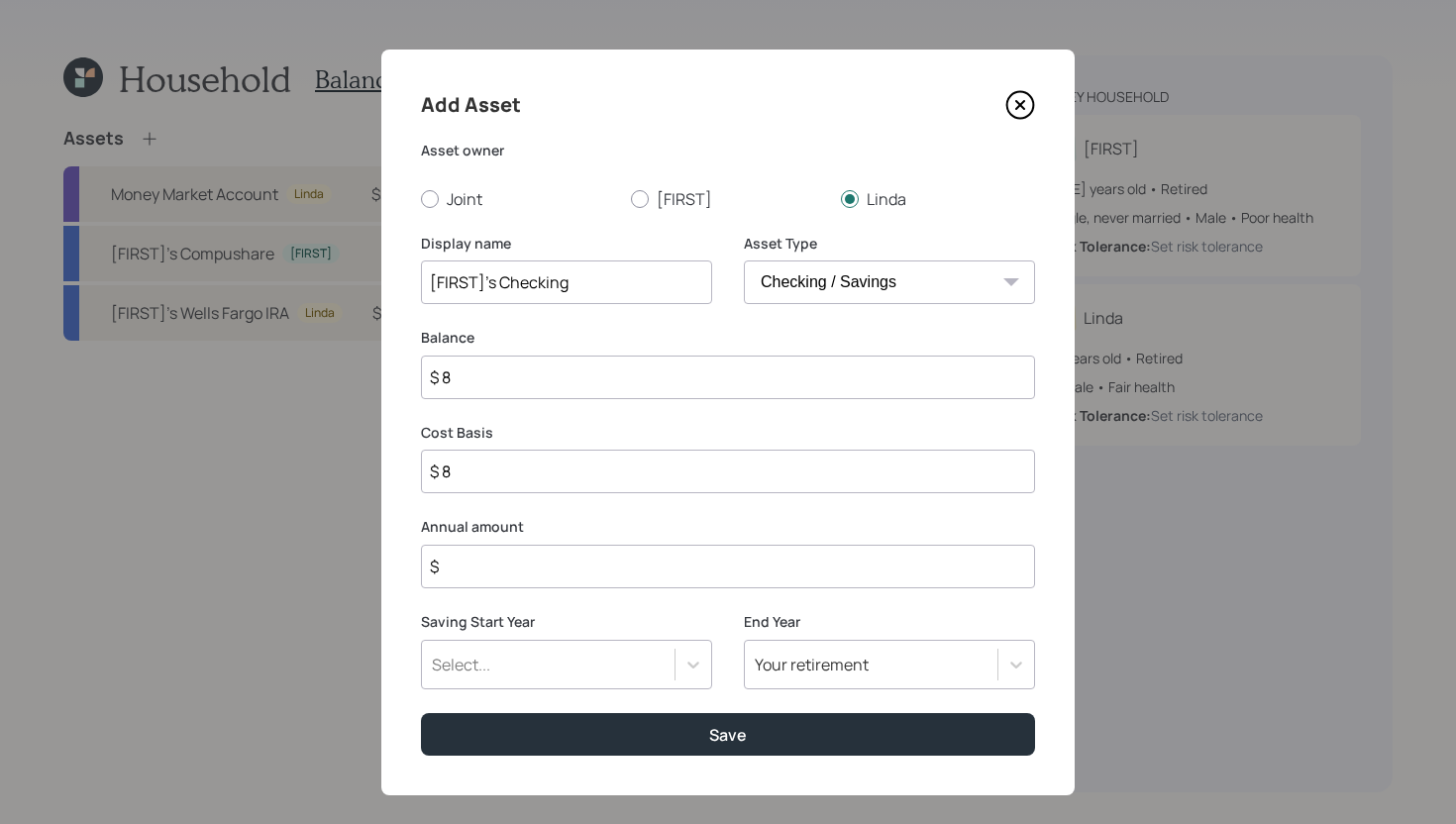 type on "$ 80" 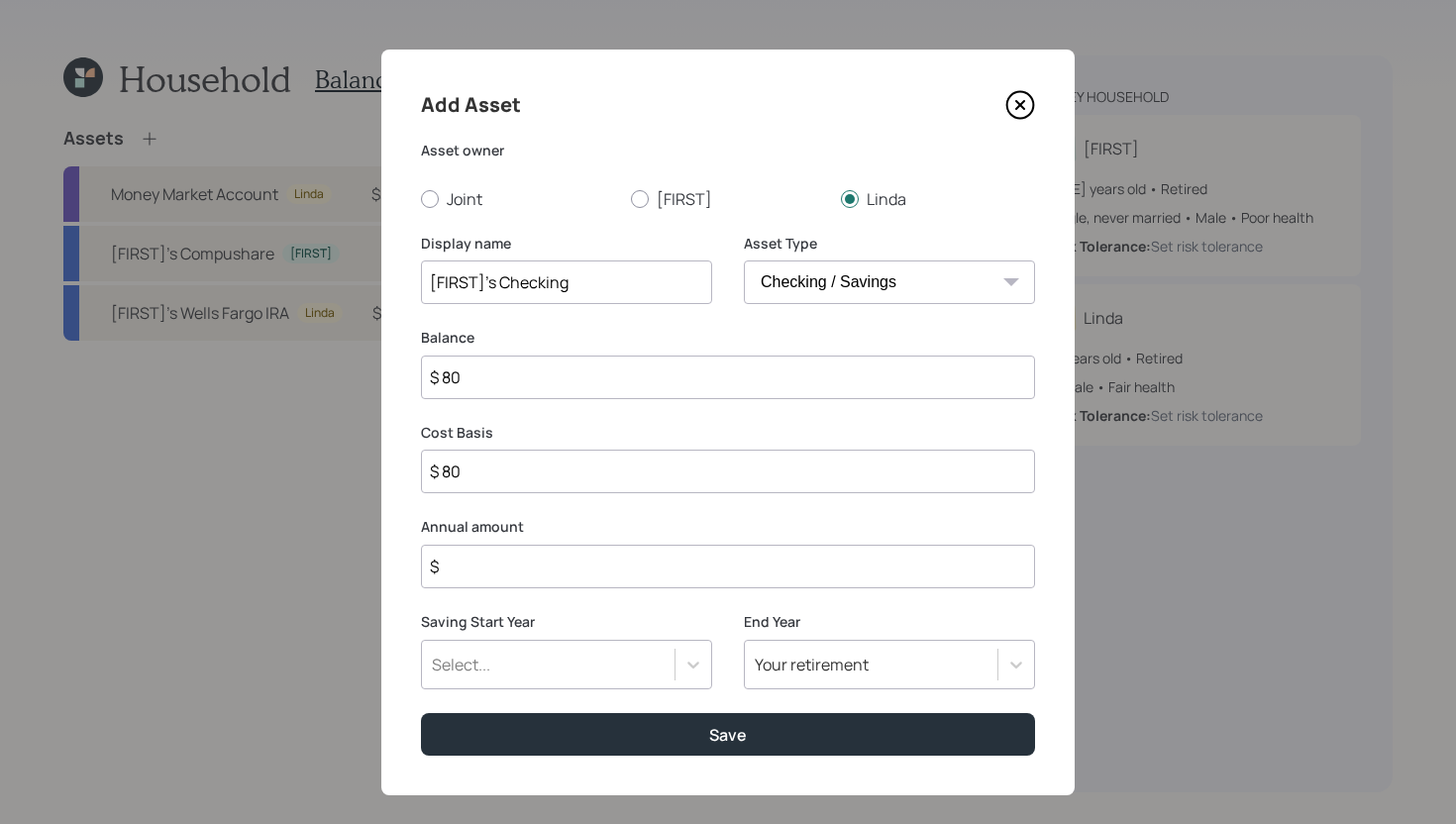 type on "$ 800" 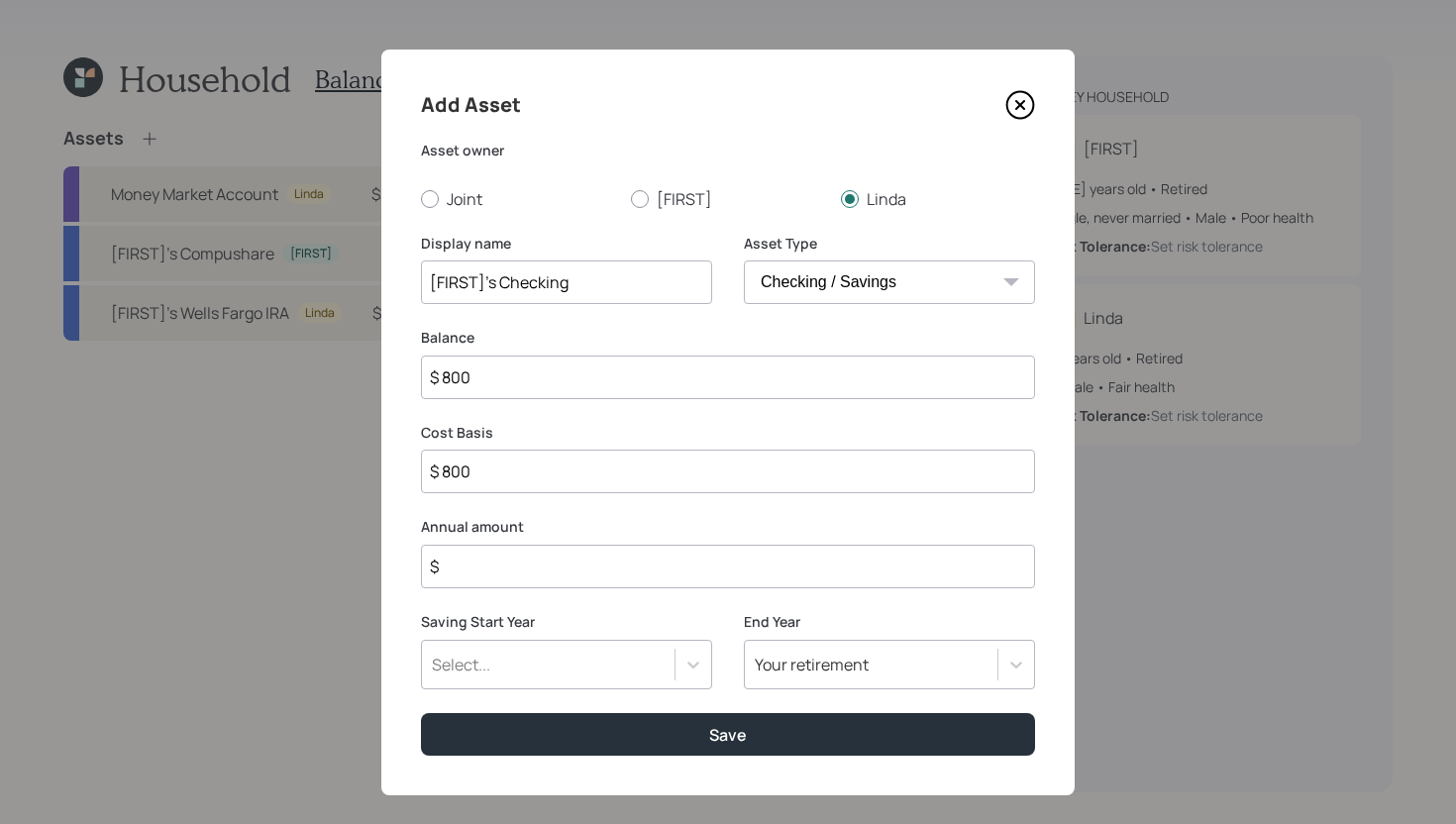 type on "$ 8,000" 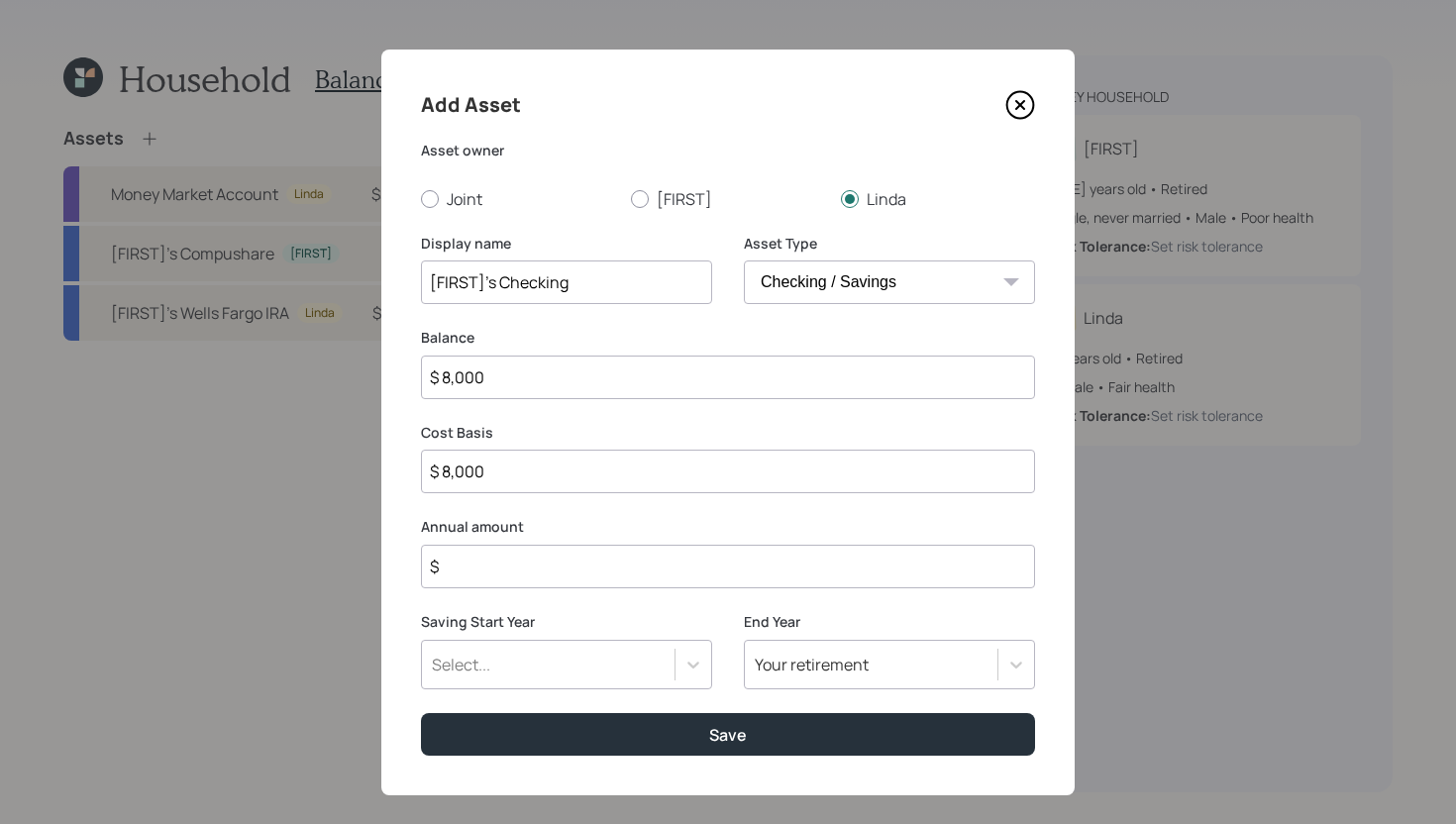 type on "$ 8,000" 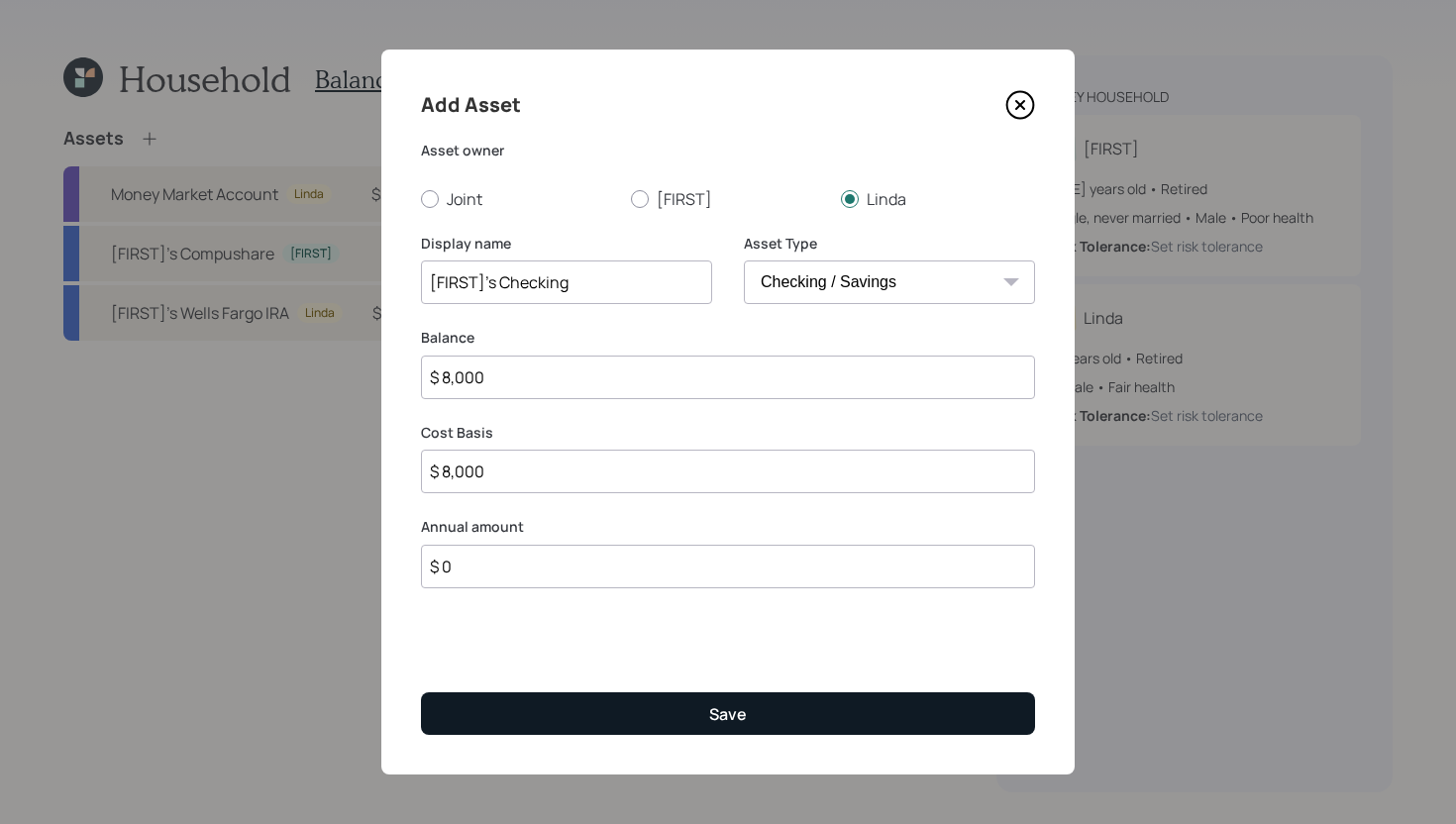 type on "$ 0" 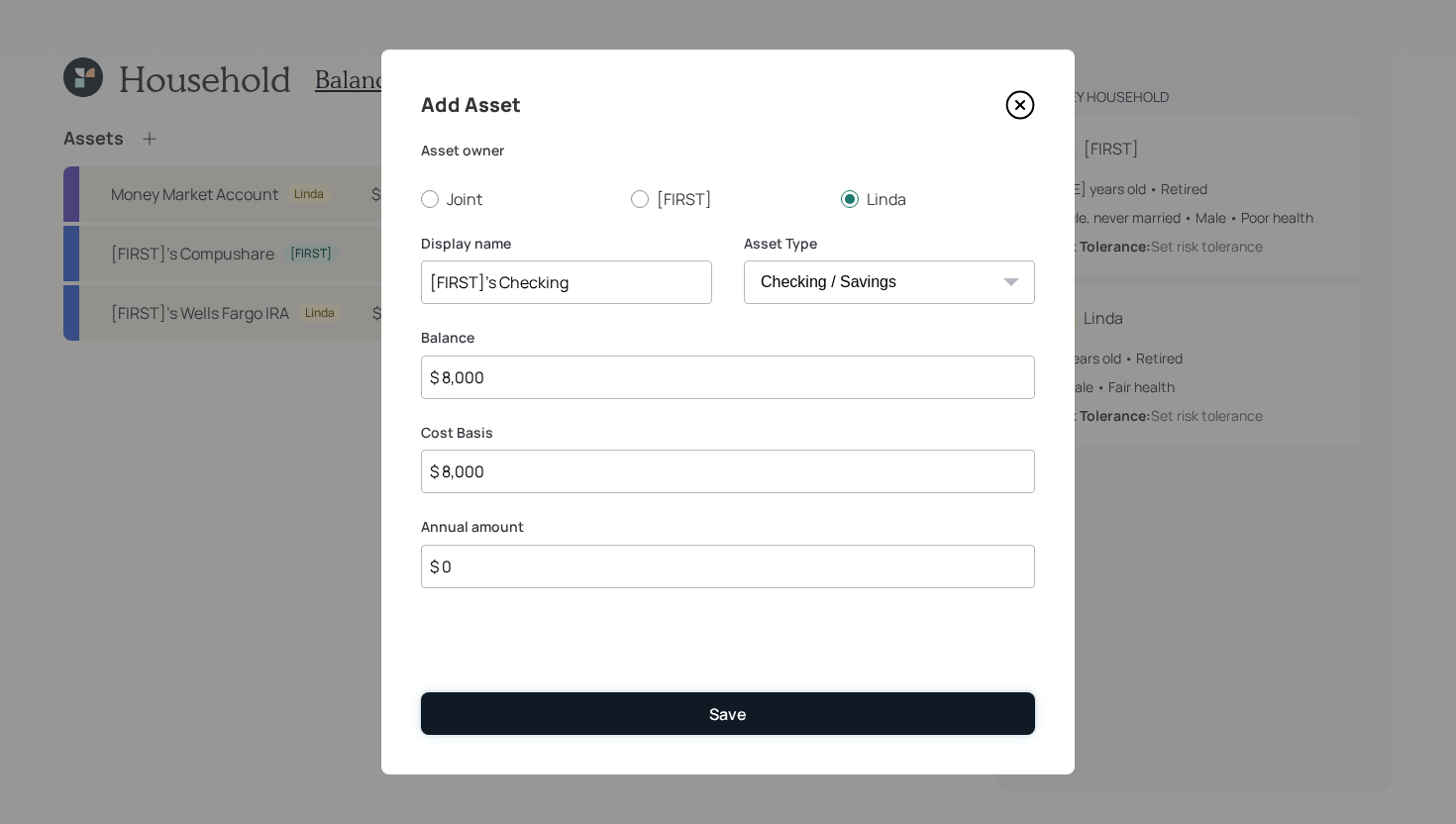 click on "Save" at bounding box center [728, 713] 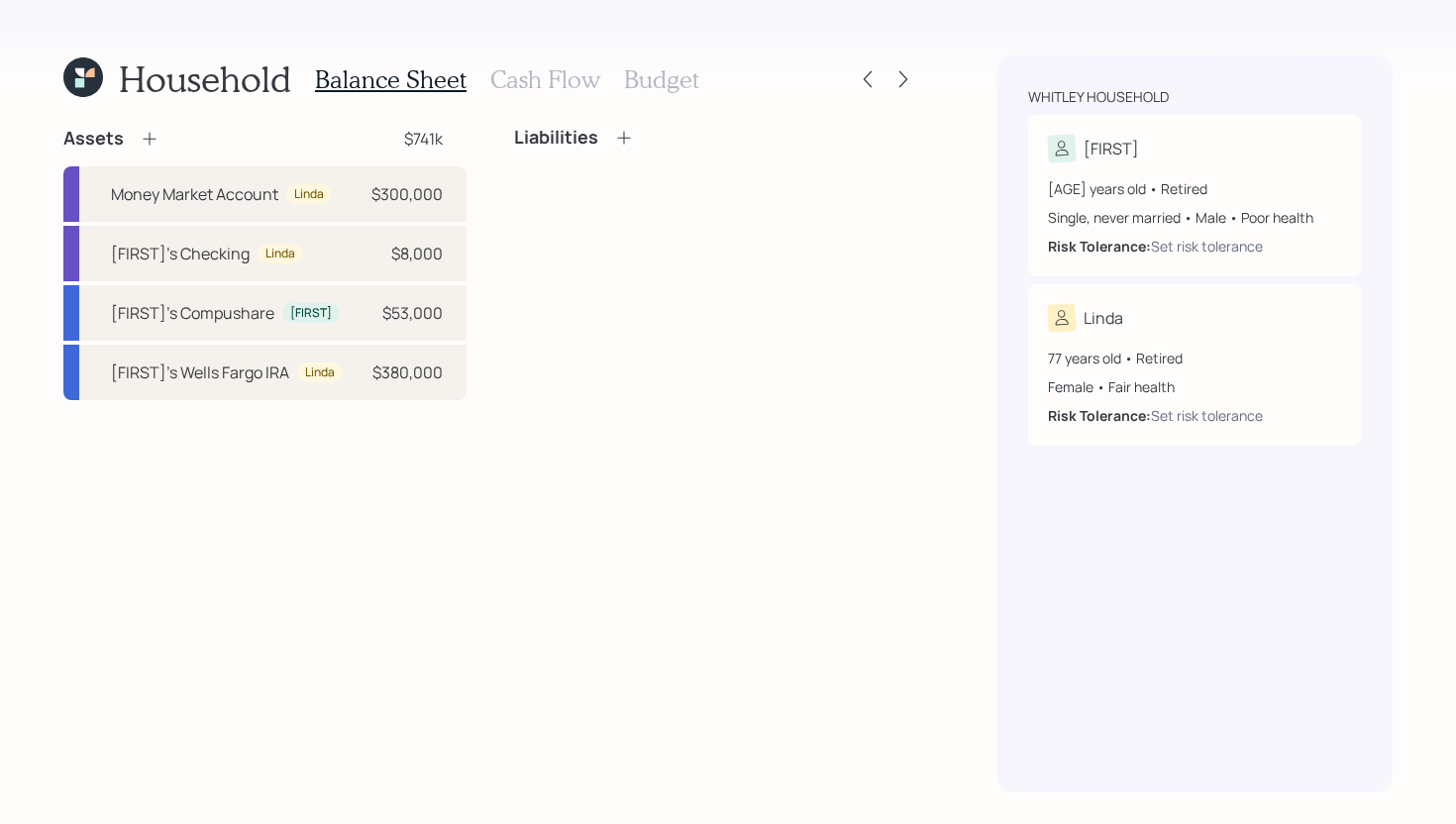 click 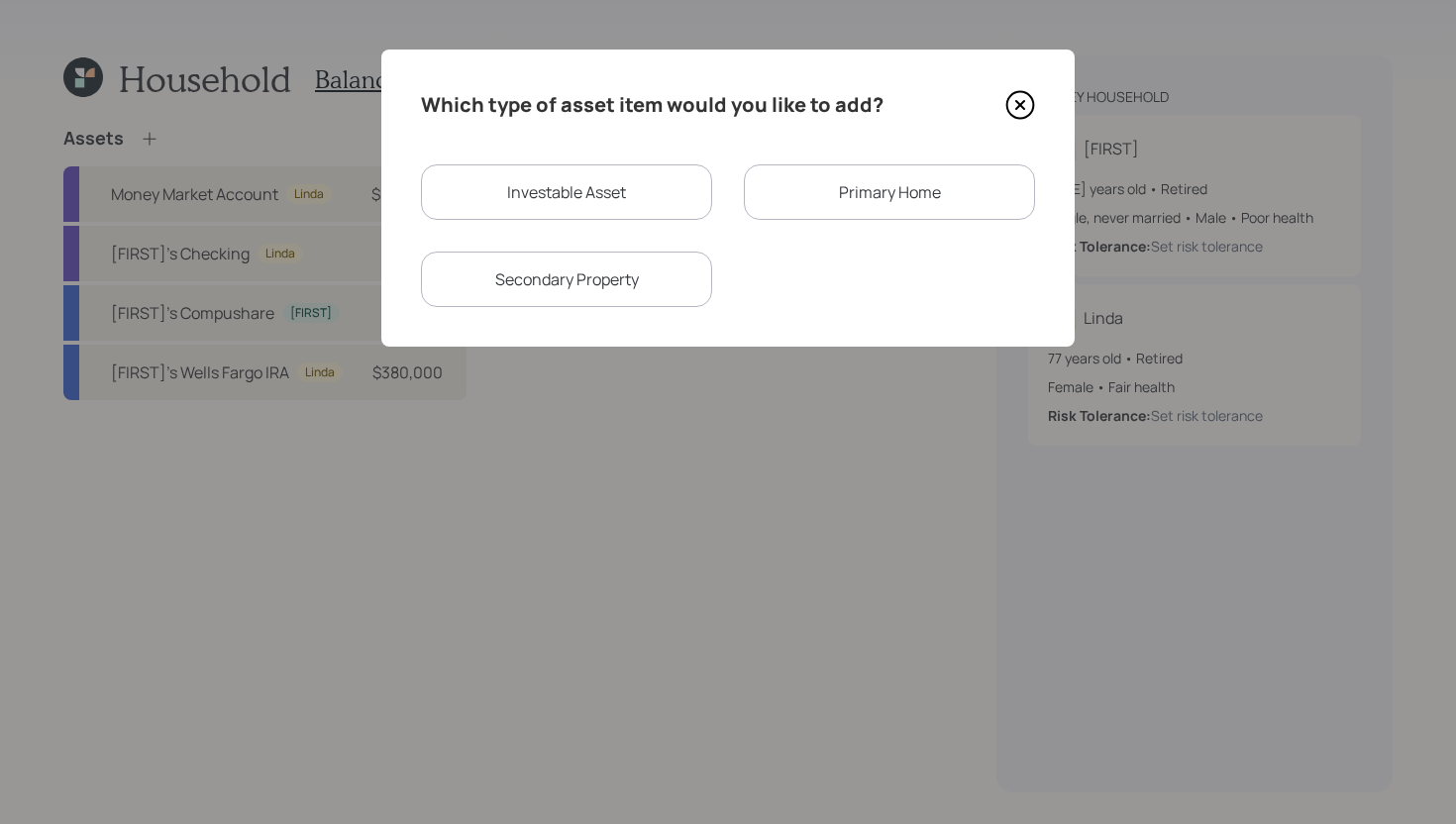 click on "Investable Asset" at bounding box center (567, 192) 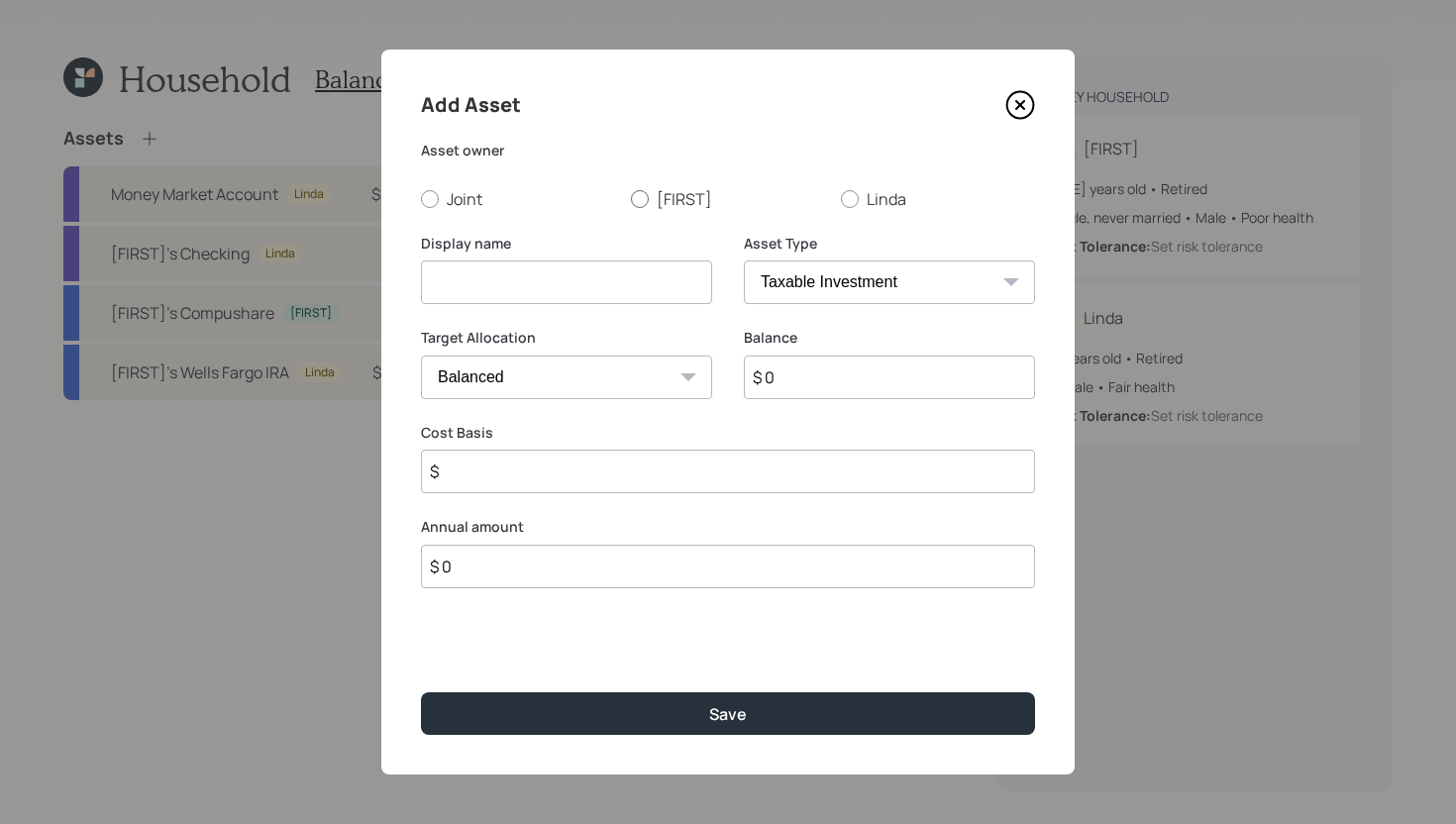click on "[FIRST]" at bounding box center (728, 199) 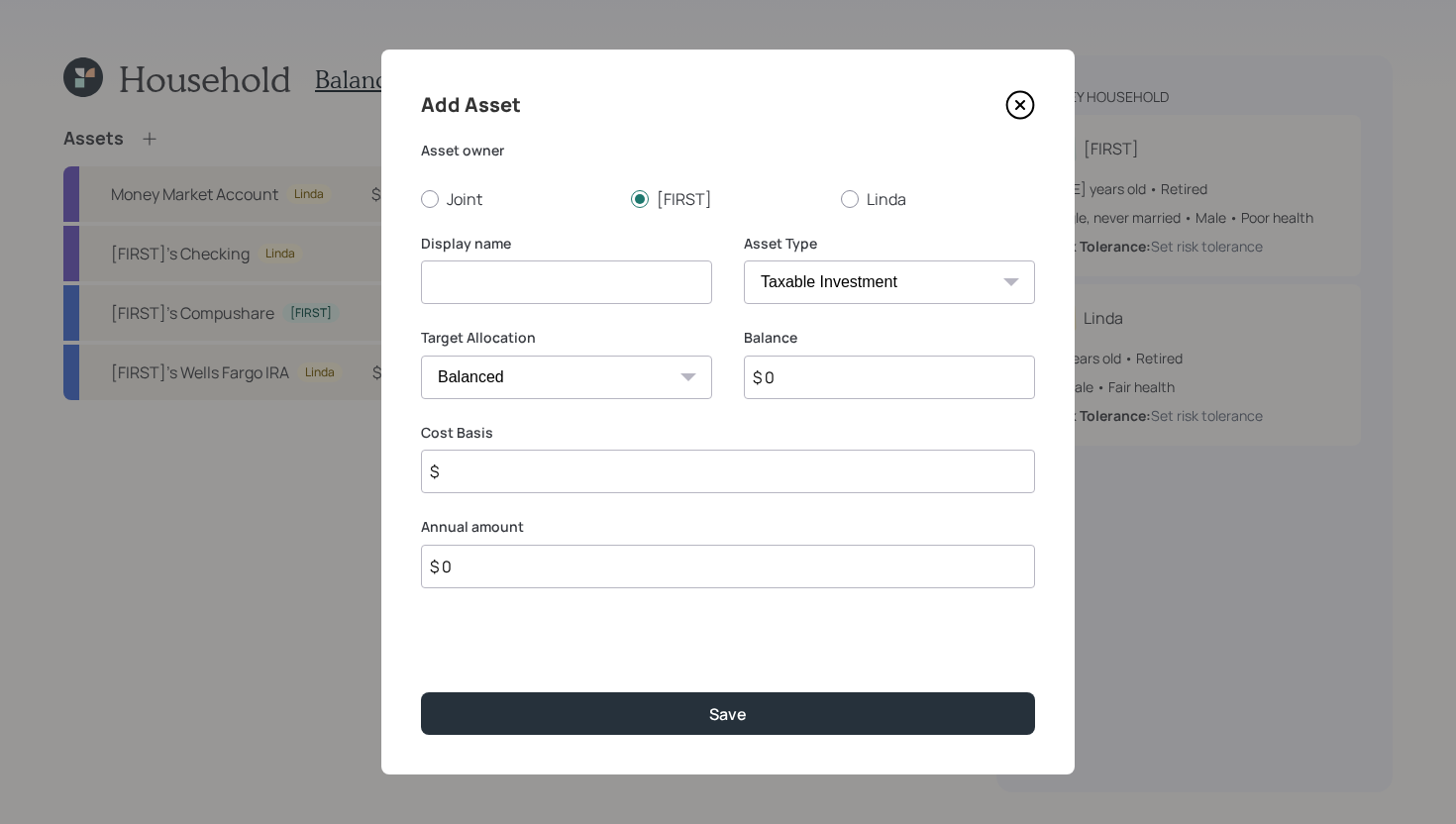 click at bounding box center (567, 282) 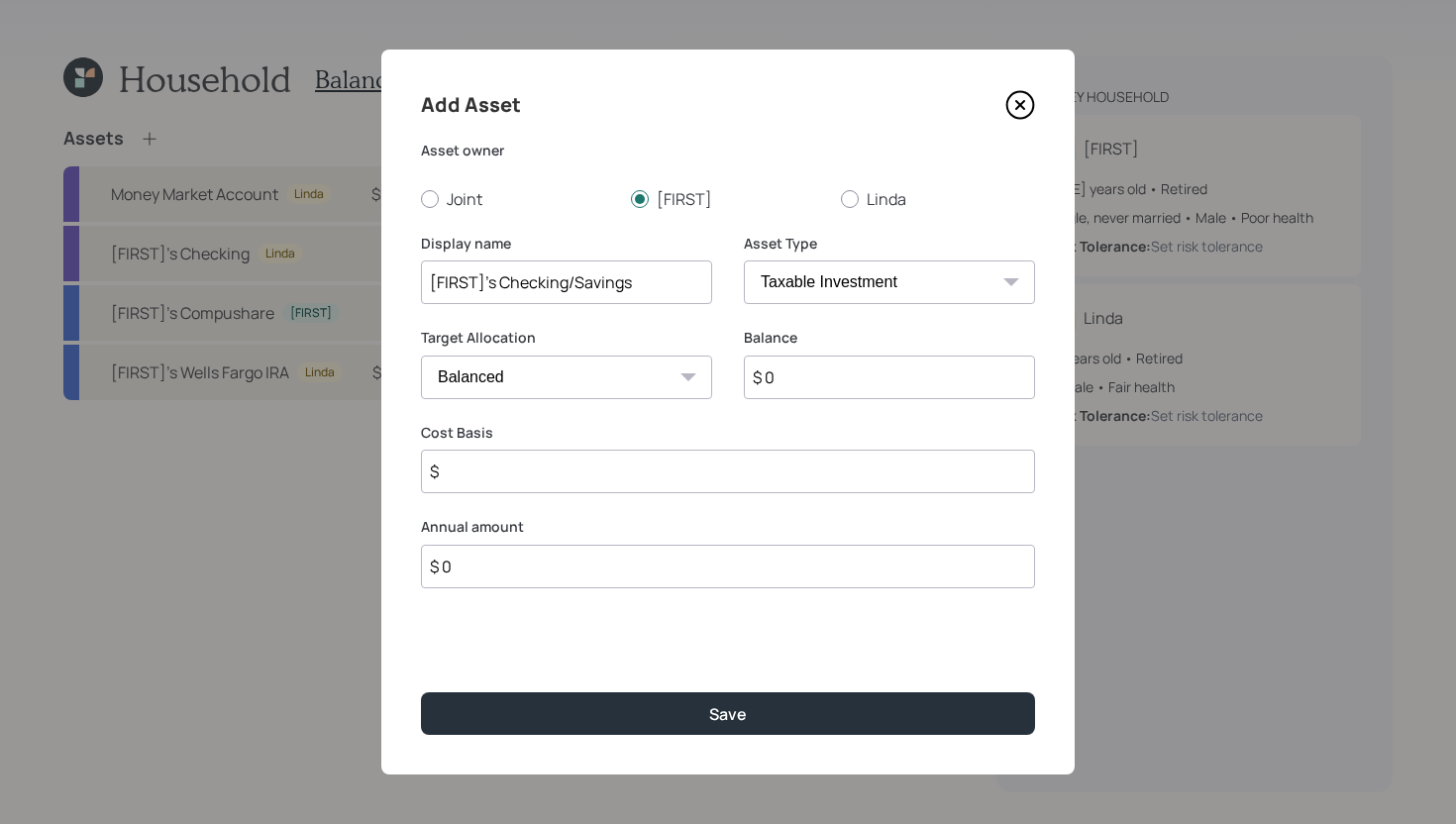 type on "[FIRST]'s Checking/Savings" 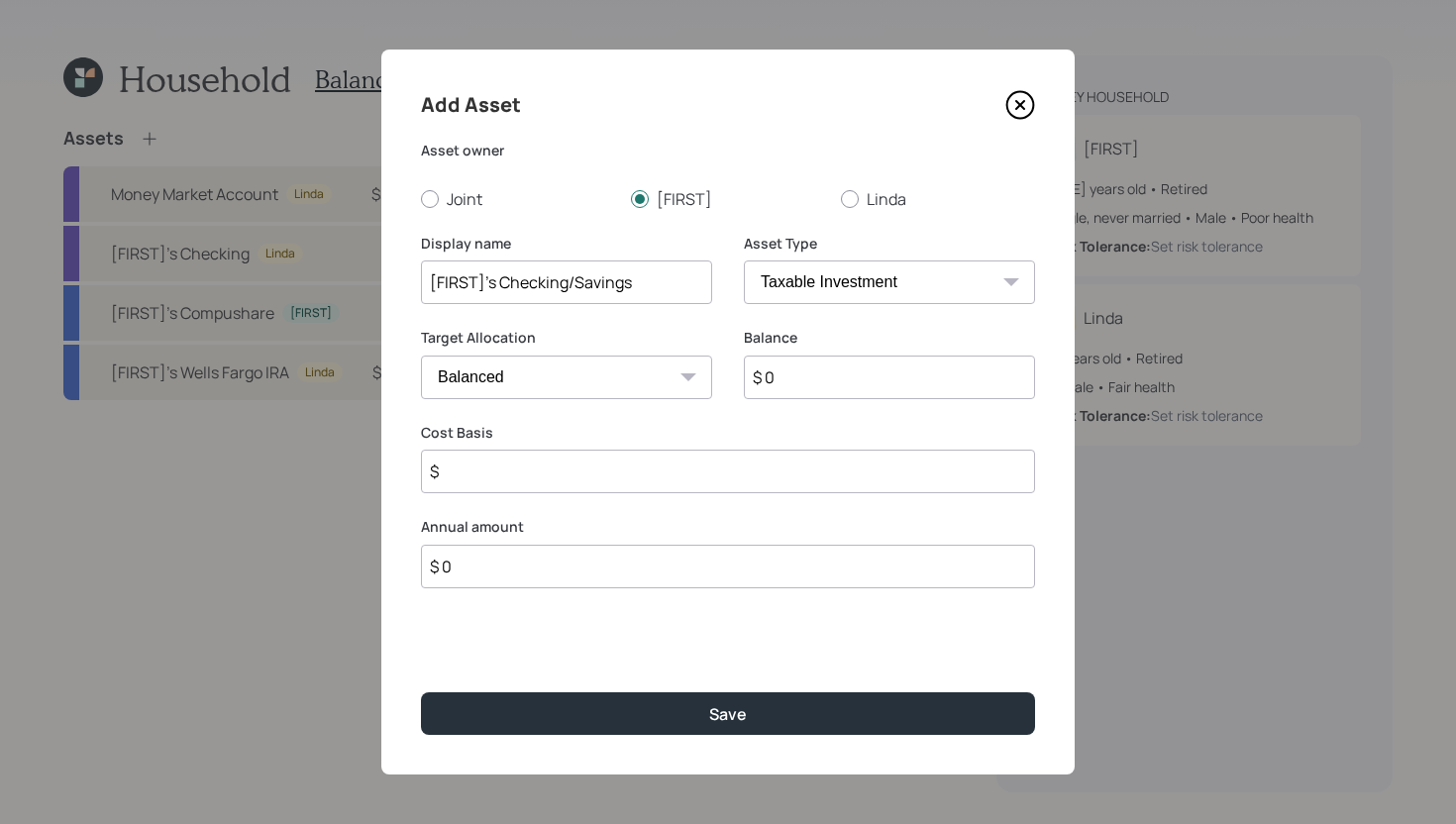 click on "SEP IRA IRA Roth IRA 401(k) Roth 401(k) 403(b) Roth 403(b) 457(b) Roth 457(b) Health Savings Account 529 Taxable Investment Checking / Savings Emergency Fund" at bounding box center (889, 282) 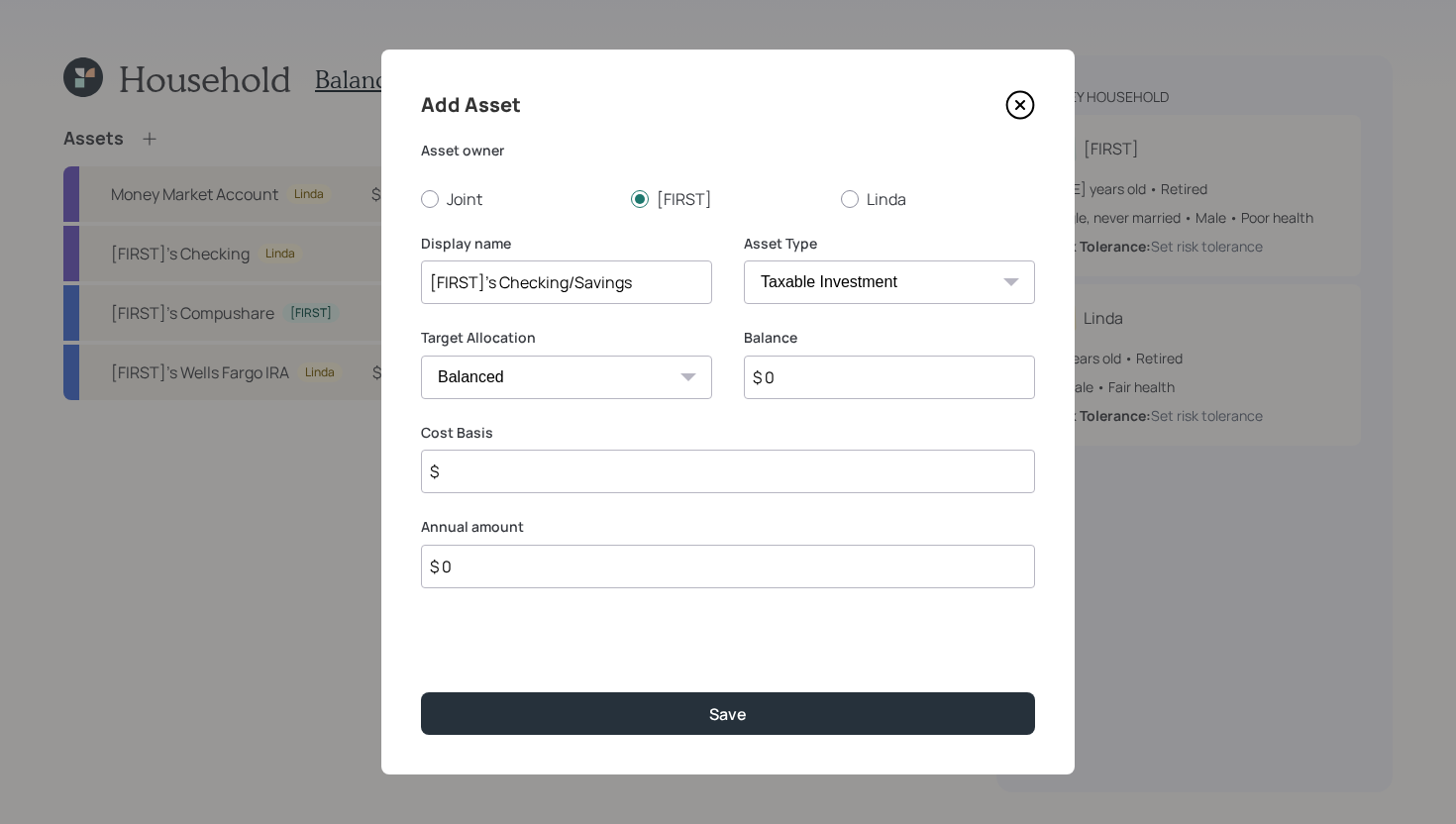 select on "cash" 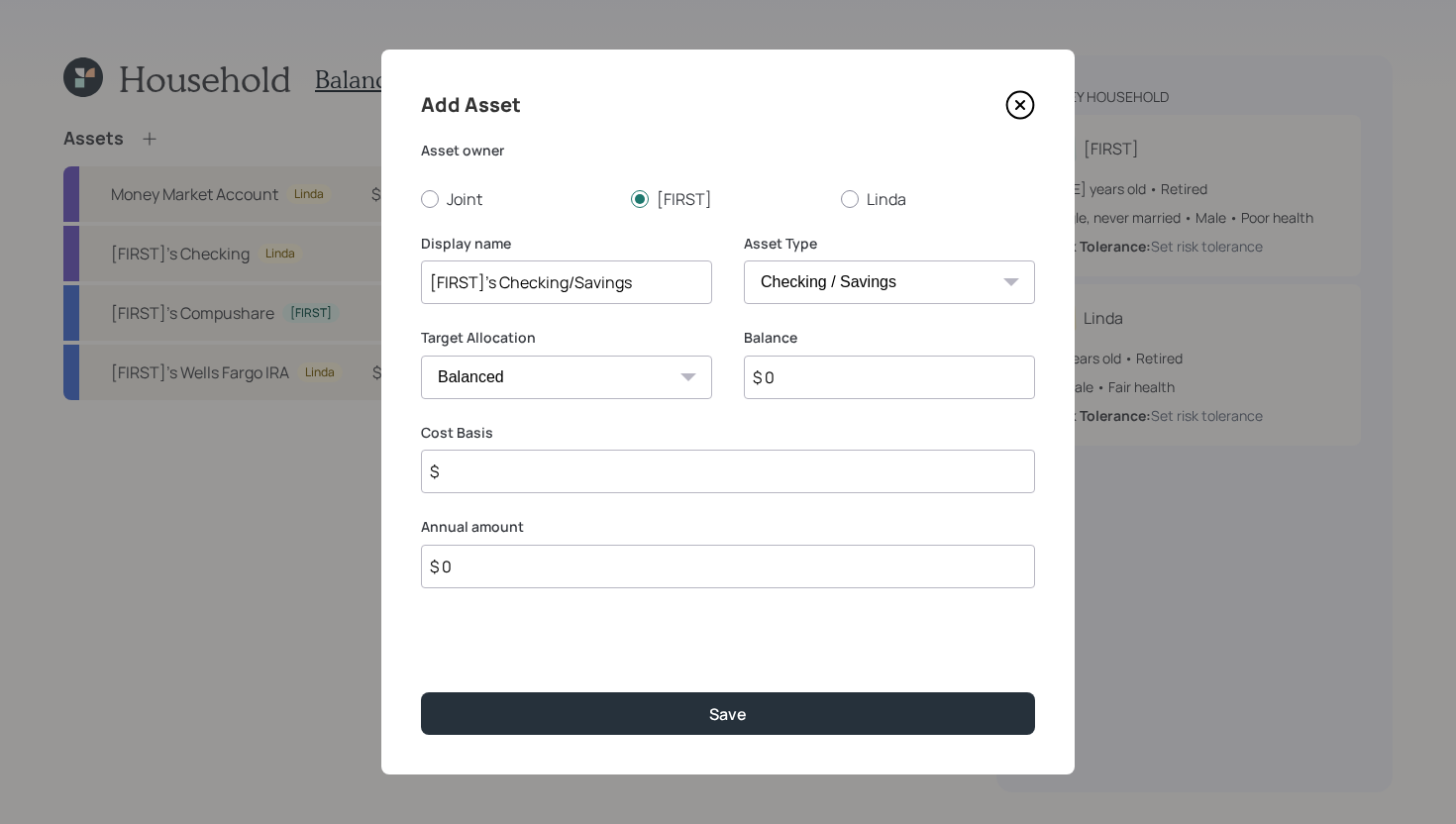 type on "$" 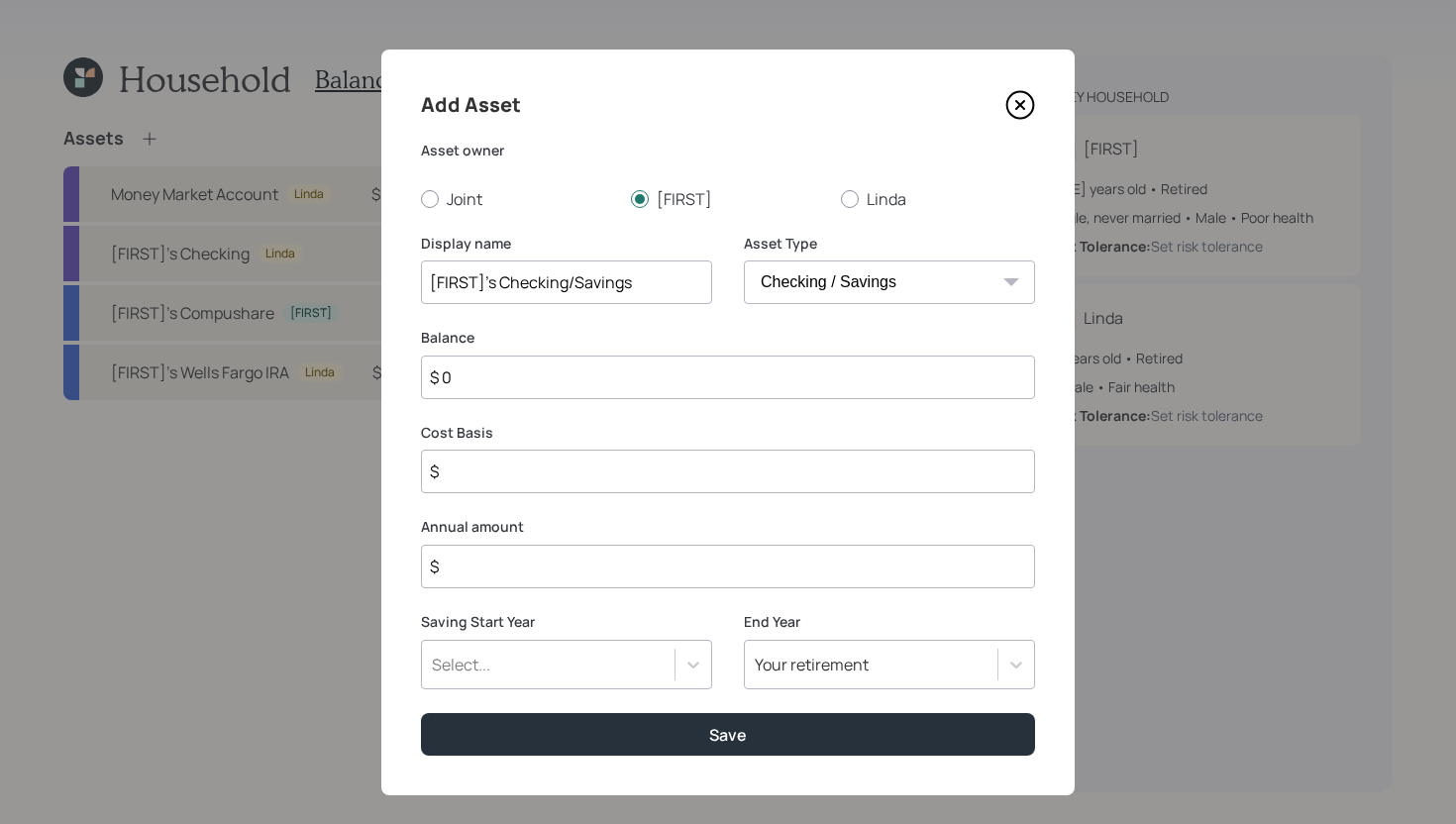 click on "$ 0" at bounding box center (728, 377) 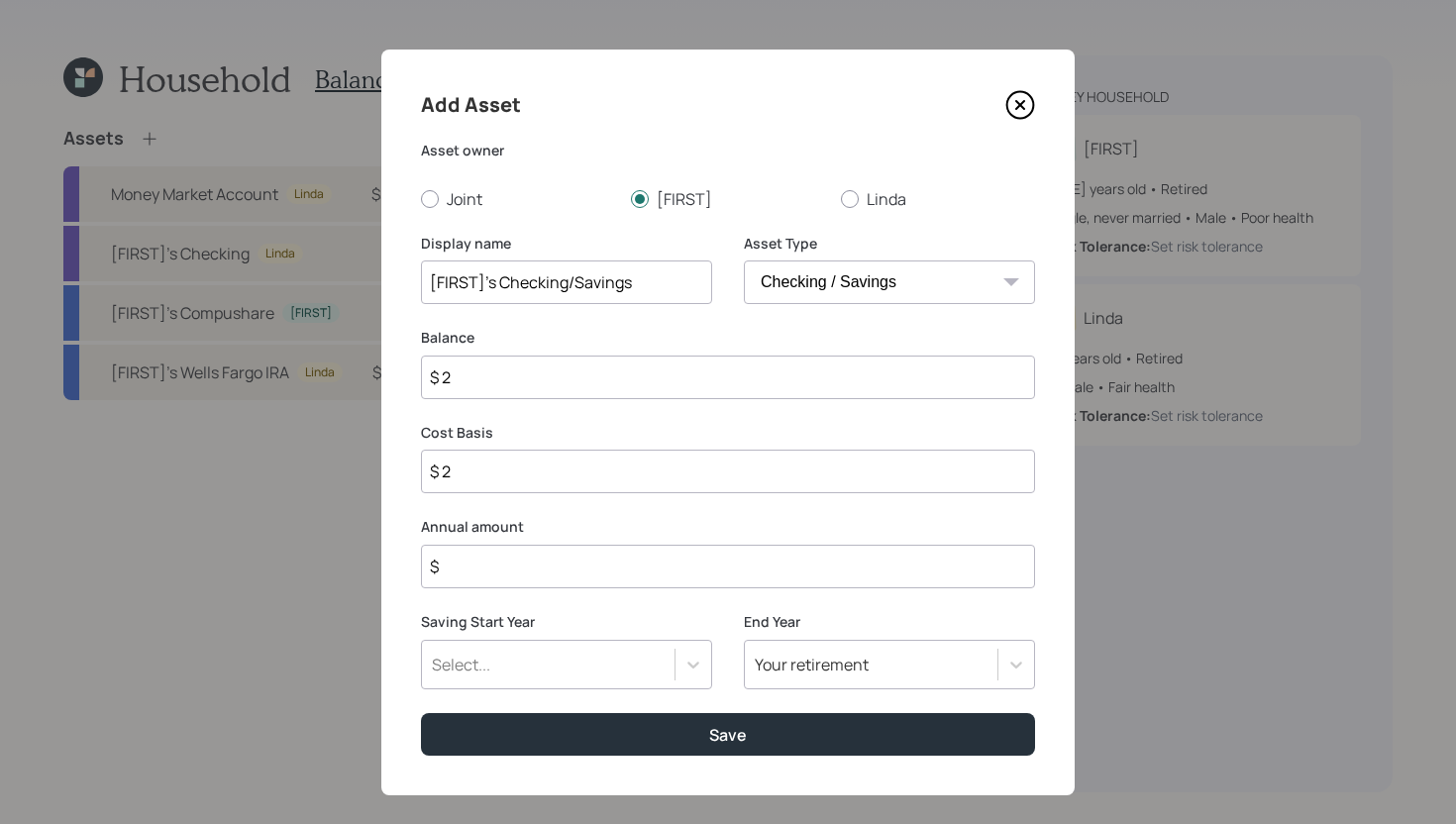type on "$ 25" 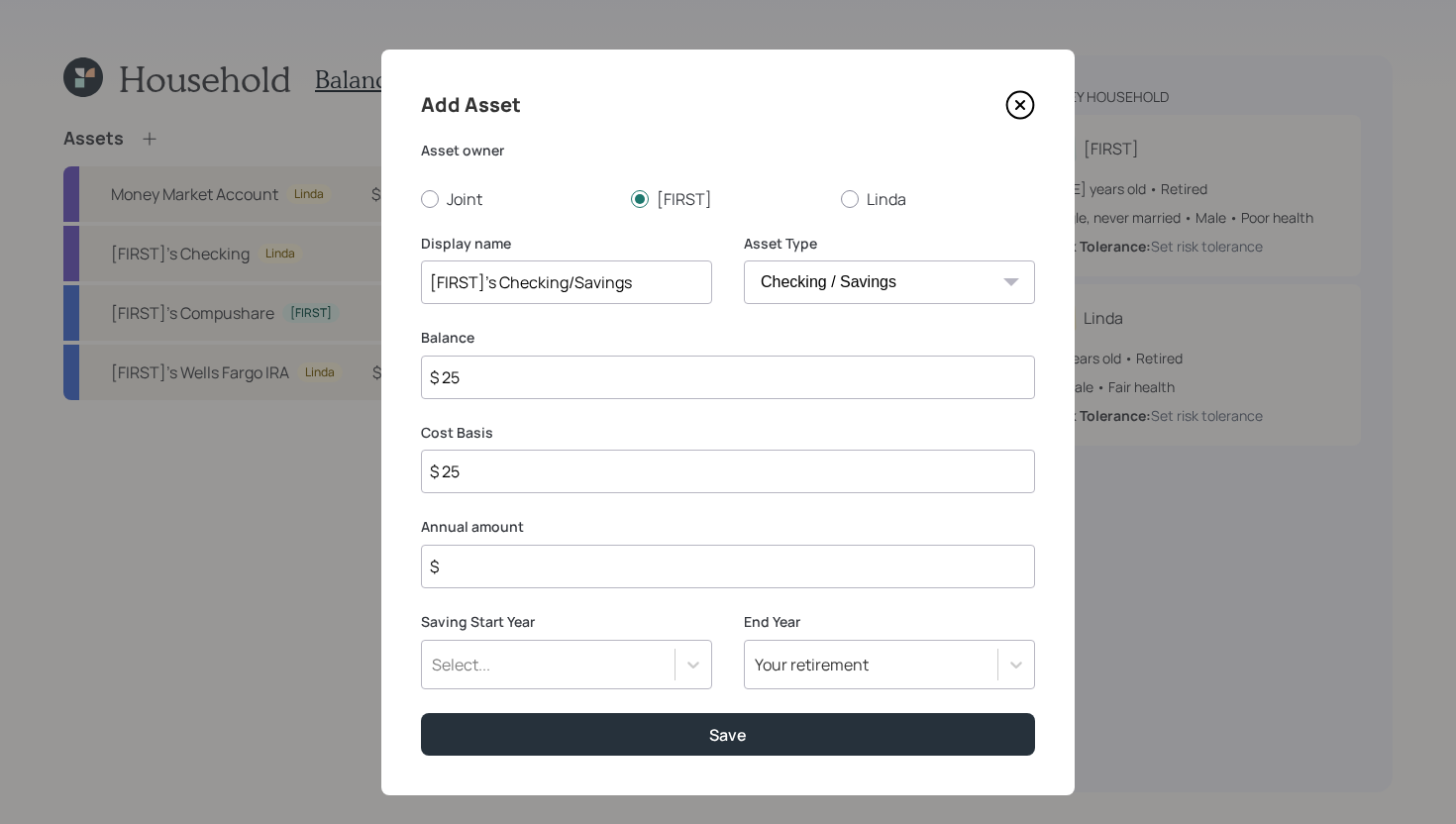 type on "$ 250" 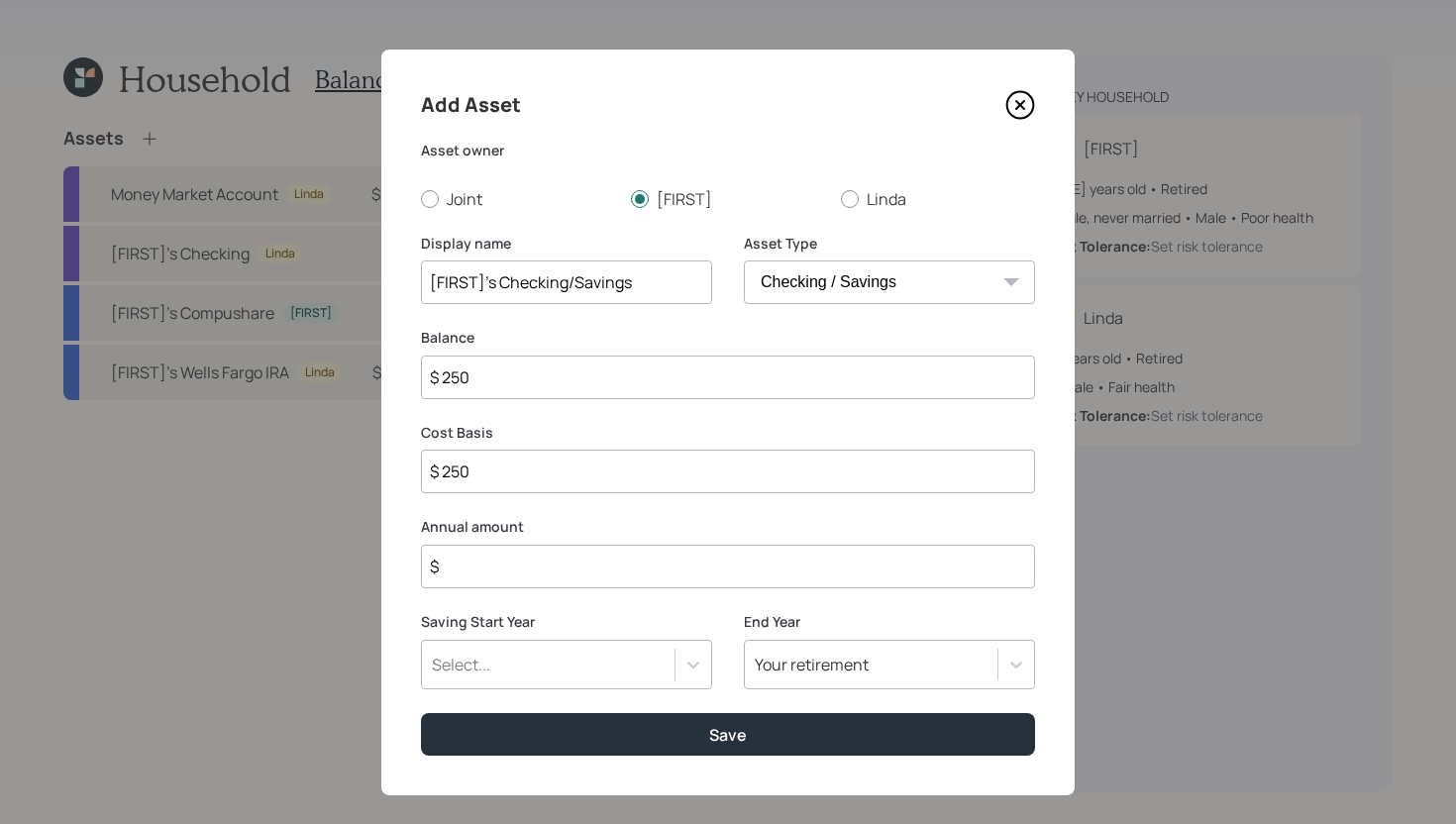 type on "$ 2,500" 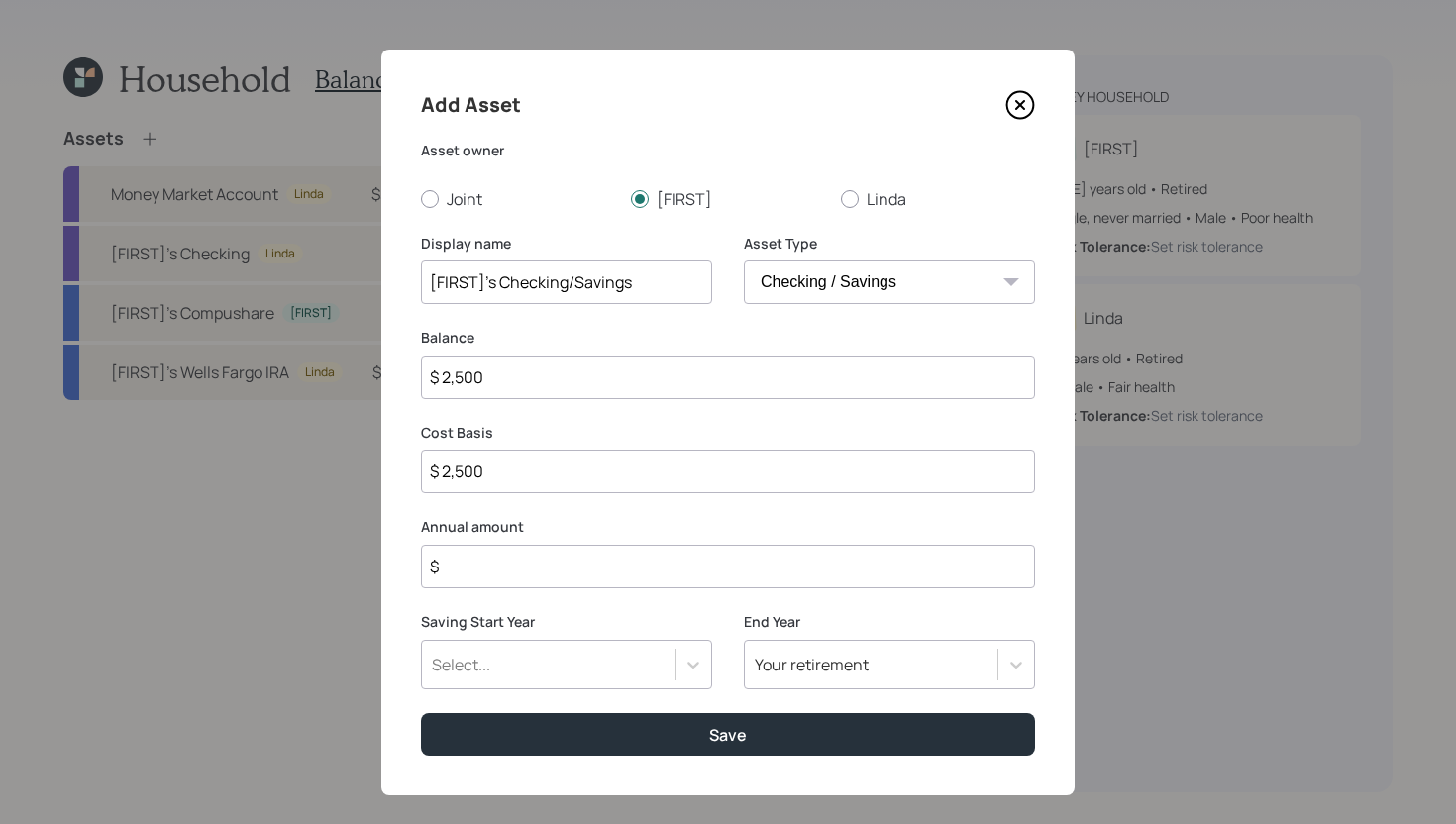 type on "$ 25,000" 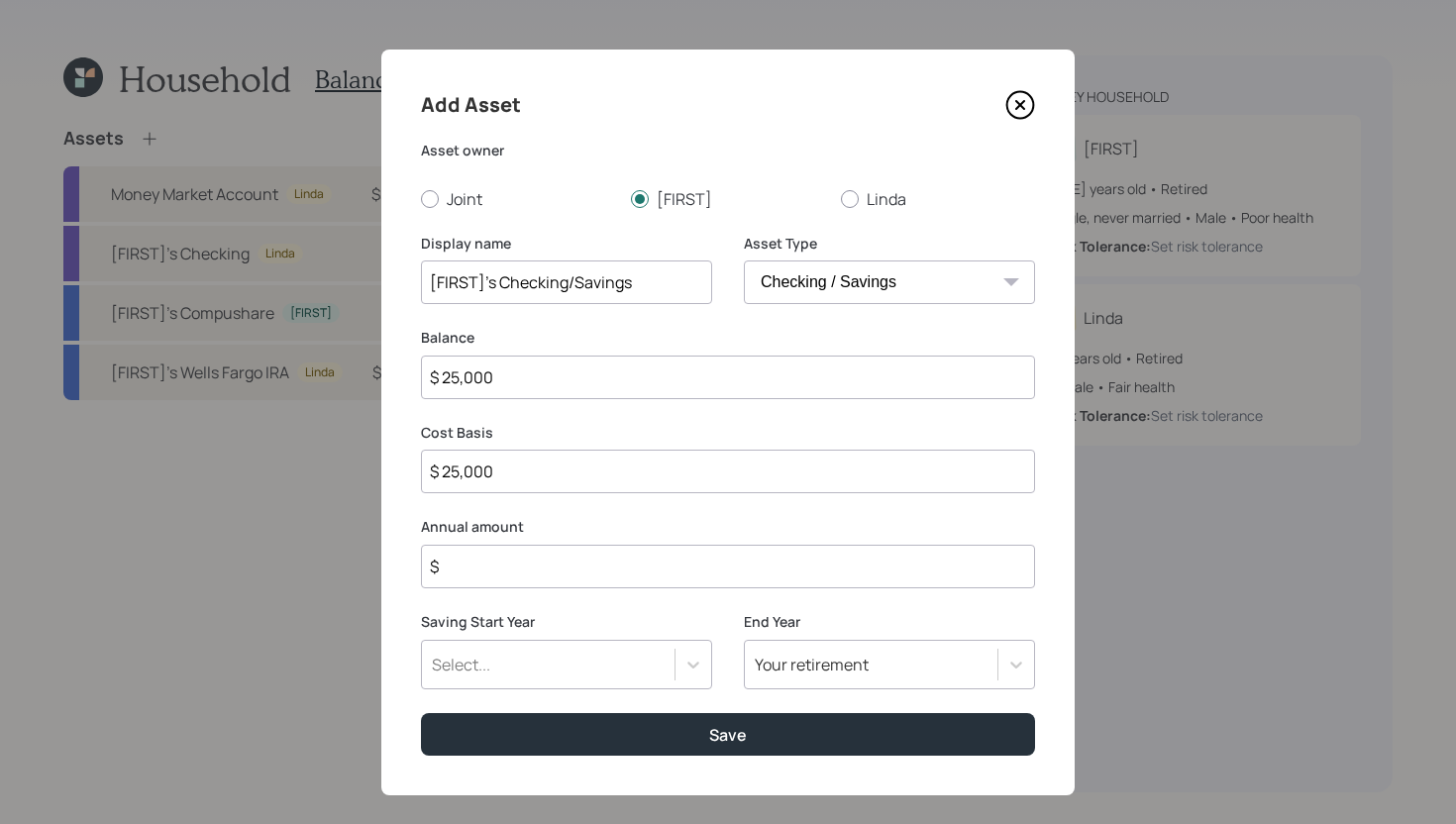 type on "$ 25,000" 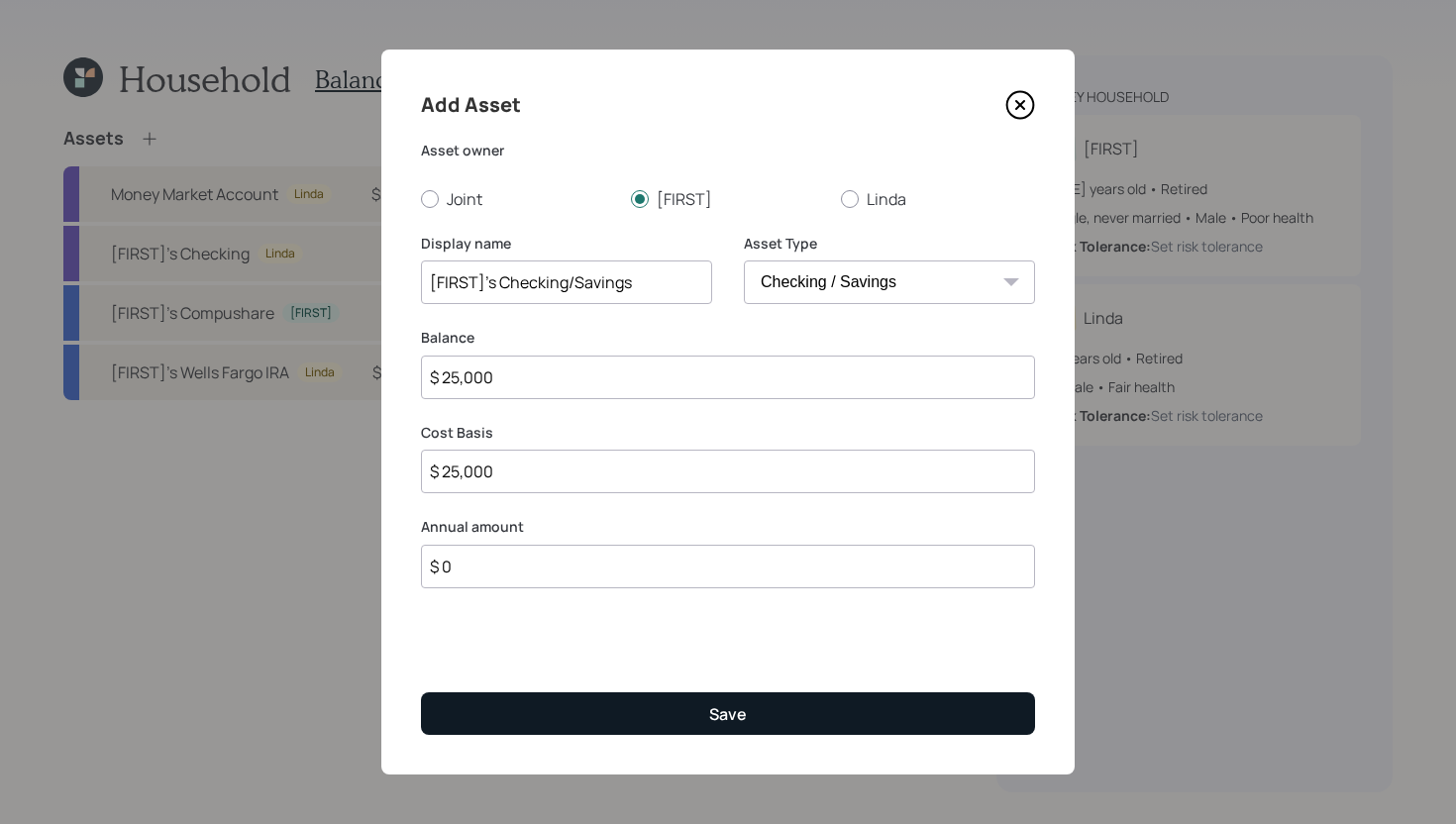 type on "$ 0" 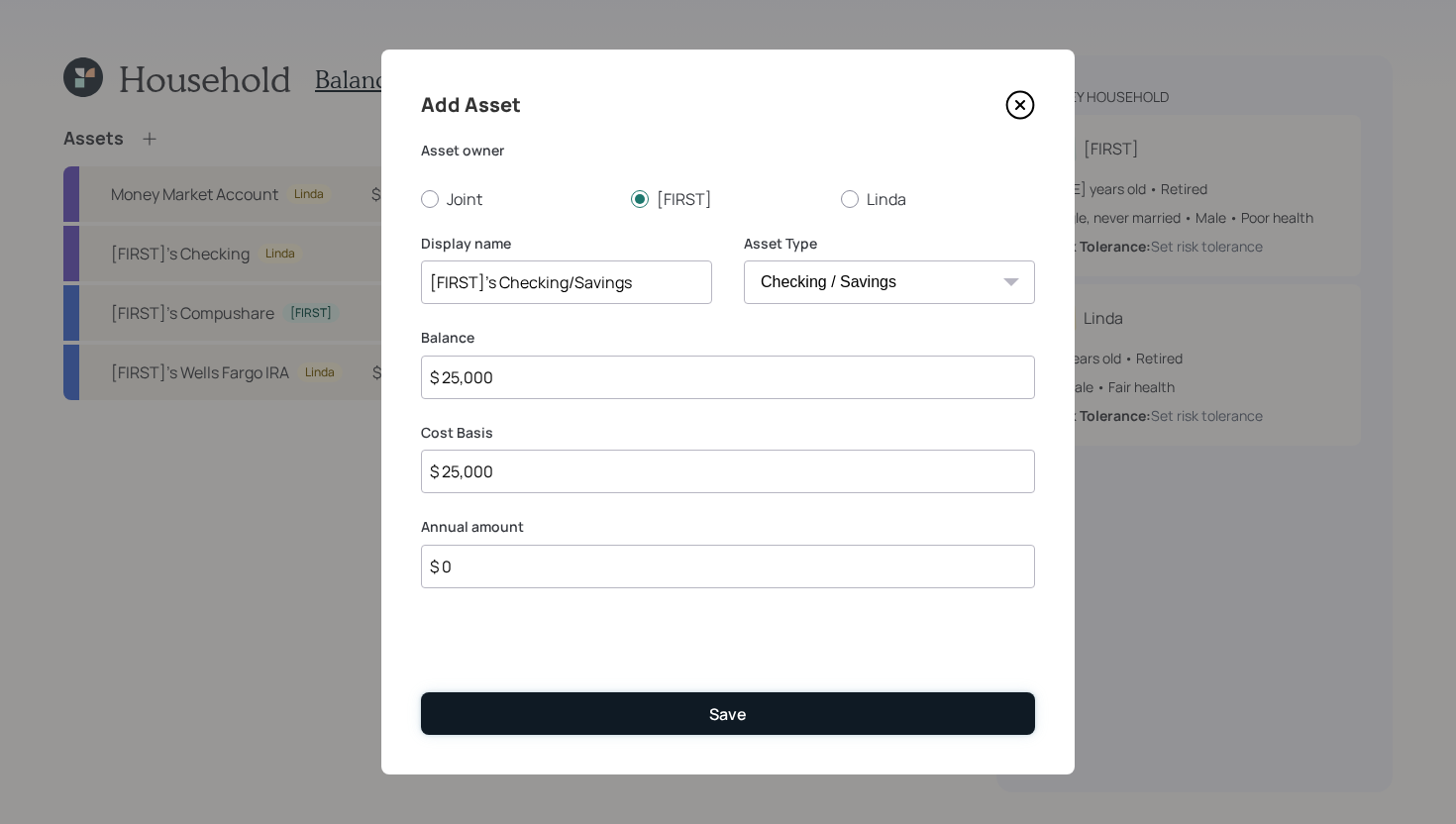 click on "Save" at bounding box center (728, 713) 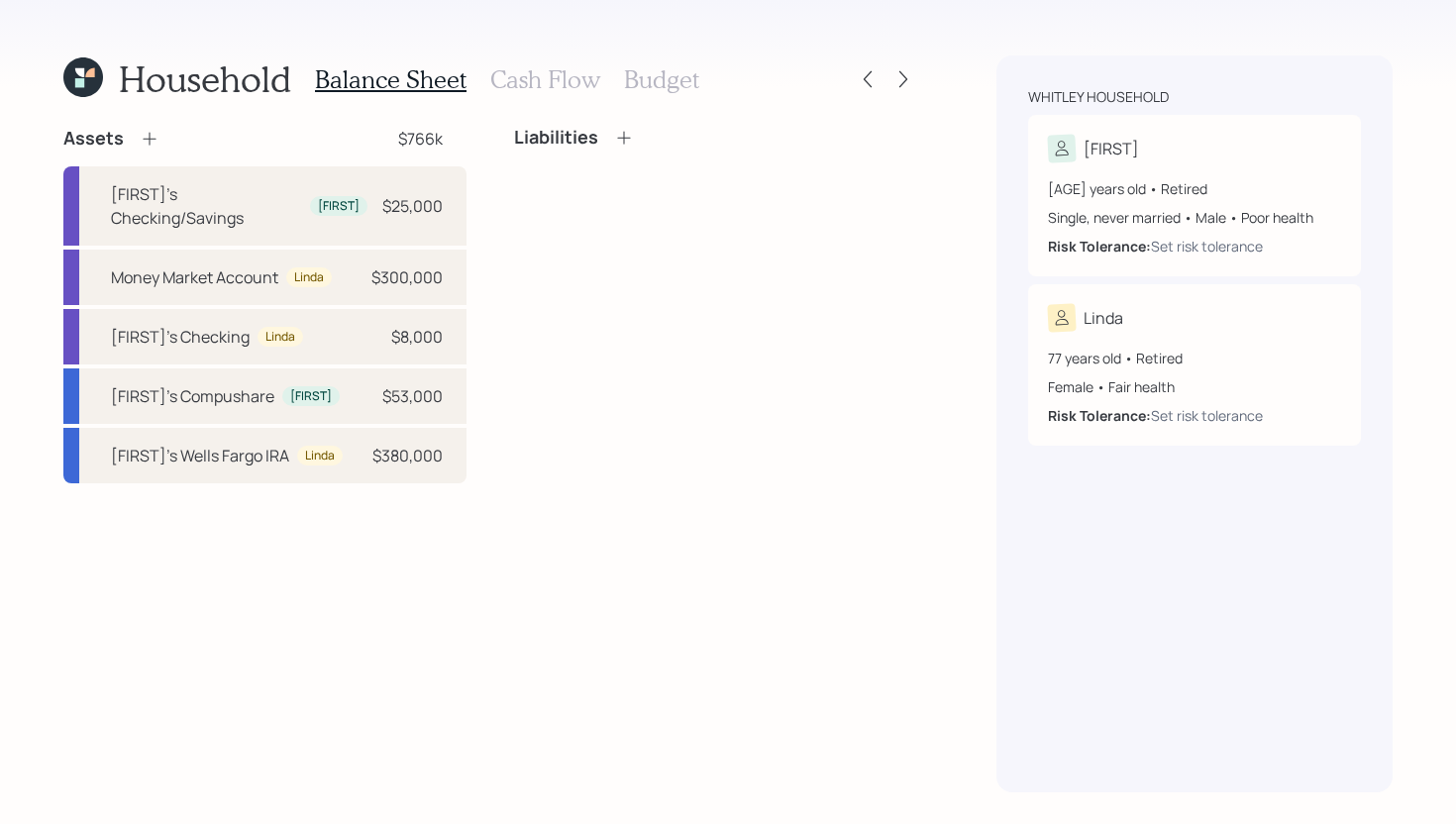 click 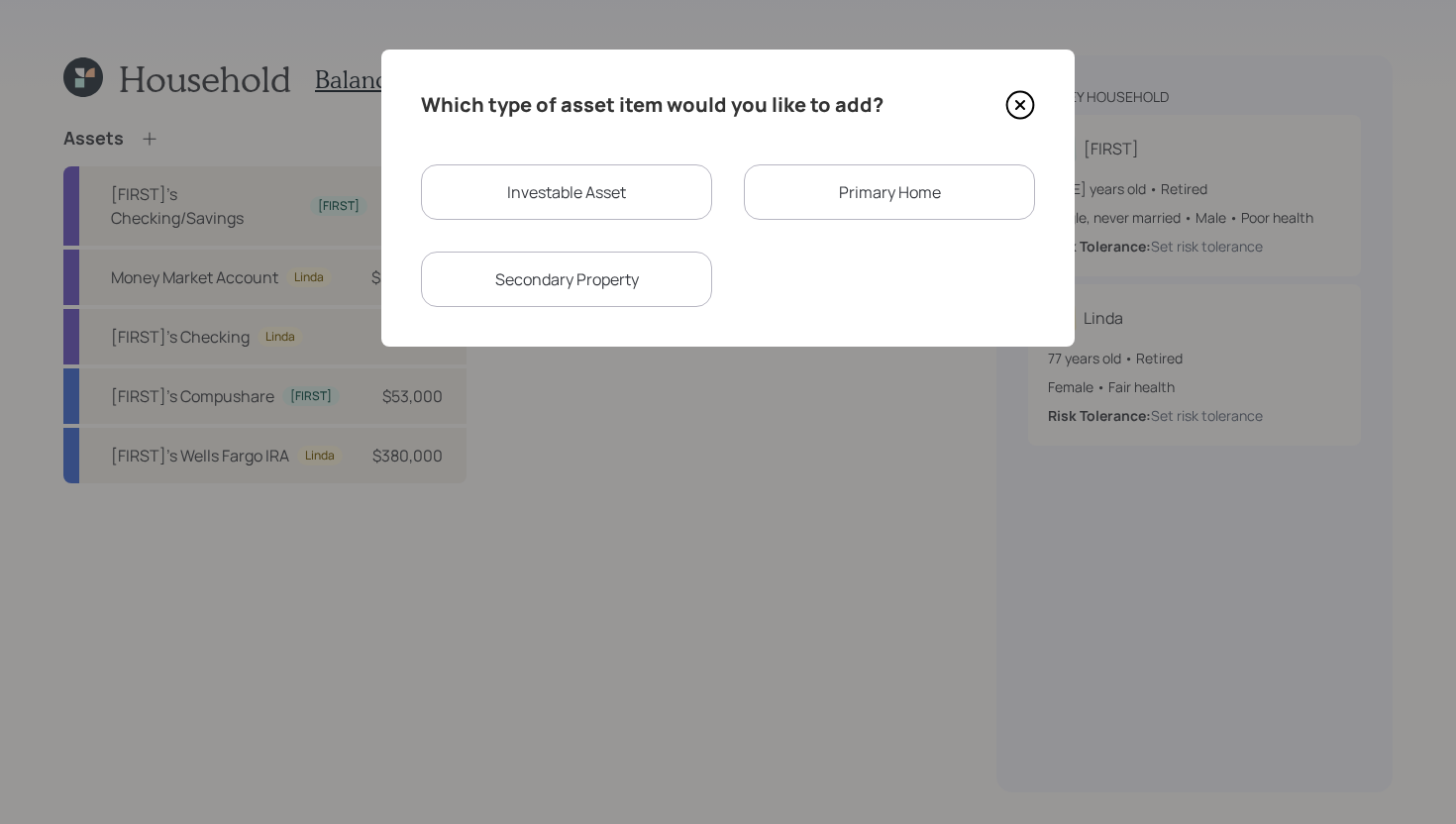 click on "Primary Home" at bounding box center (889, 192) 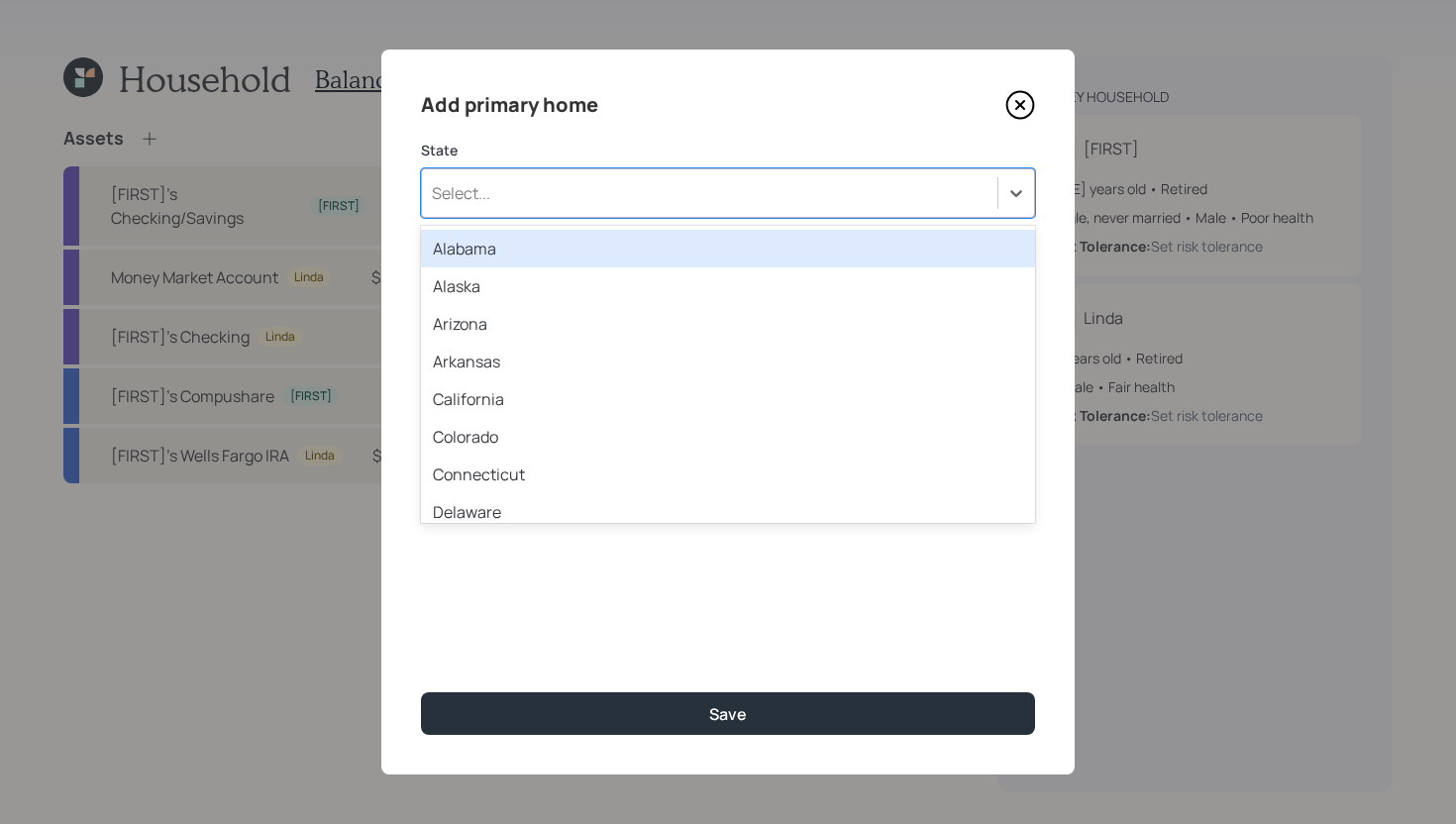 click on "Select..." at bounding box center (709, 193) 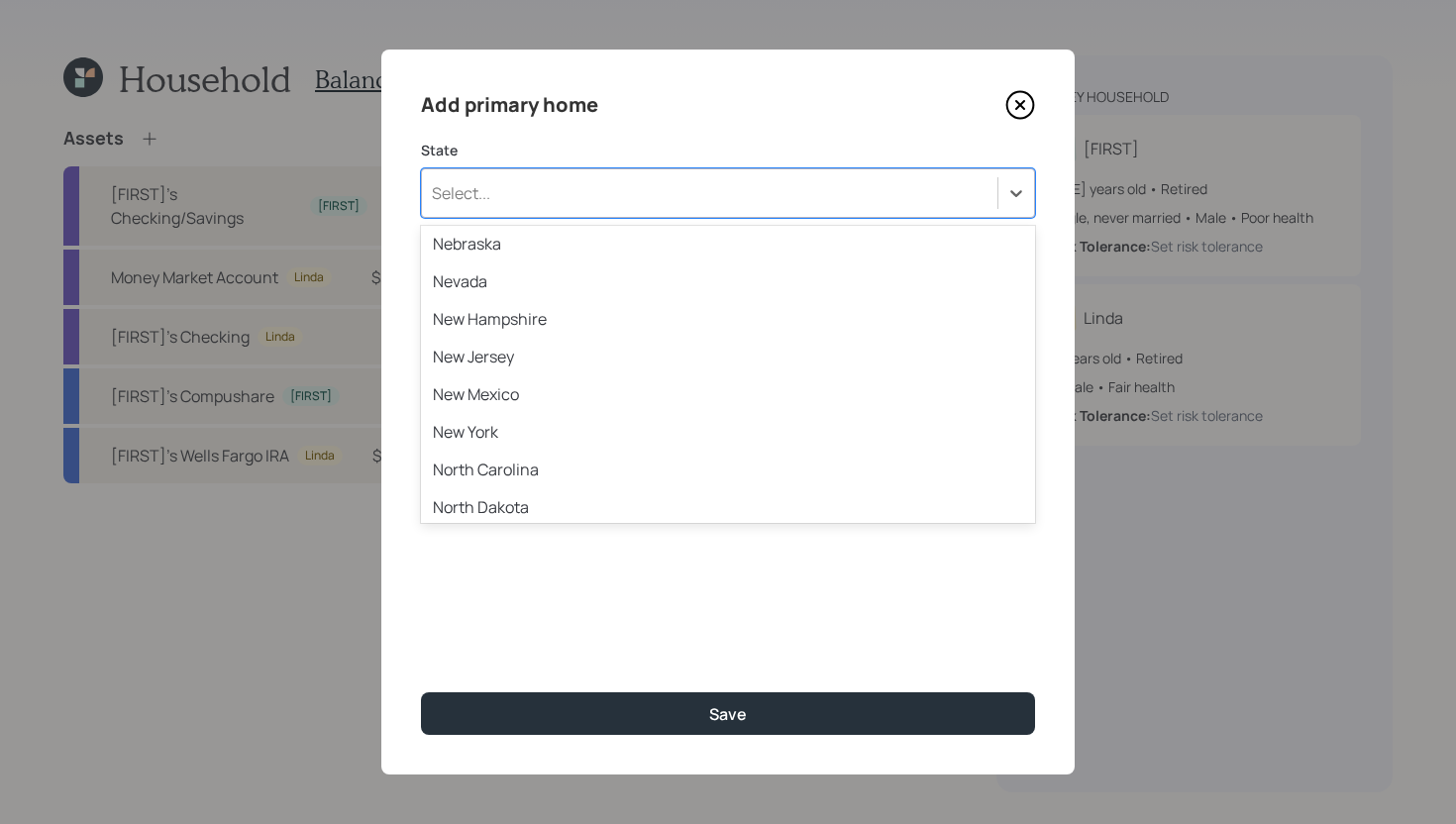 scroll, scrollTop: 982, scrollLeft: 0, axis: vertical 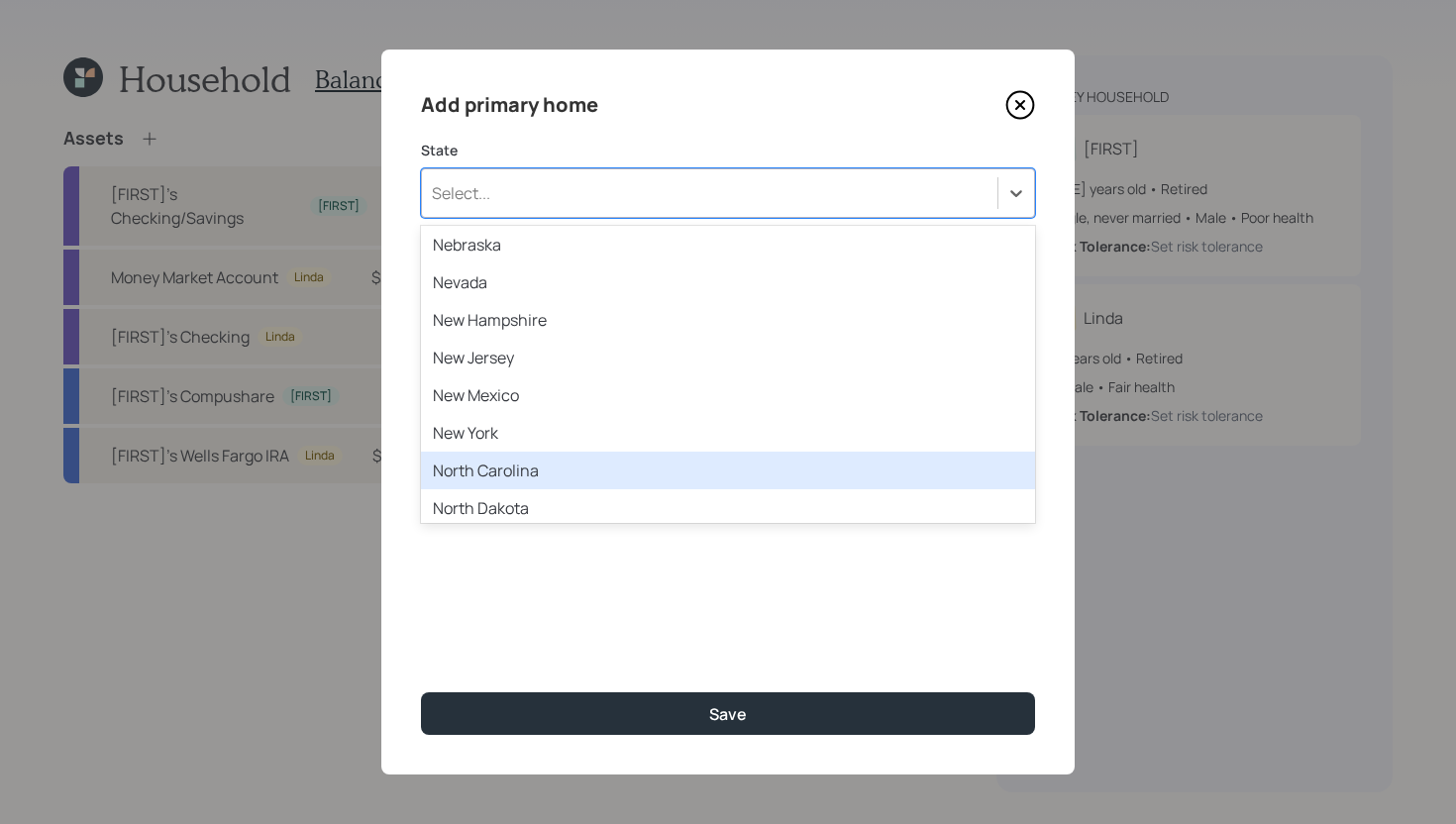 click on "North Carolina" at bounding box center [728, 470] 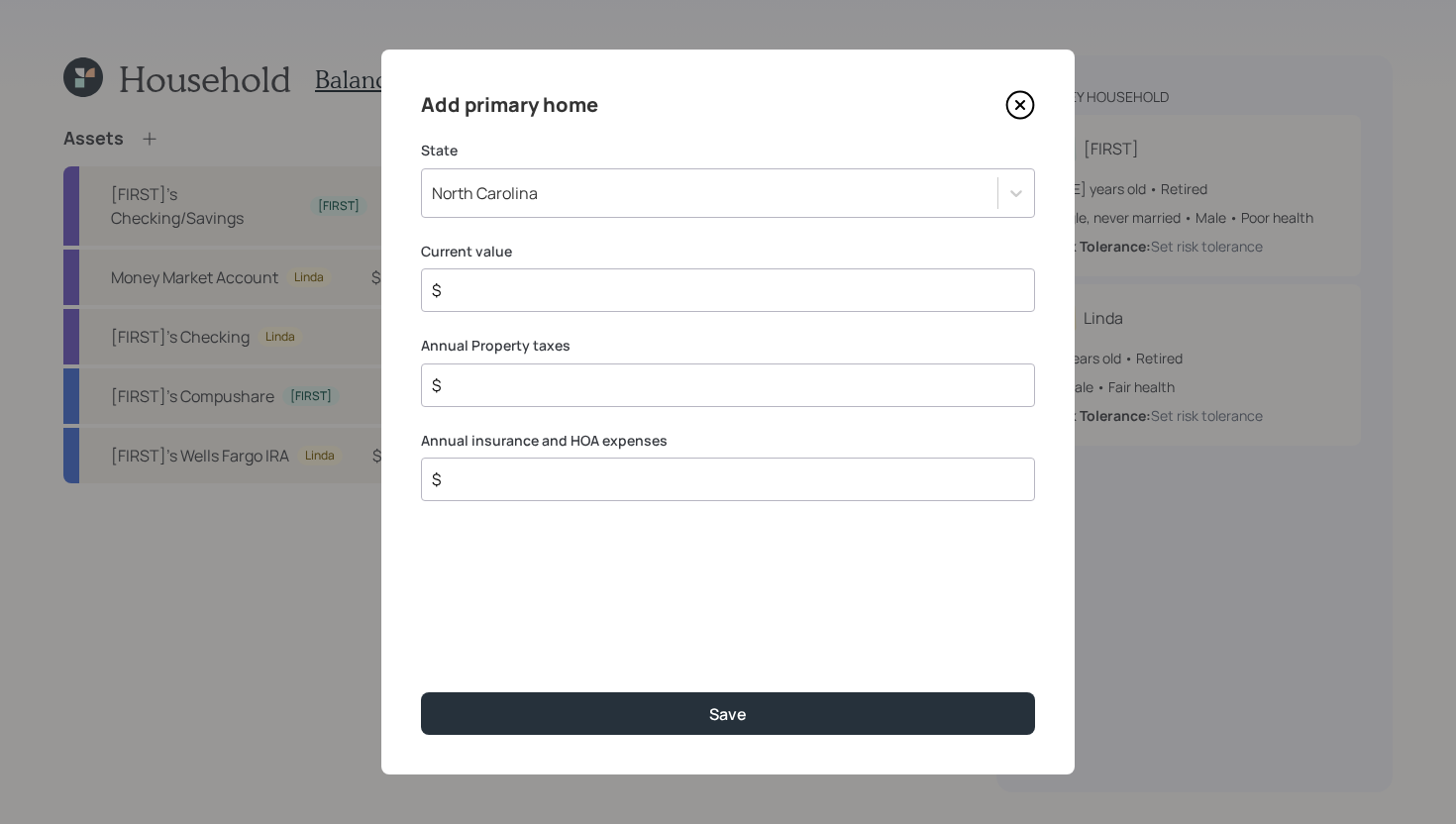 click on "$" at bounding box center (728, 290) 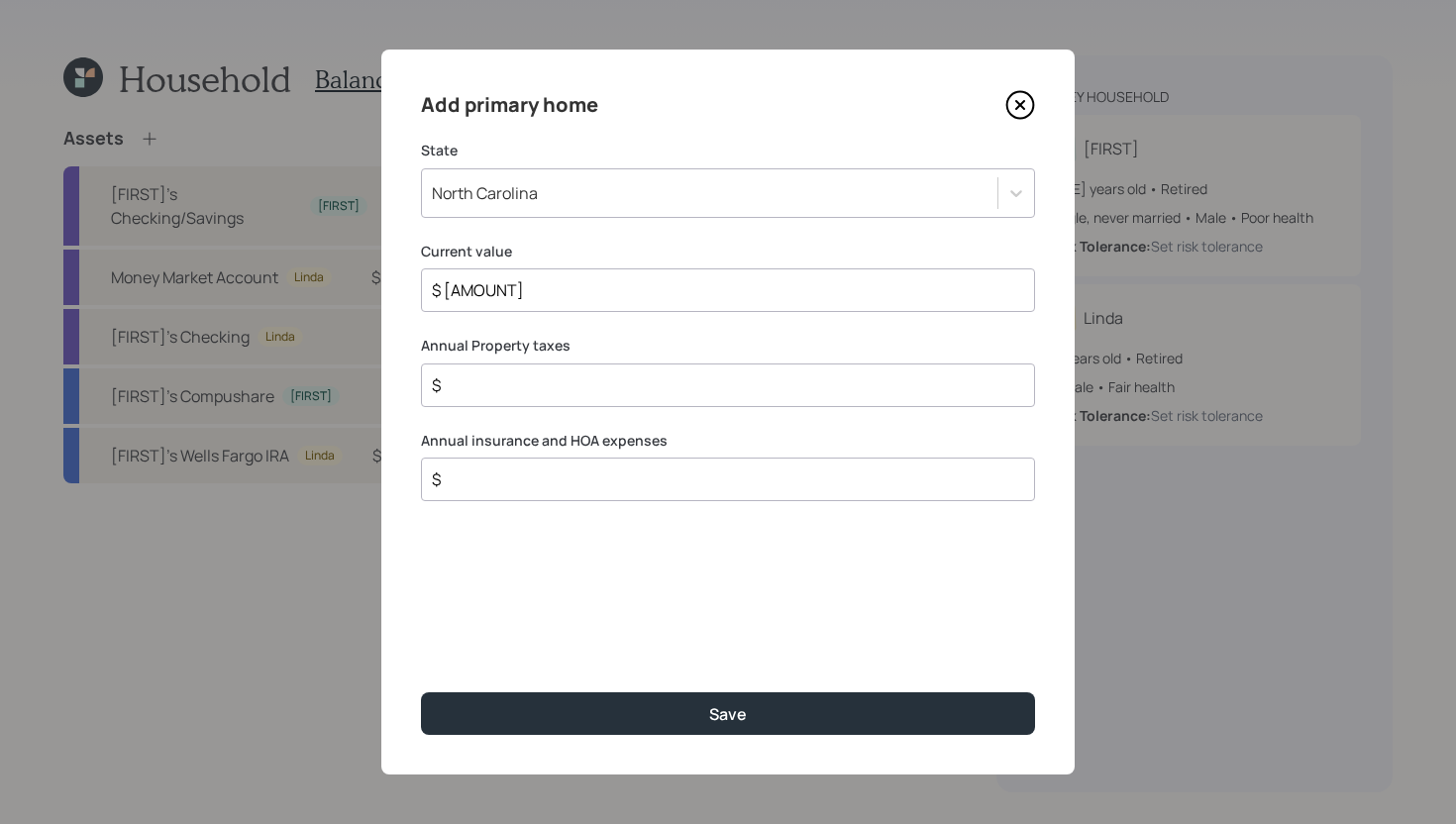 type on "$ [AMOUNT]" 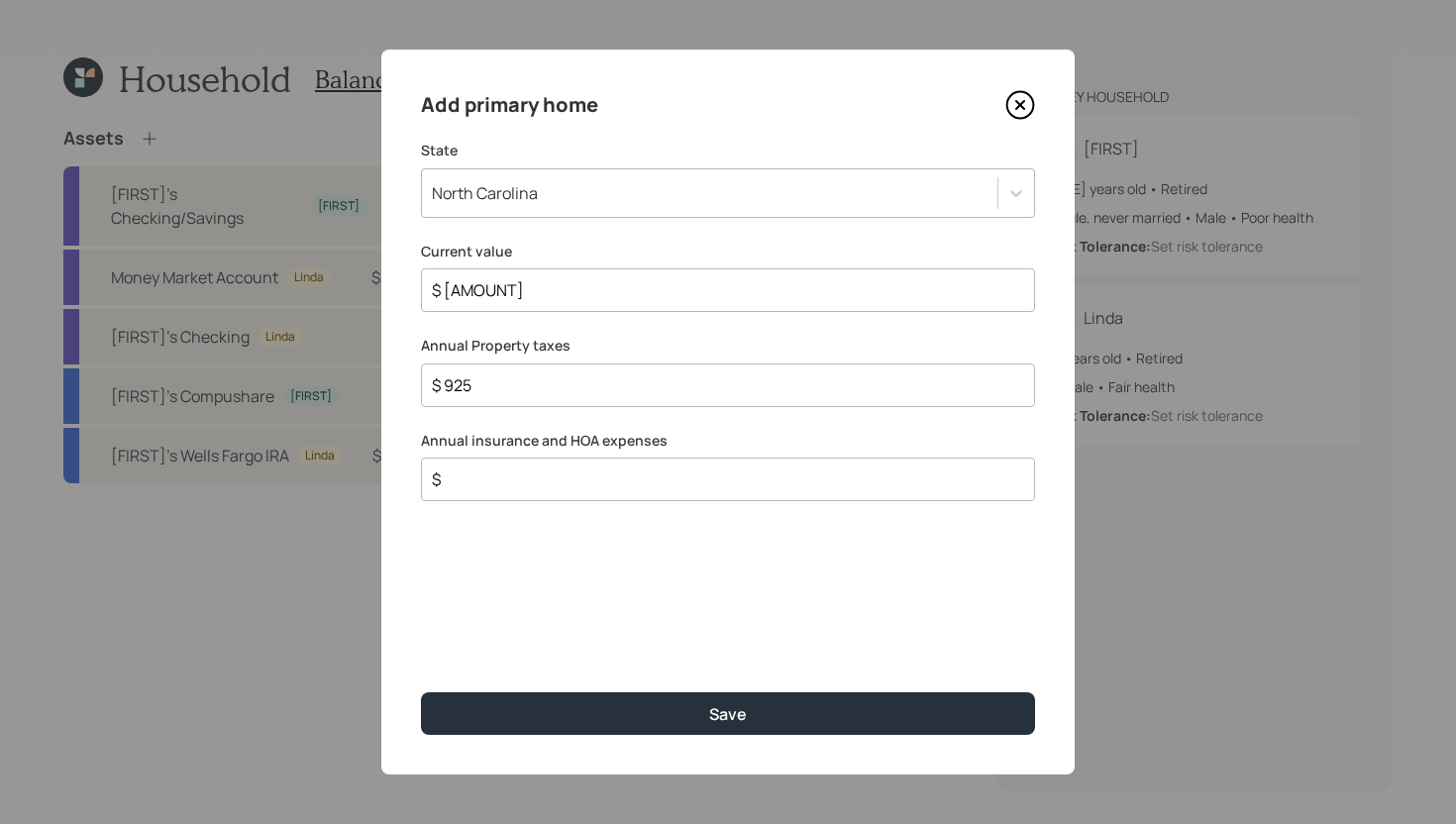 type on "$ 925" 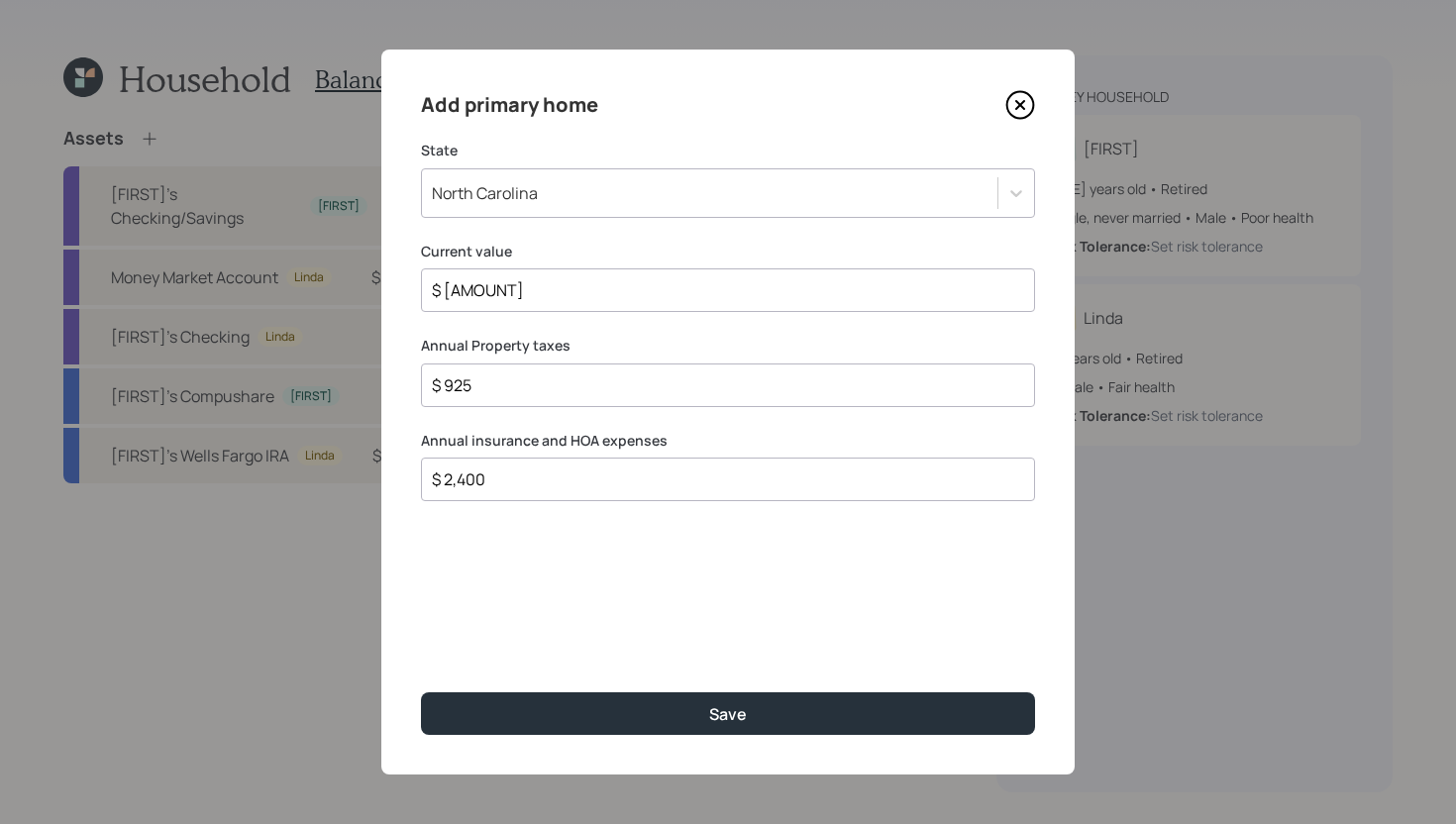 drag, startPoint x: 543, startPoint y: 488, endPoint x: 446, endPoint y: 478, distance: 97.5141 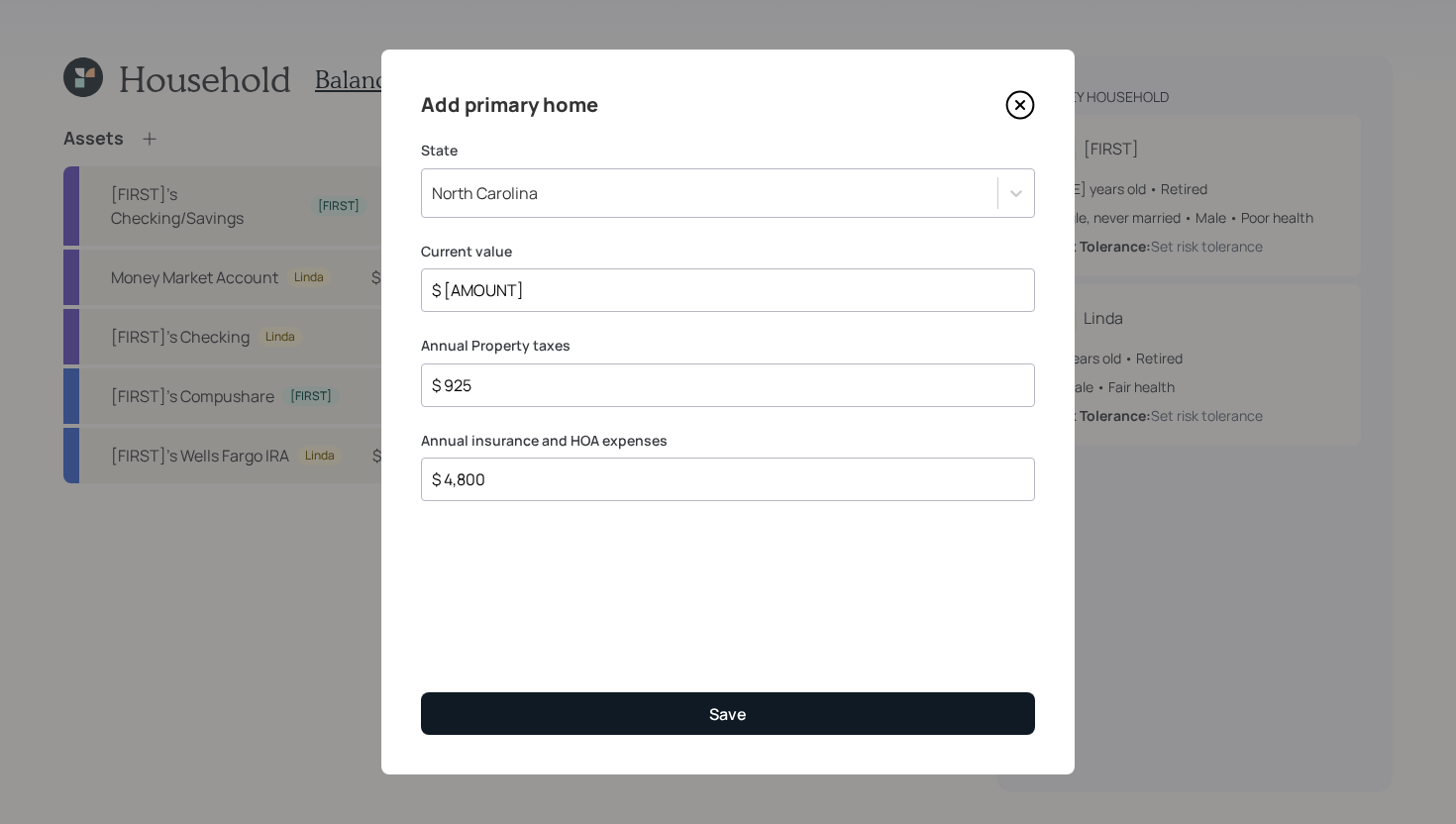 type on "$ 4,800" 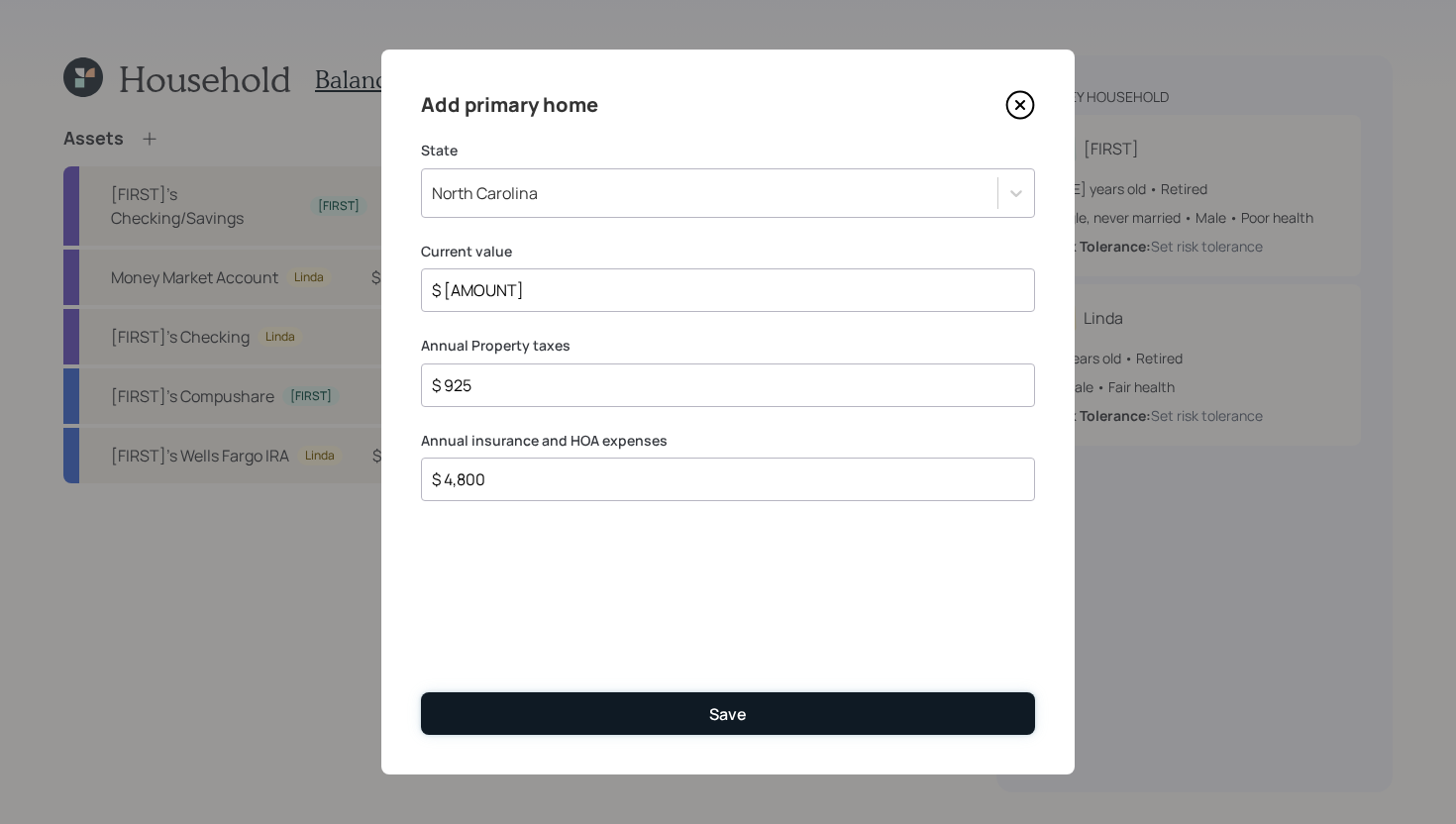 click on "Save" at bounding box center (728, 713) 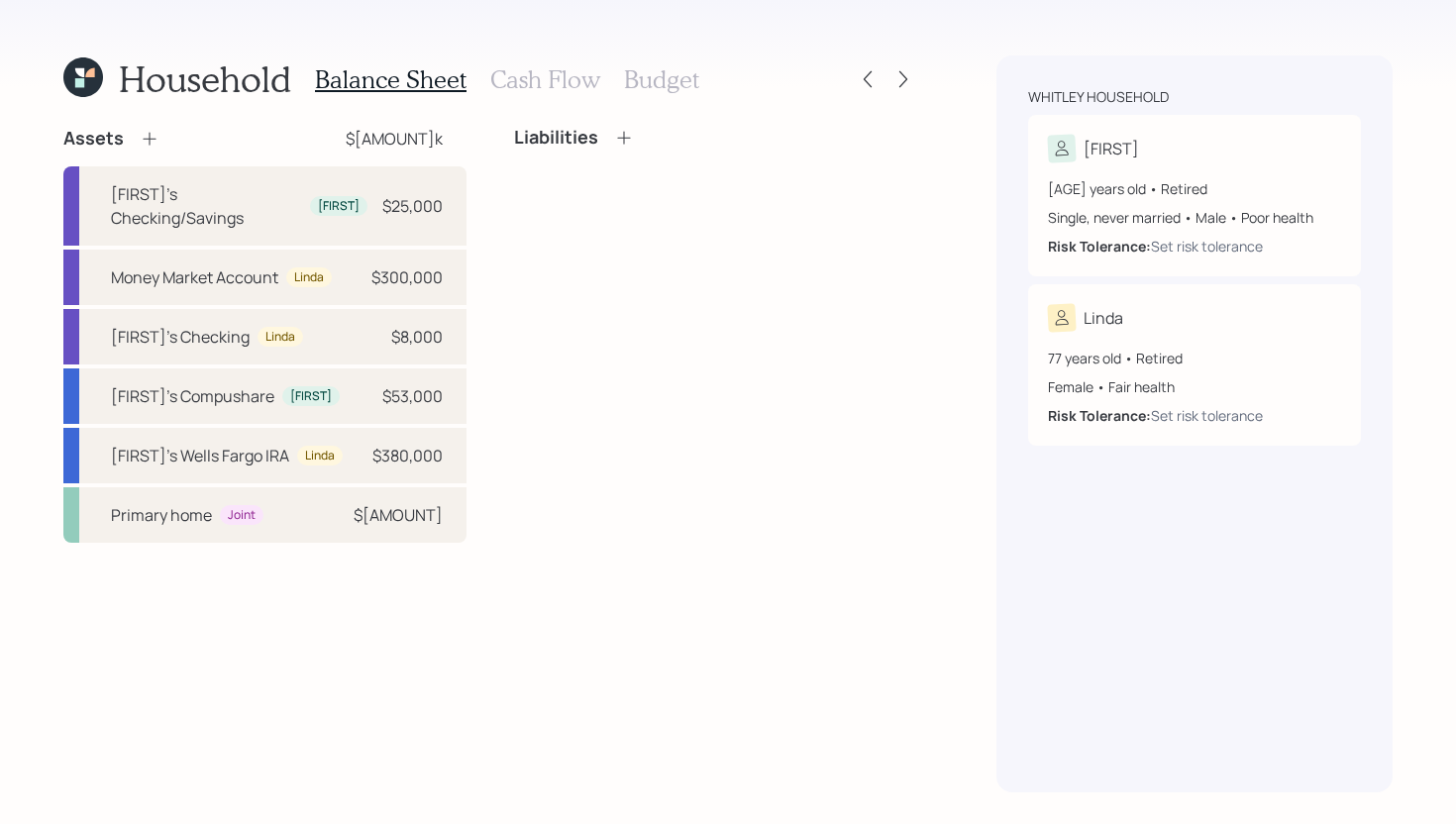 click on "Cash Flow" at bounding box center [545, 79] 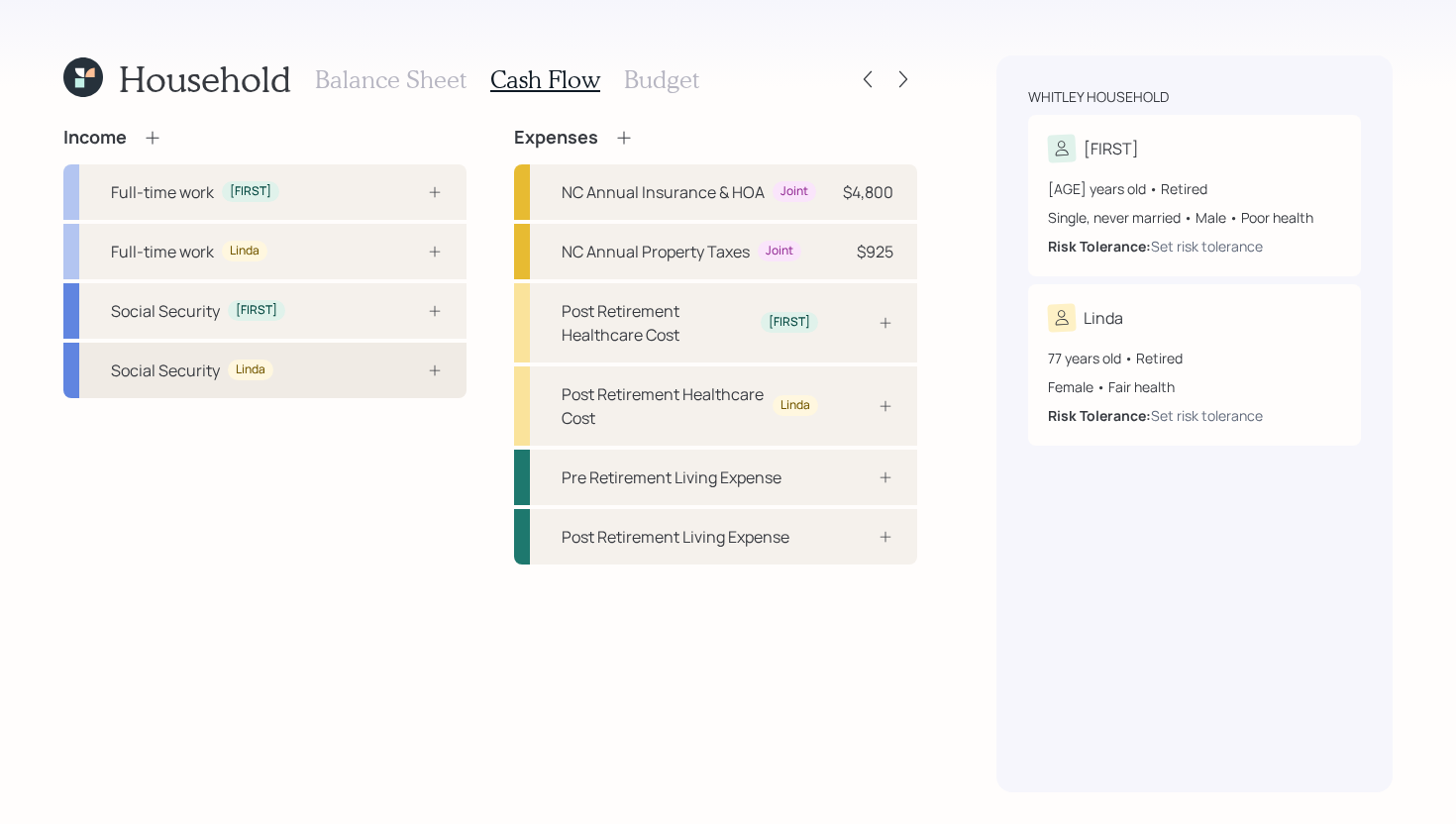 click on "Social Security [FIRST]" at bounding box center [264, 370] 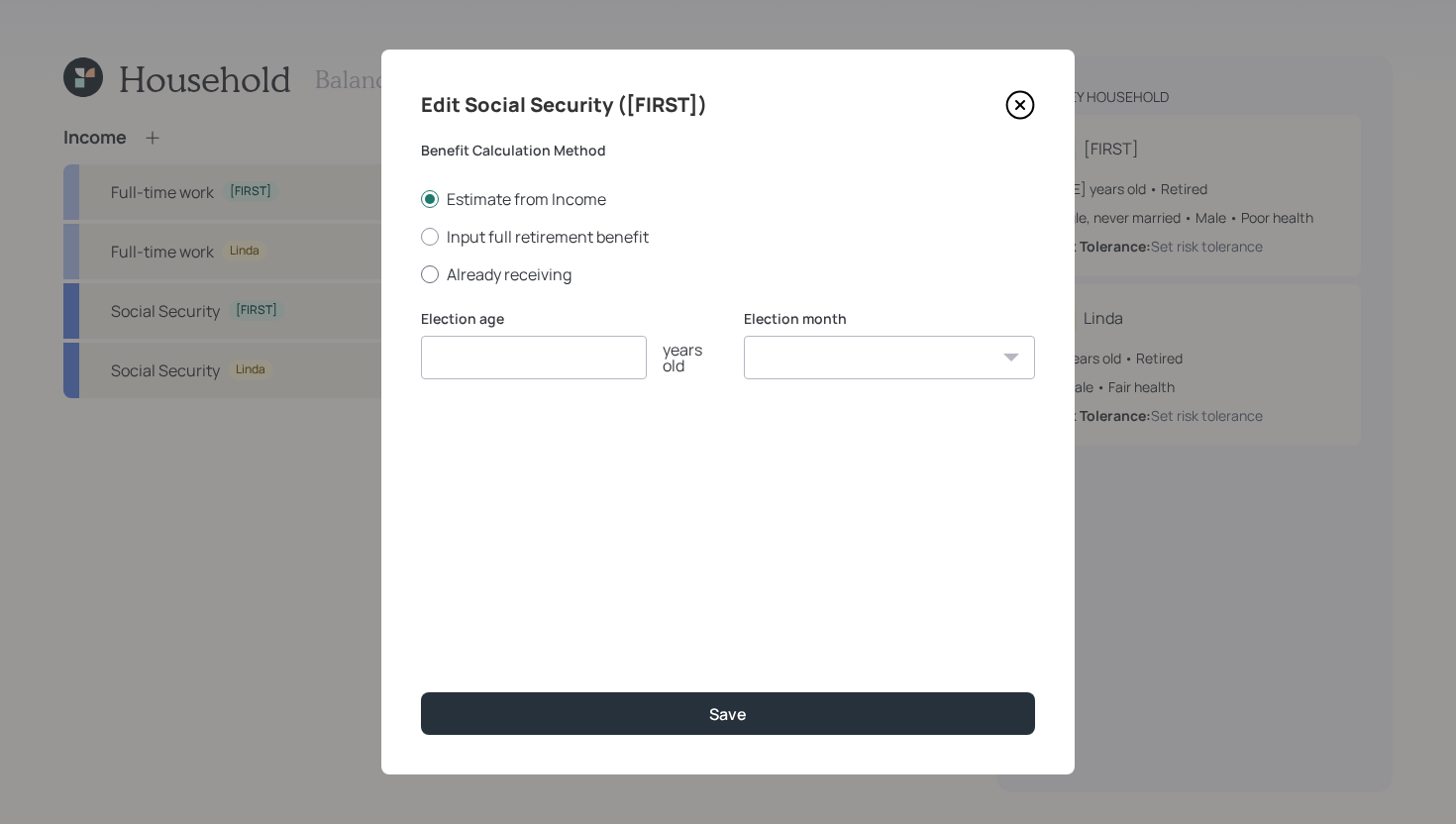 click on "Already receiving" at bounding box center (728, 274) 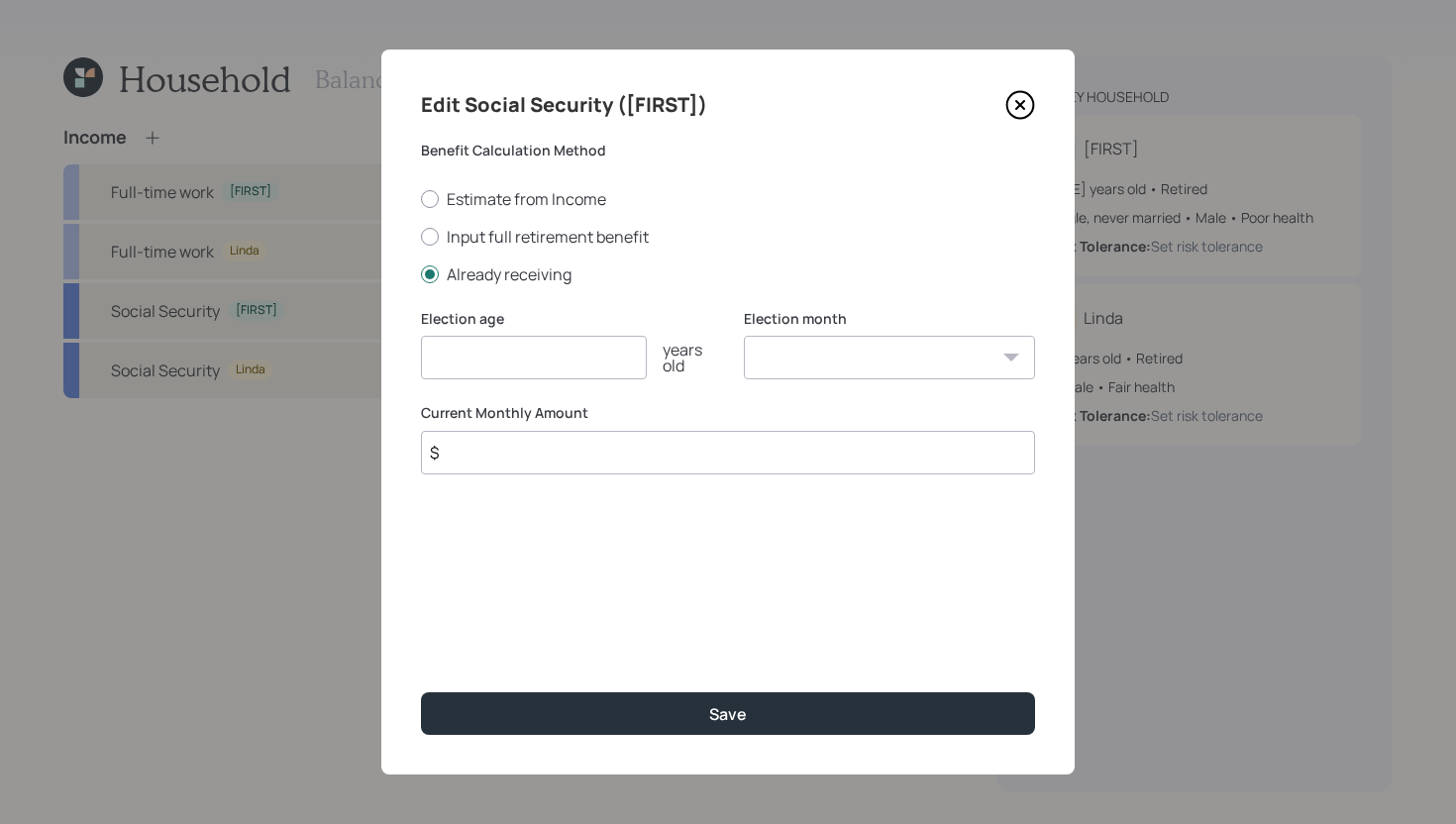 click on "$" at bounding box center (728, 453) 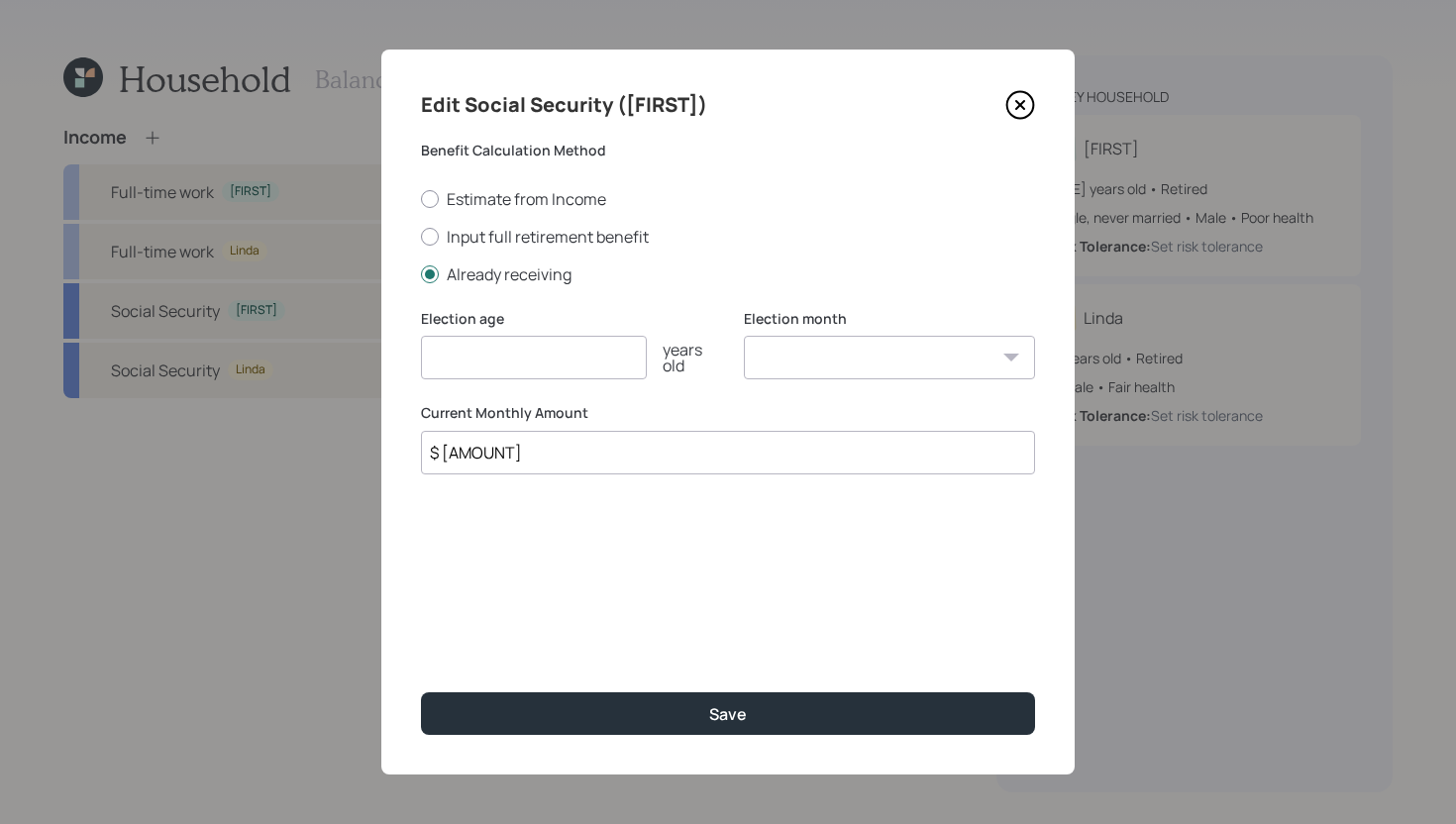 type on "$ [AMOUNT]" 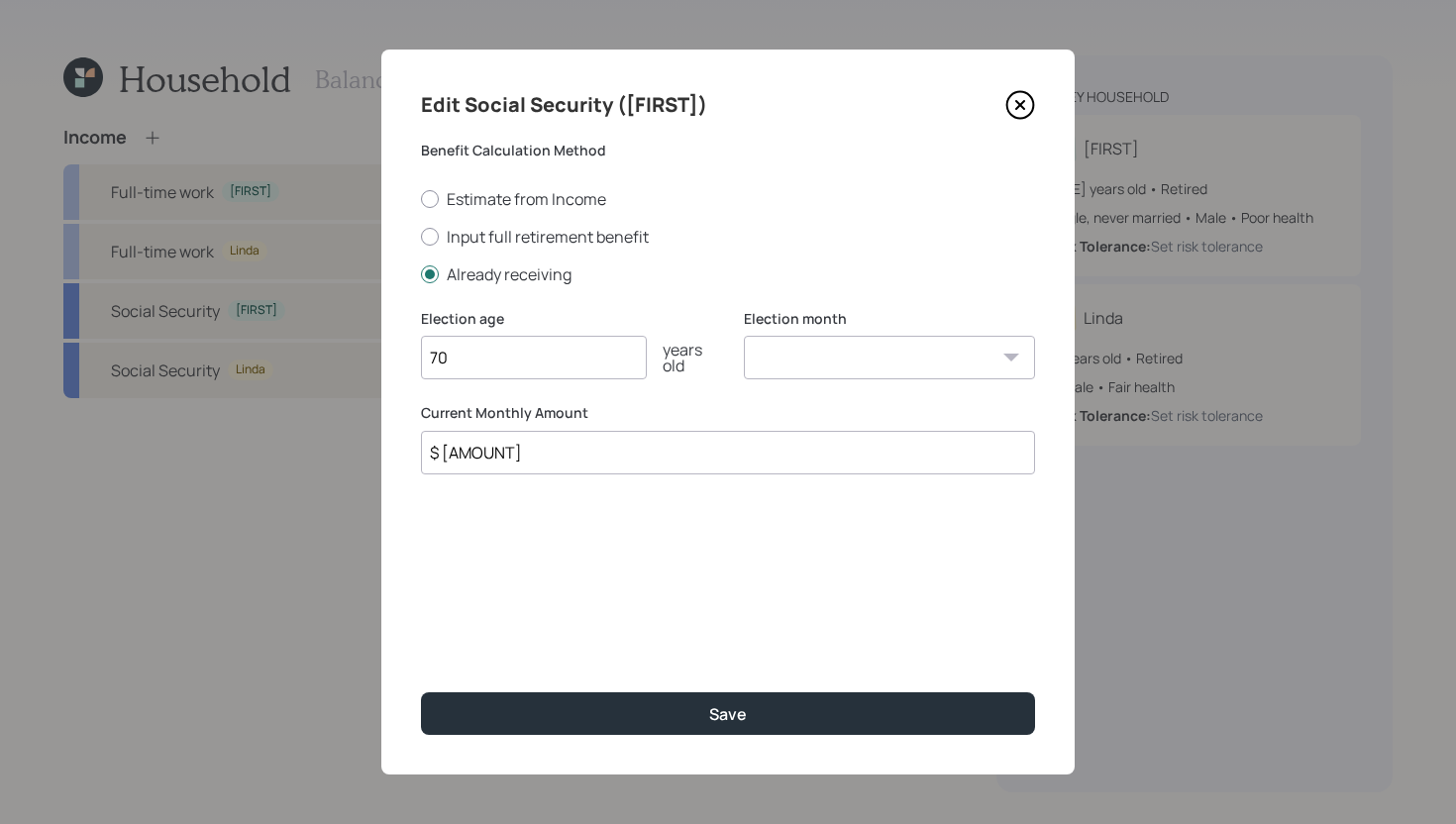 type on "70" 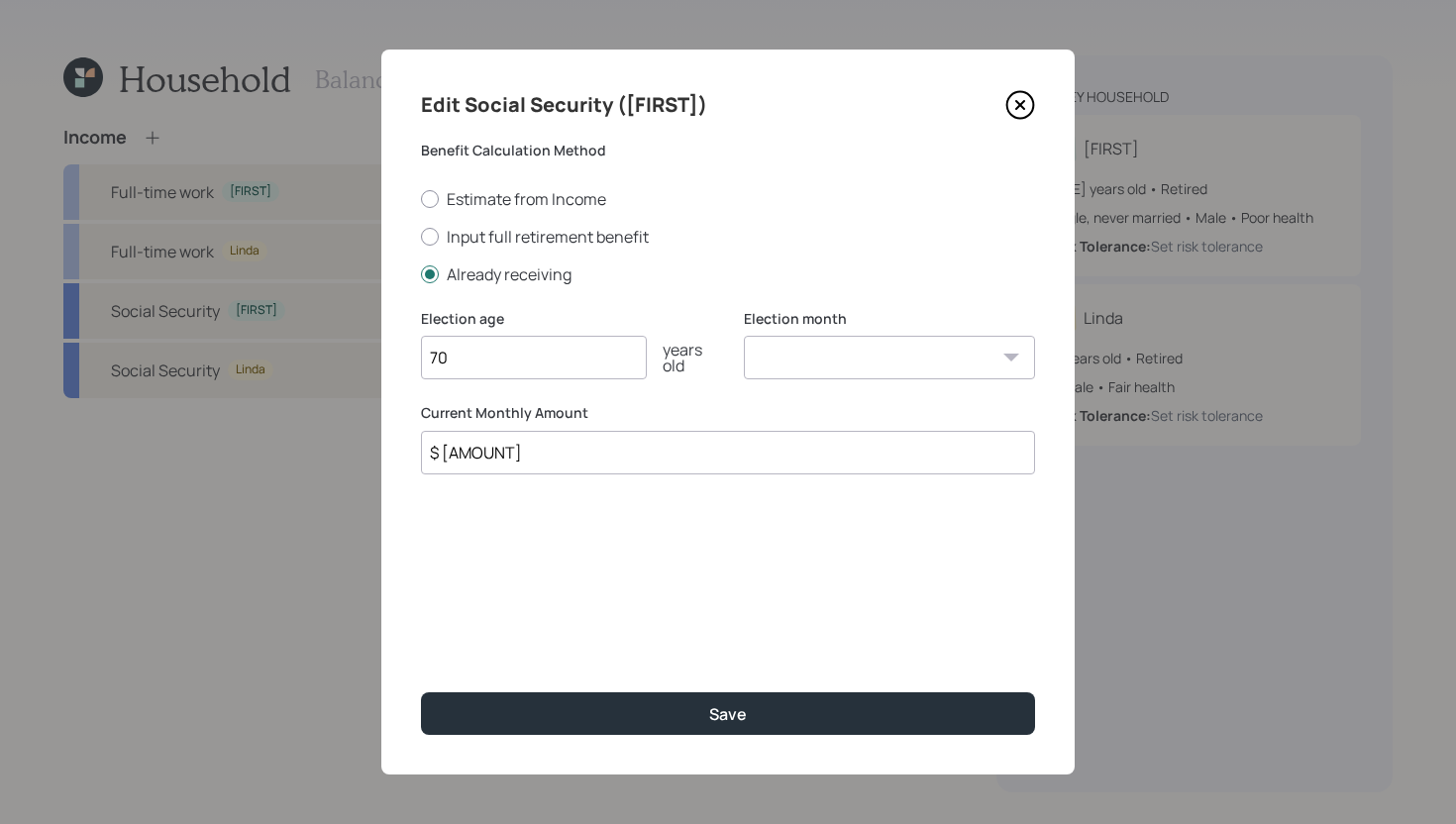 click on "January February March April May June July August September October November December" at bounding box center (889, 358) 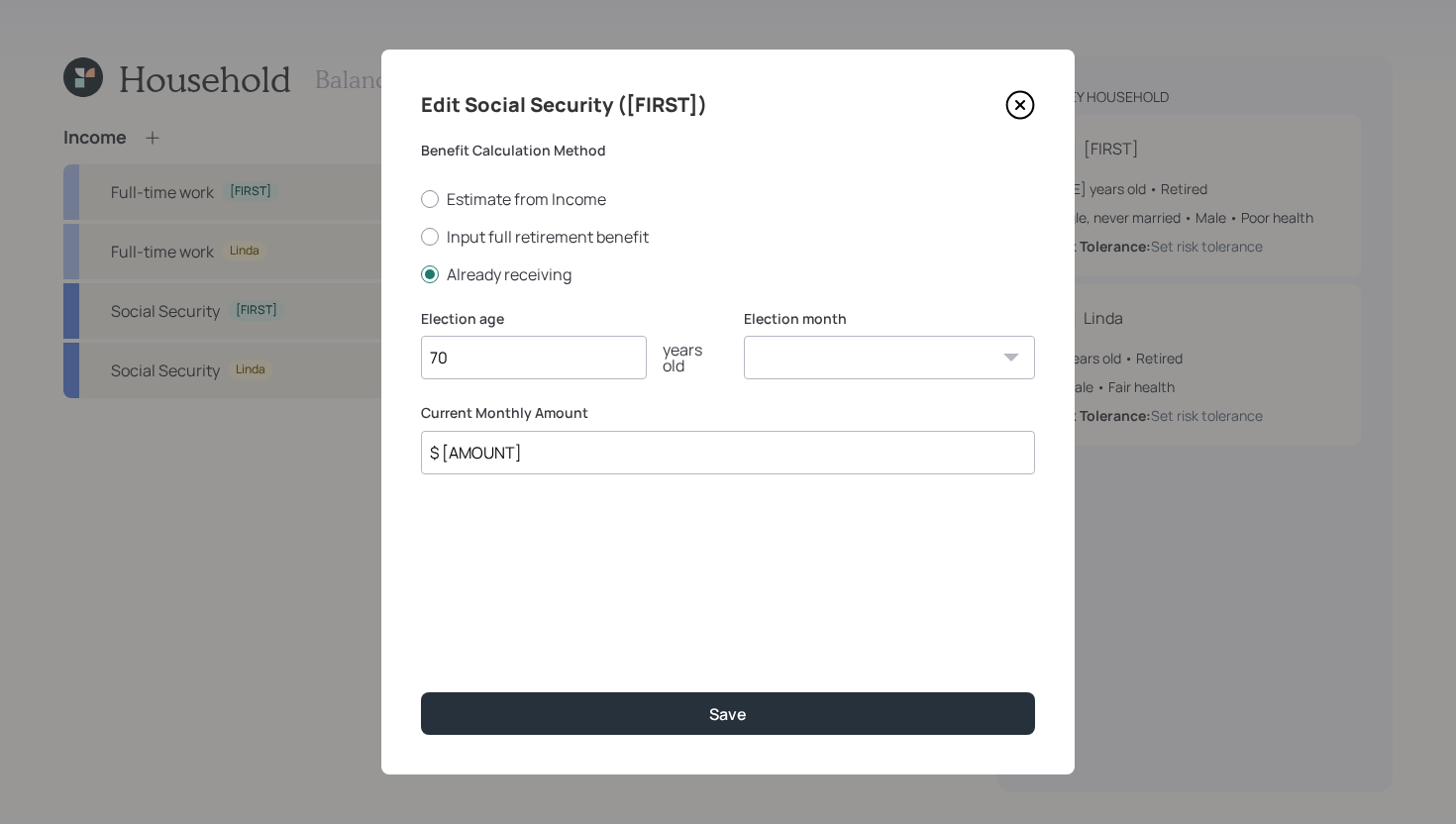 select on "12" 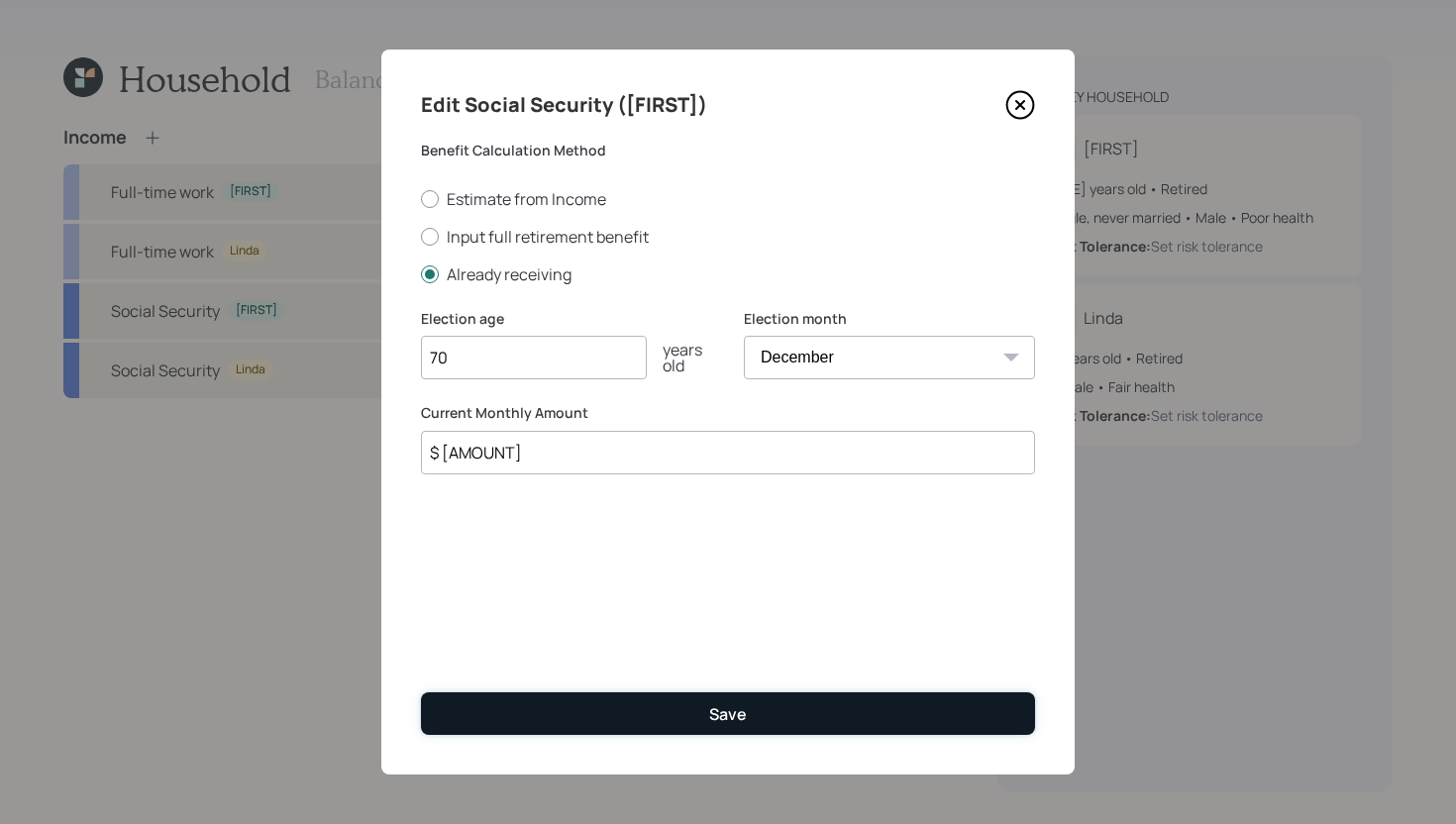 click on "Save" at bounding box center [728, 713] 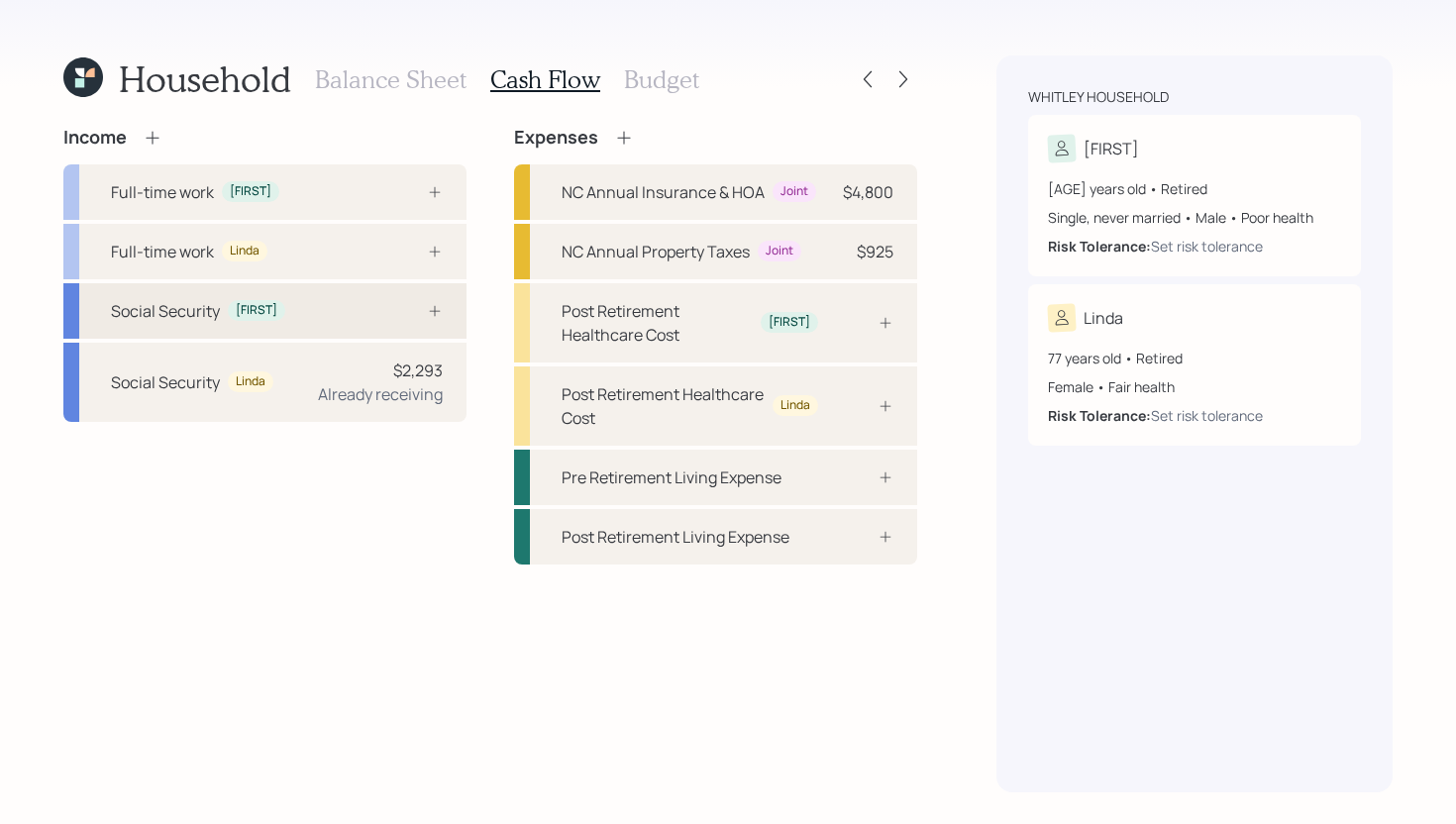 click on "Social Security [FIRST]" at bounding box center (264, 311) 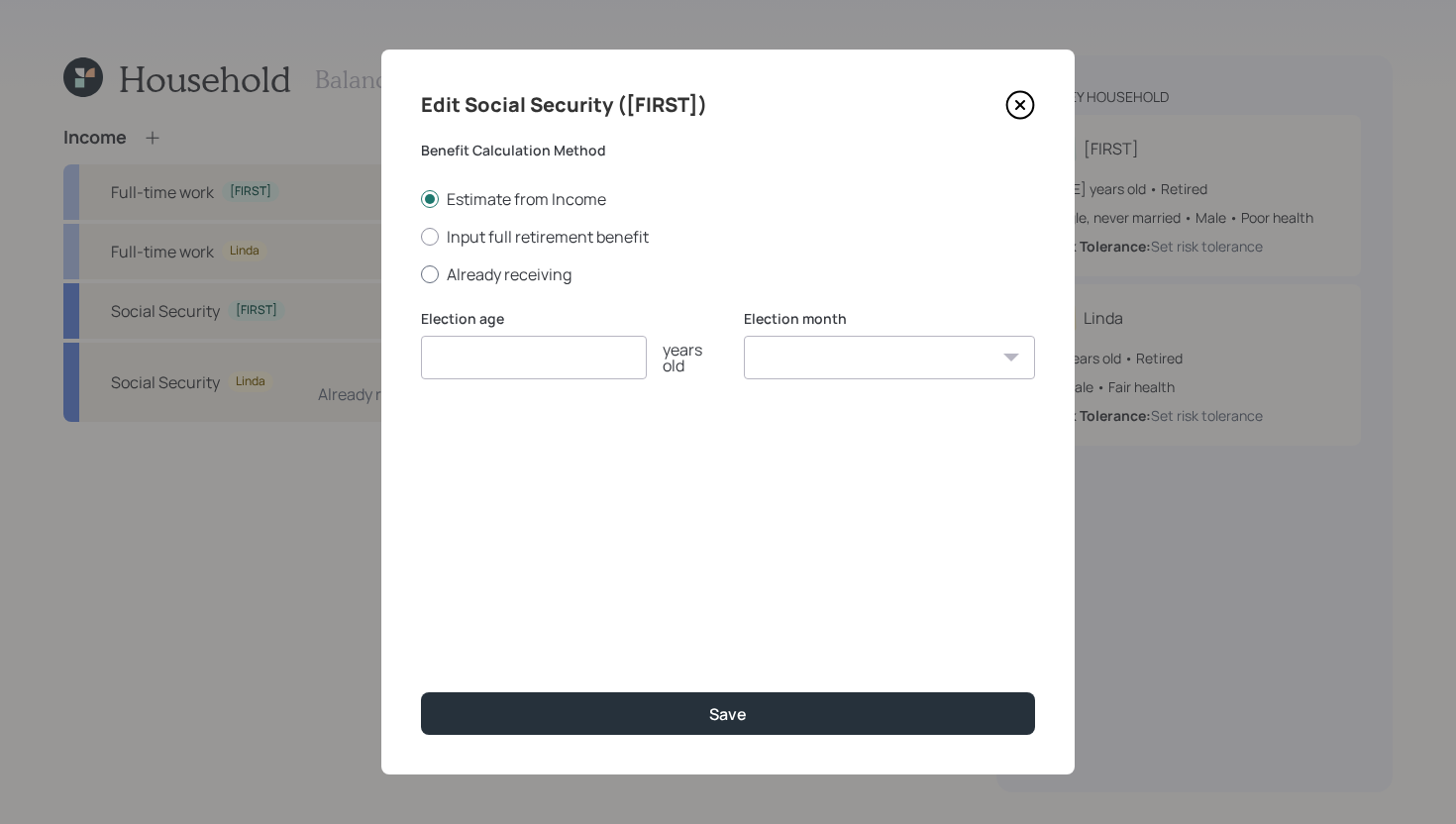 click on "Already receiving" at bounding box center [728, 274] 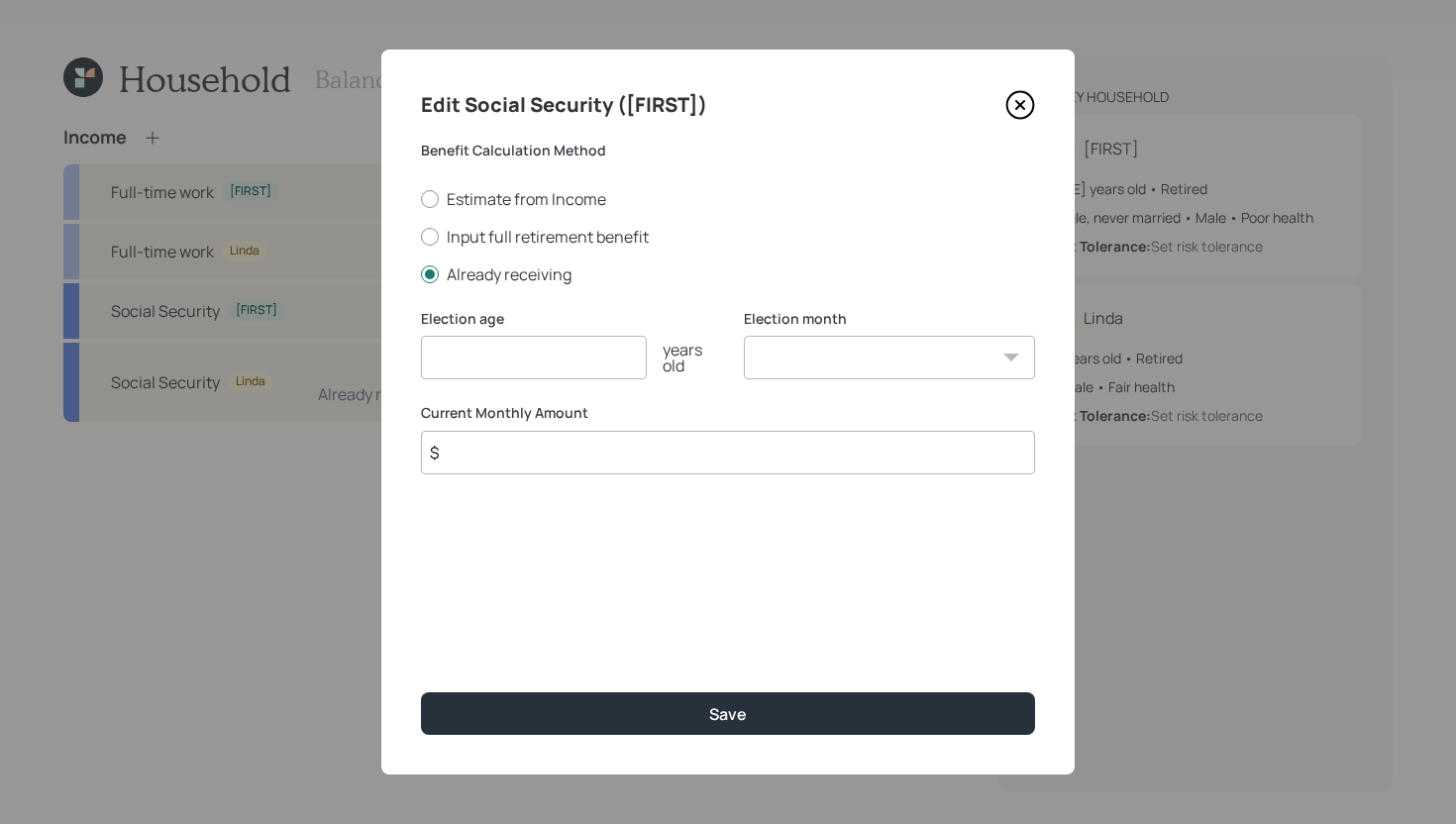 click on "$" at bounding box center [728, 453] 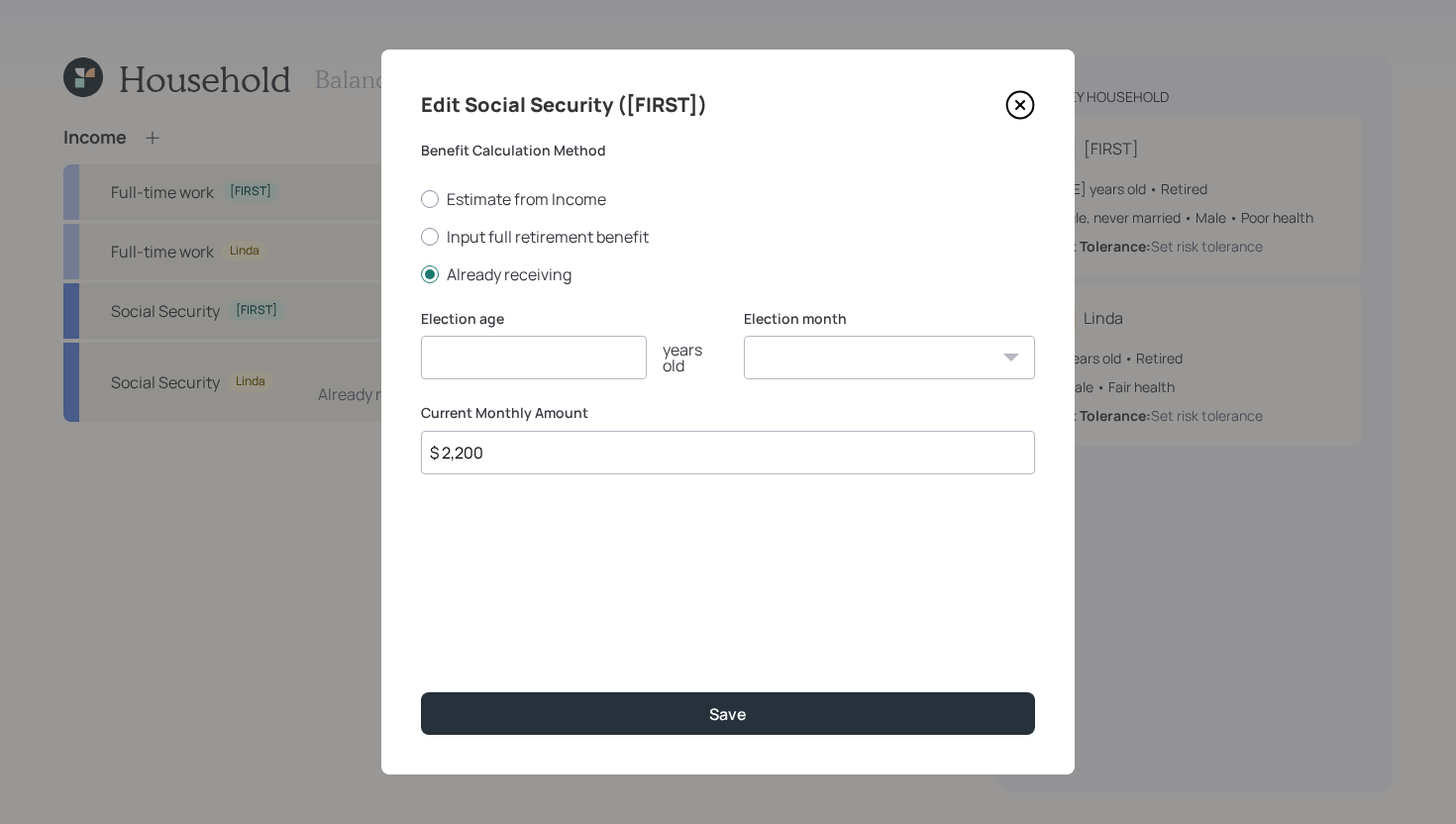 type on "$ 2,200" 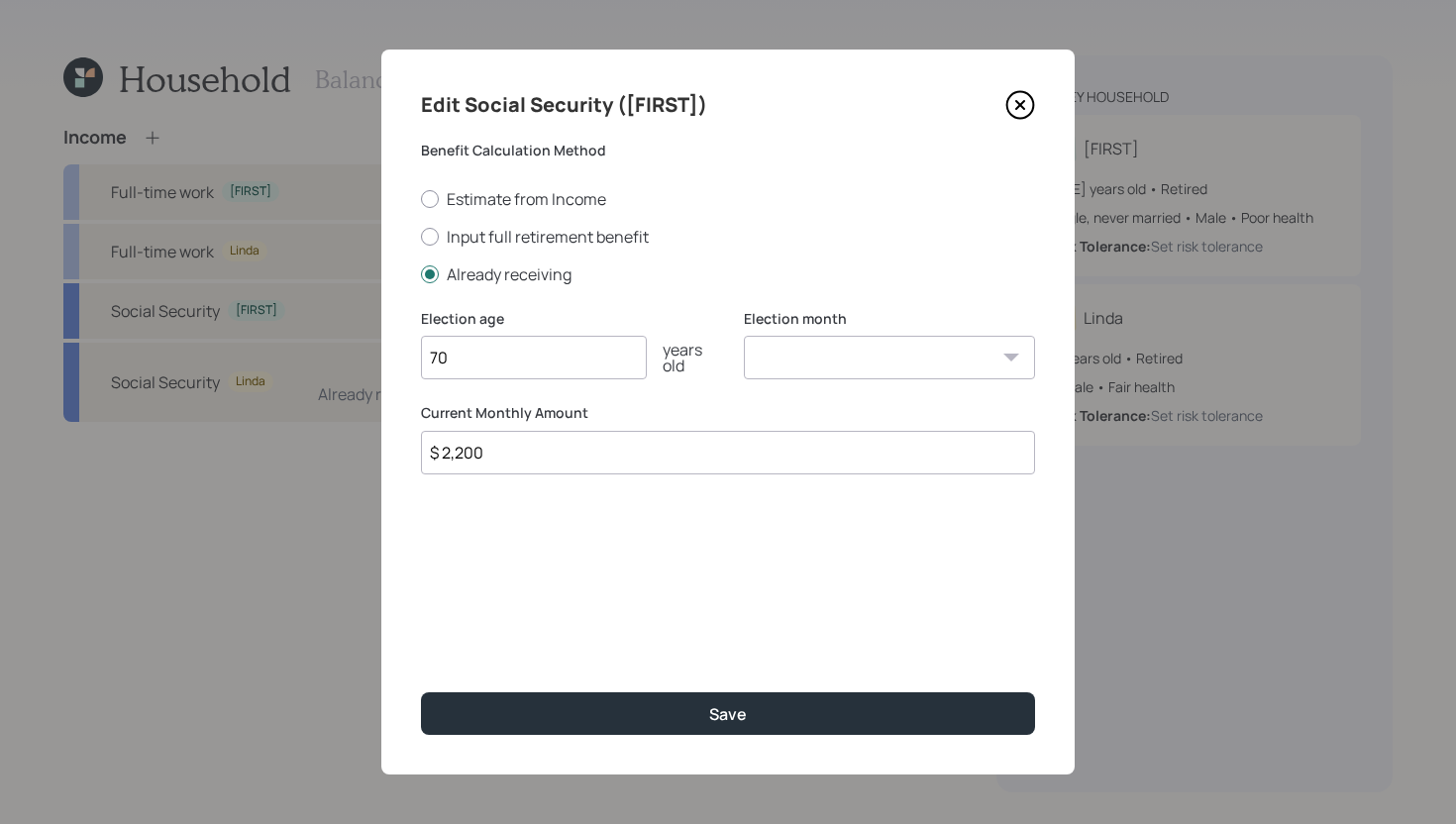 type on "70" 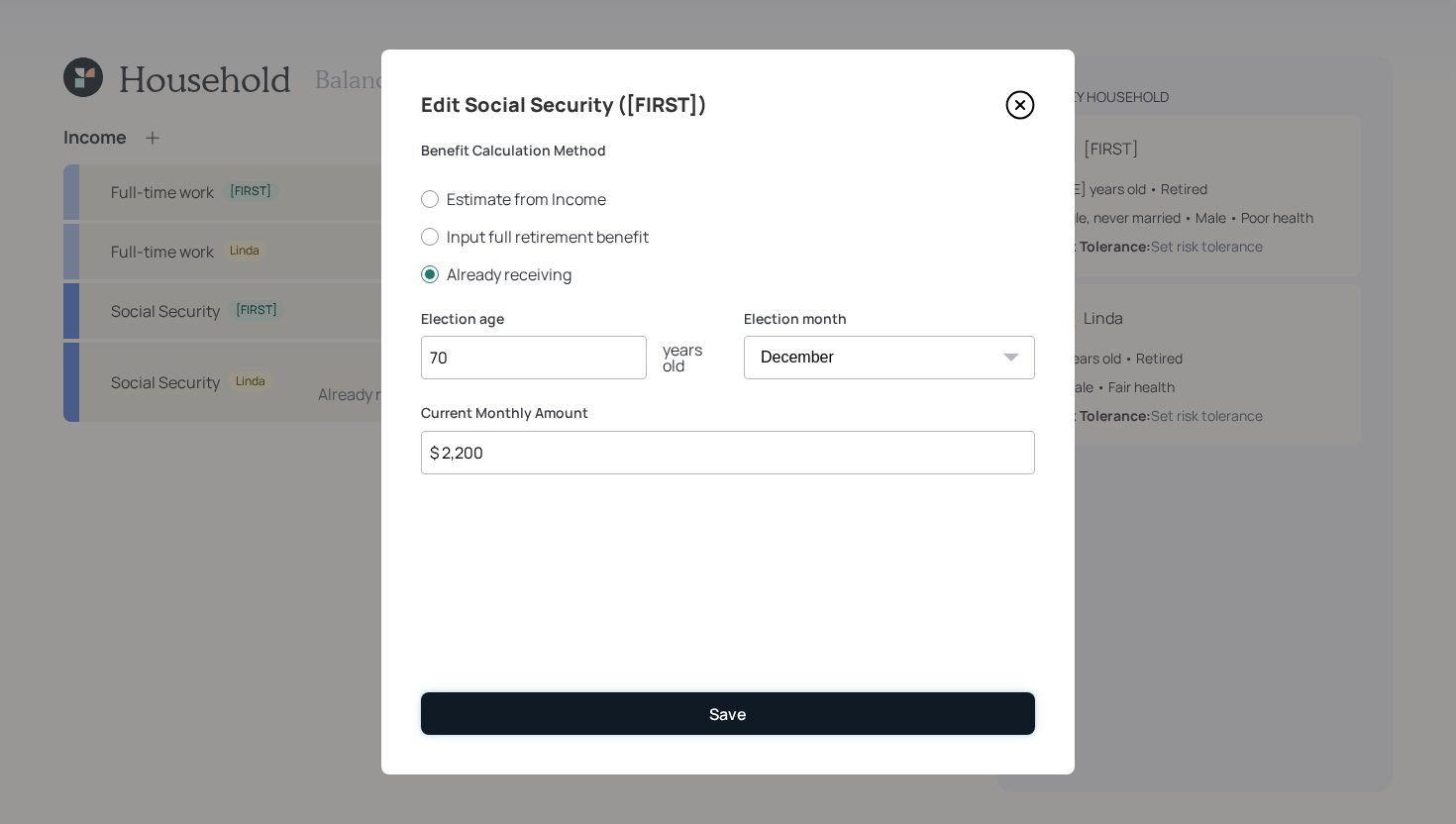 click on "Save" at bounding box center (728, 713) 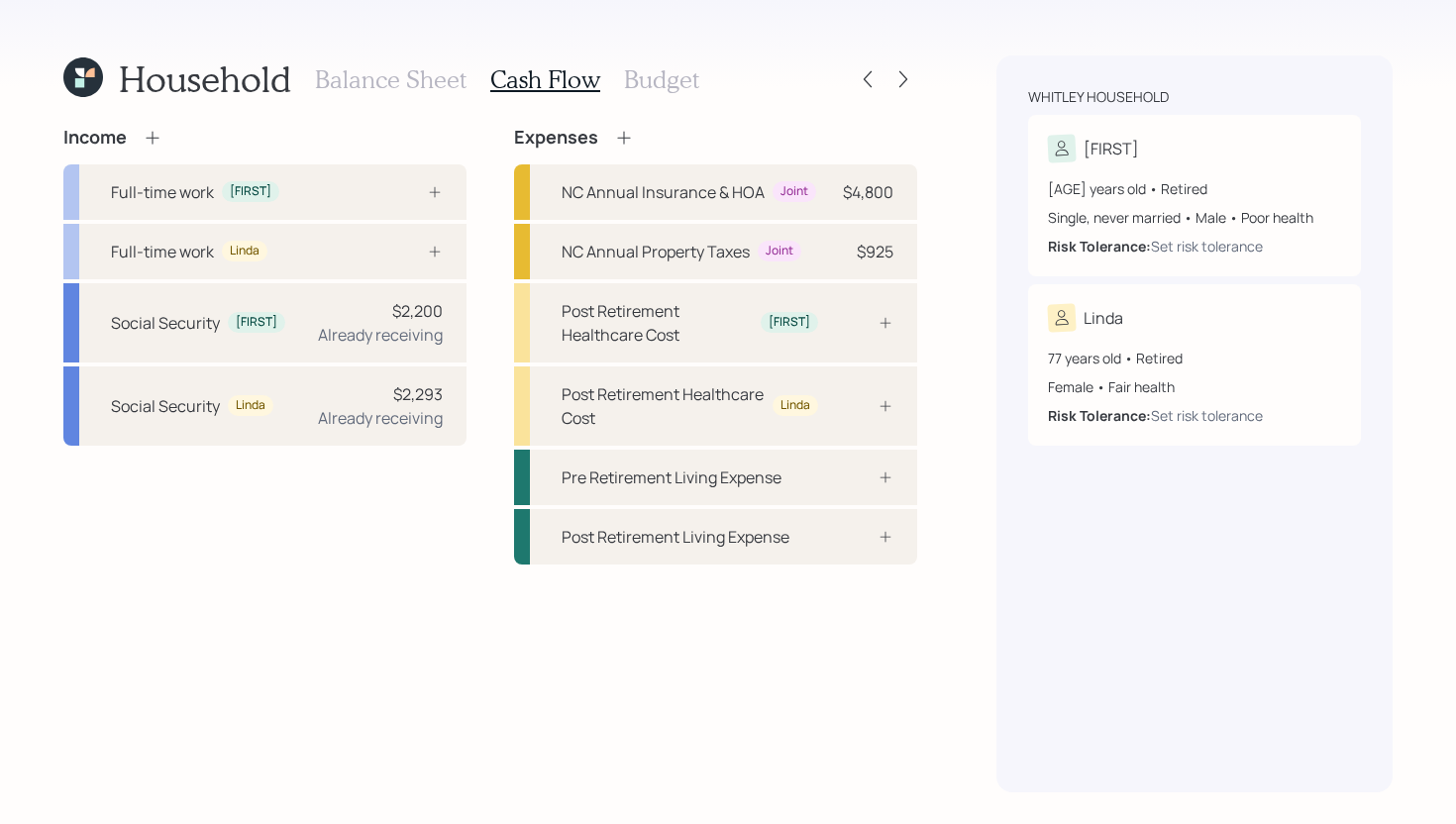 click 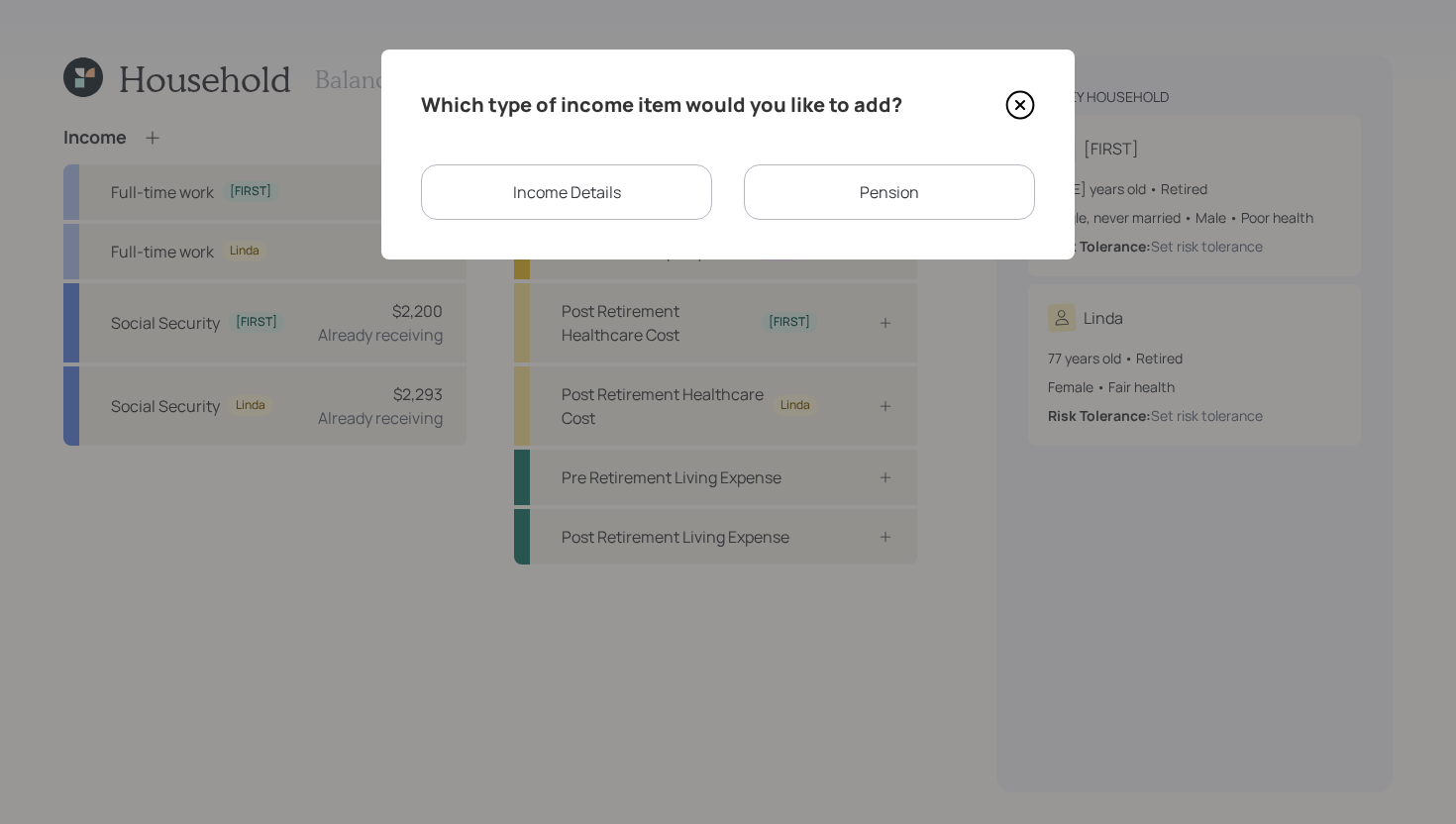 click 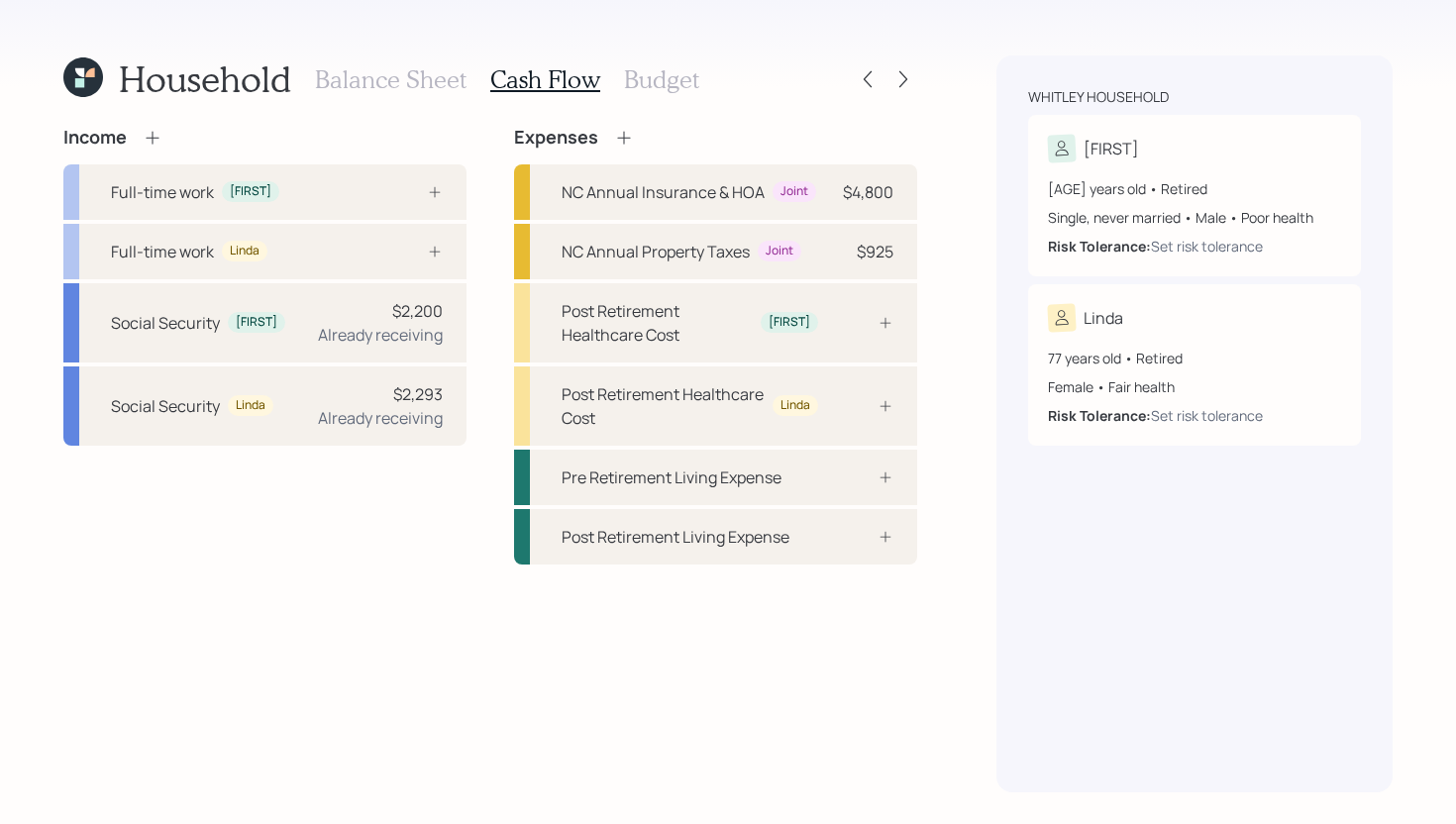 click 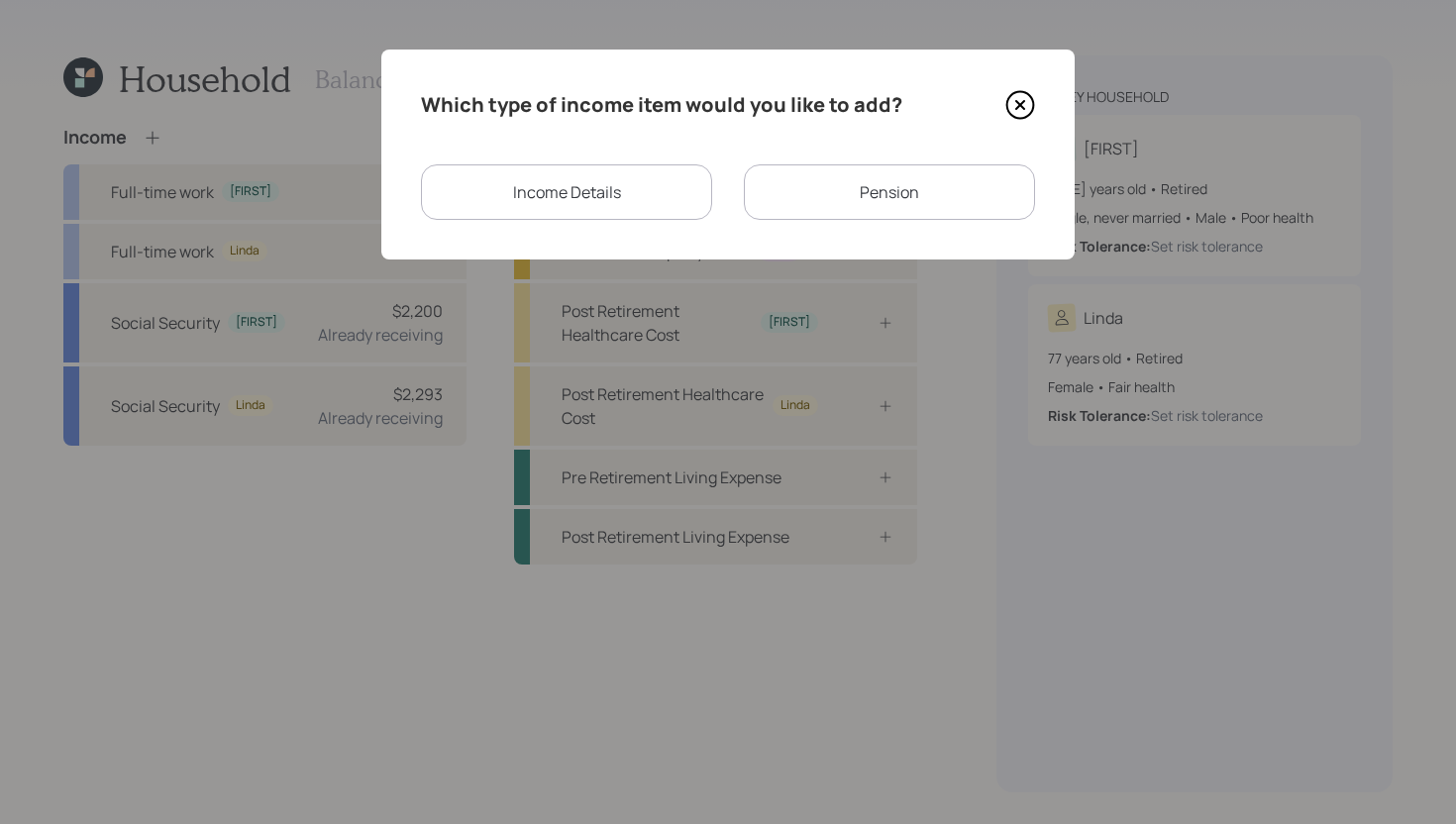 click 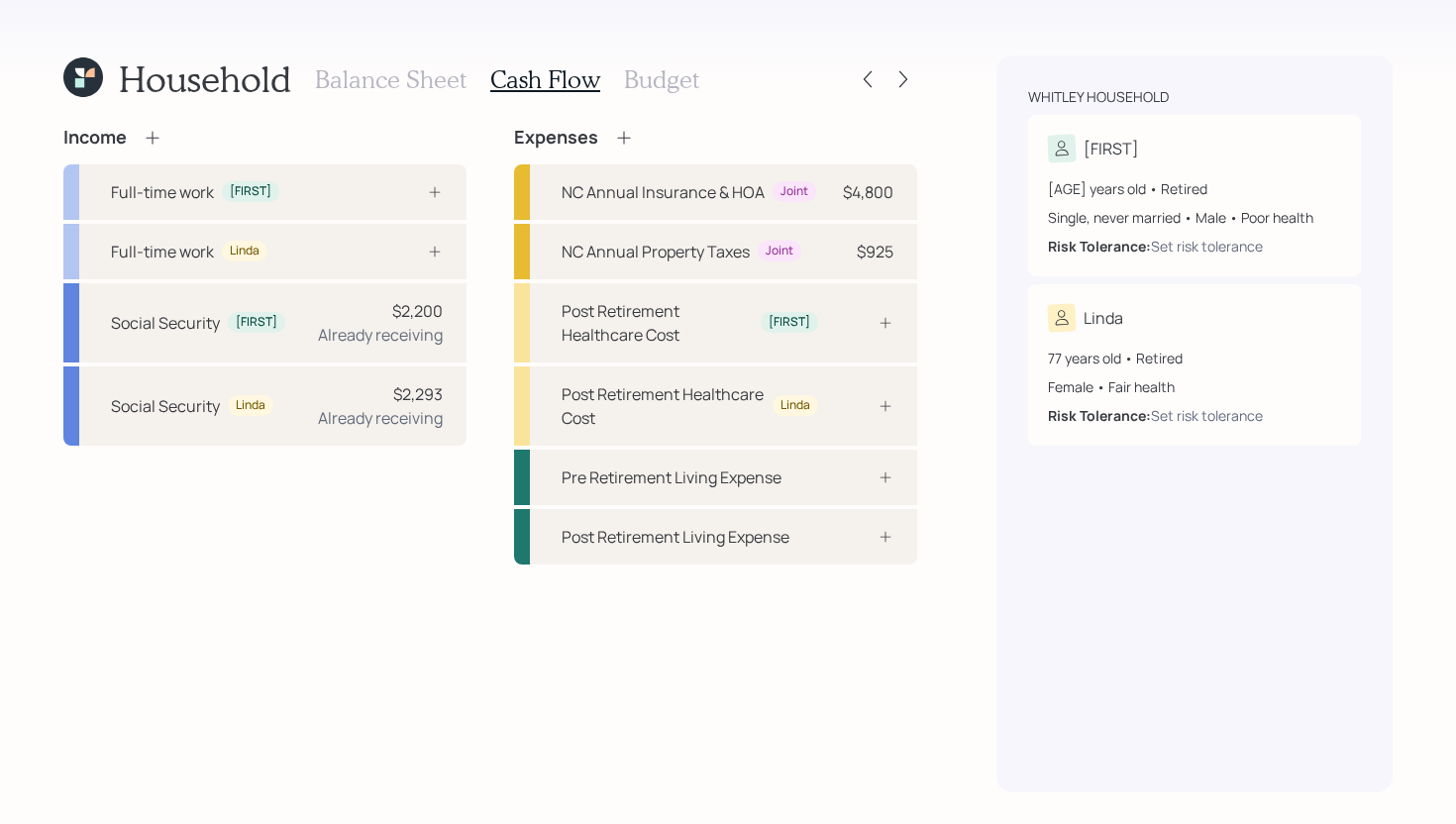 click on "Balance Sheet" at bounding box center [390, 79] 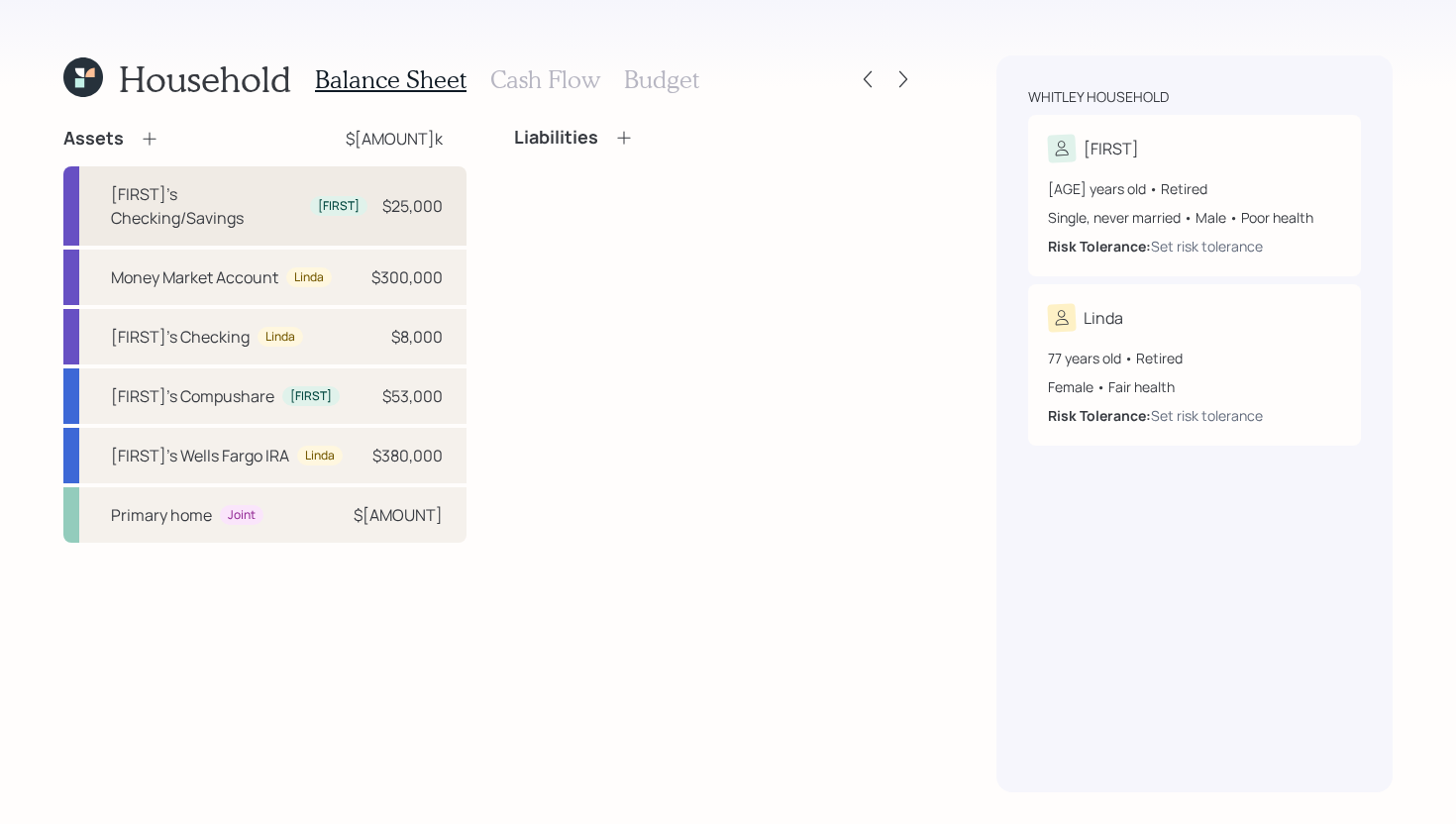 click on "[FIRST]'s Checking/Savings" at bounding box center (206, 206) 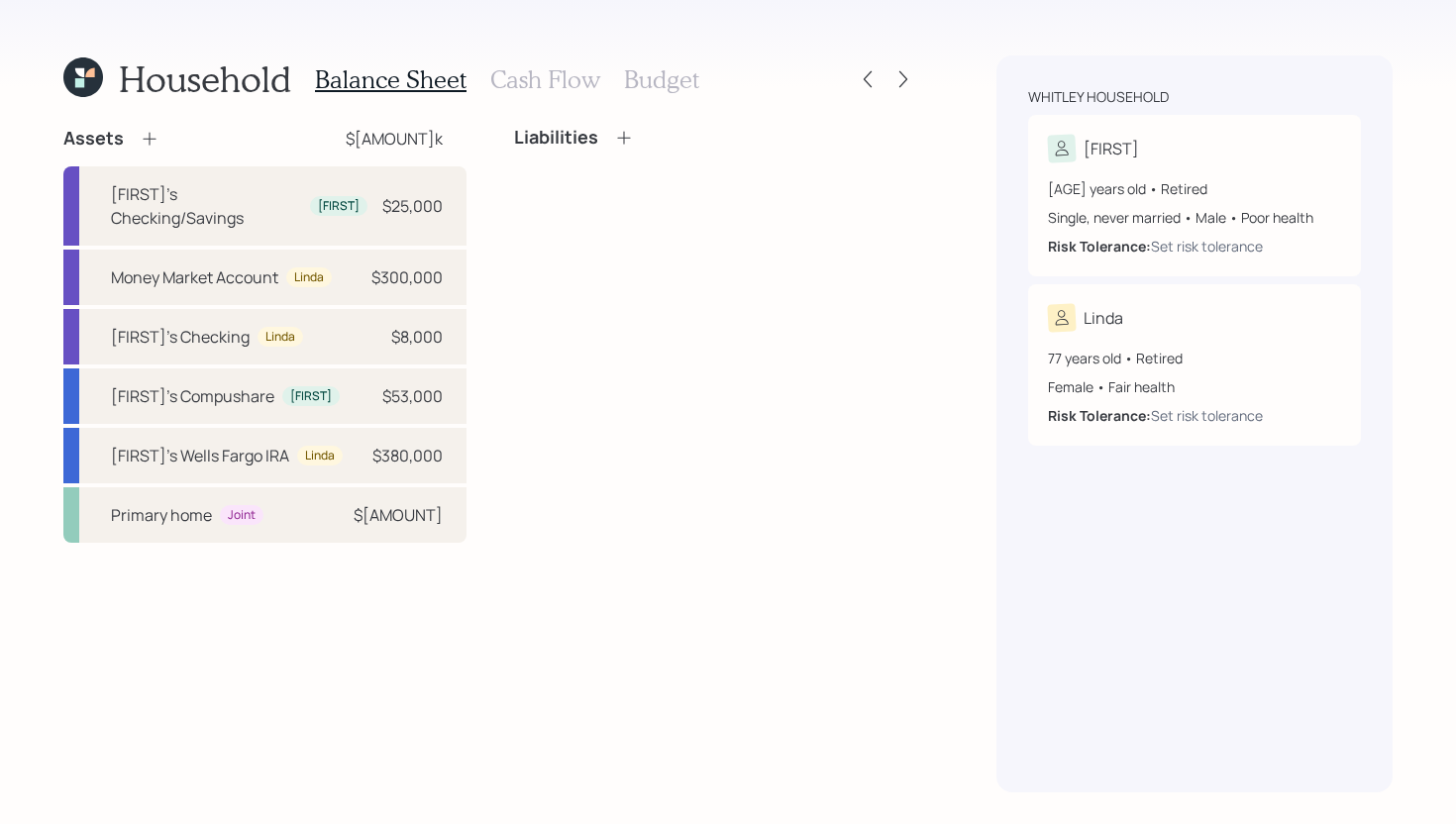 select on "cash" 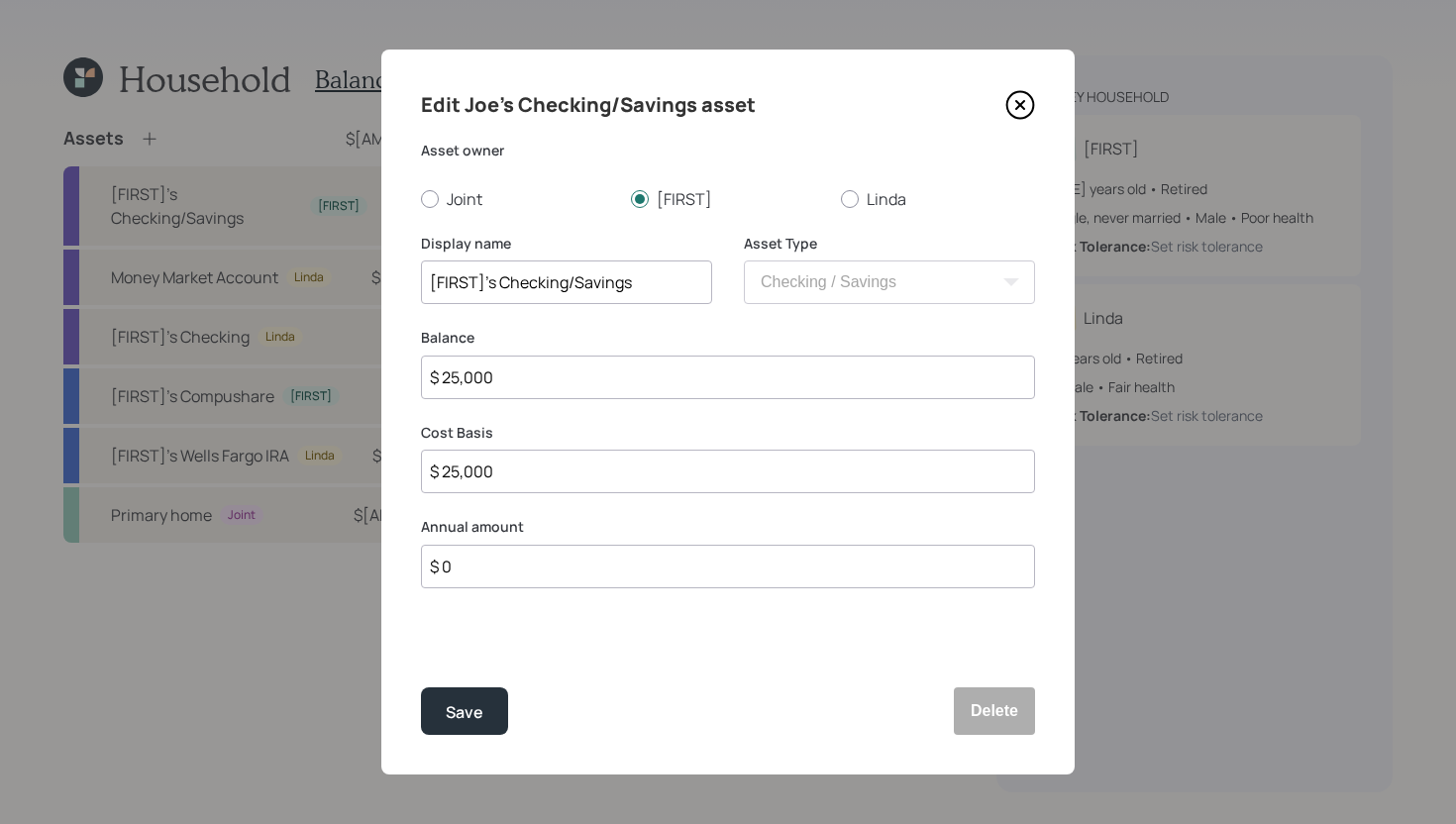 click on "$ 0" at bounding box center (728, 566) 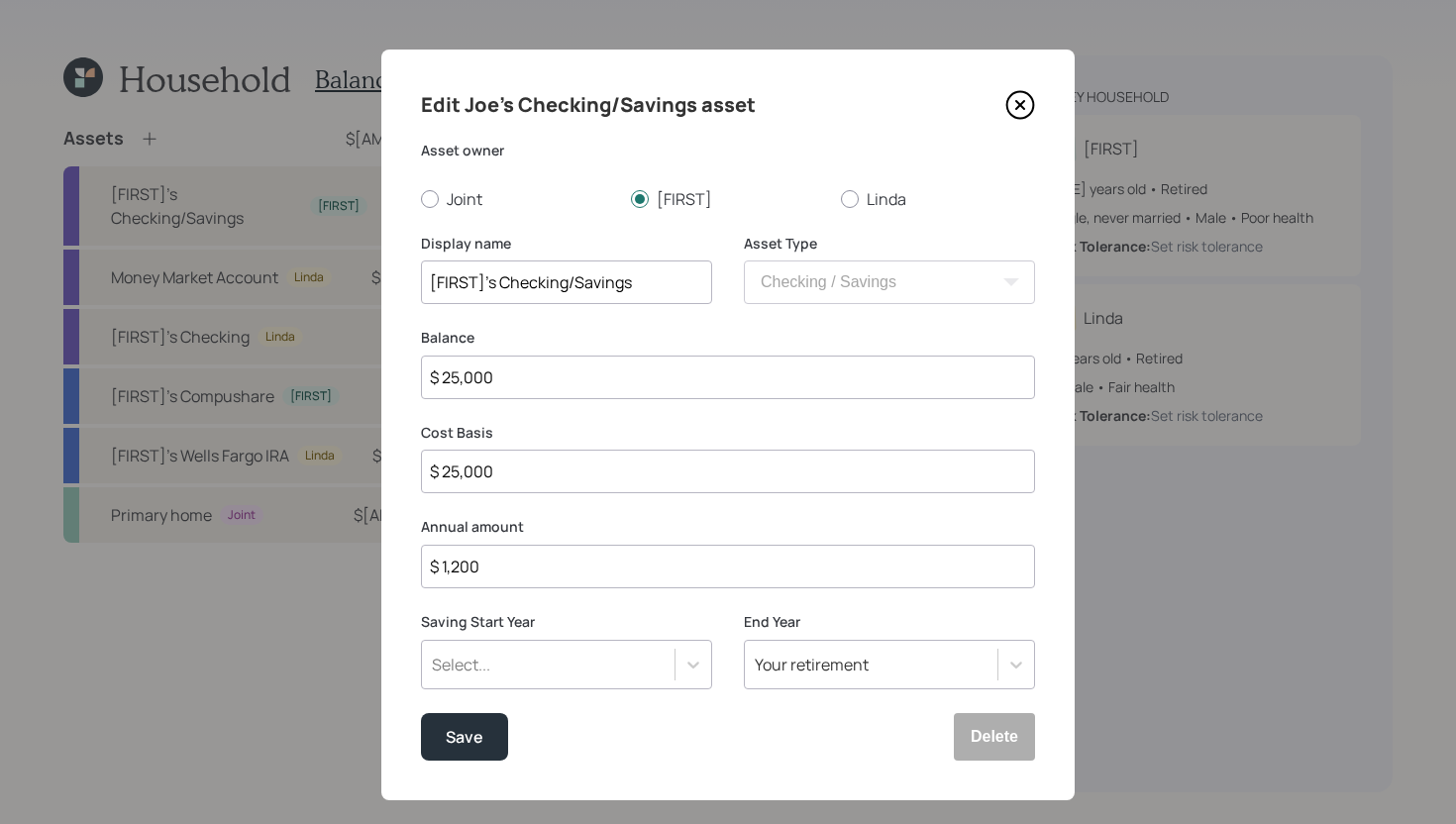 type on "$ 1,200" 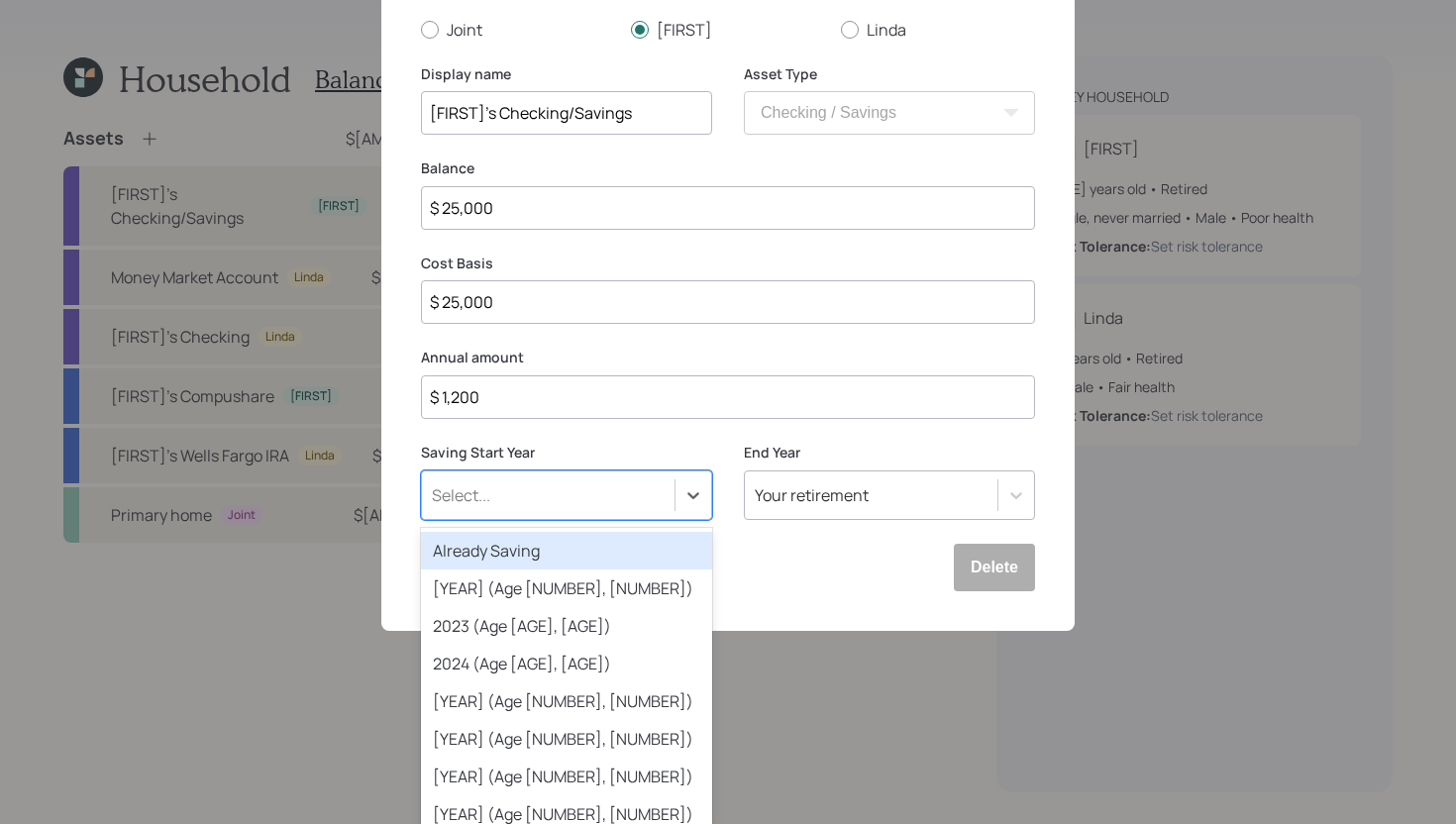click on "Already Saving" at bounding box center [567, 551] 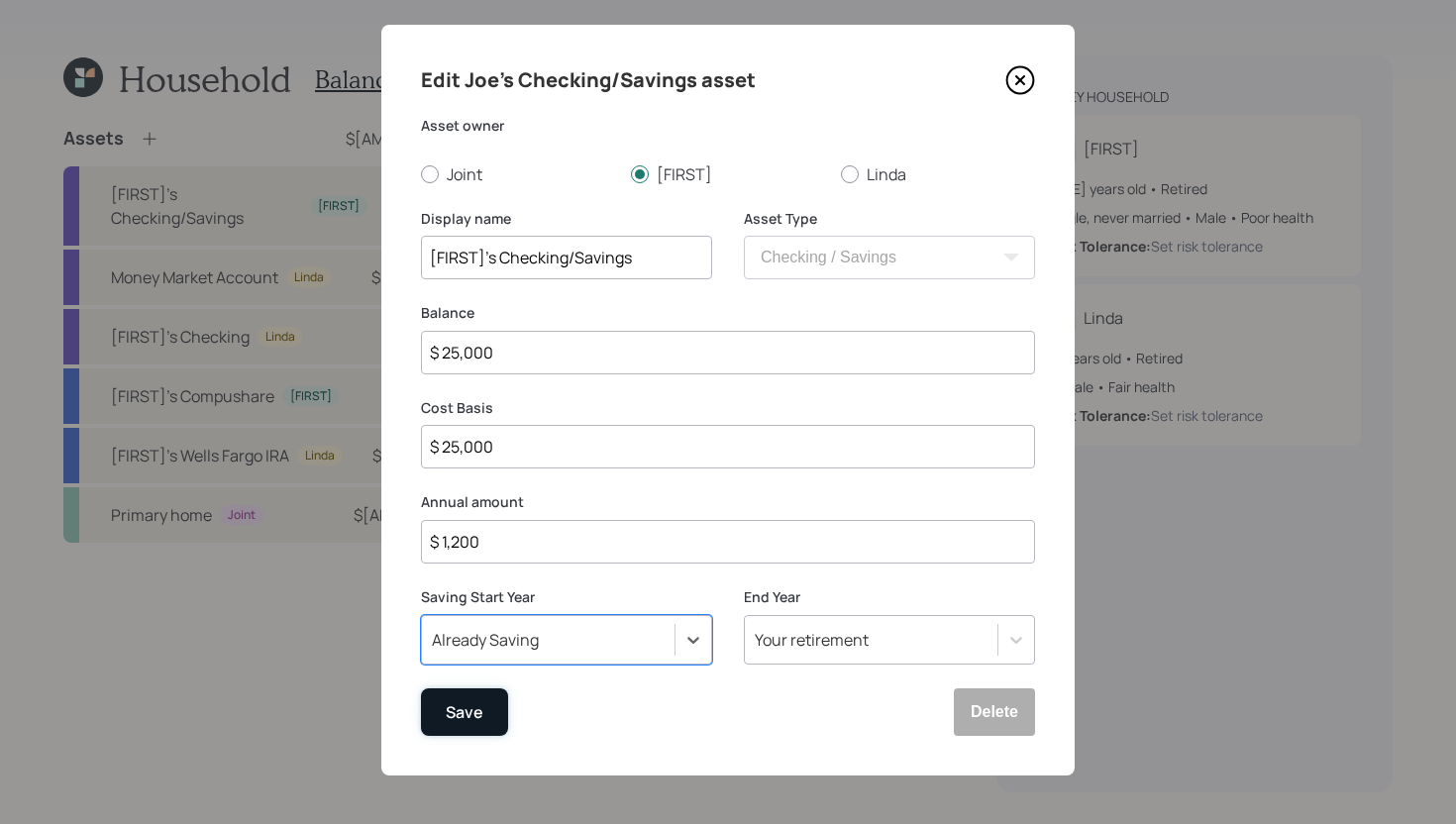 click on "Save" at bounding box center (465, 712) 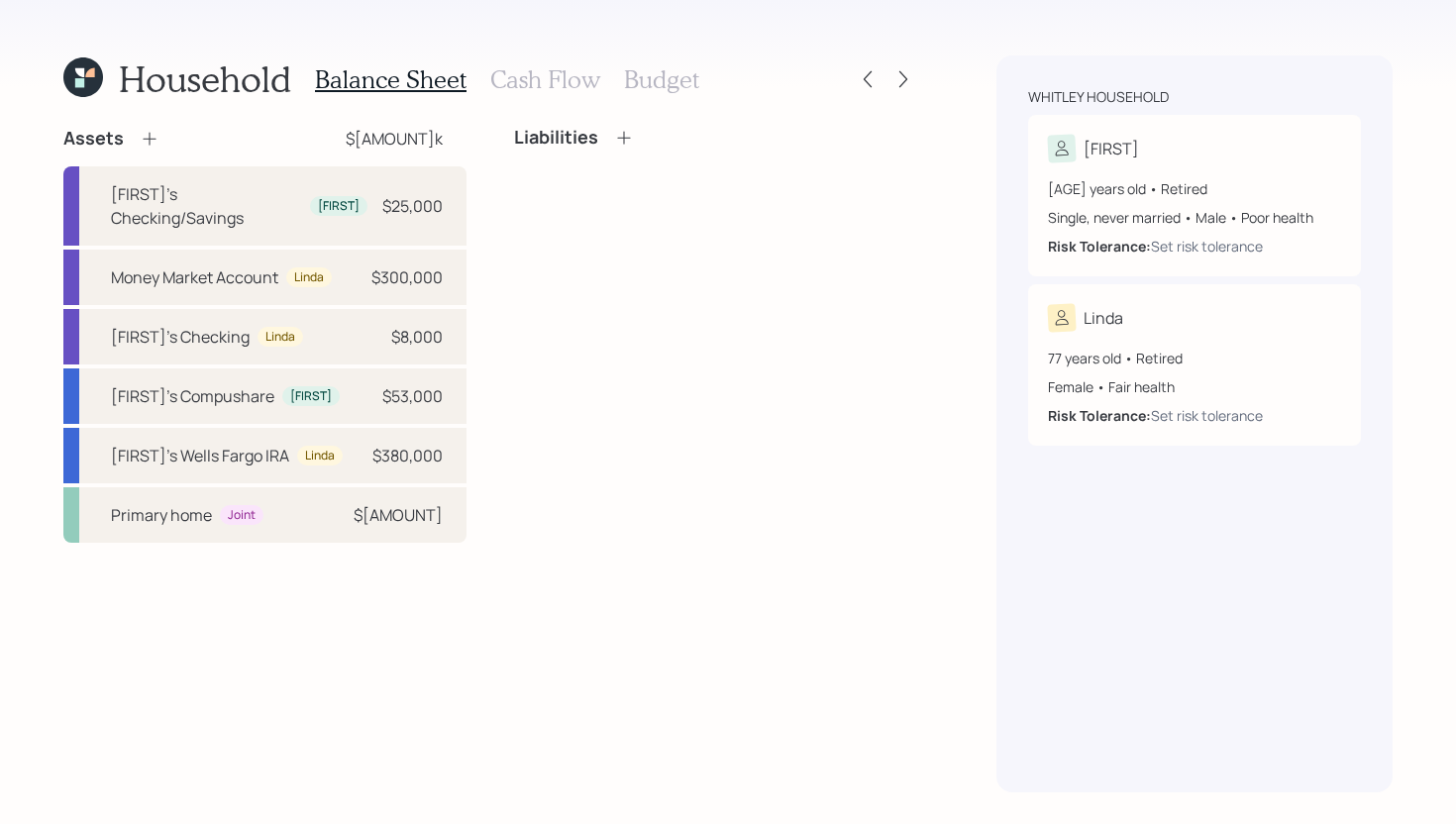 click on "Cash Flow" at bounding box center [545, 79] 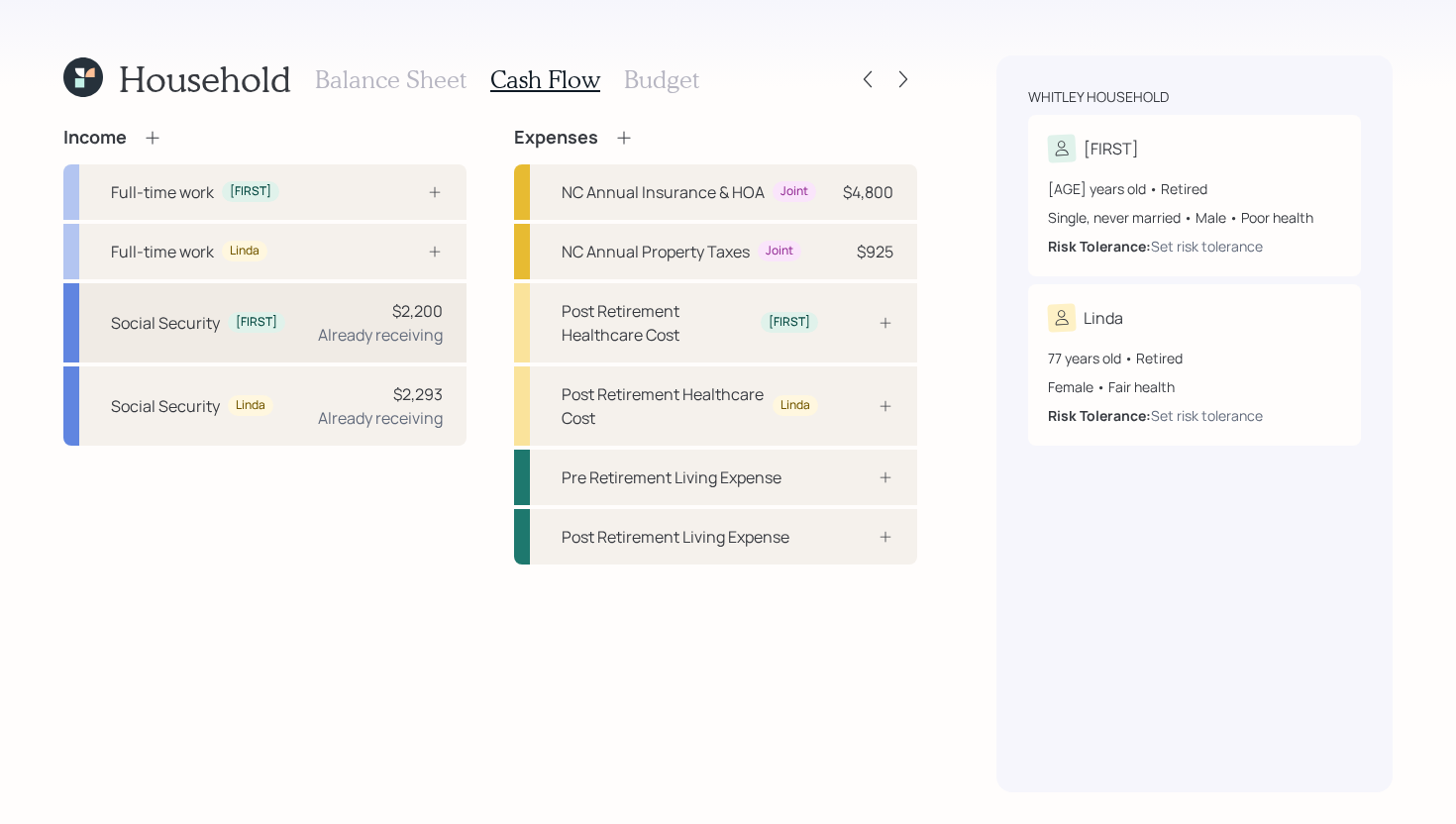 click on "$2,200 Already receiving" at bounding box center (380, 323) 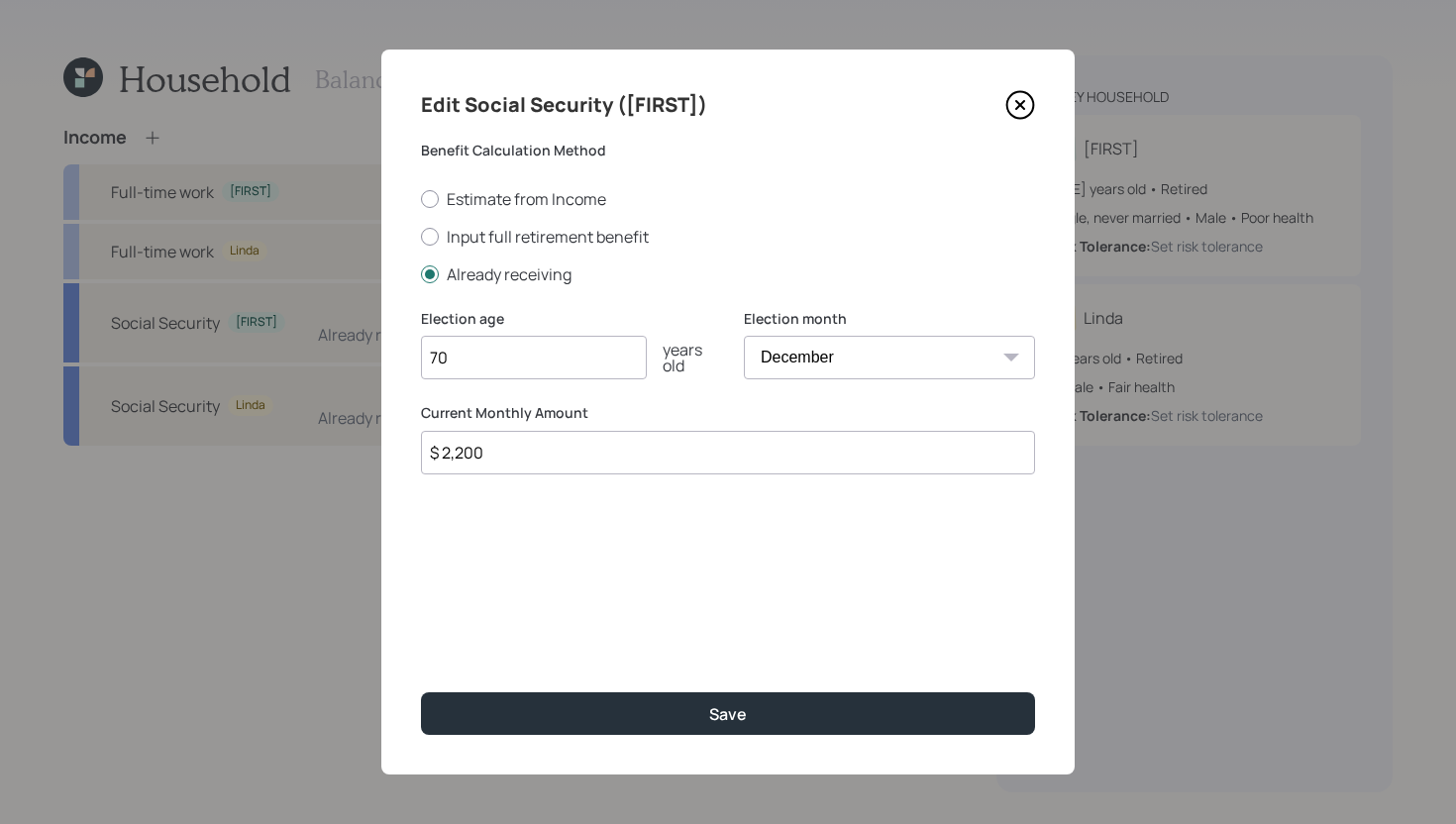 click on "$ 2,200" at bounding box center [728, 453] 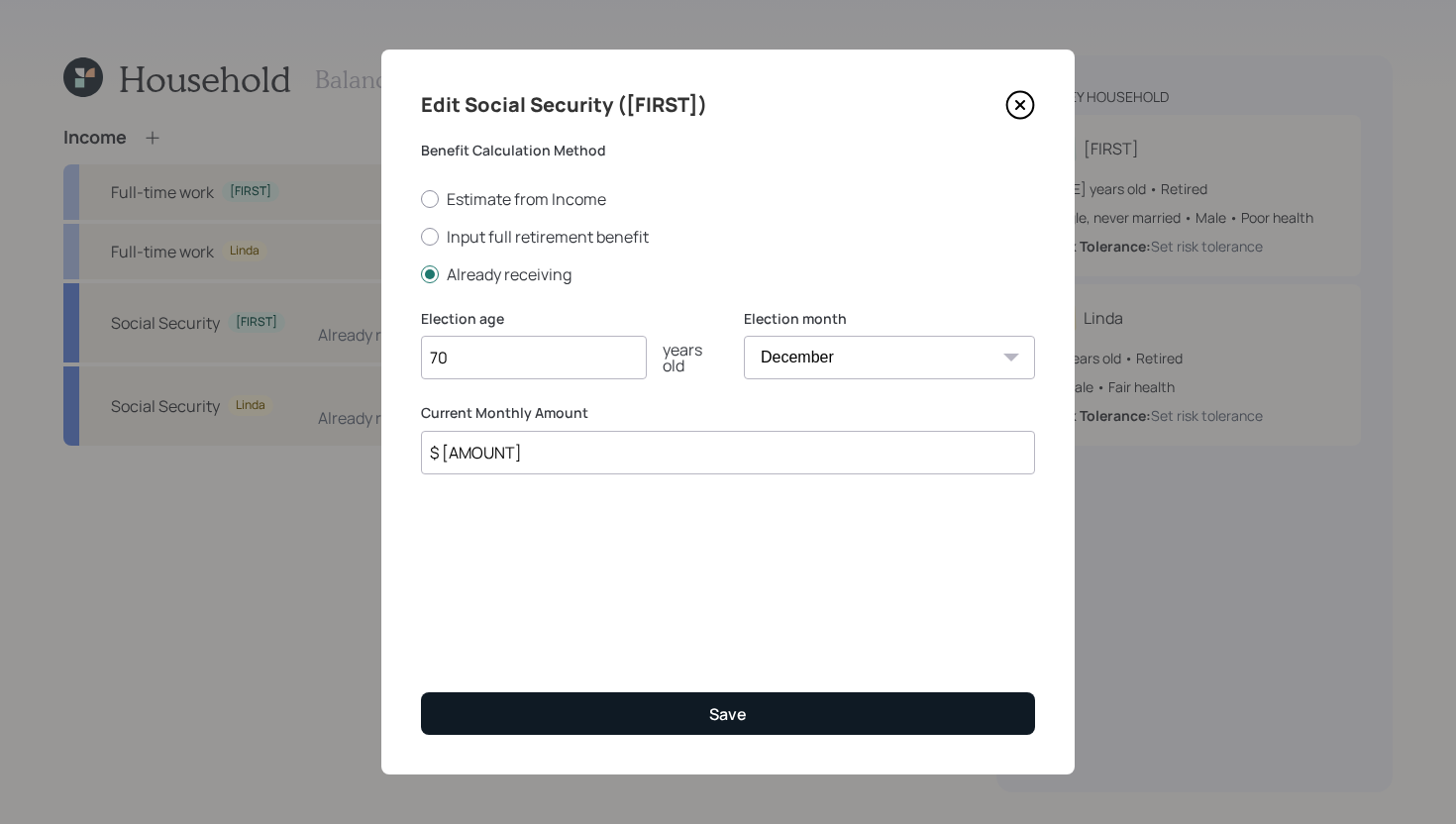type on "$ [AMOUNT]" 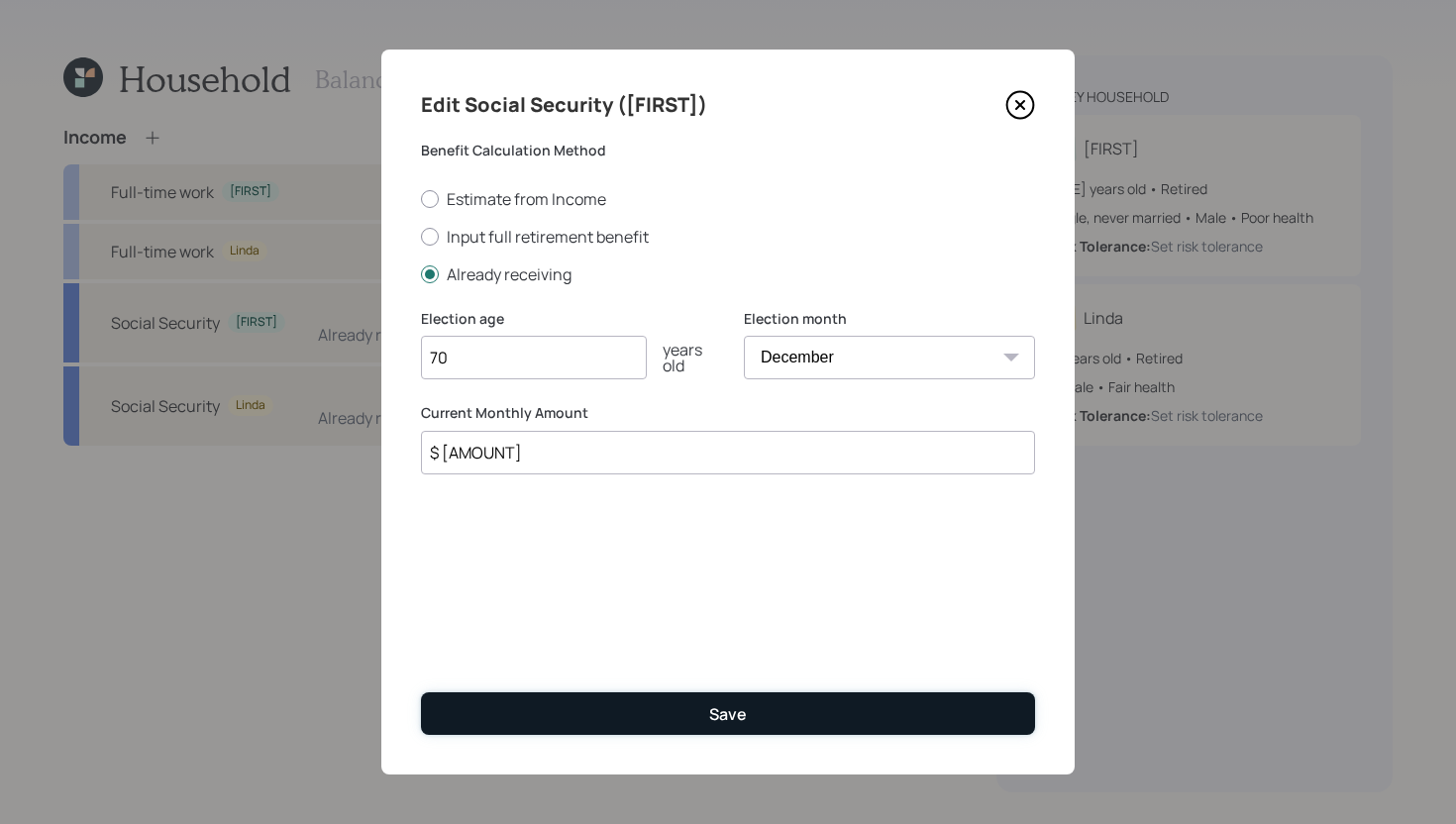 click on "Save" at bounding box center (728, 713) 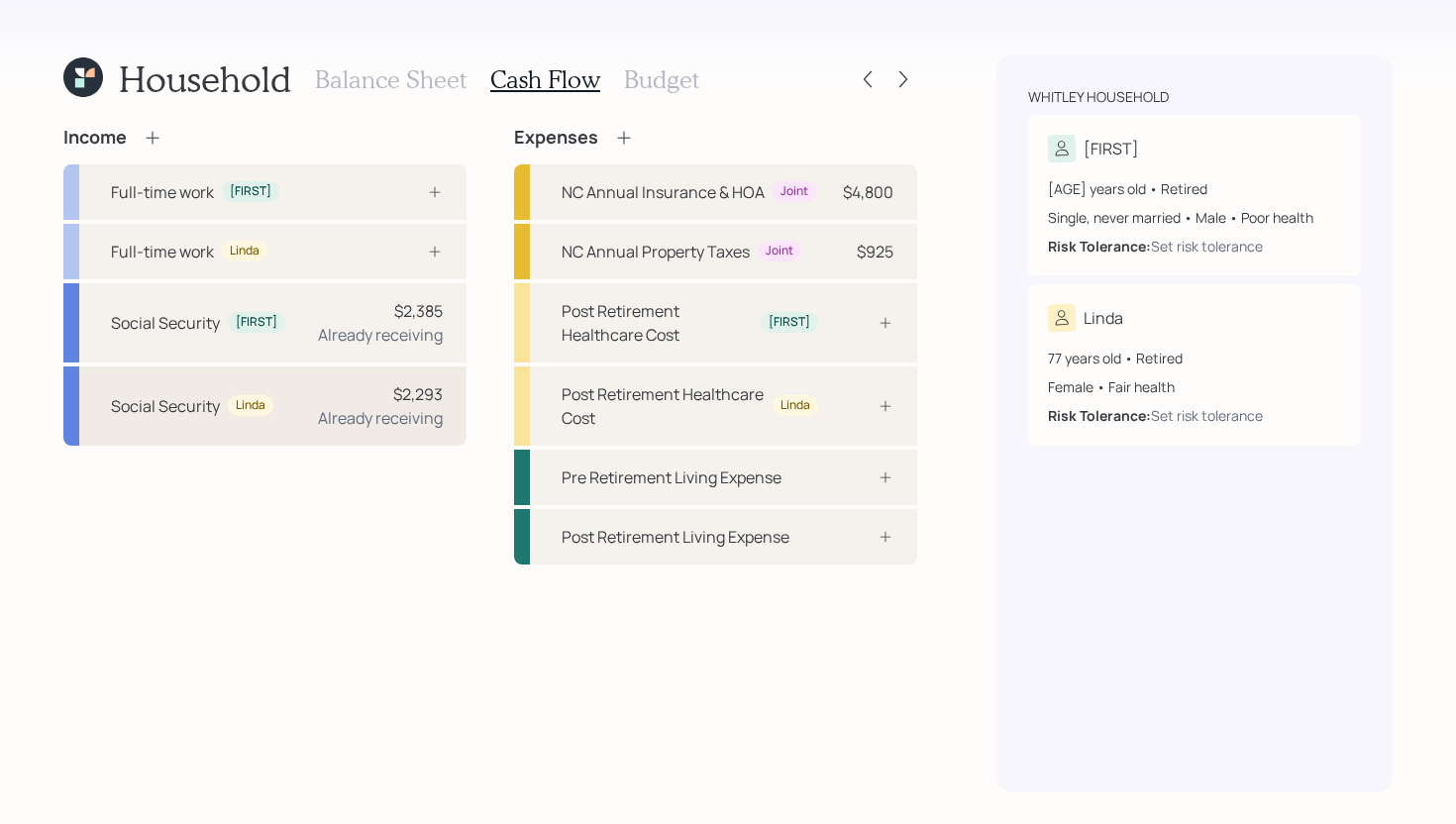 click on "Social Security [FIRST] $2,293 Already receiving" at bounding box center [264, 406] 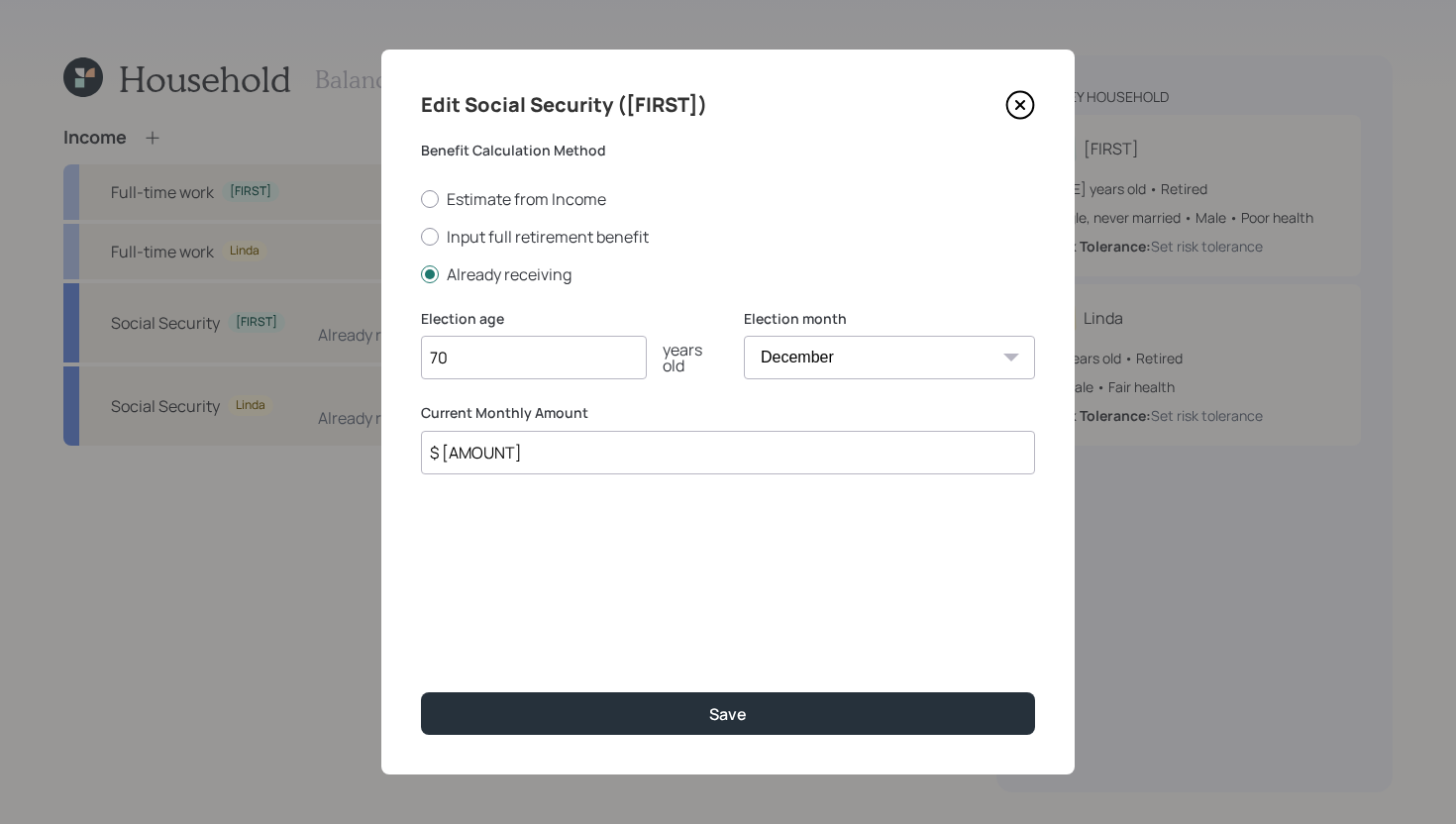 click on "$ [AMOUNT]" at bounding box center (728, 453) 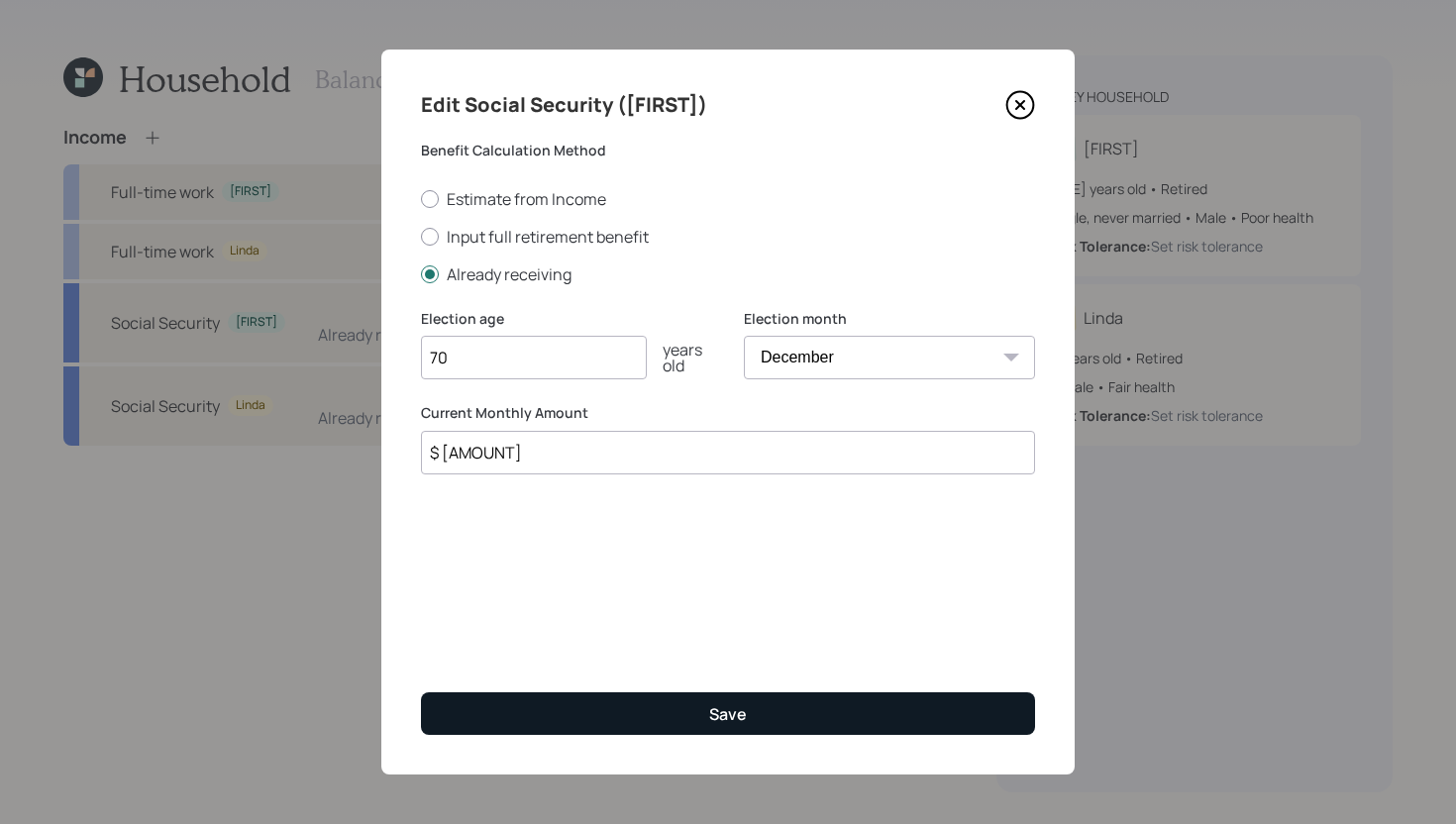 type on "$ [AMOUNT]" 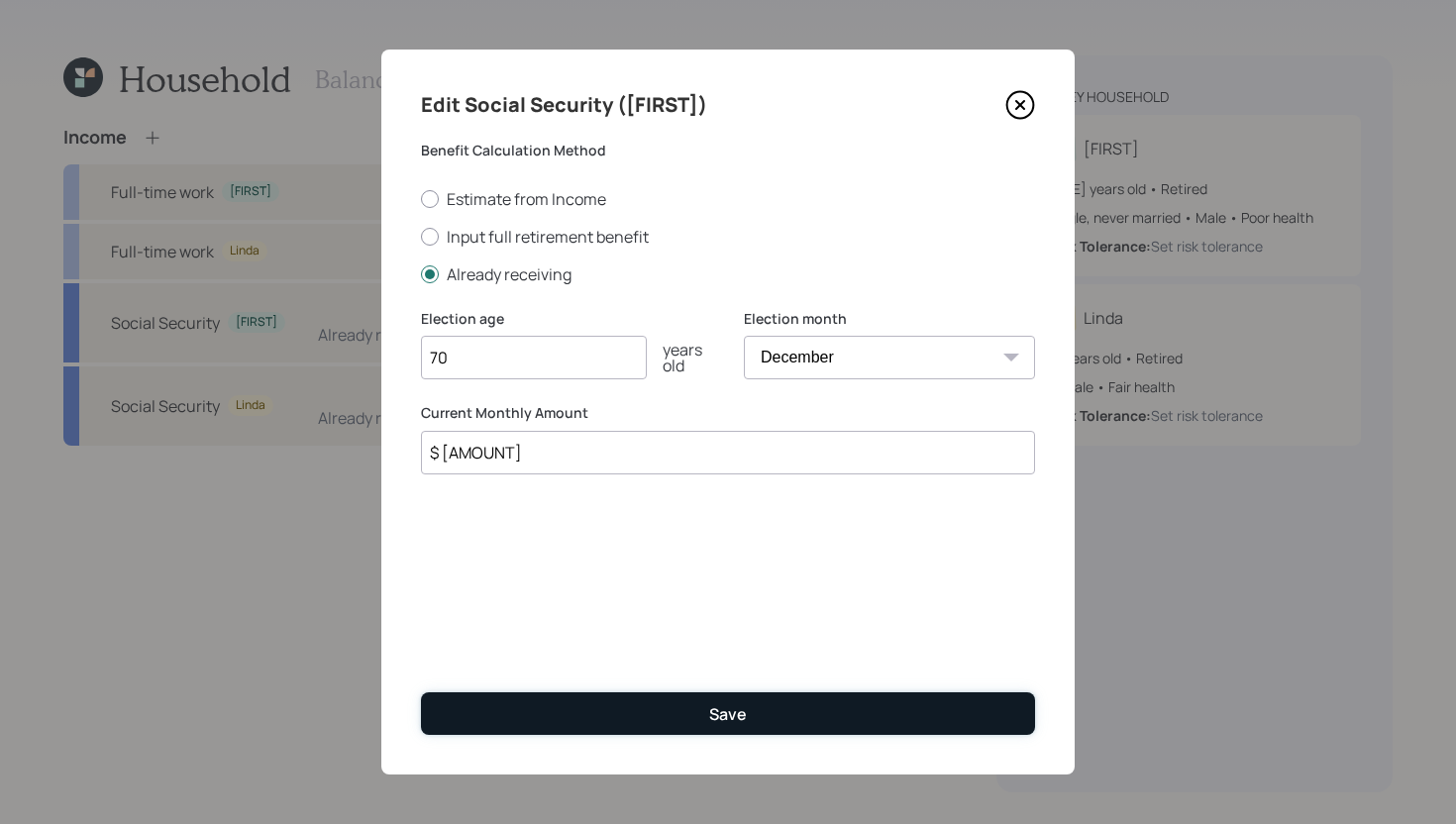 click on "Save" at bounding box center (728, 713) 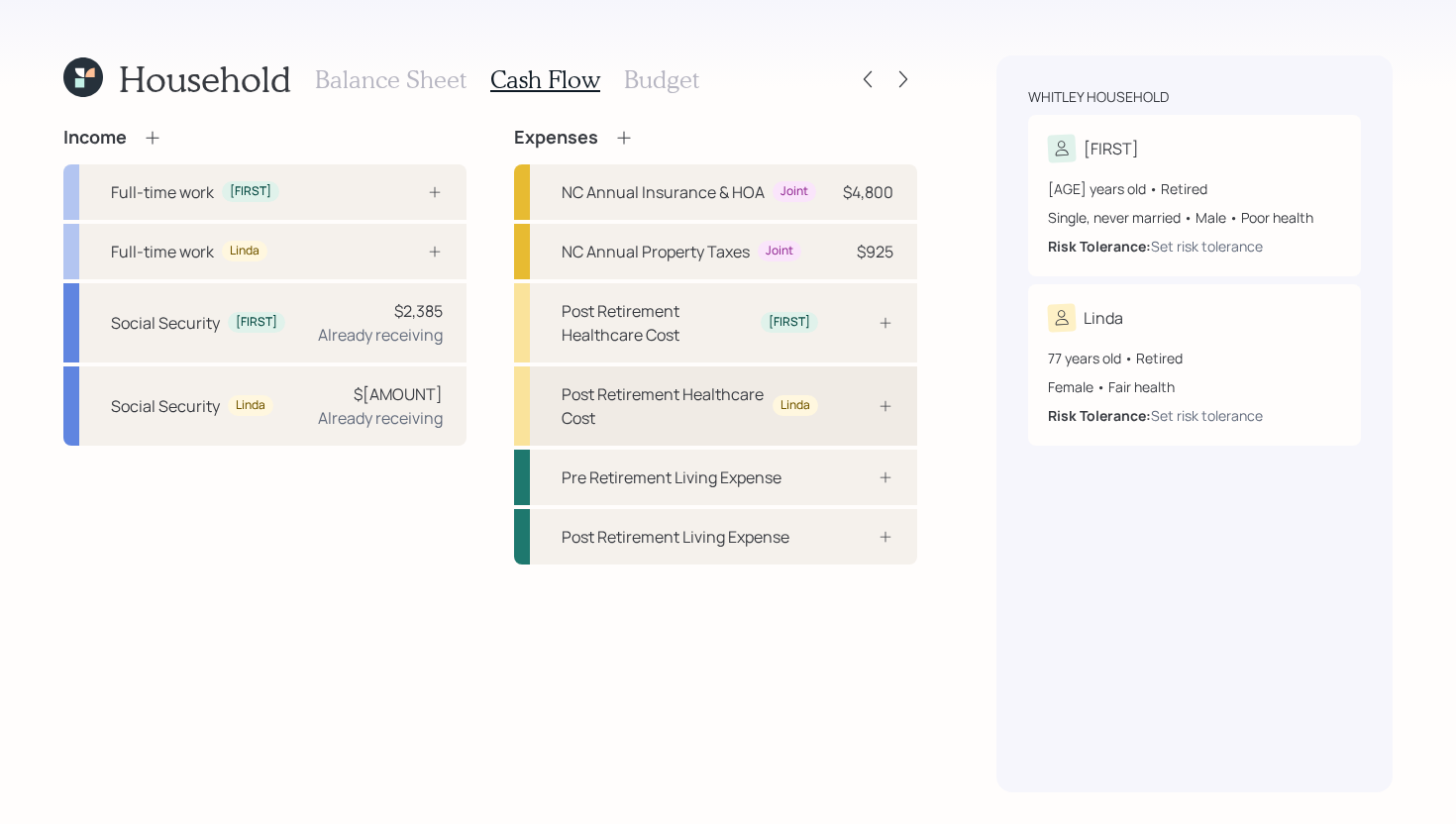 click on "Post Retirement Healthcare Cost" at bounding box center (663, 406) 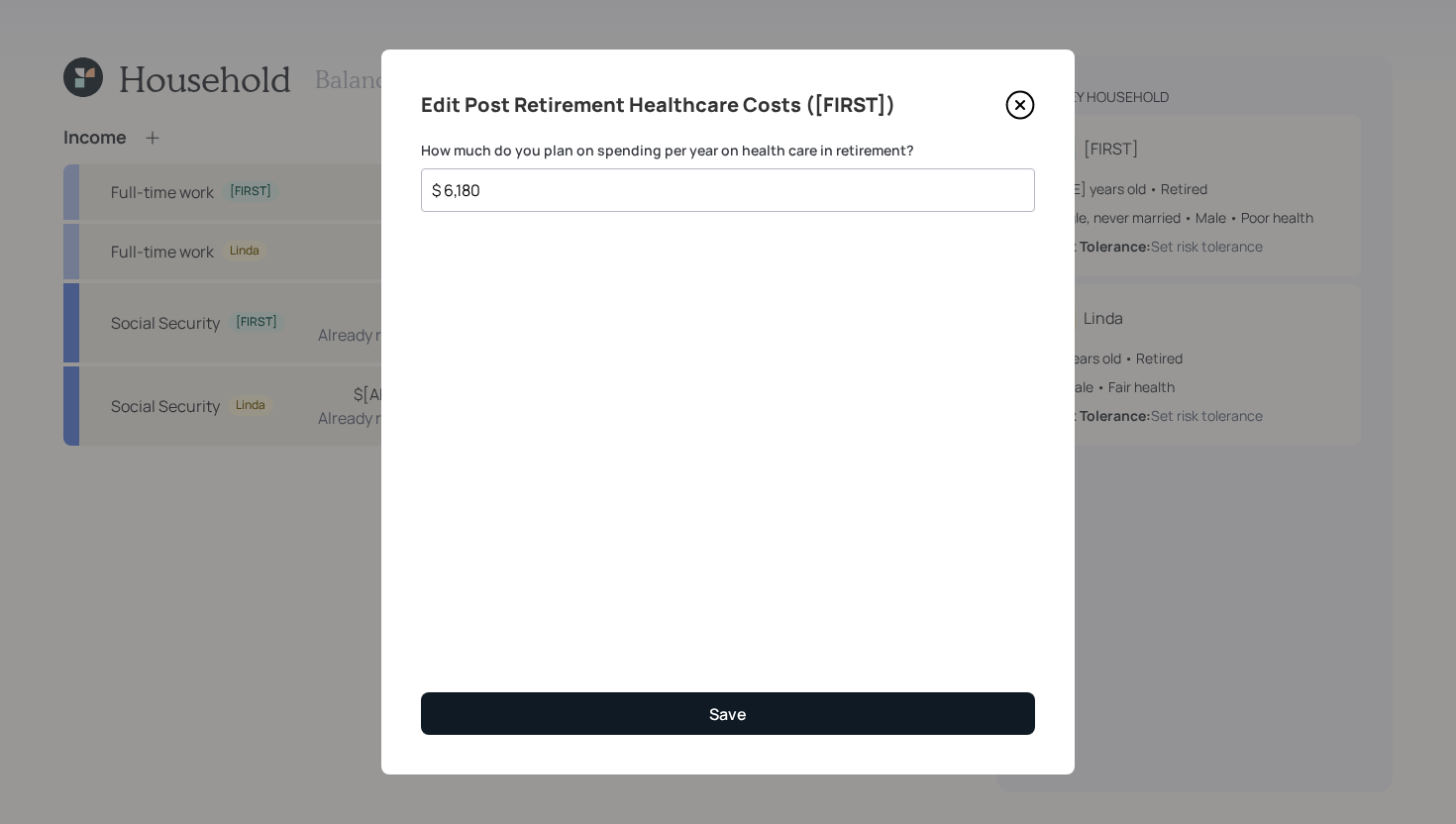 type on "$ 6,180" 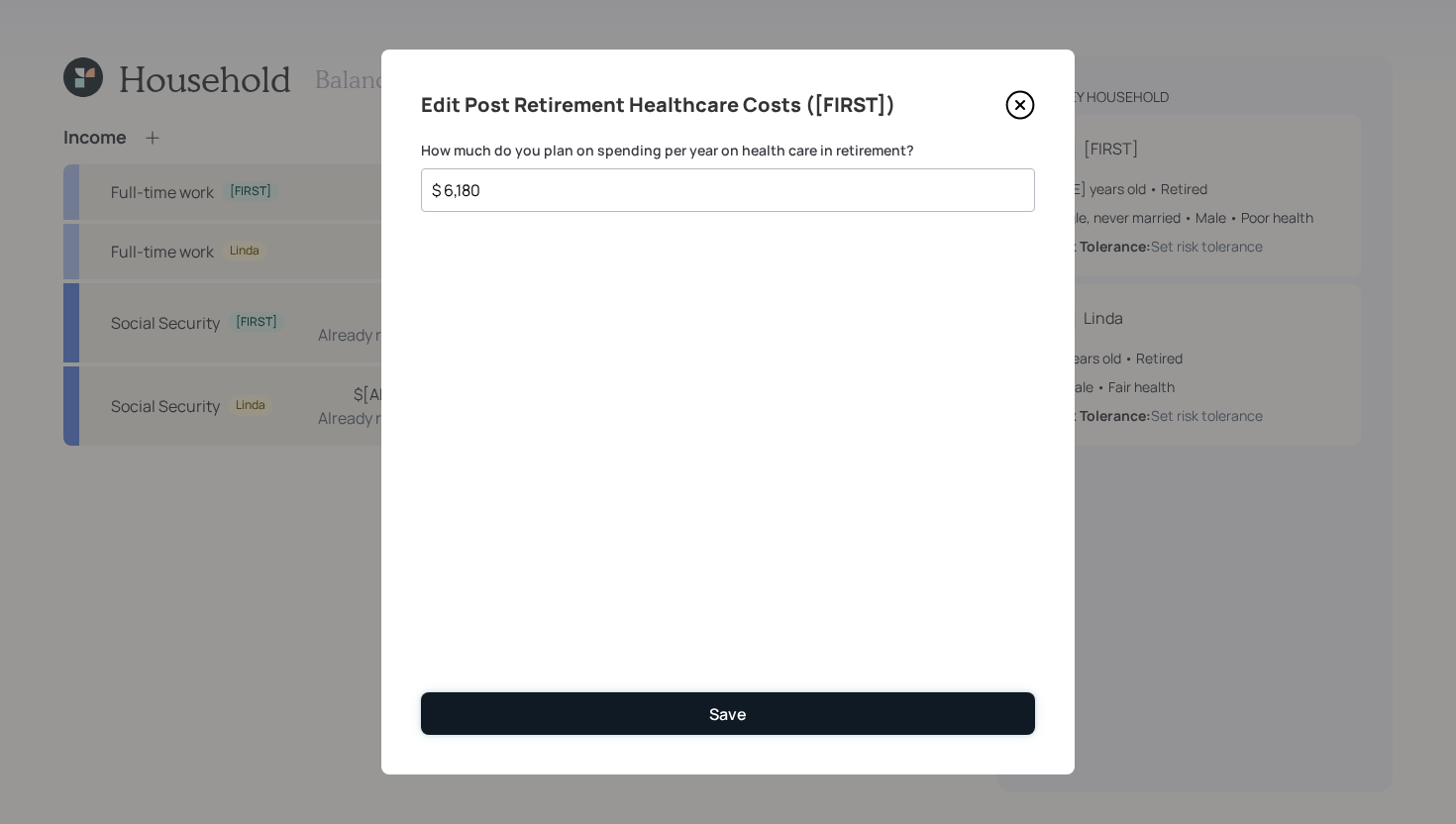 click on "Save" at bounding box center (728, 713) 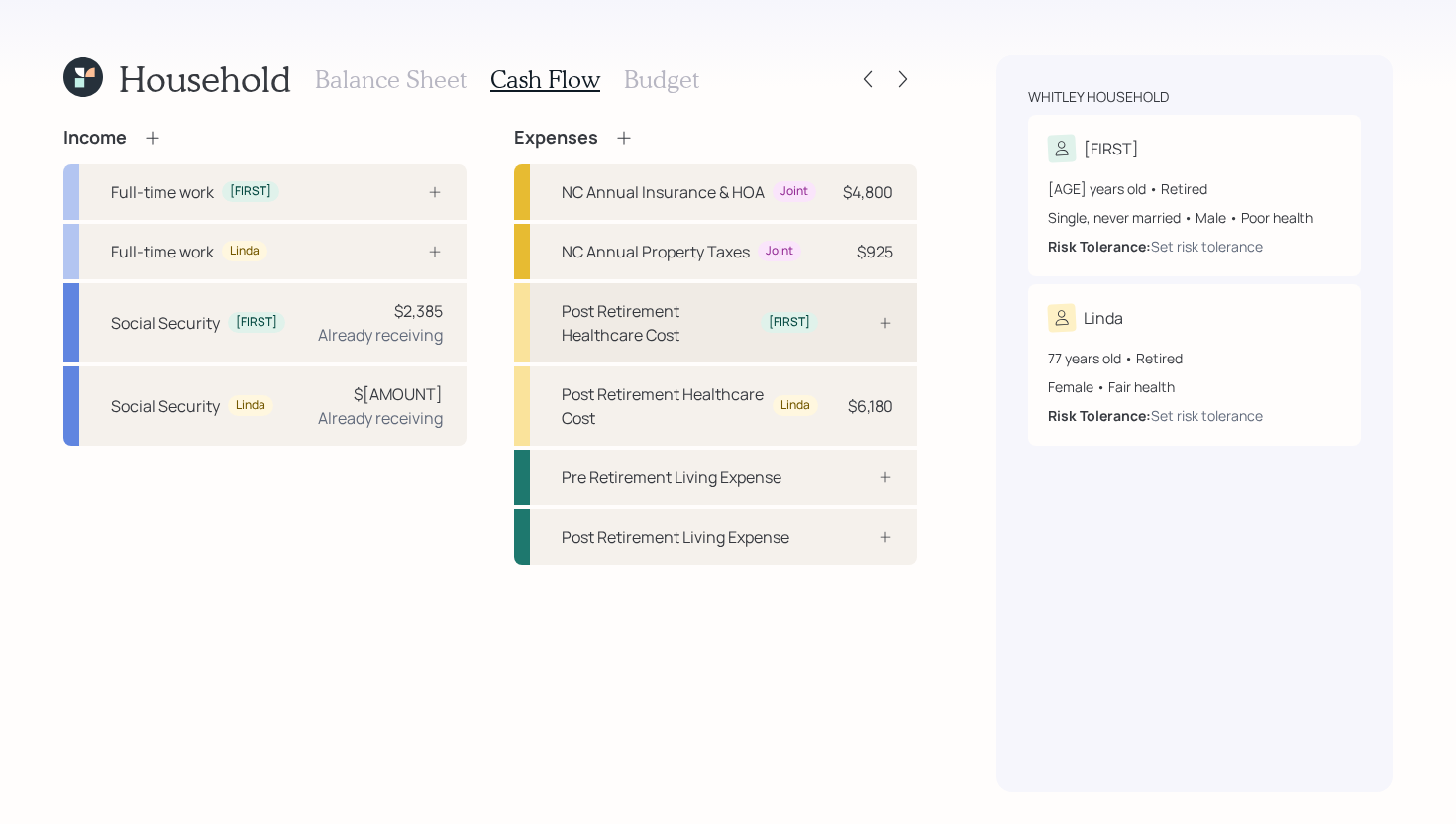 click 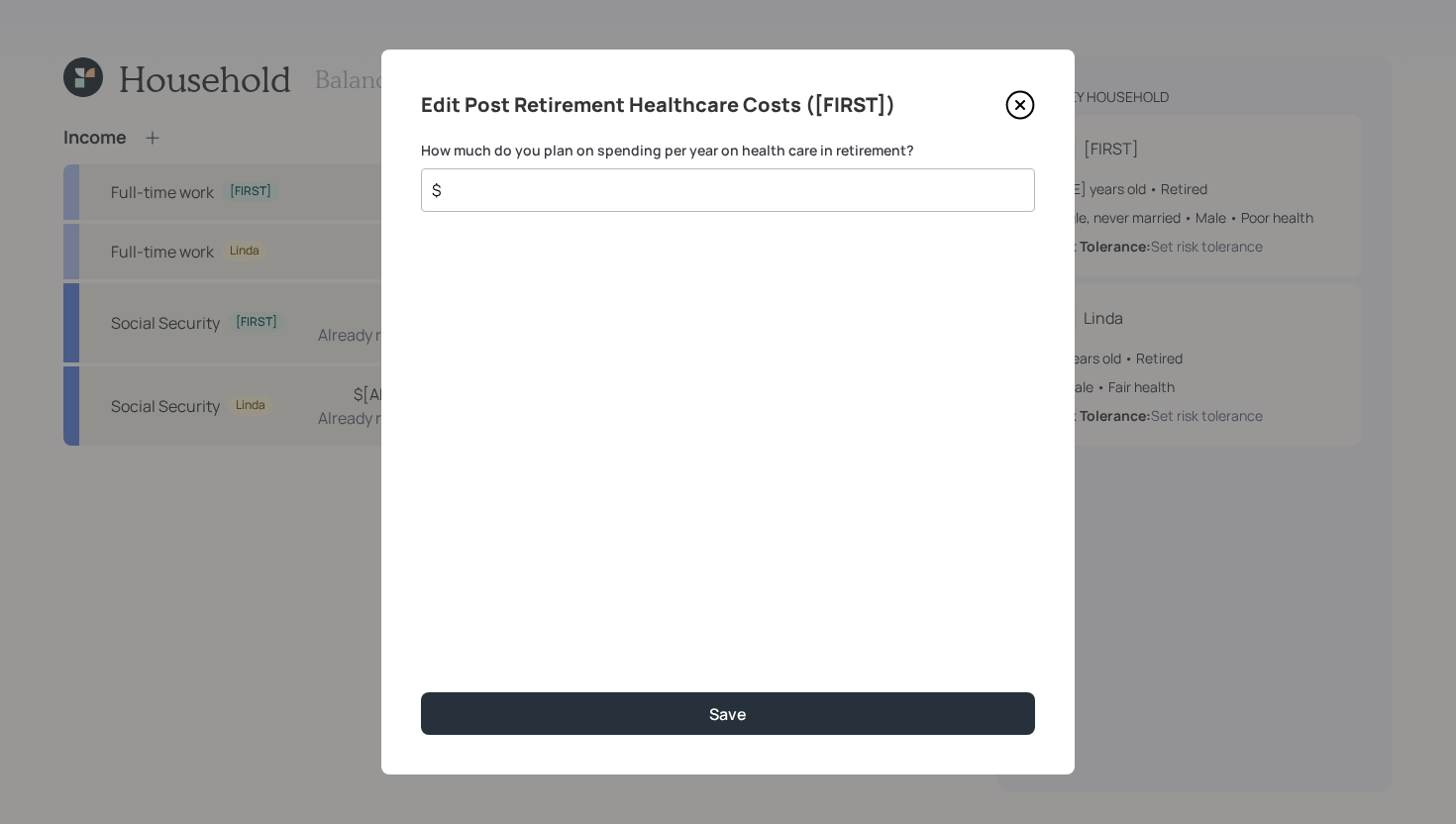 click on "$" at bounding box center (720, 190) 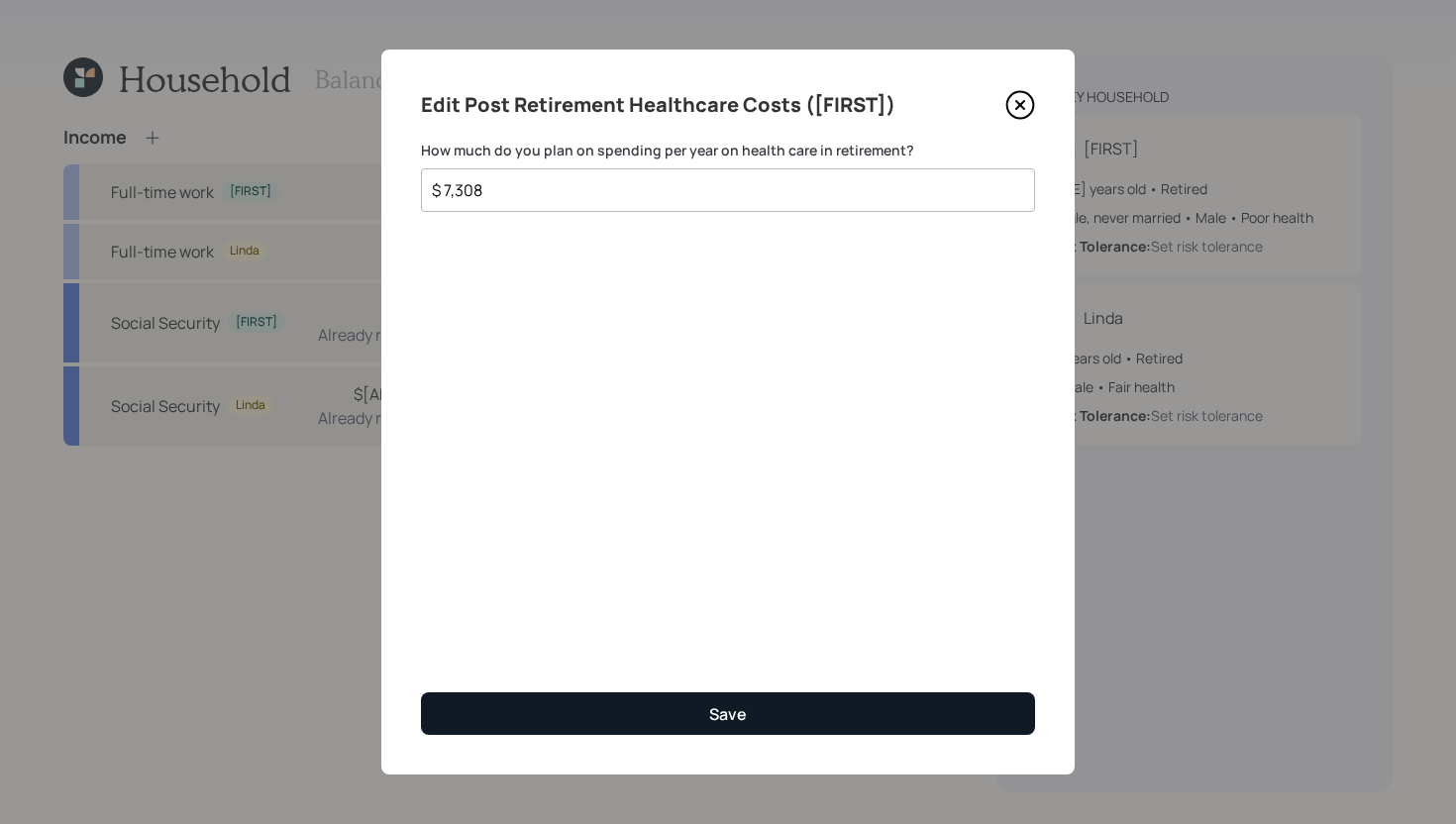 type on "$ 7,308" 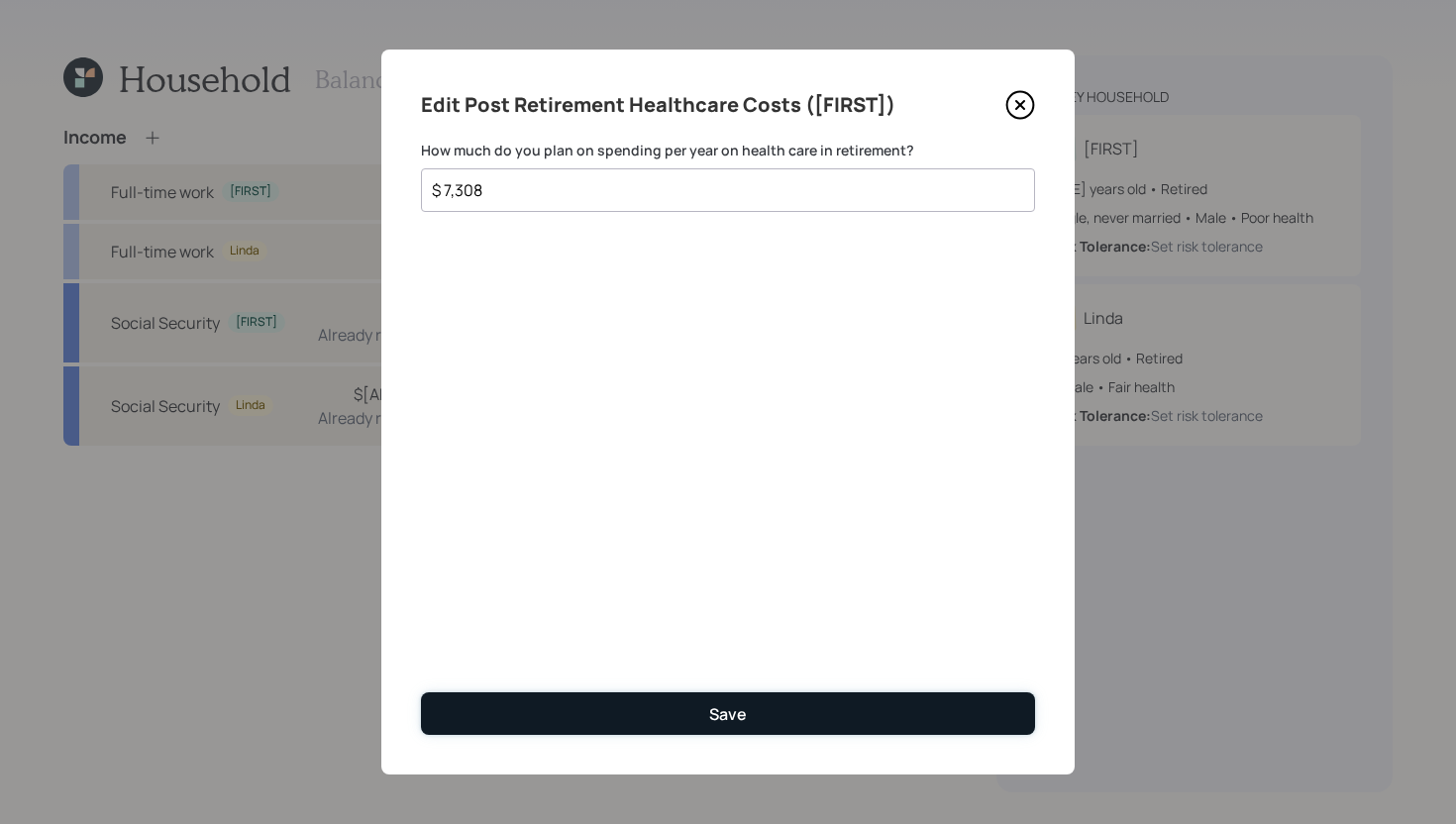 click on "Save" at bounding box center [728, 713] 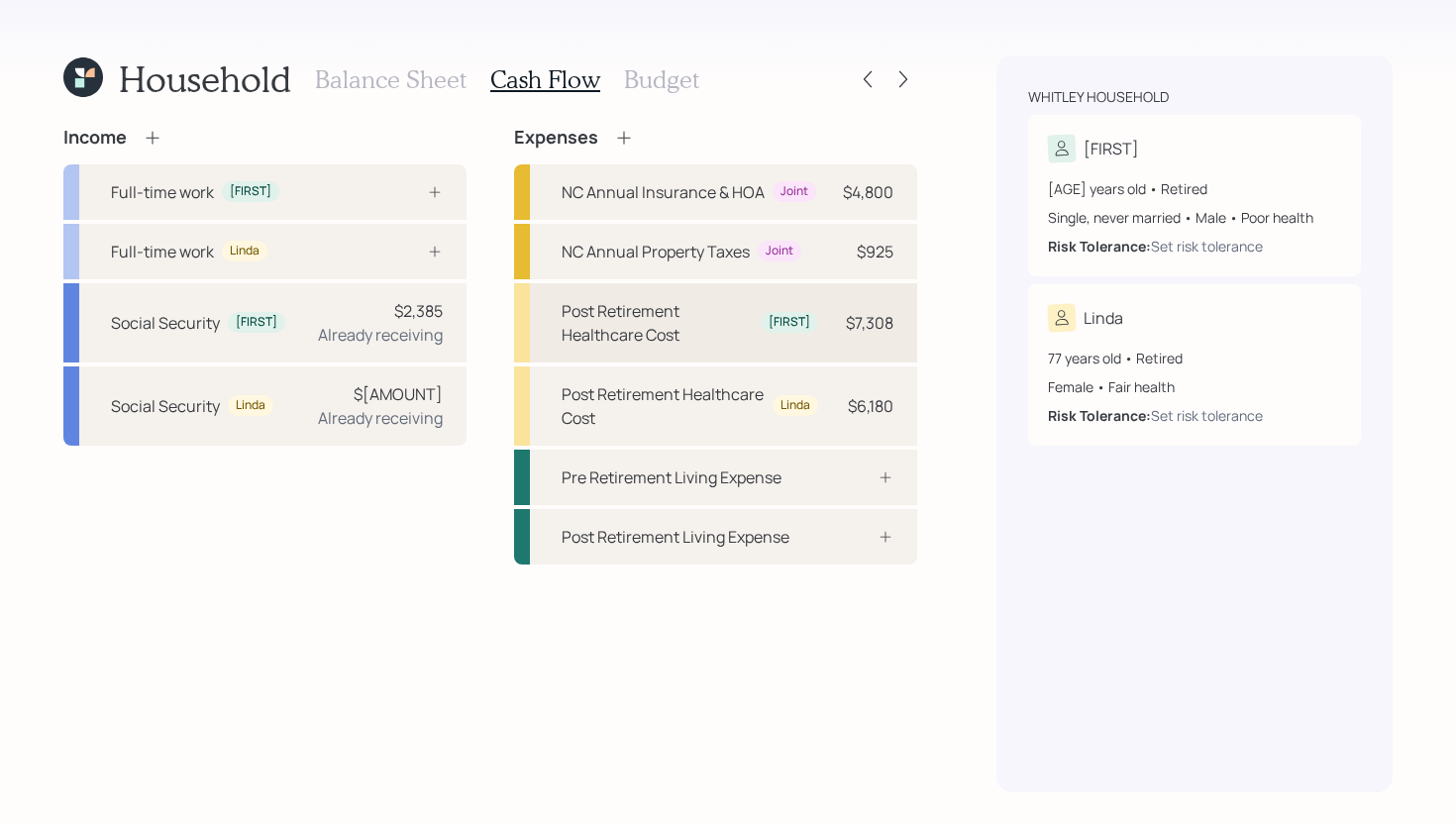 click on "Post Retirement Healthcare Cost" at bounding box center (657, 323) 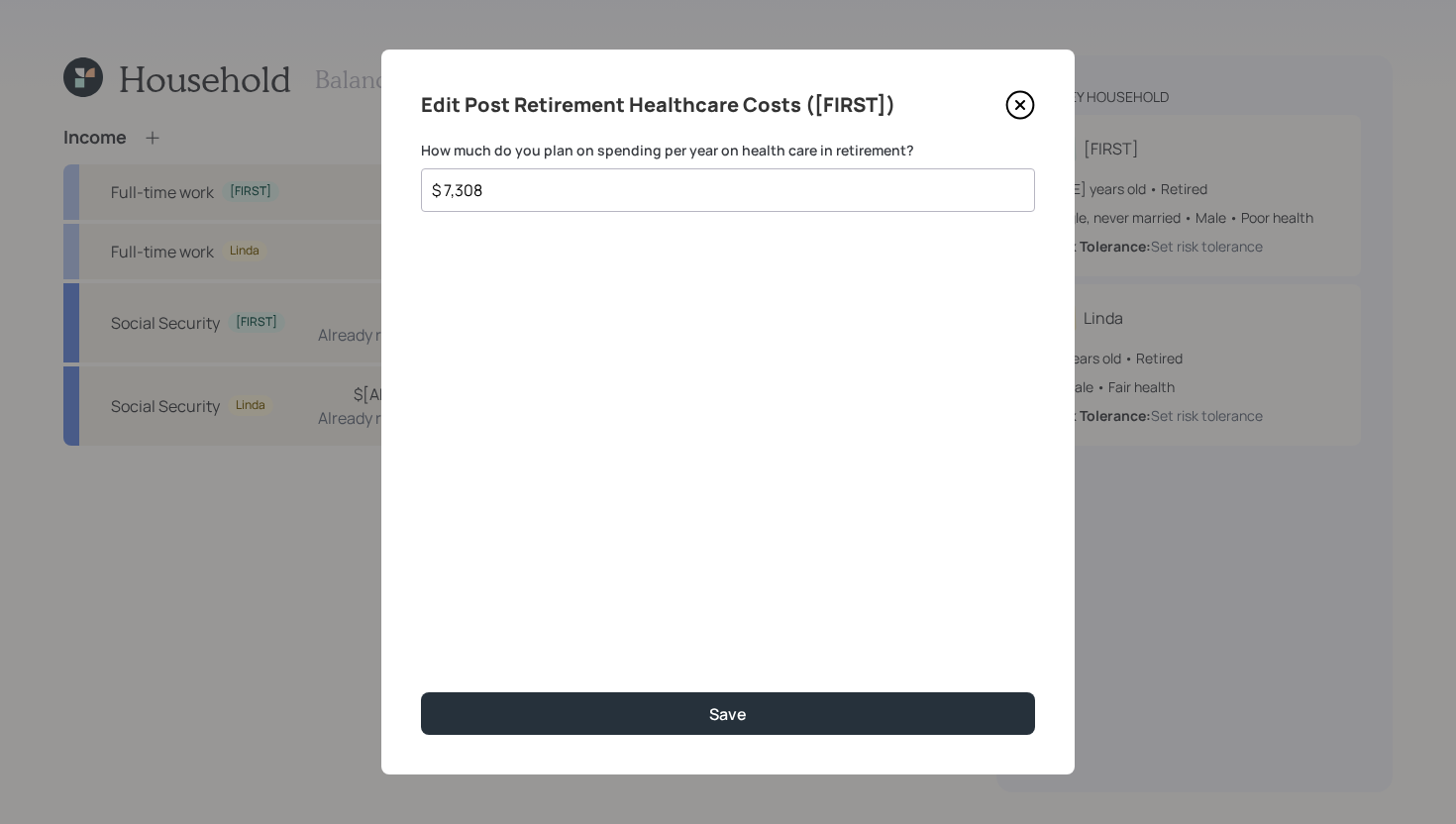 click on "$ 7,308" at bounding box center (720, 190) 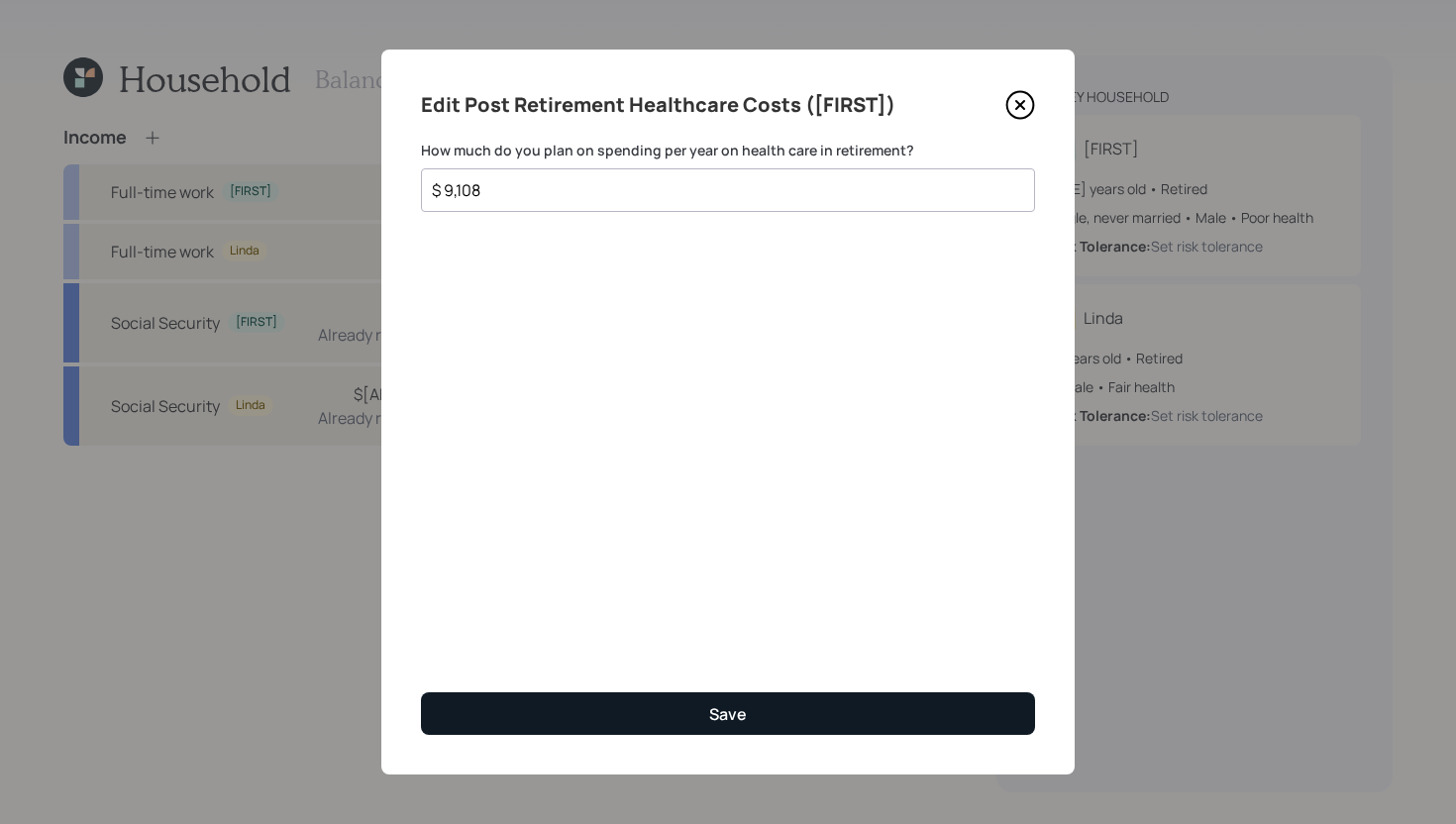 type on "$ 9,108" 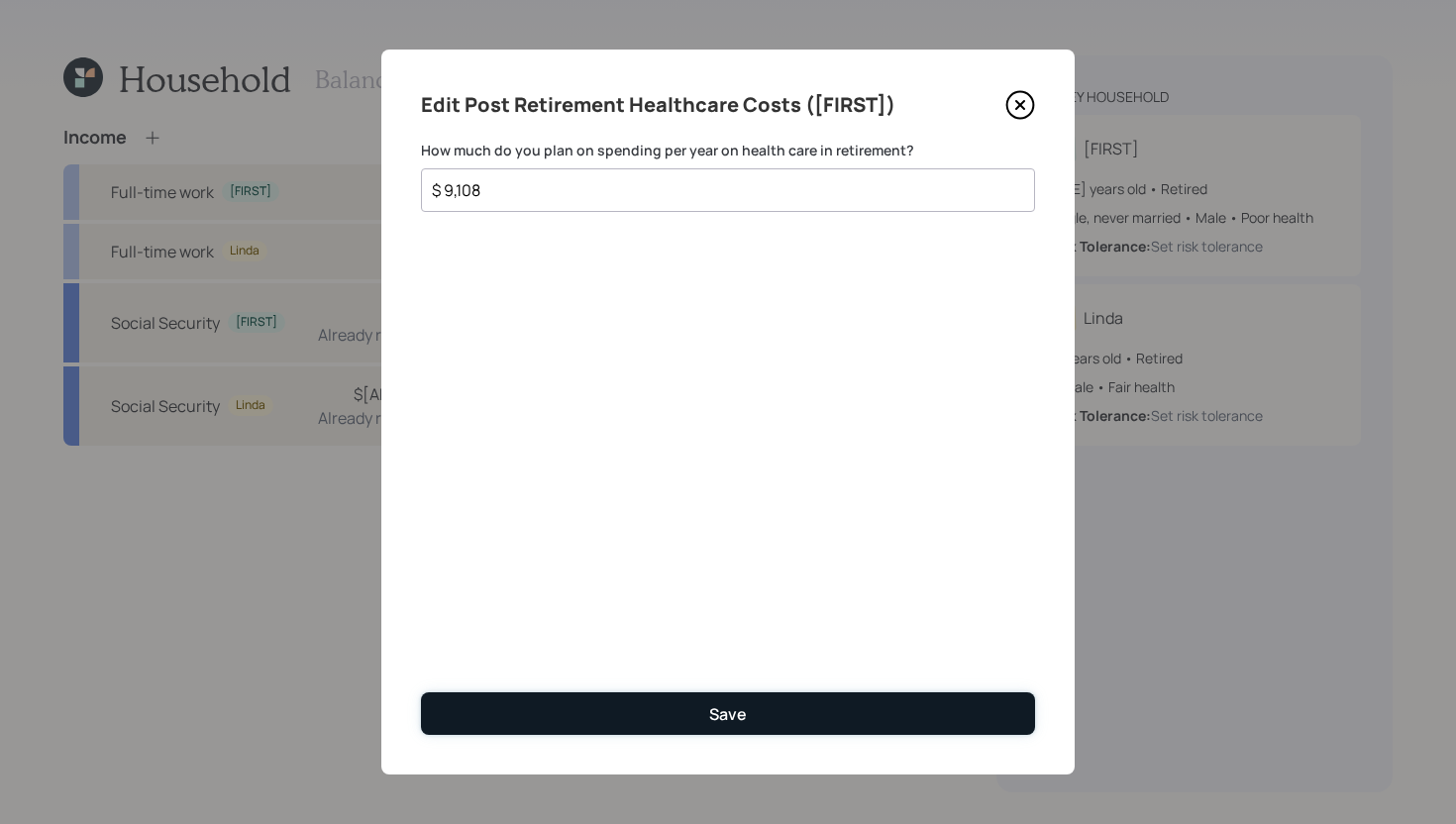 click on "Save" at bounding box center [728, 713] 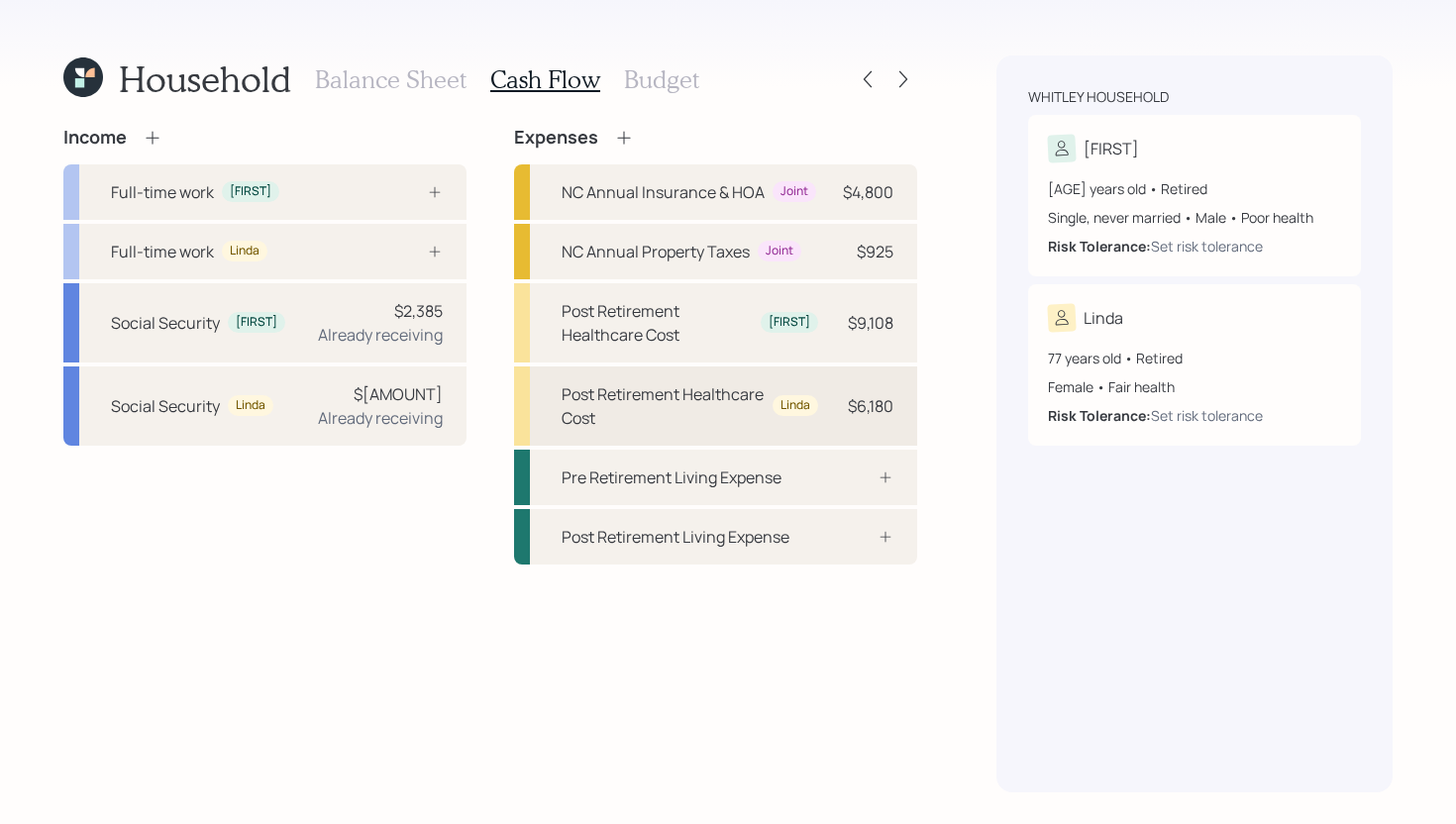 click on "Post Retirement Healthcare Cost" at bounding box center [663, 406] 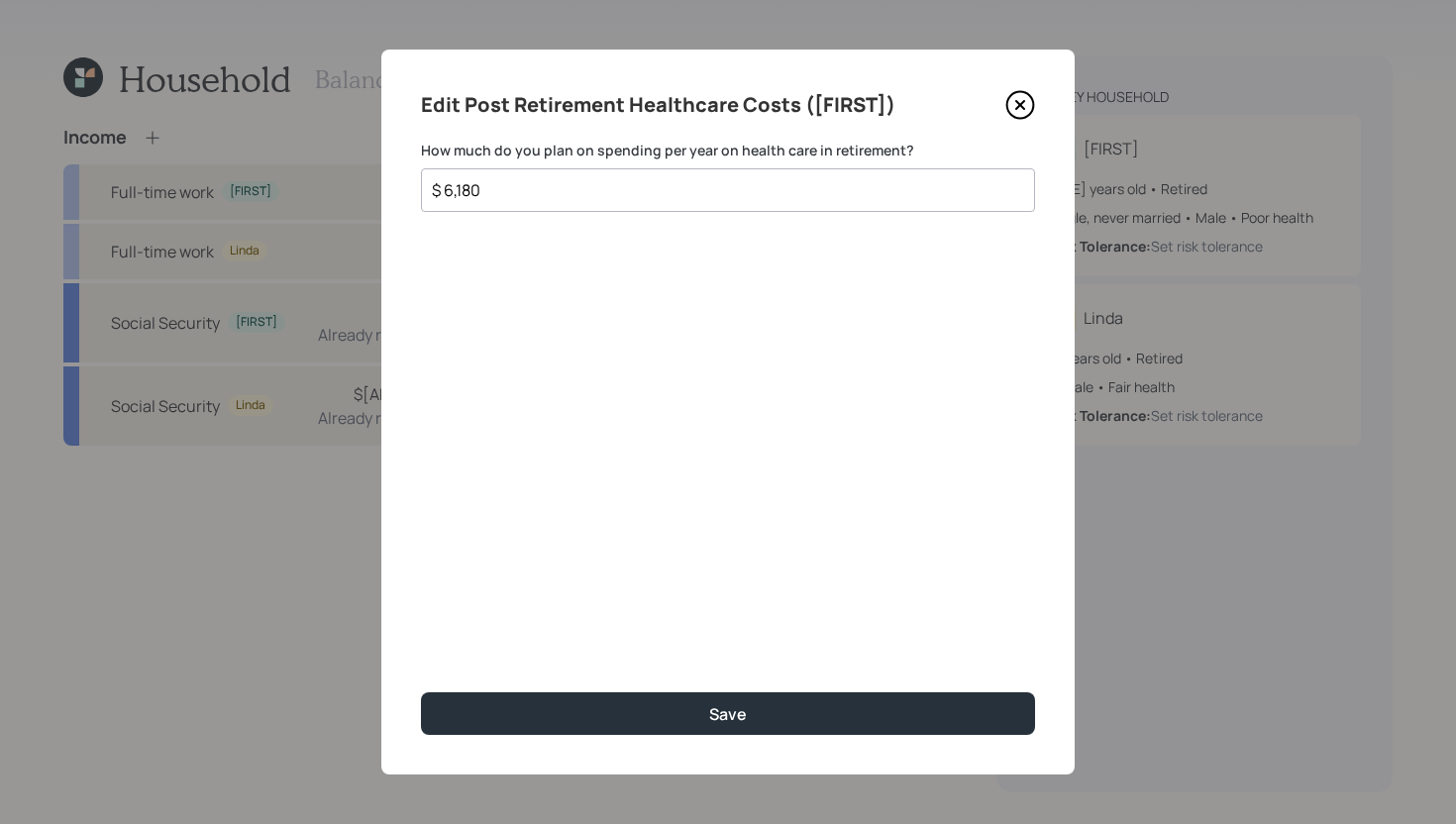 click on "$ 6,180" at bounding box center [720, 190] 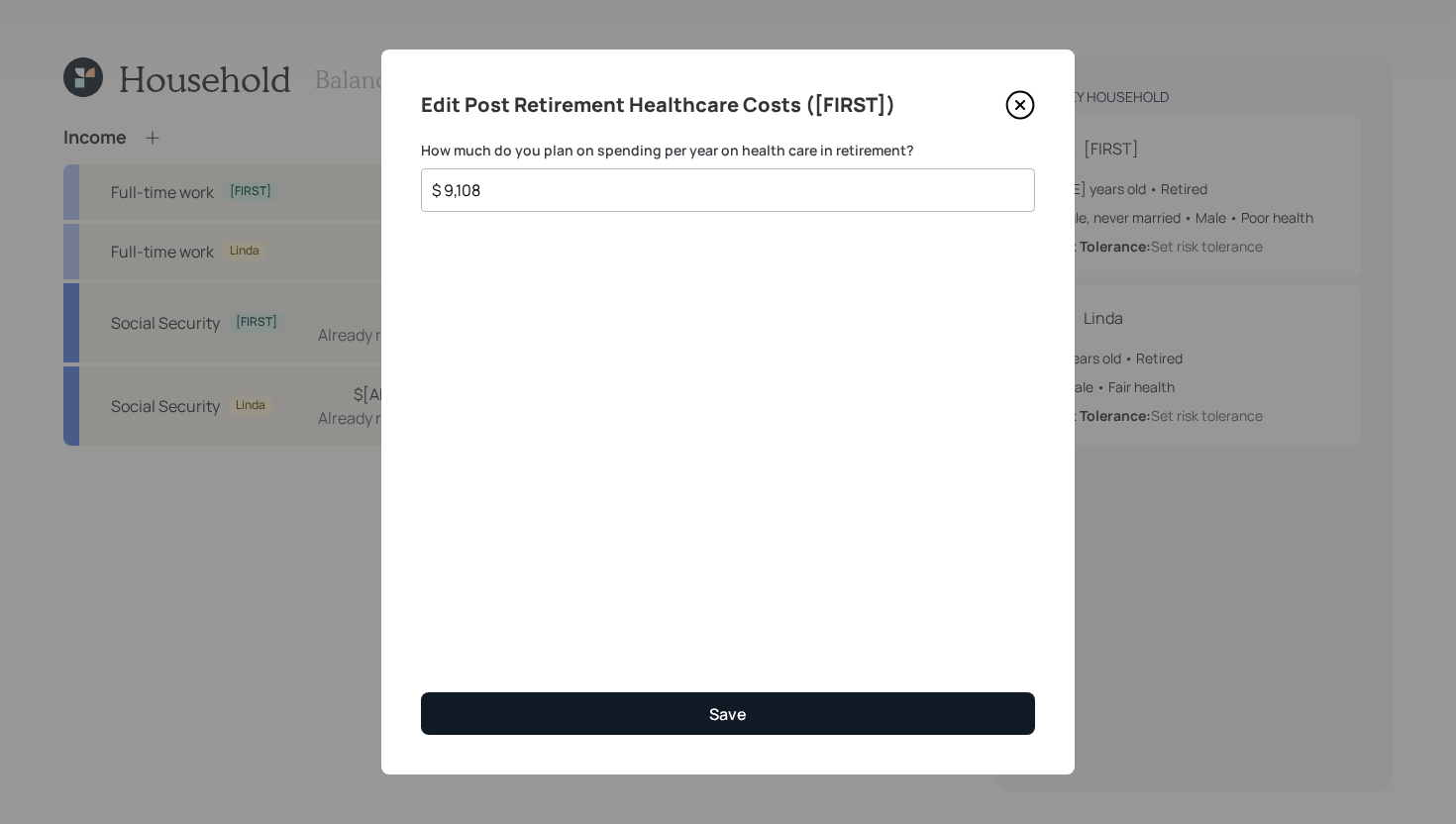 type on "$ 9,108" 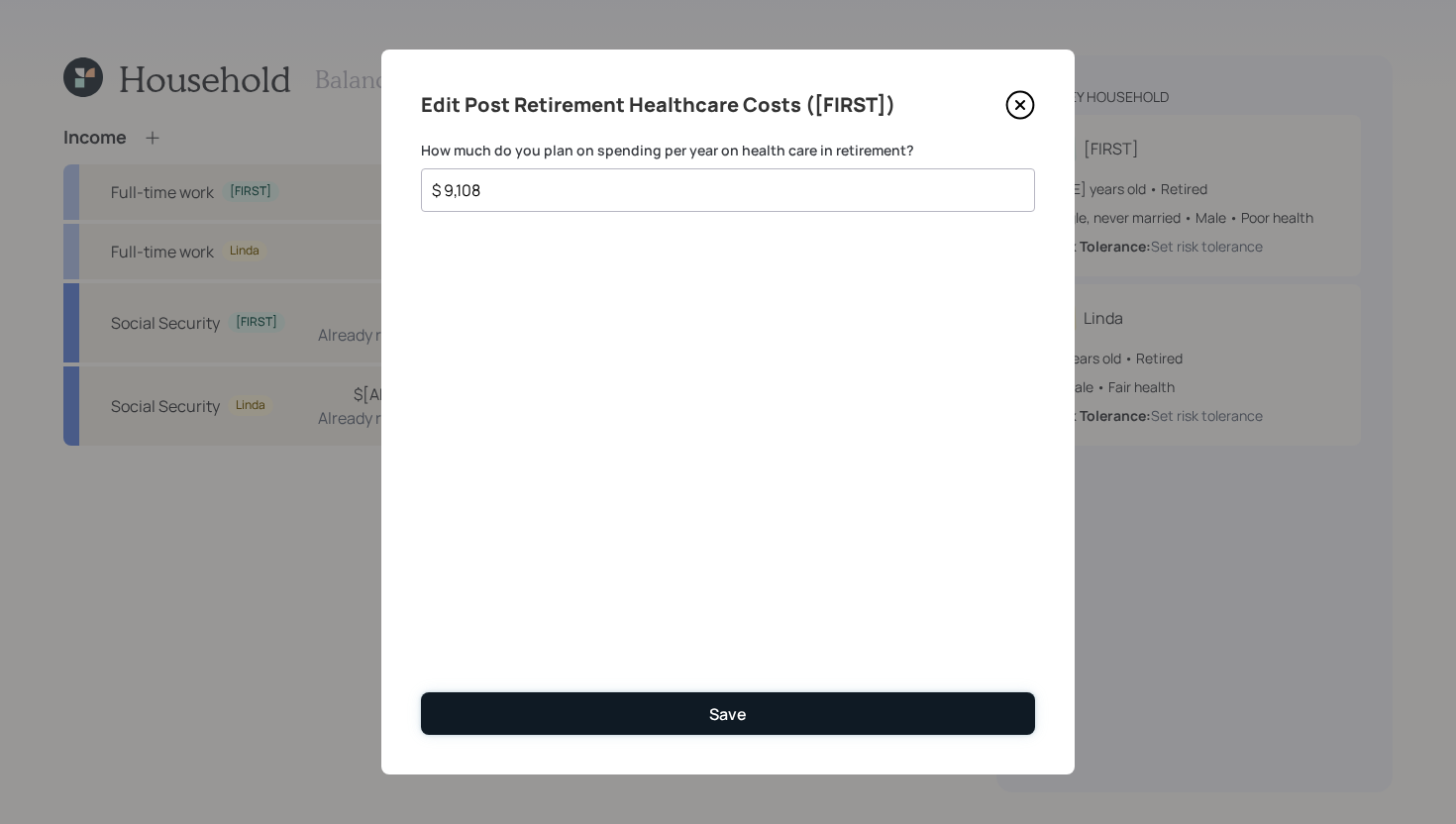 click on "Save" at bounding box center [728, 713] 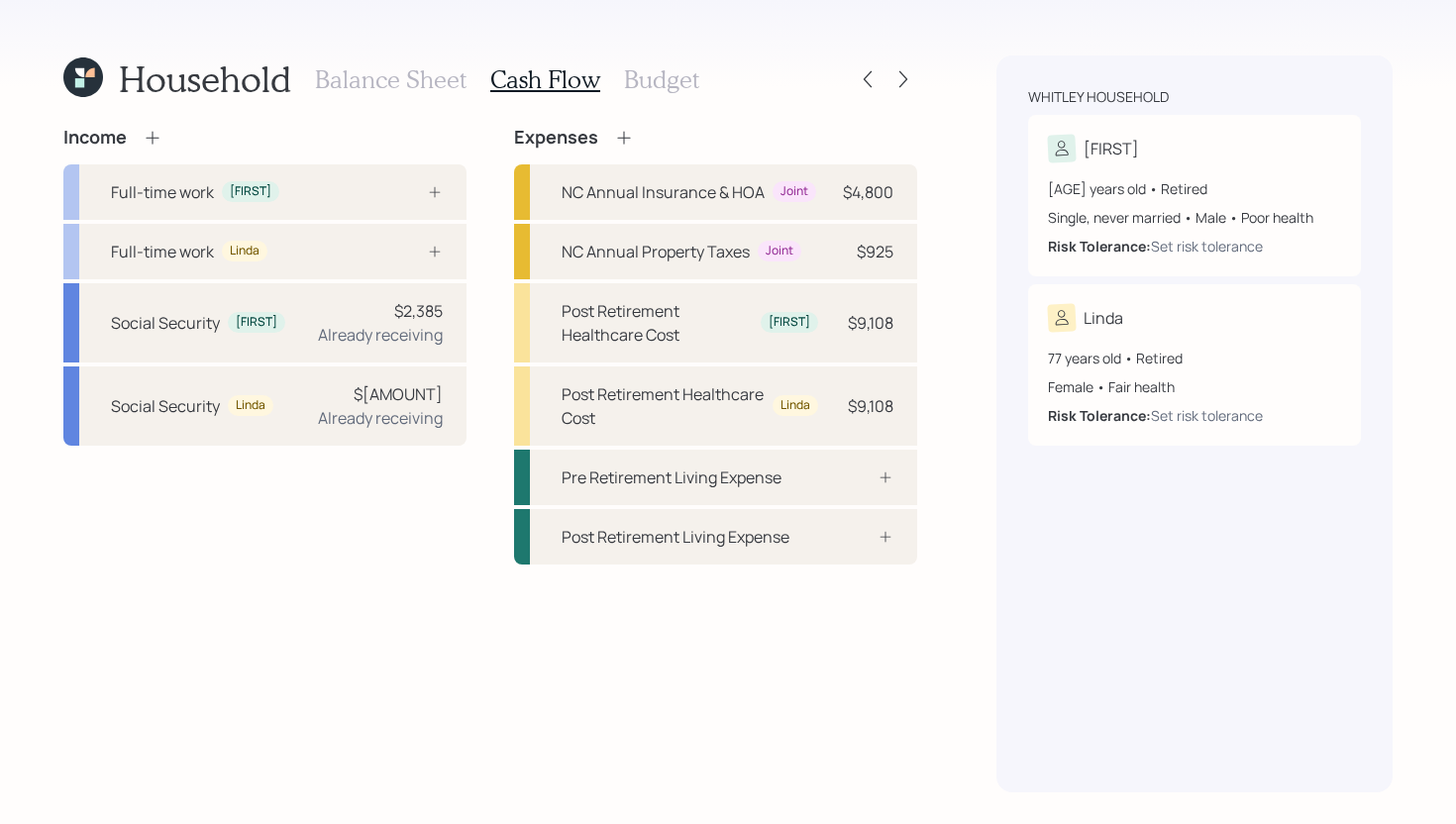 click on "Budget" at bounding box center [662, 79] 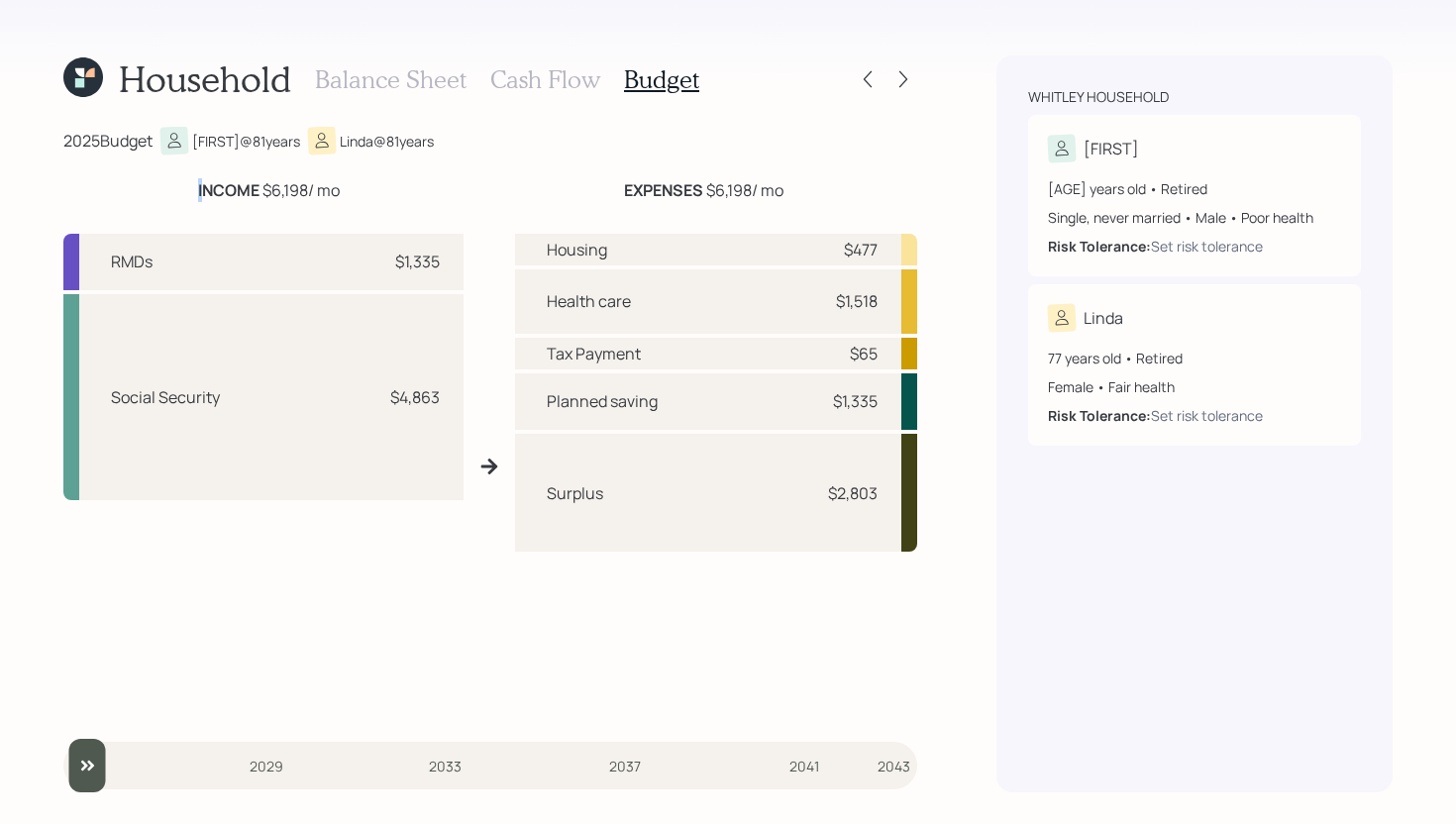 click on "INCOME" at bounding box center (229, 190) 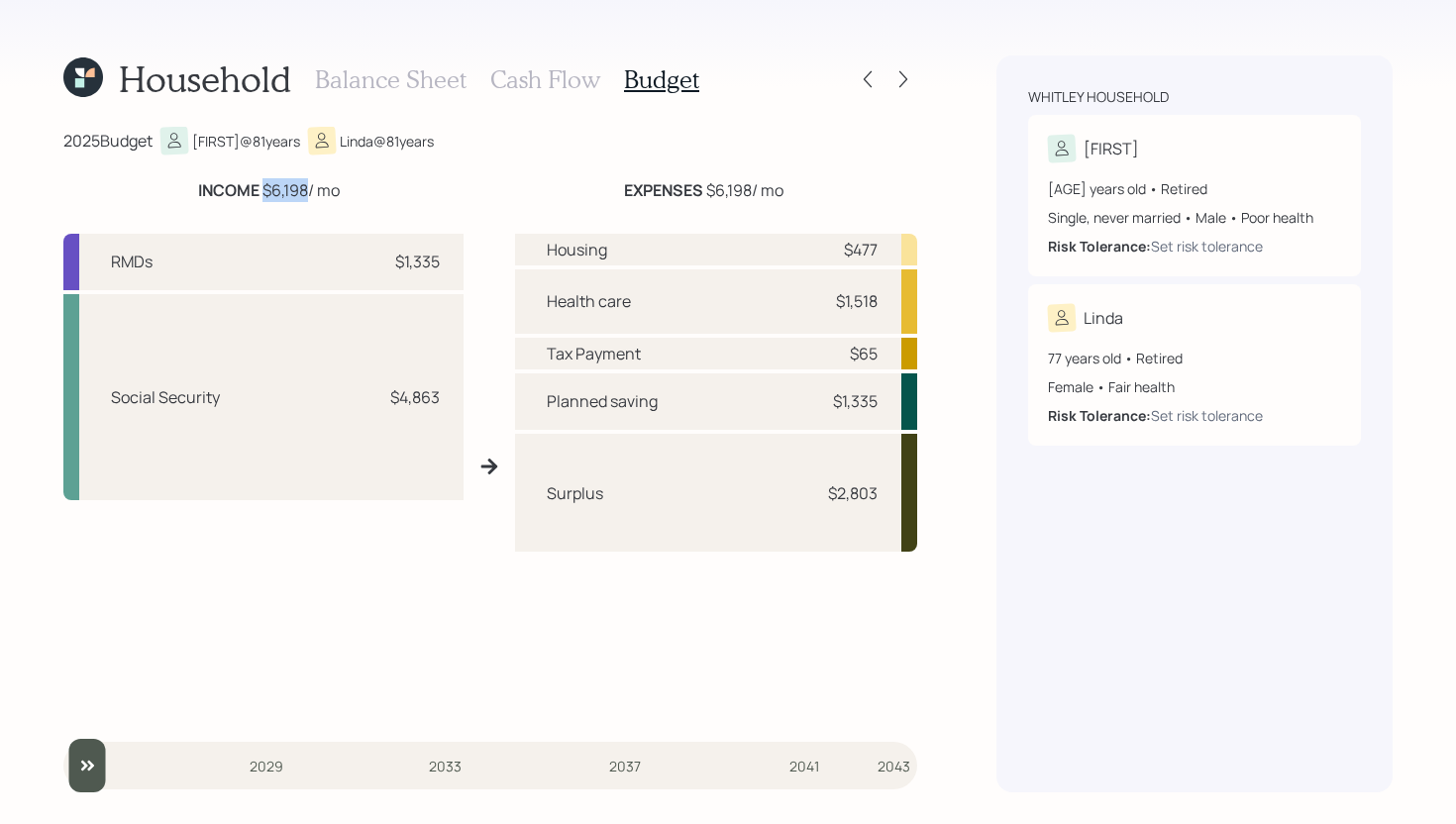 drag, startPoint x: 261, startPoint y: 189, endPoint x: 305, endPoint y: 191, distance: 44.04543 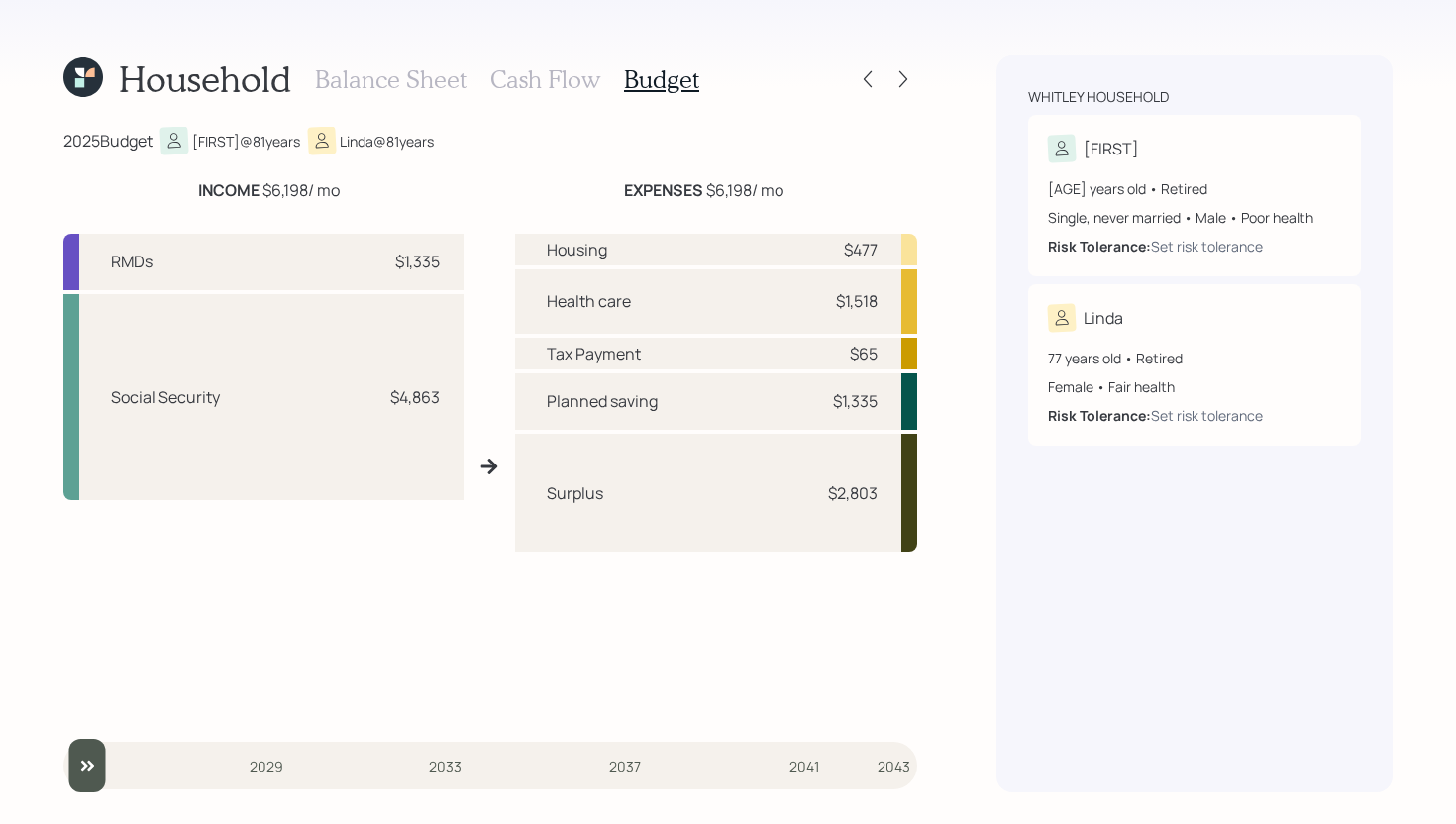 click on "Social Security [AMOUNT]" at bounding box center [263, 397] 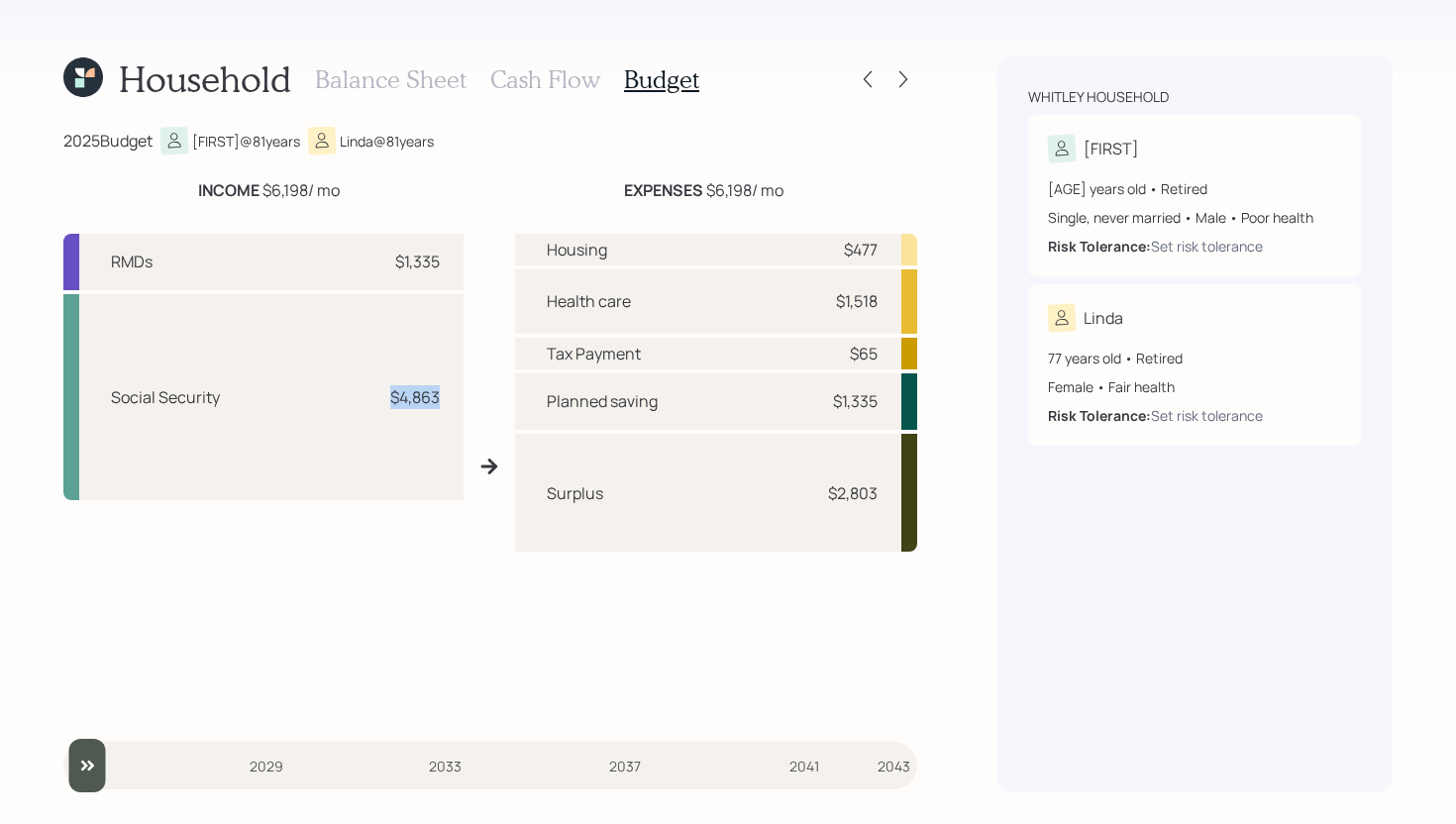 drag, startPoint x: 386, startPoint y: 390, endPoint x: 443, endPoint y: 400, distance: 57.870545 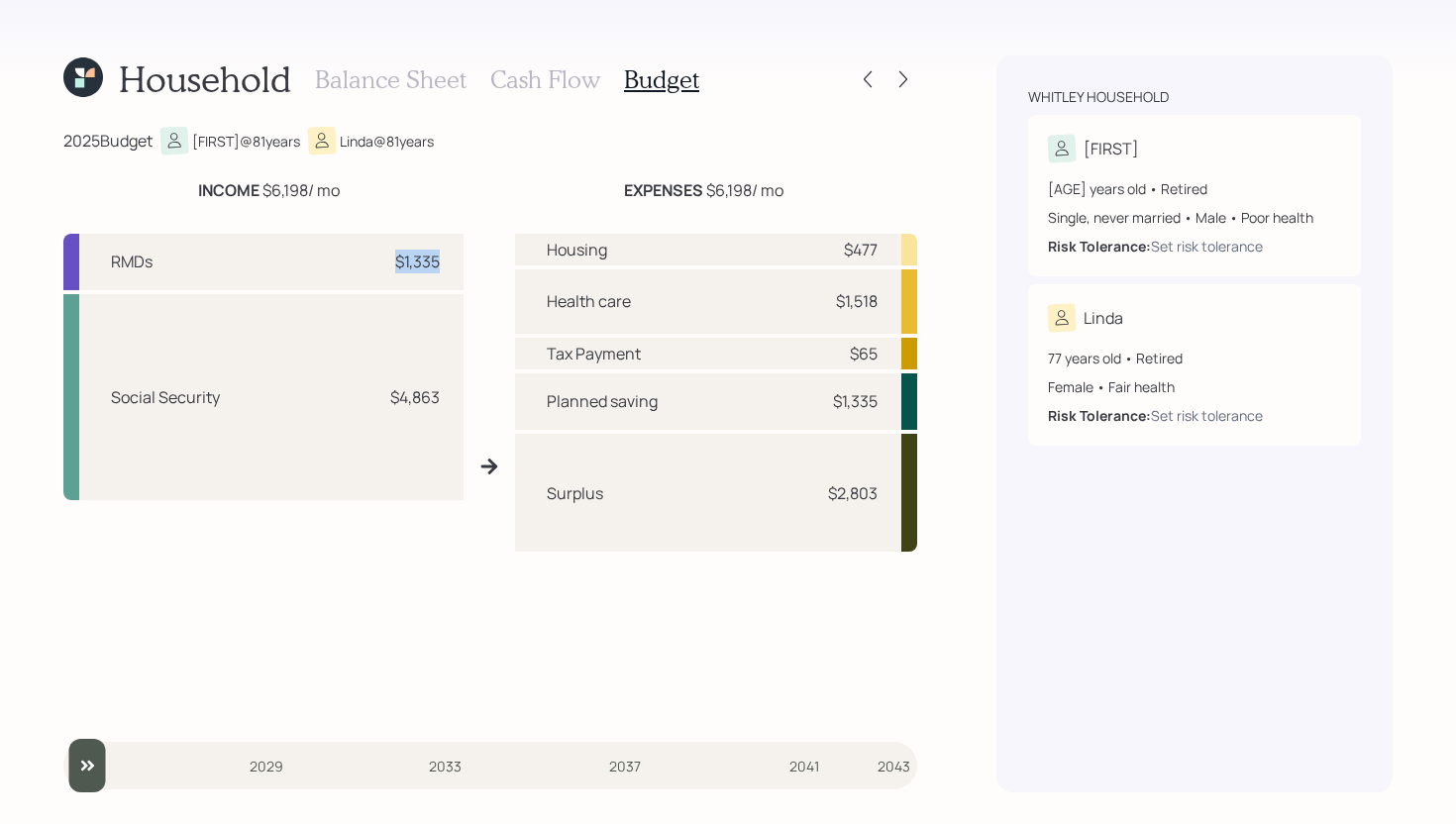 drag, startPoint x: 395, startPoint y: 266, endPoint x: 440, endPoint y: 263, distance: 45.099889 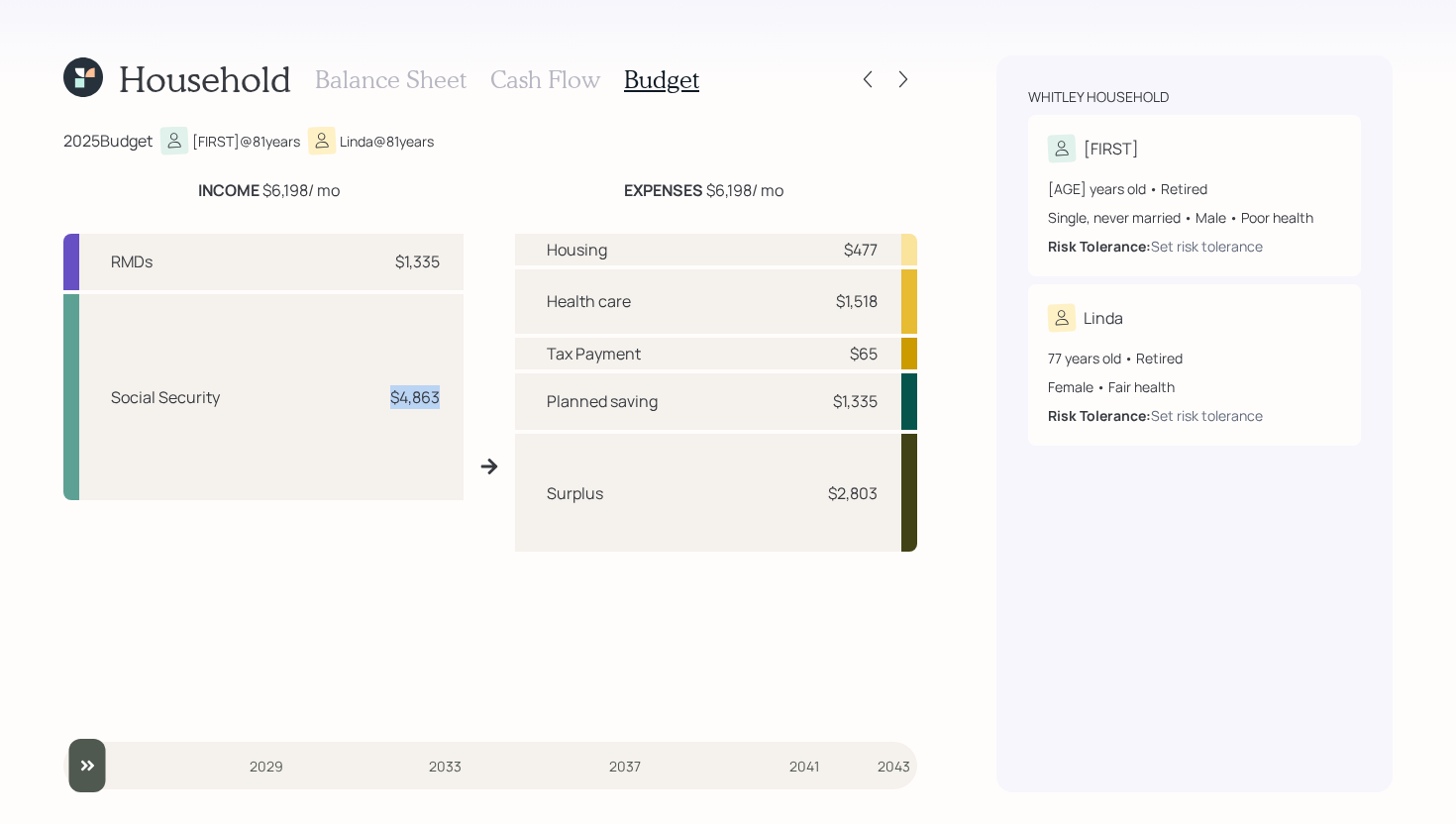 drag, startPoint x: 385, startPoint y: 397, endPoint x: 445, endPoint y: 398, distance: 60.00833 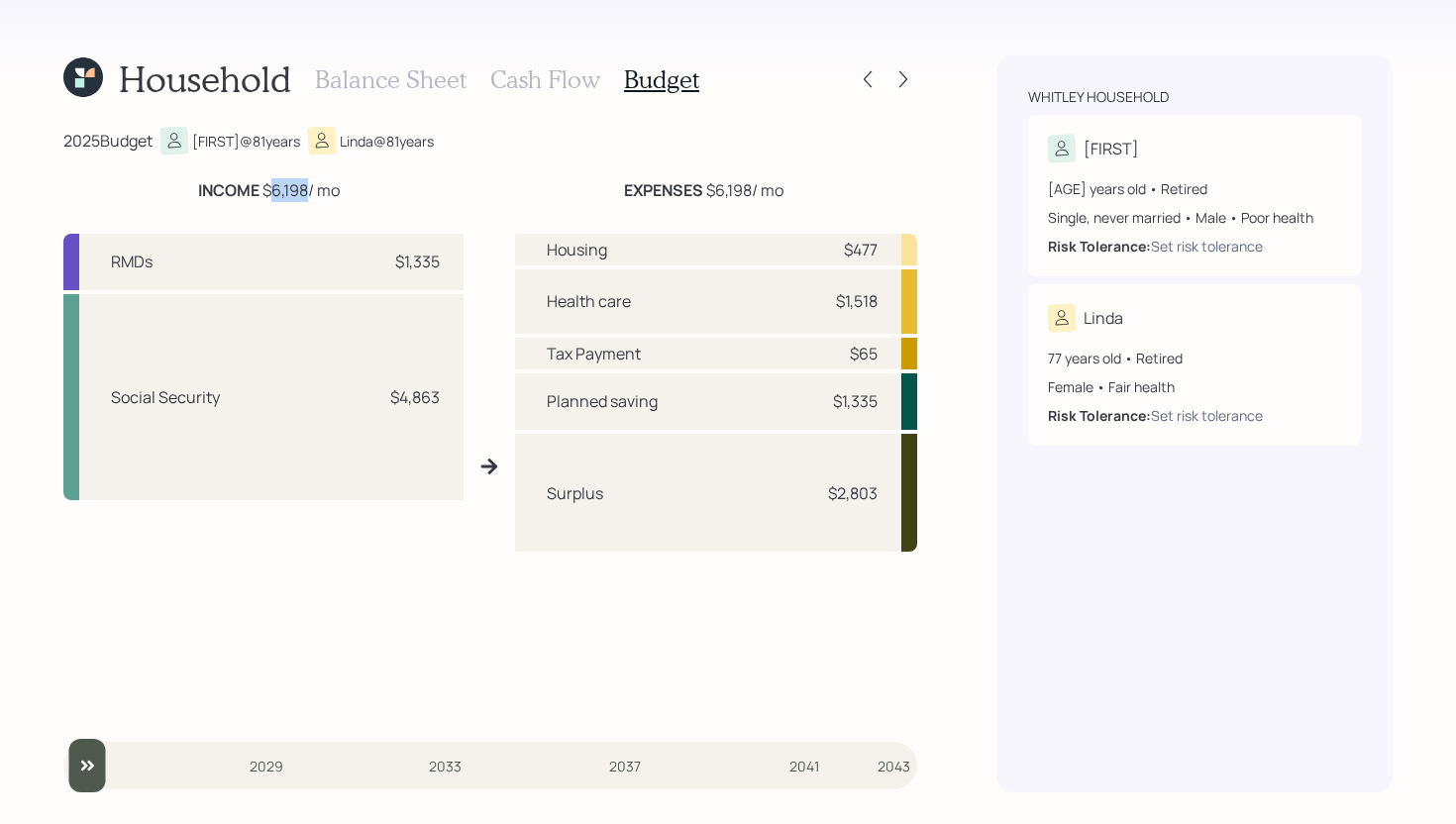 drag, startPoint x: 265, startPoint y: 190, endPoint x: 306, endPoint y: 187, distance: 41.10961 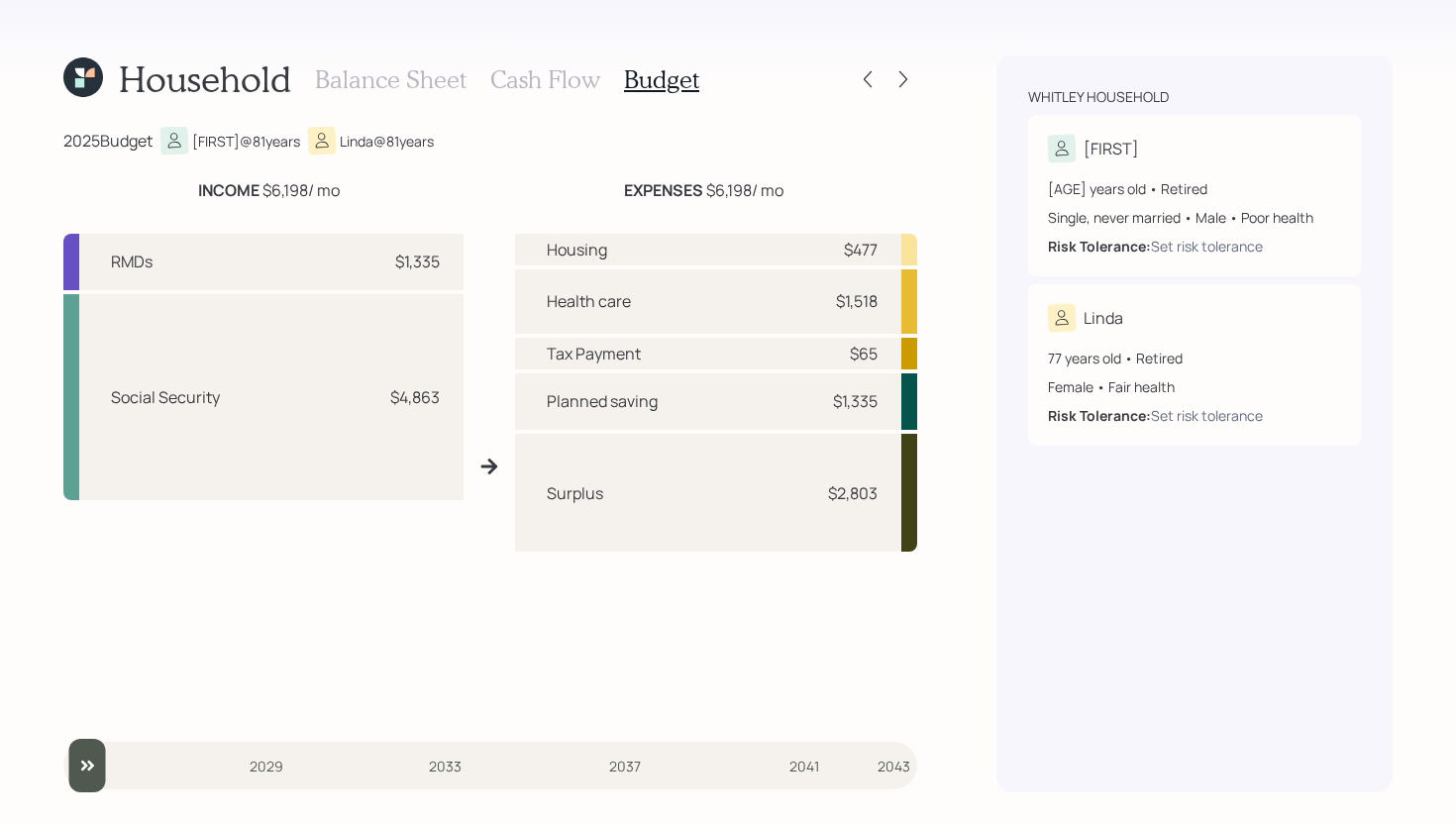 click on "EXPENSES" at bounding box center [664, 190] 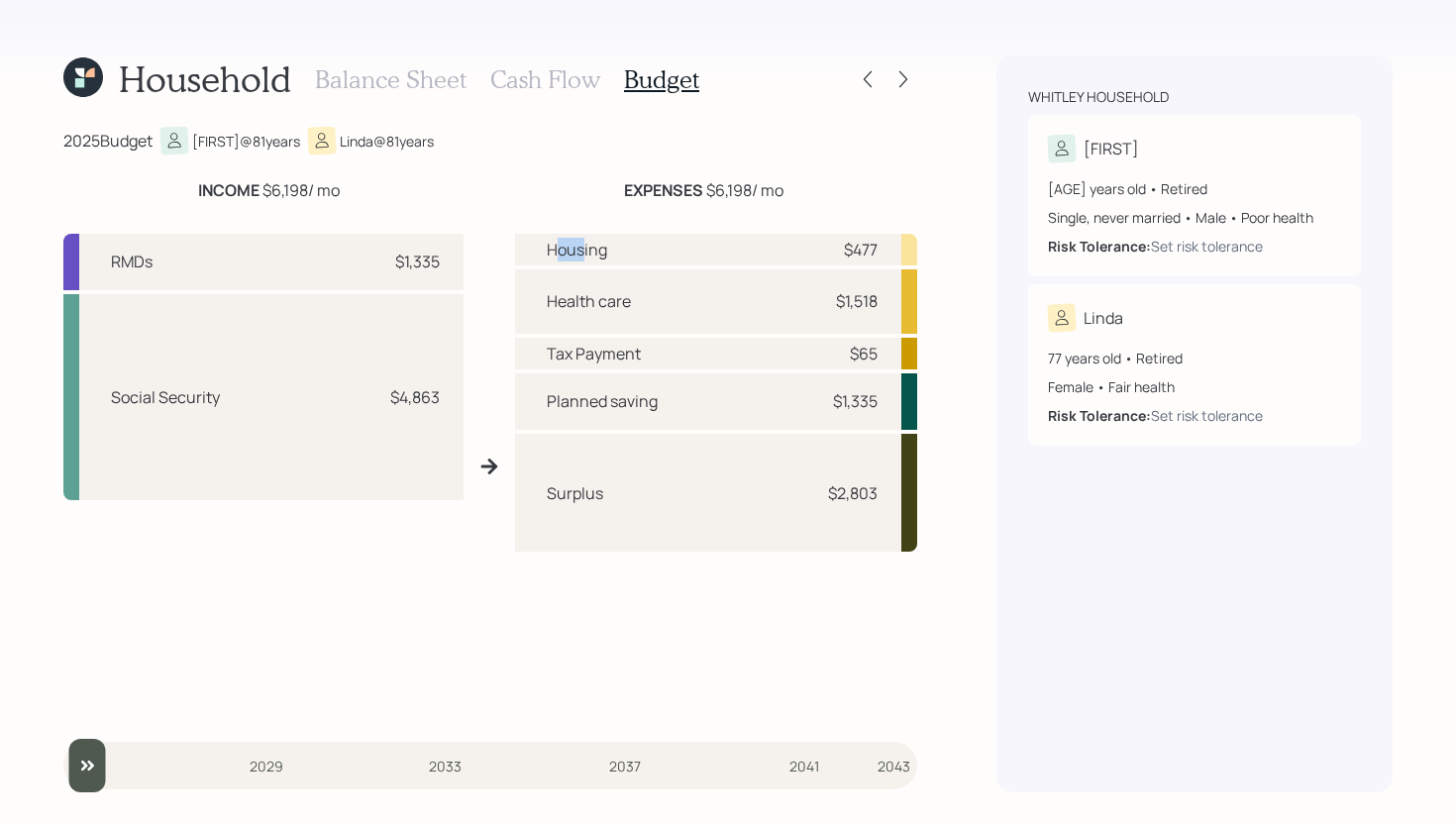 drag, startPoint x: 554, startPoint y: 255, endPoint x: 586, endPoint y: 255, distance: 32 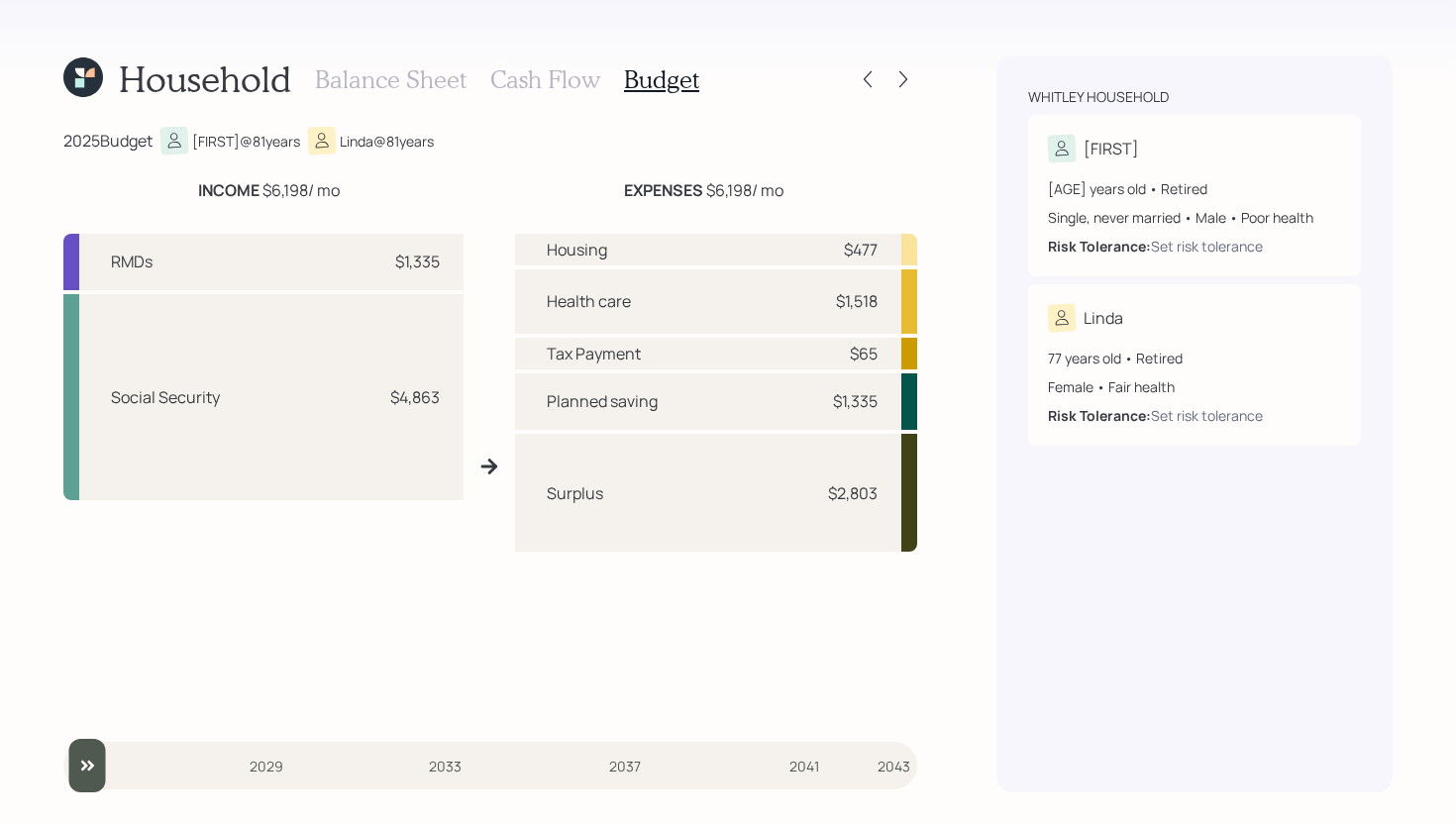 click on "Health care" at bounding box center [588, 301] 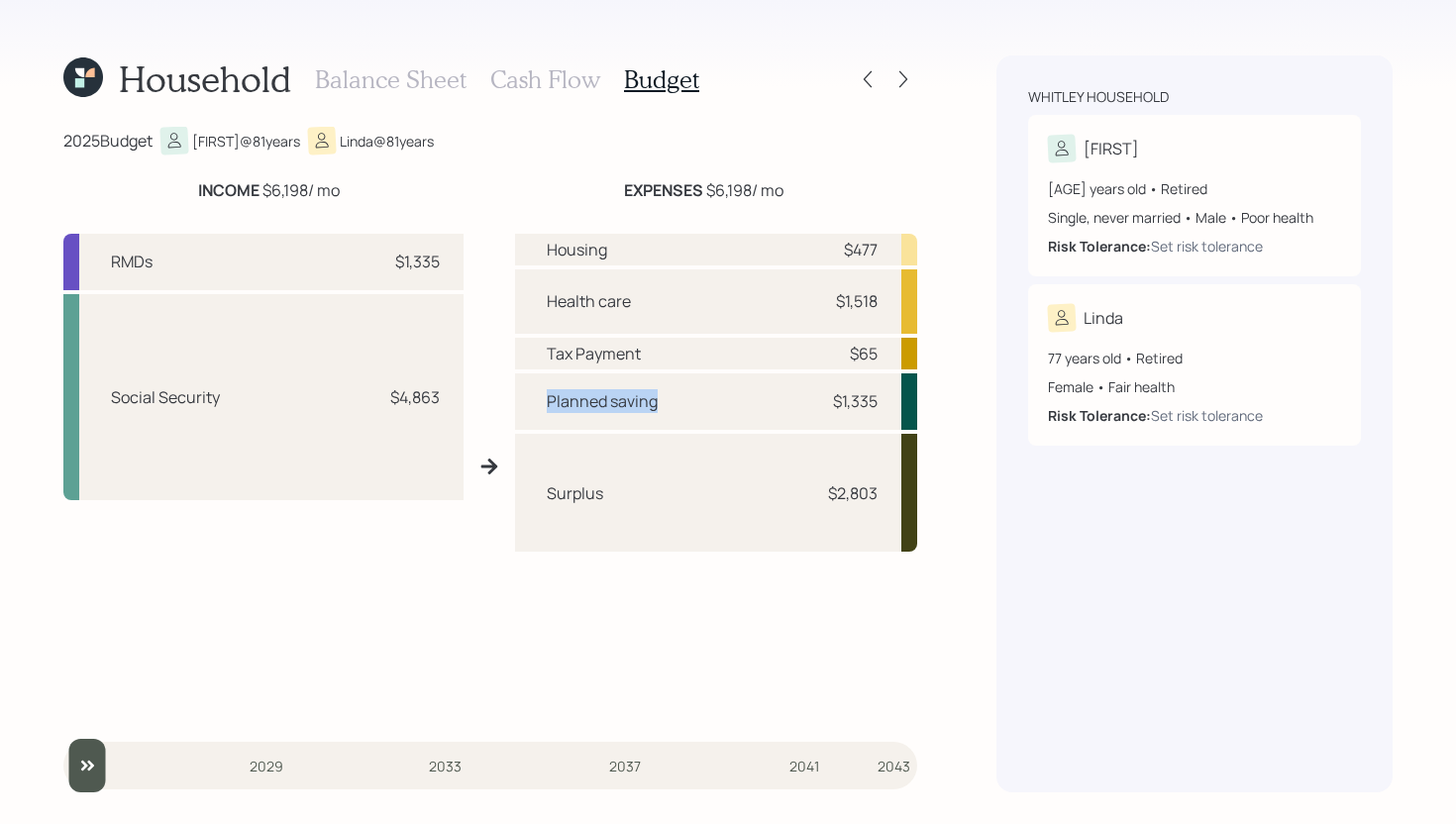 drag, startPoint x: 551, startPoint y: 401, endPoint x: 679, endPoint y: 399, distance: 128.01562 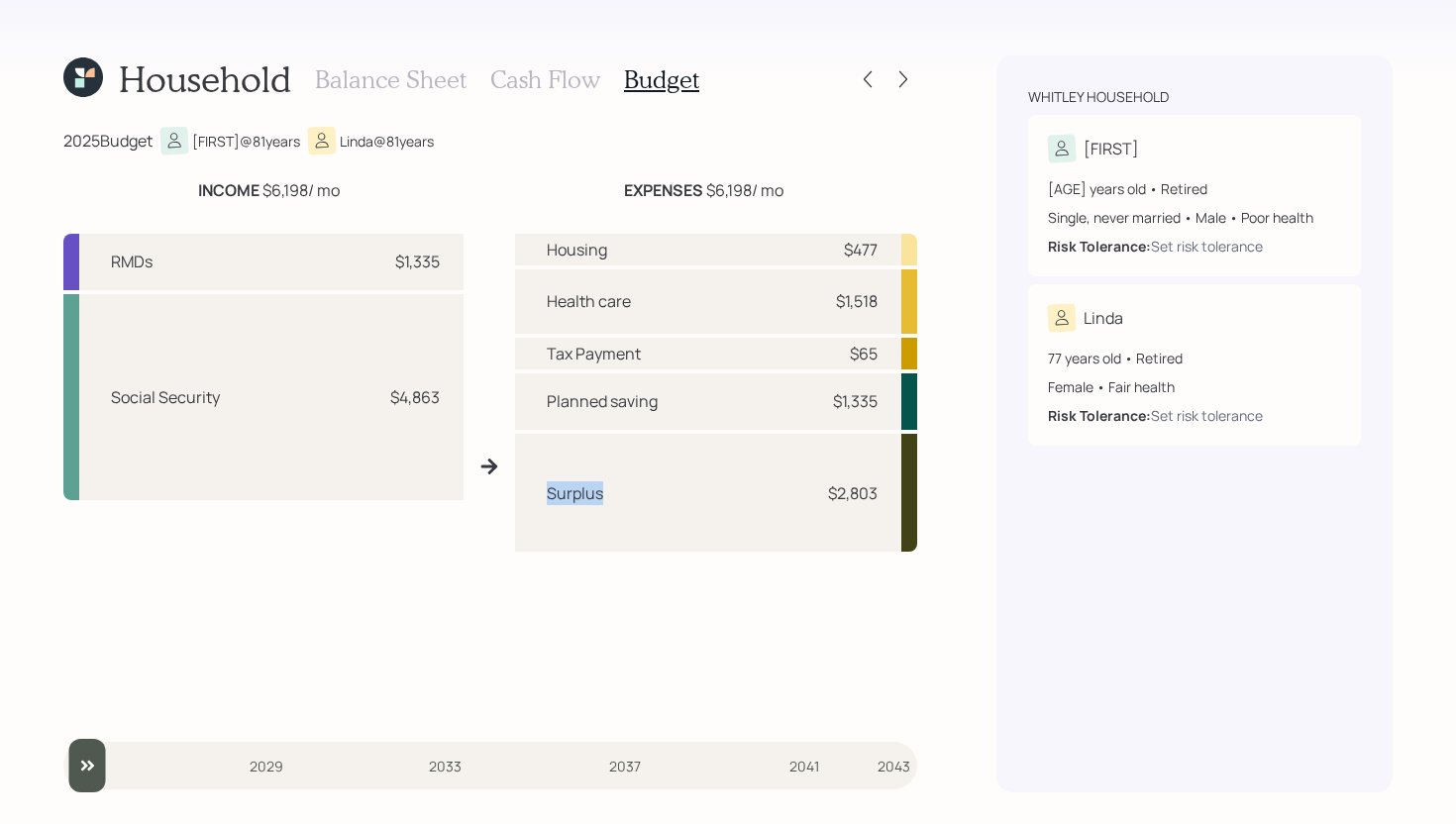 drag, startPoint x: 545, startPoint y: 492, endPoint x: 606, endPoint y: 492, distance: 61 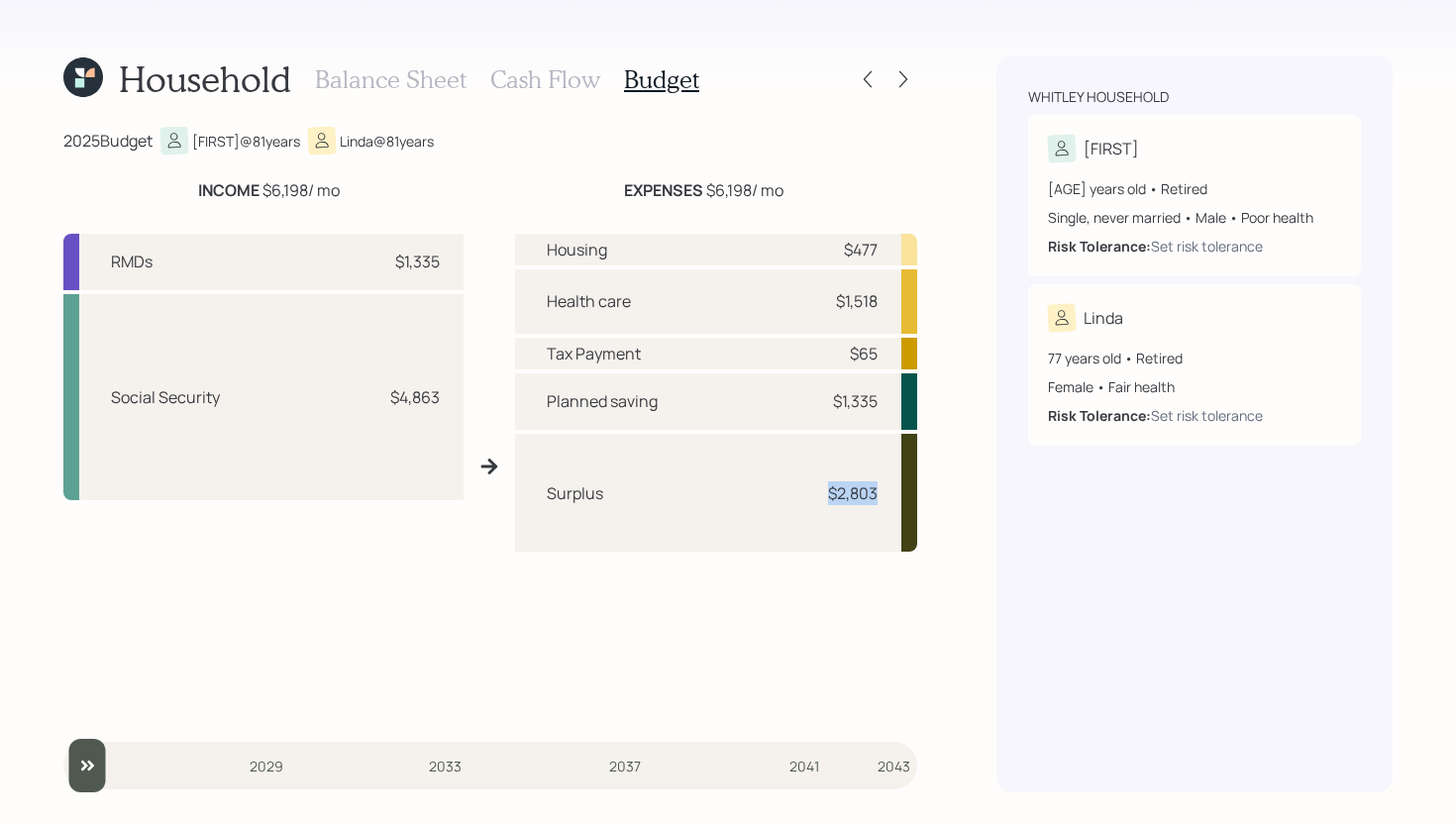 drag, startPoint x: 823, startPoint y: 487, endPoint x: 885, endPoint y: 487, distance: 62 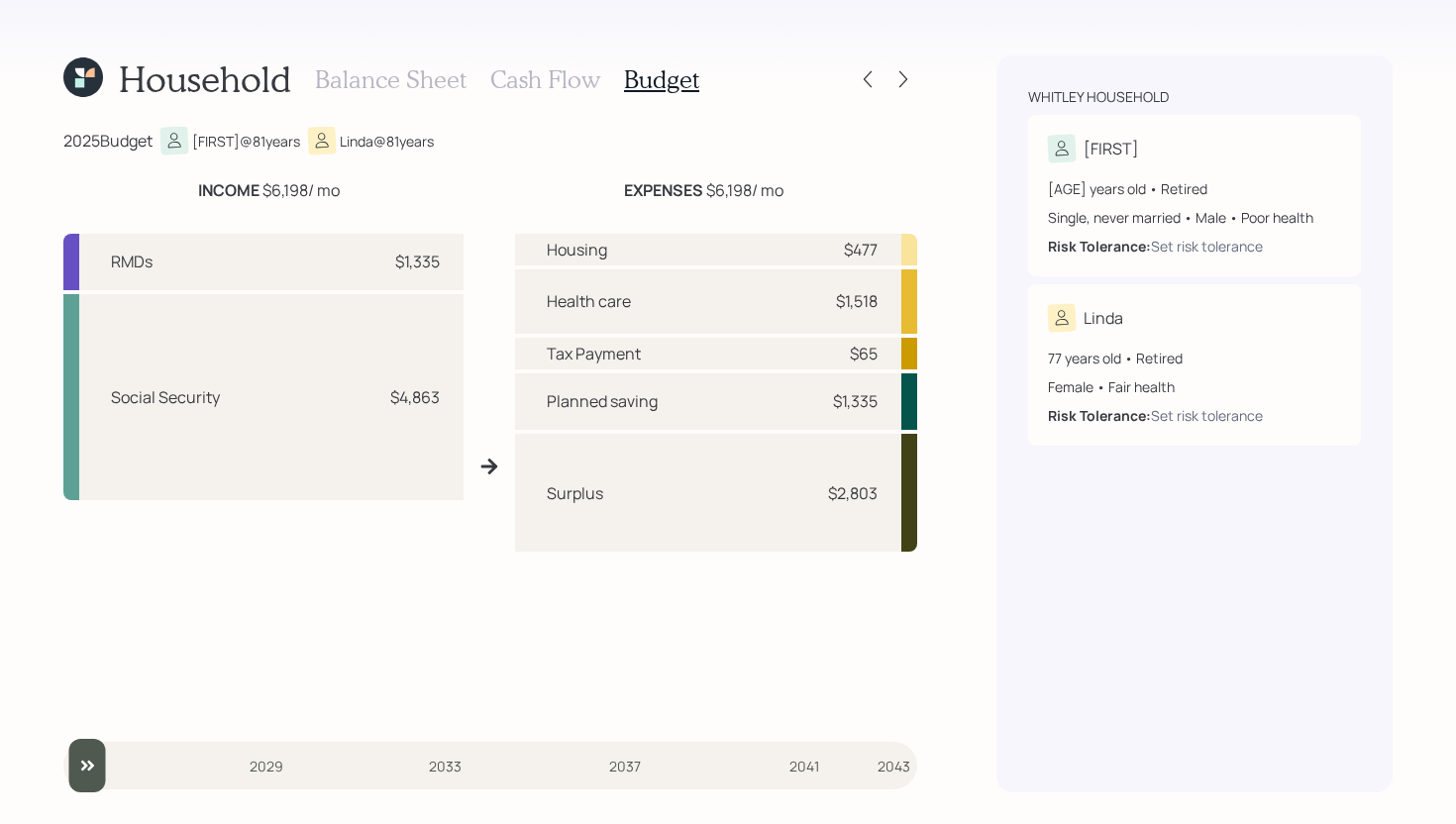 click on "Cash Flow" at bounding box center (545, 79) 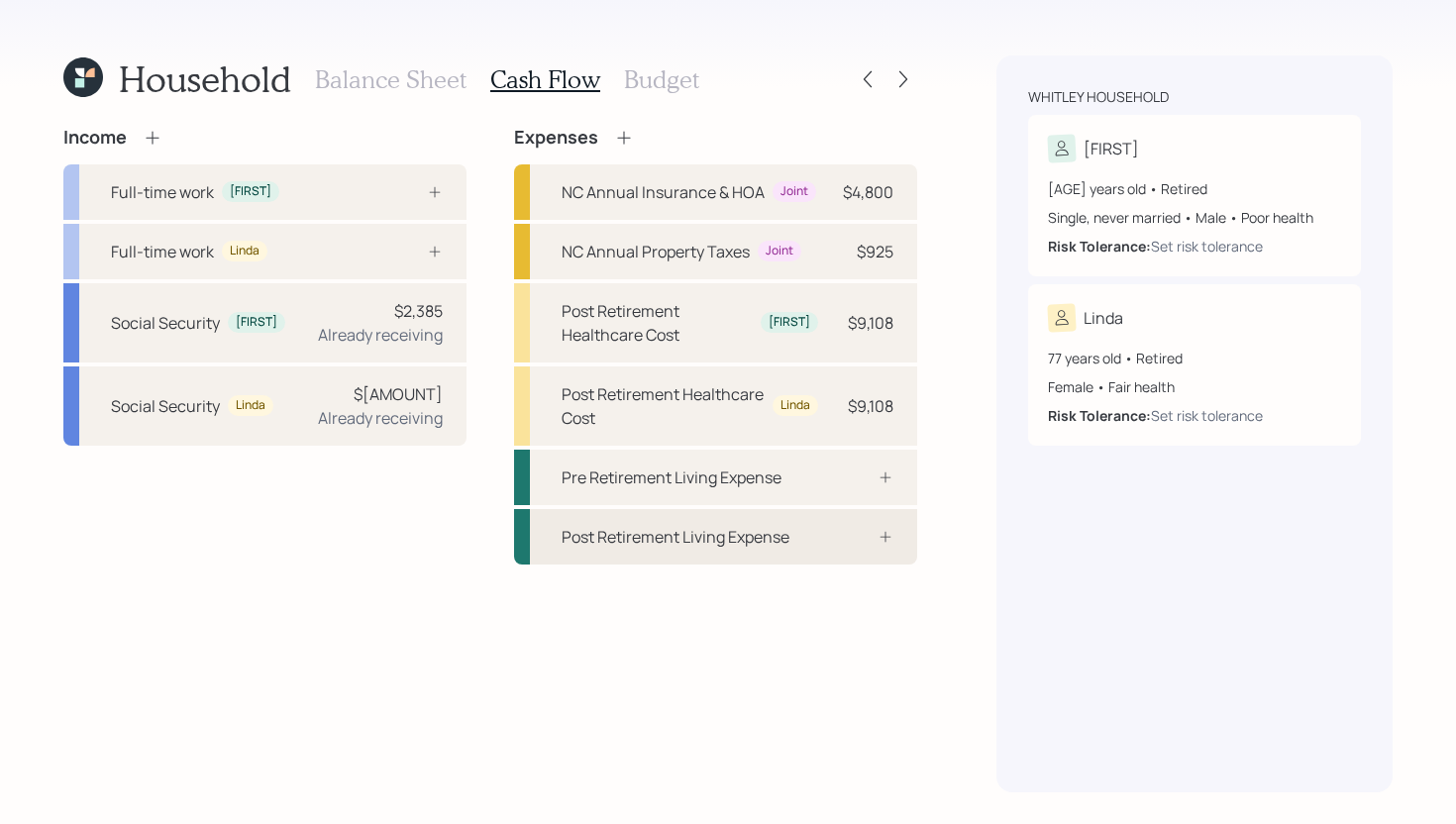 click on "Post Retirement Living Expense" at bounding box center [676, 537] 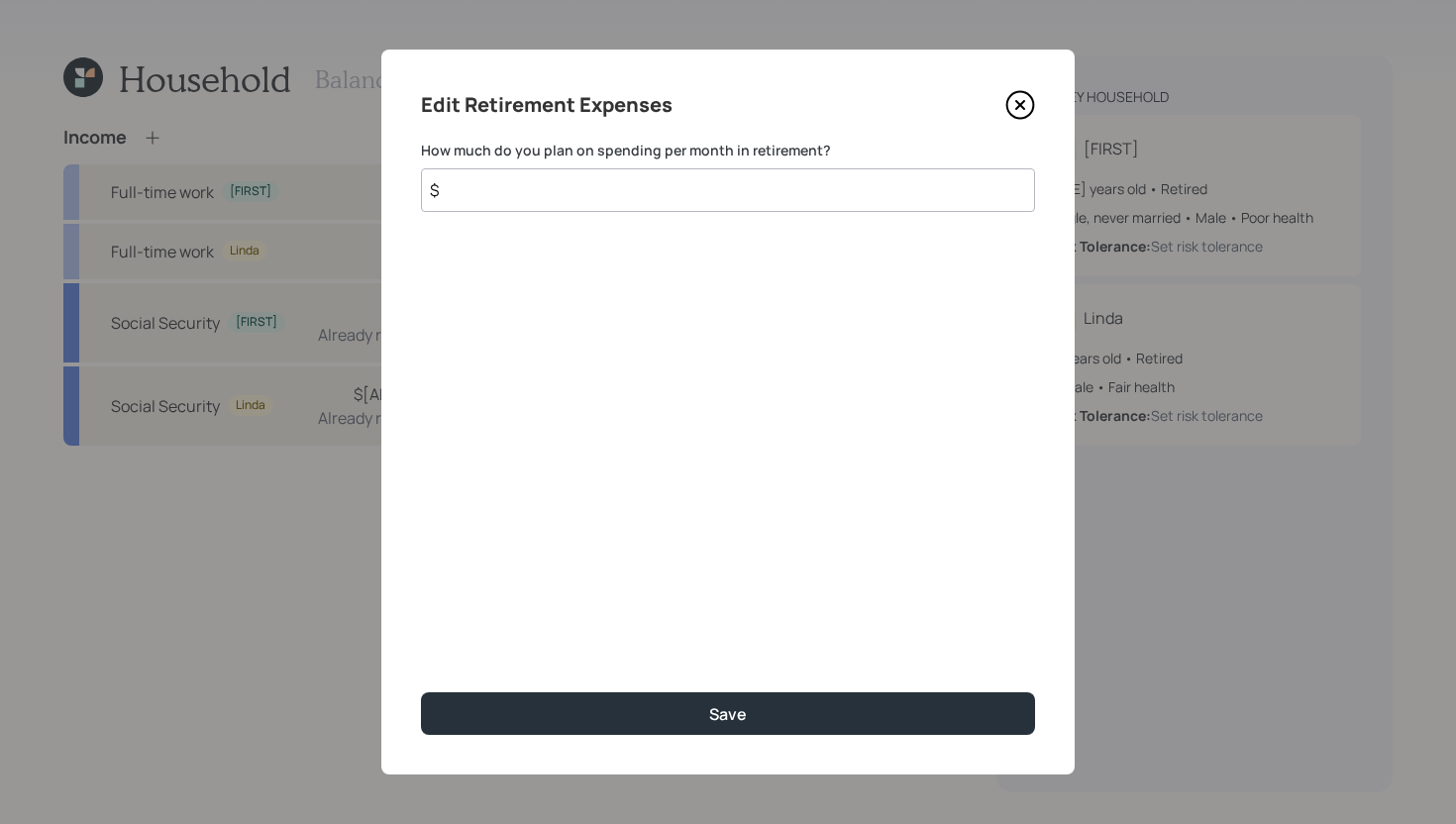 click on "$" at bounding box center [728, 190] 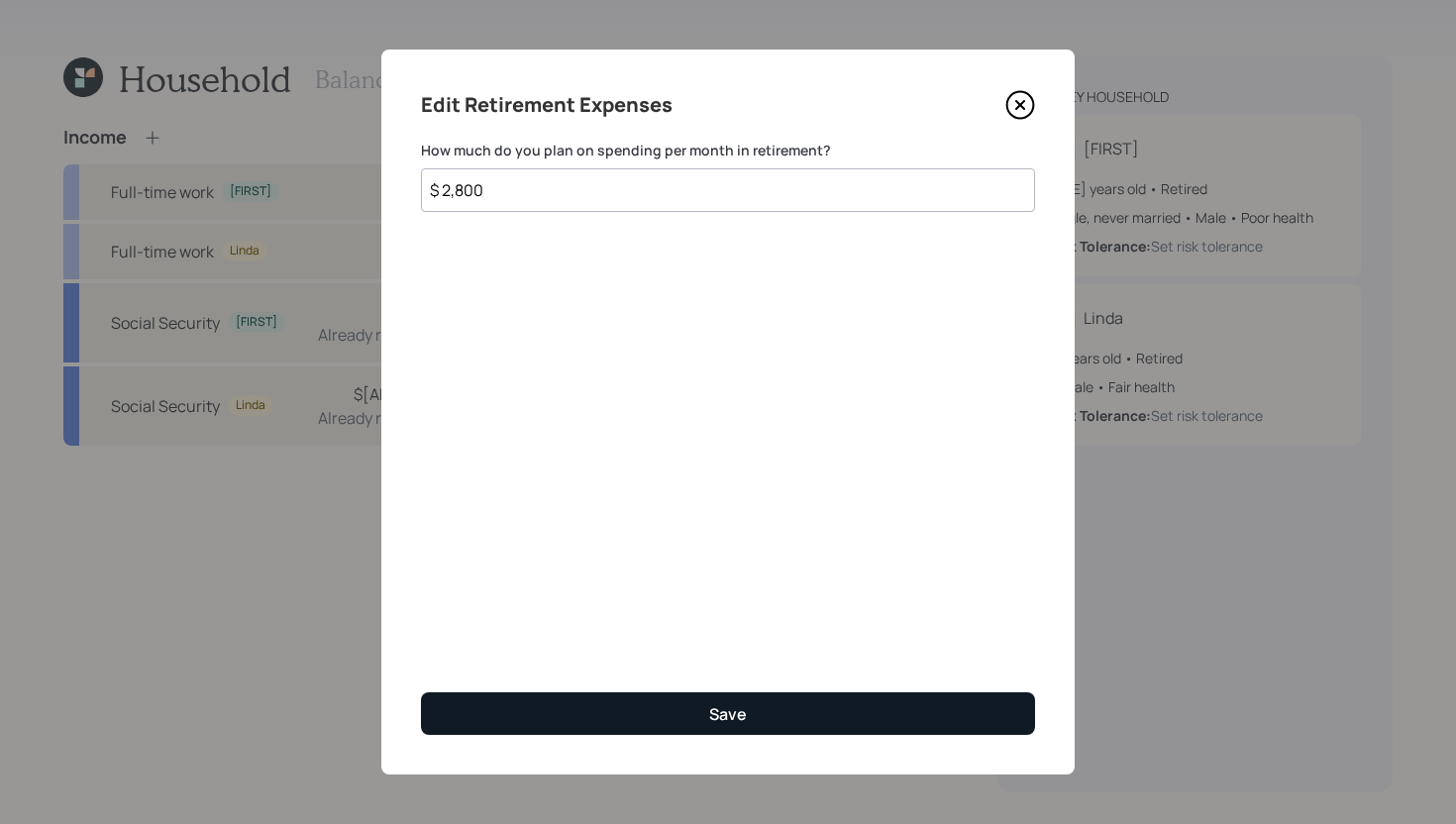 type on "$ 2,800" 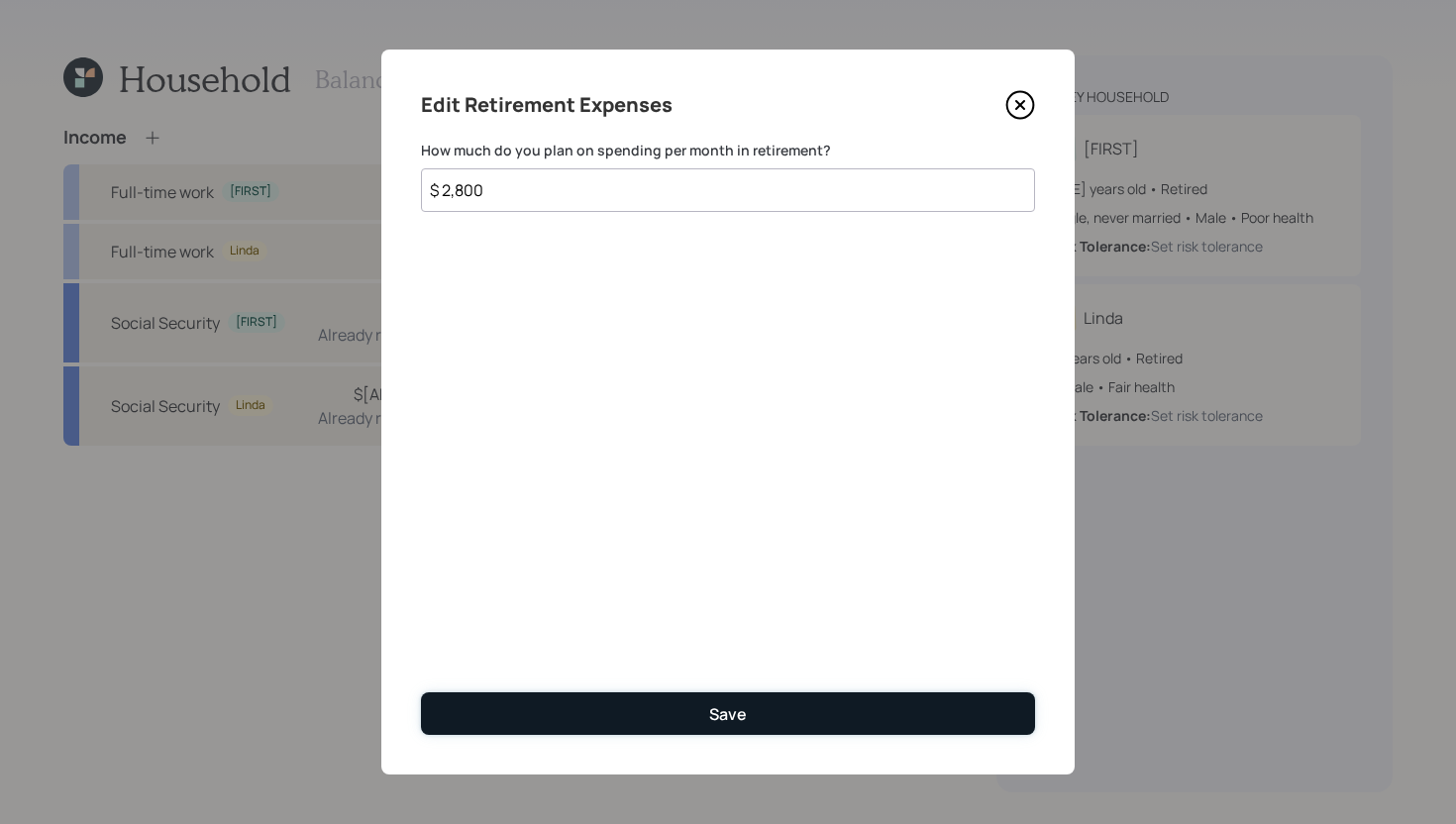 click on "Save" at bounding box center [728, 713] 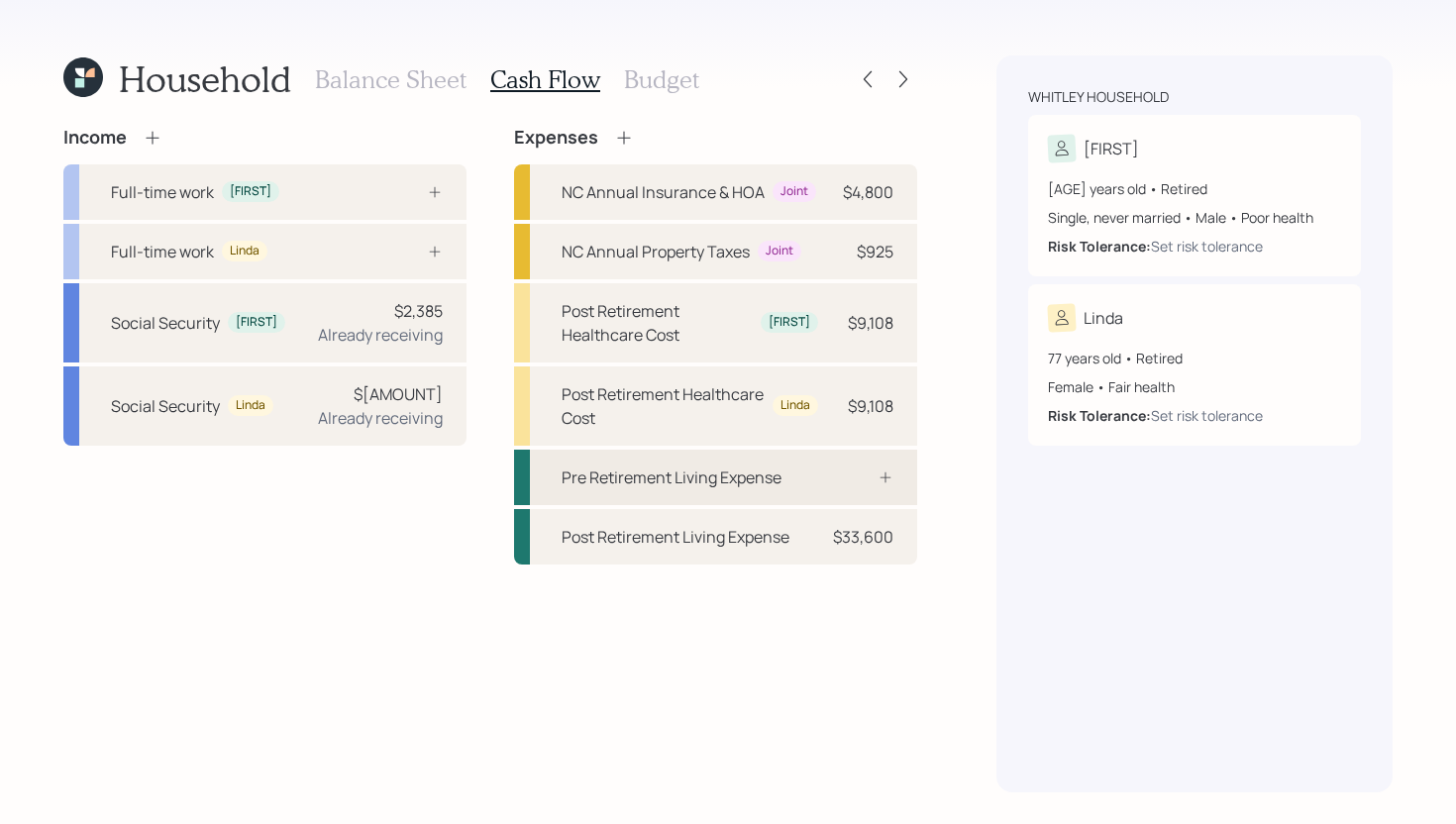 click on "Pre Retirement Living Expense" at bounding box center [715, 477] 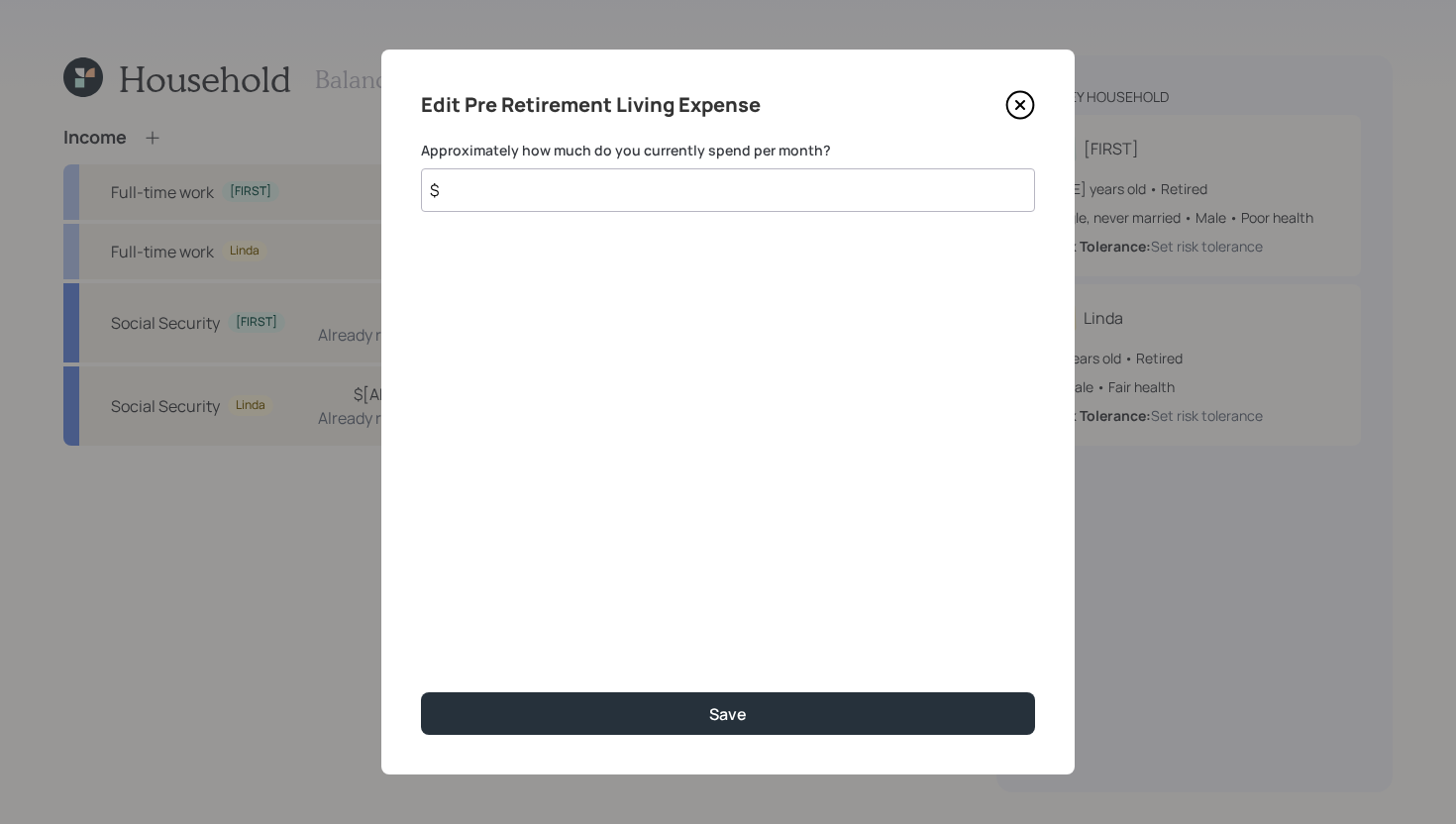 click on "$" at bounding box center [728, 190] 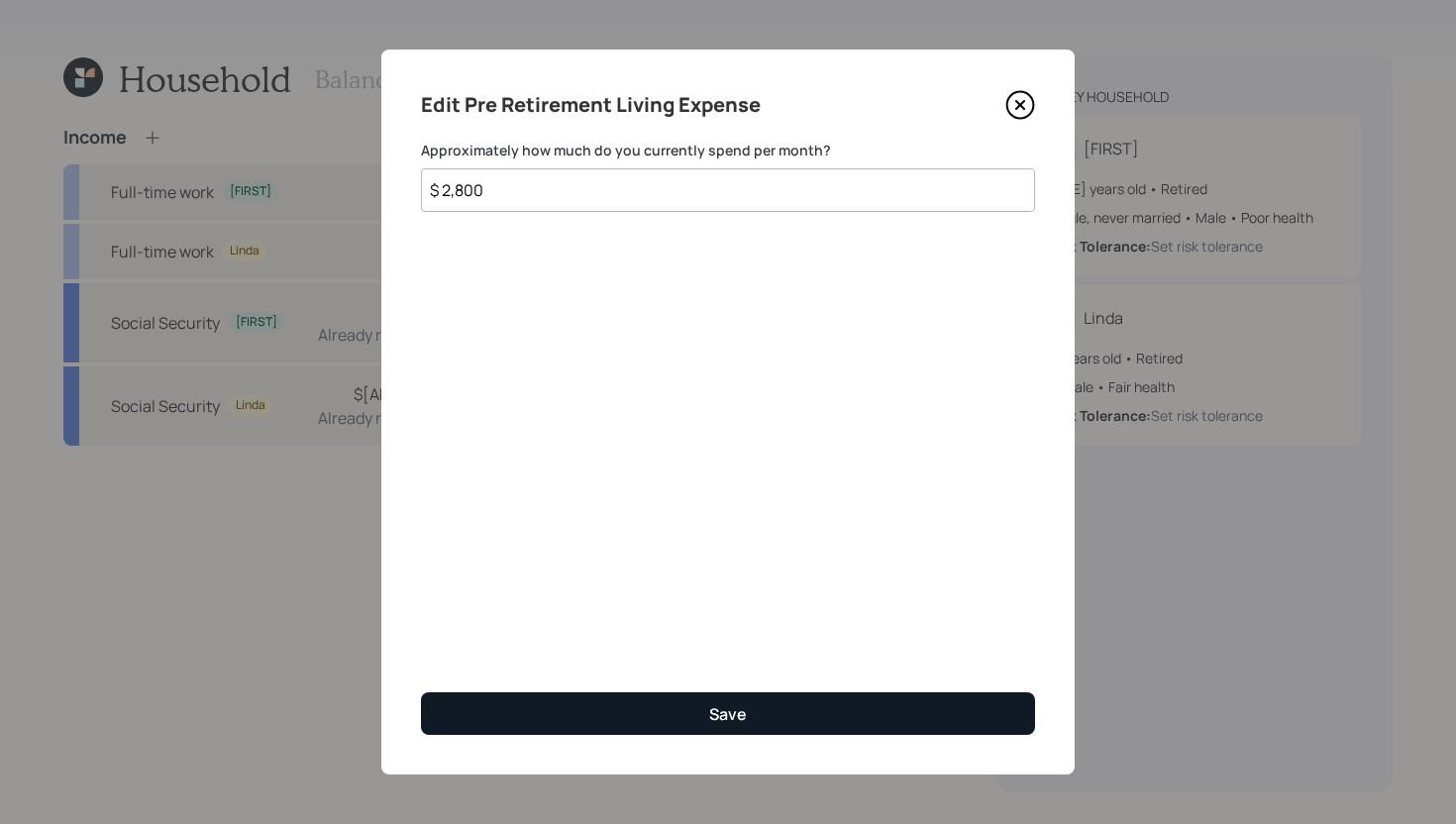 type on "$ 2,800" 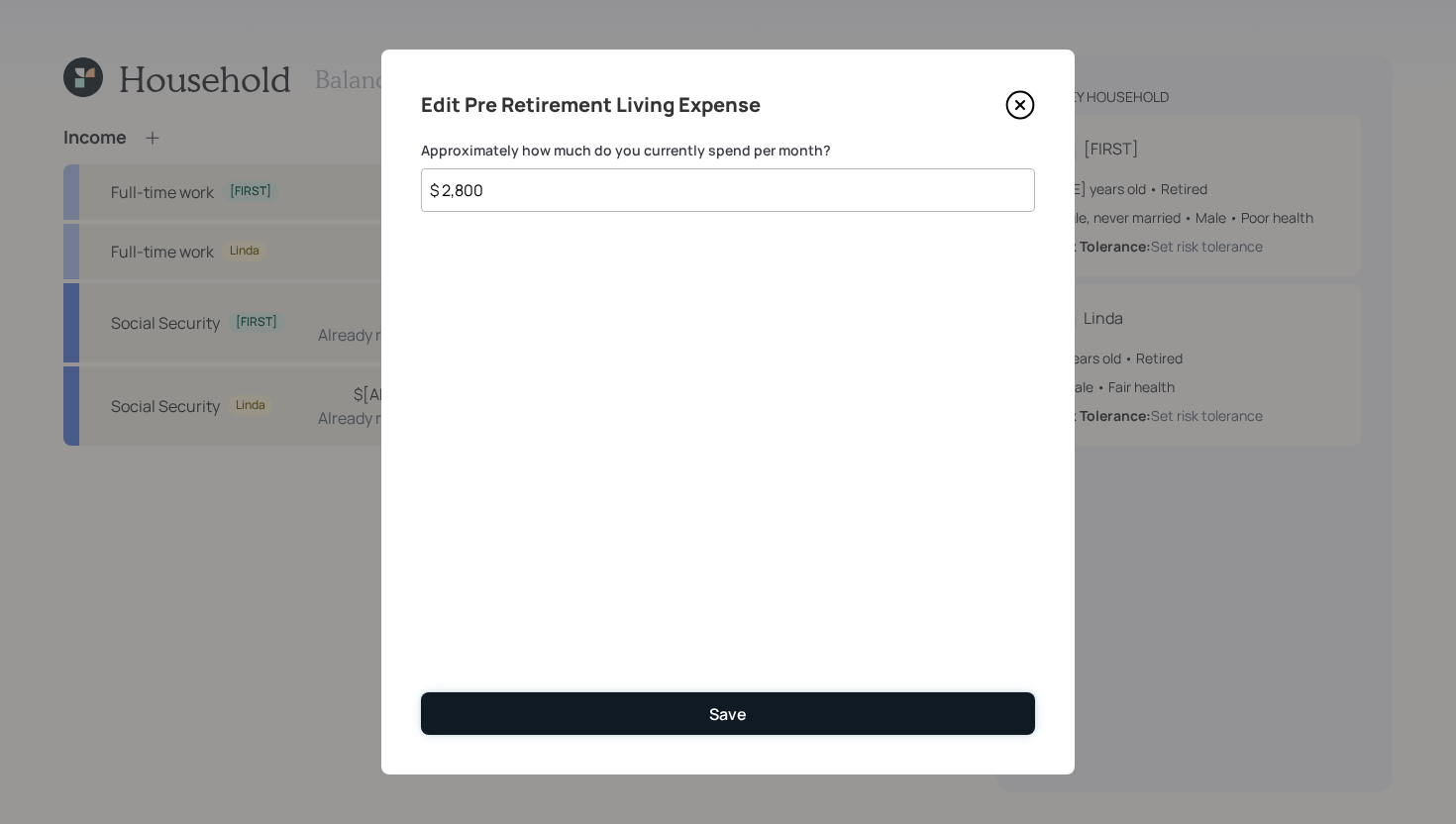click on "Save" at bounding box center (728, 713) 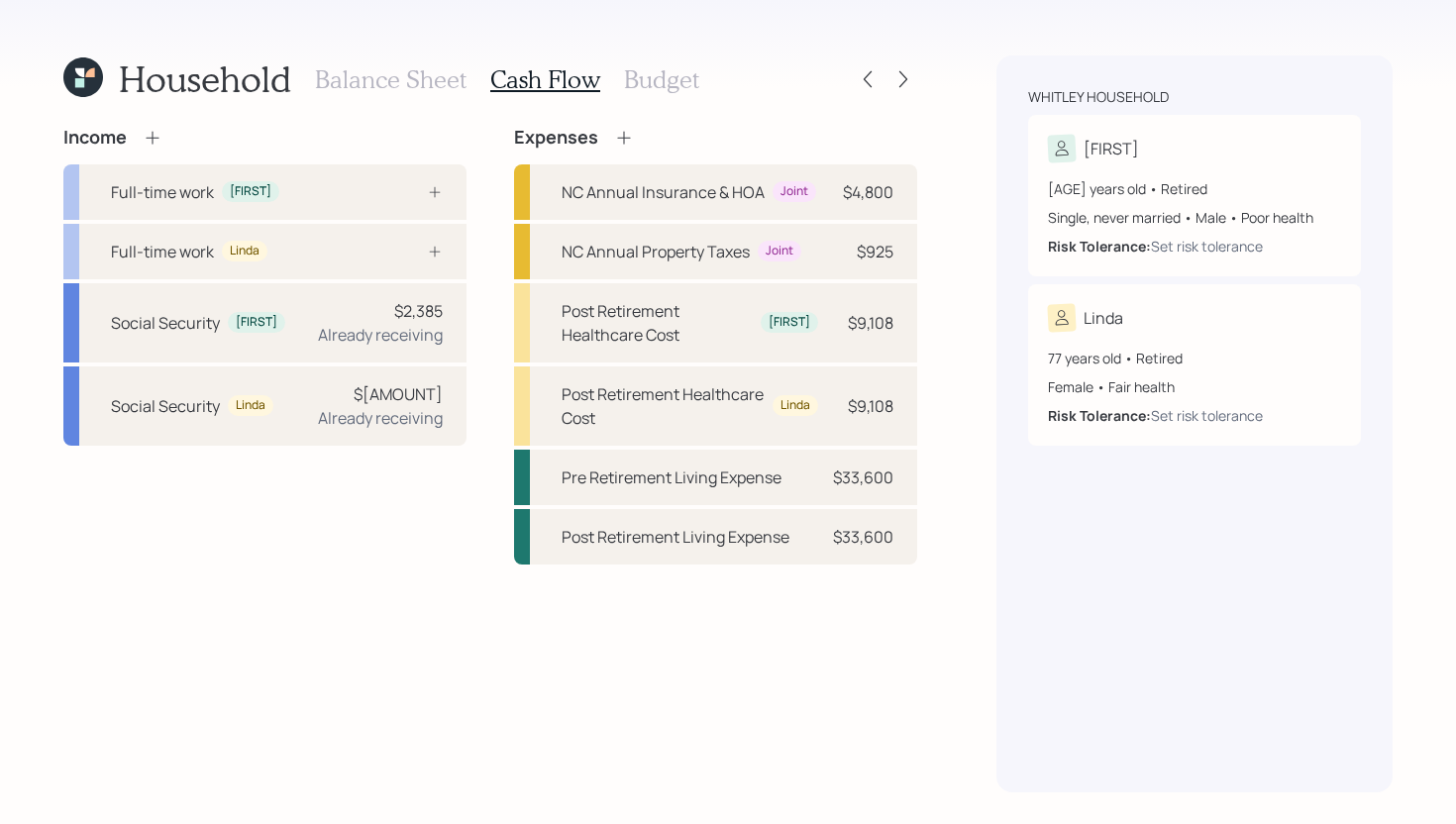 click on "Budget" at bounding box center (662, 79) 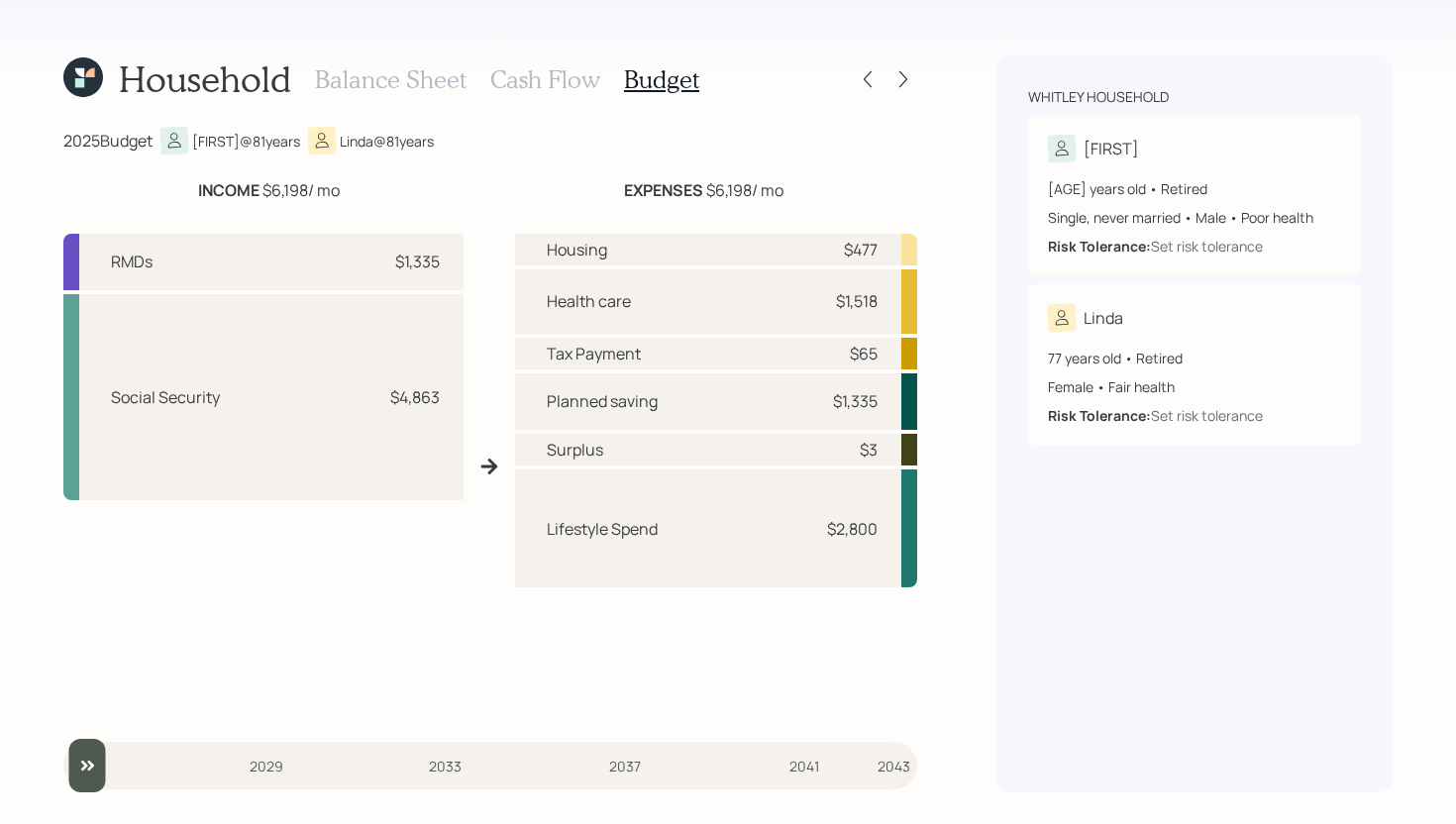 click on "Cash Flow" at bounding box center (545, 79) 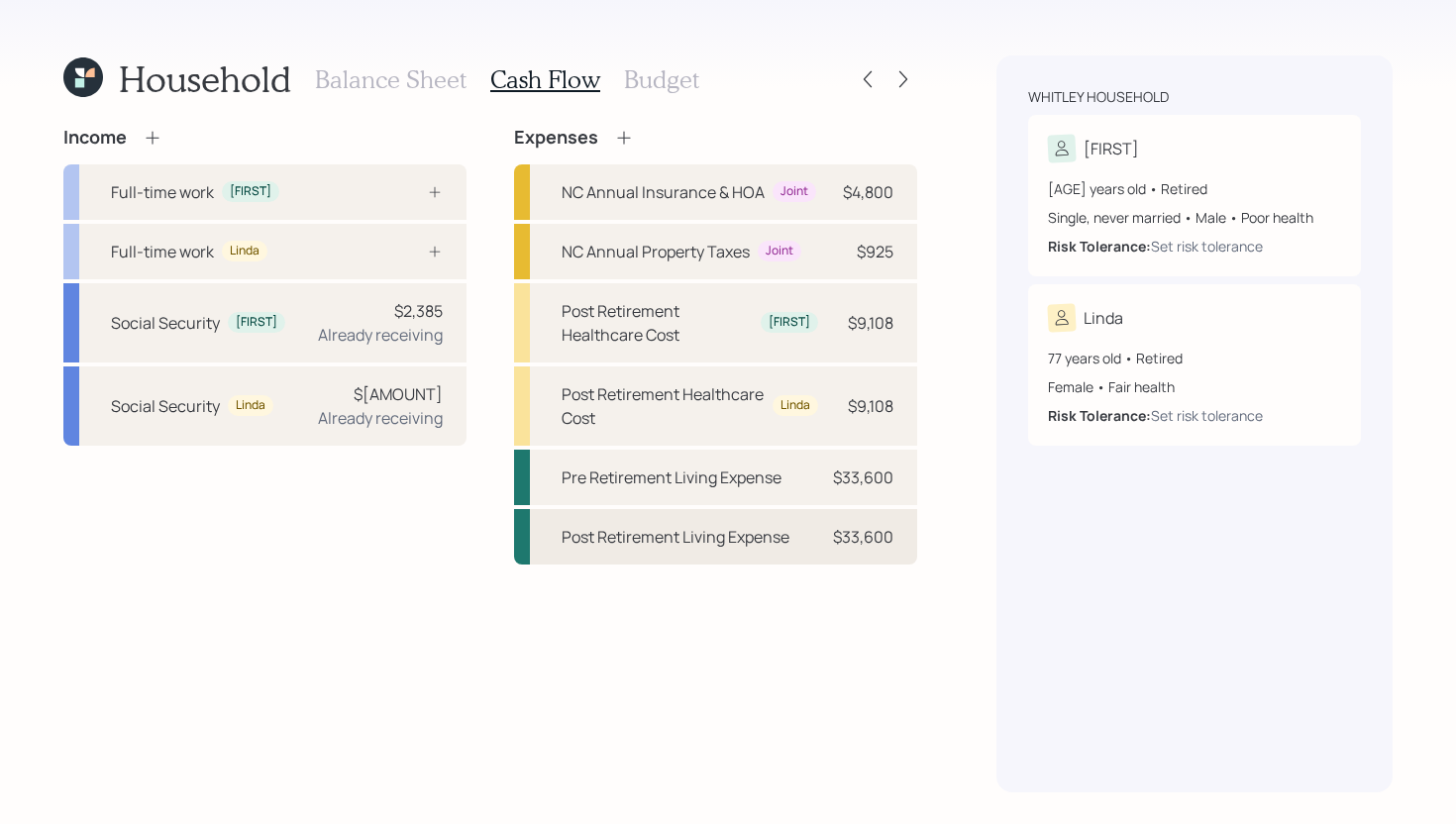 click on "Post Retirement Living Expense $[AMOUNT]" at bounding box center [715, 537] 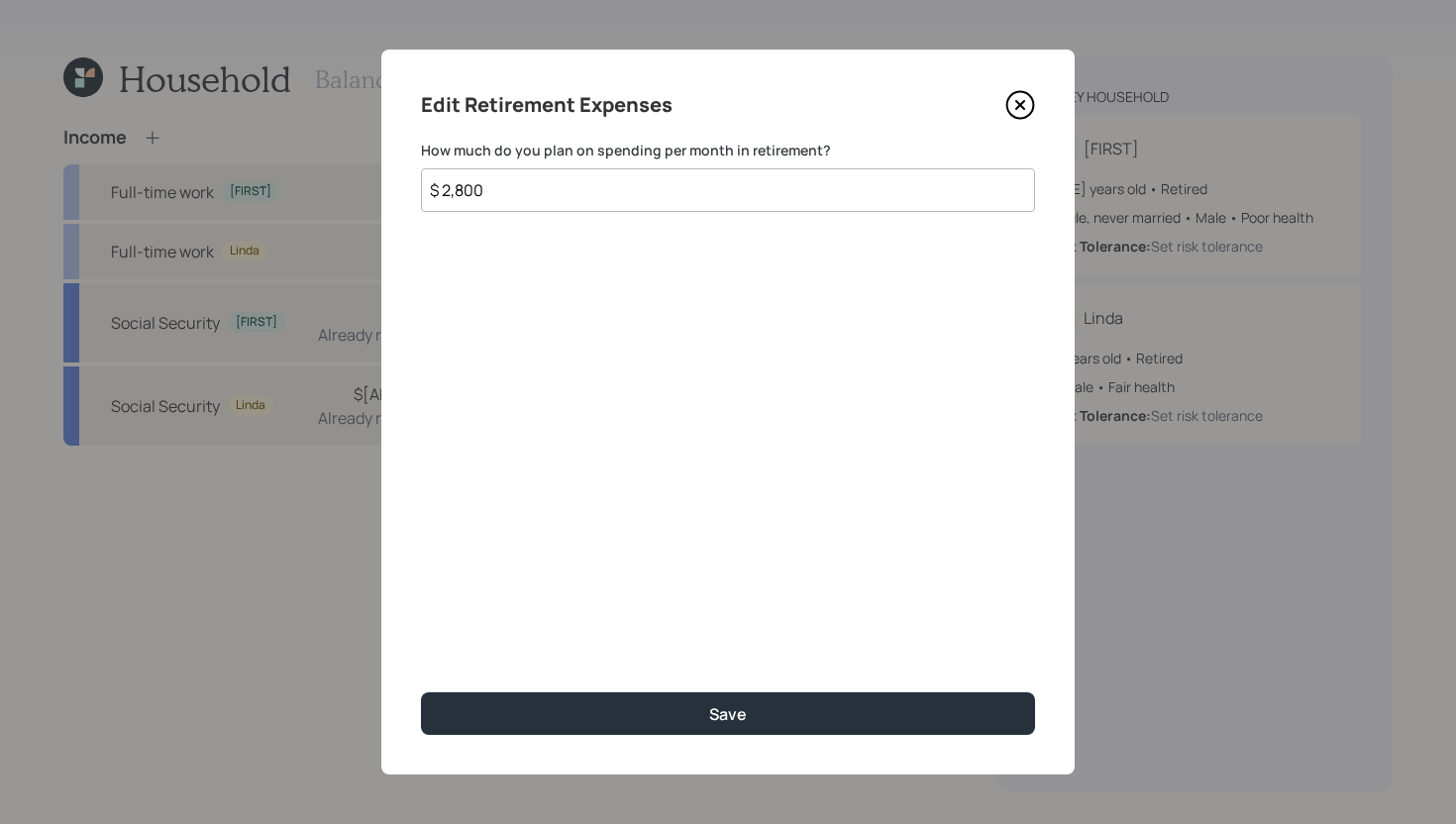 click 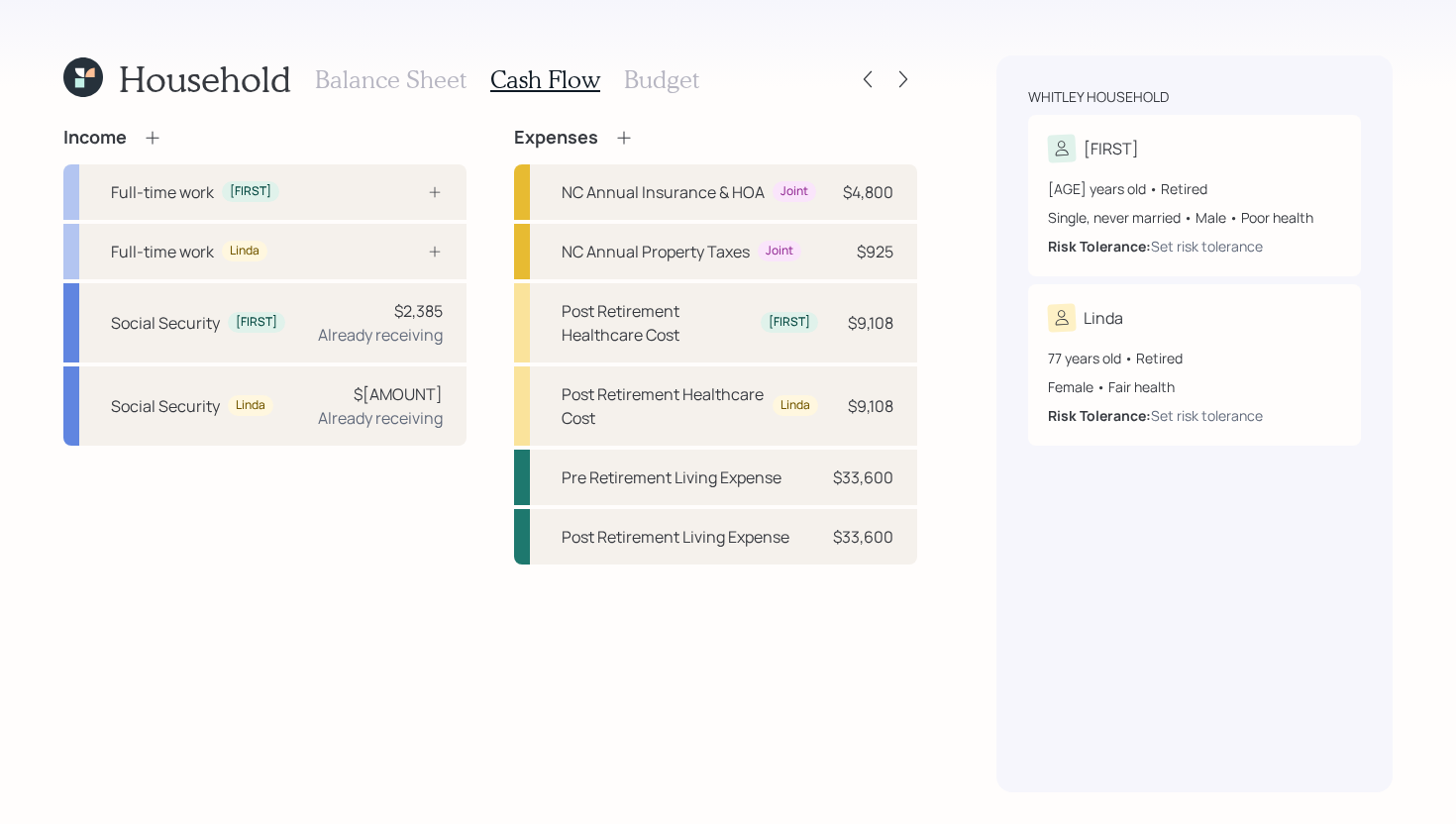 click on "Budget" at bounding box center (662, 79) 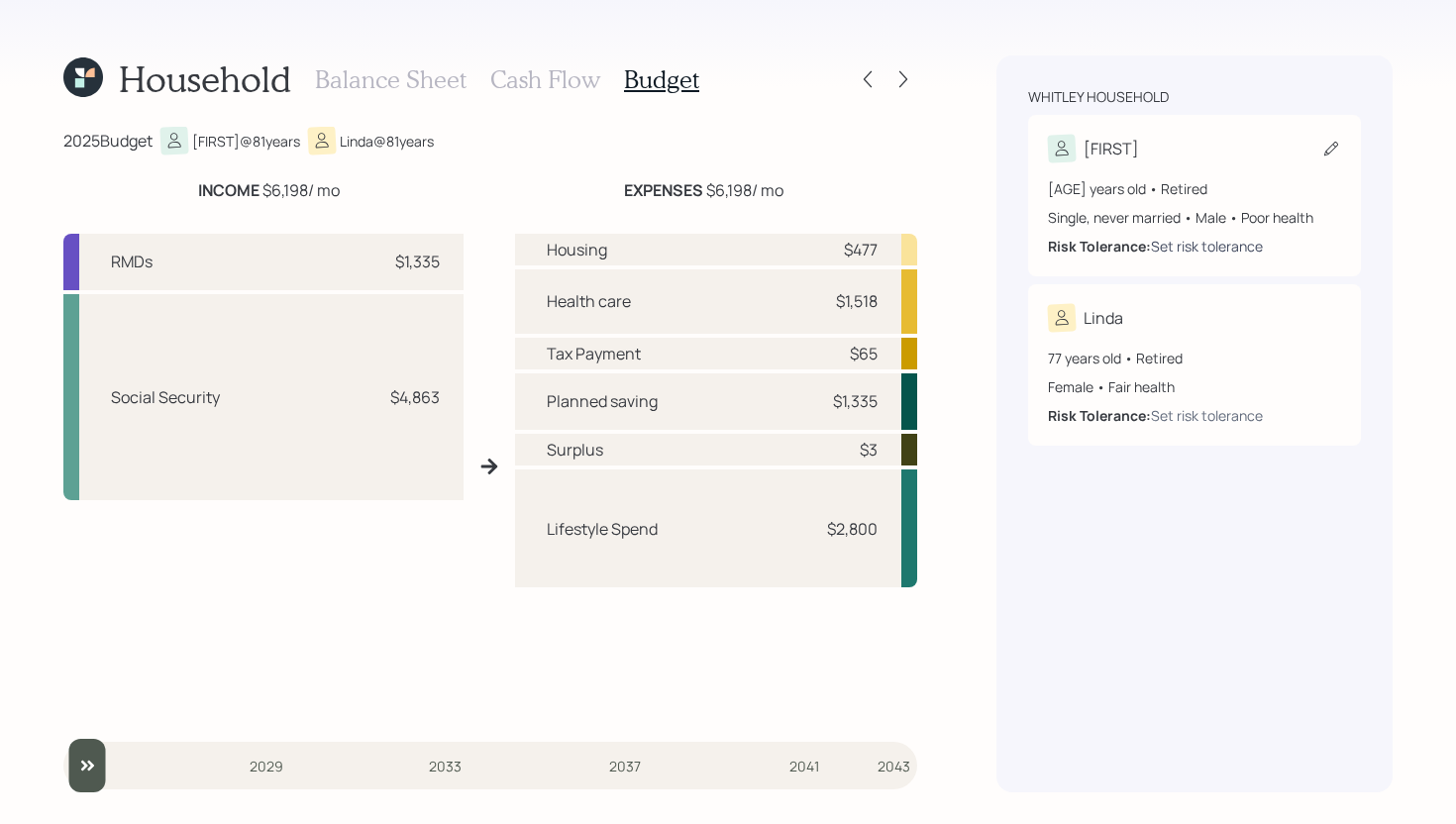 click on "Set risk tolerance" at bounding box center [1206, 246] 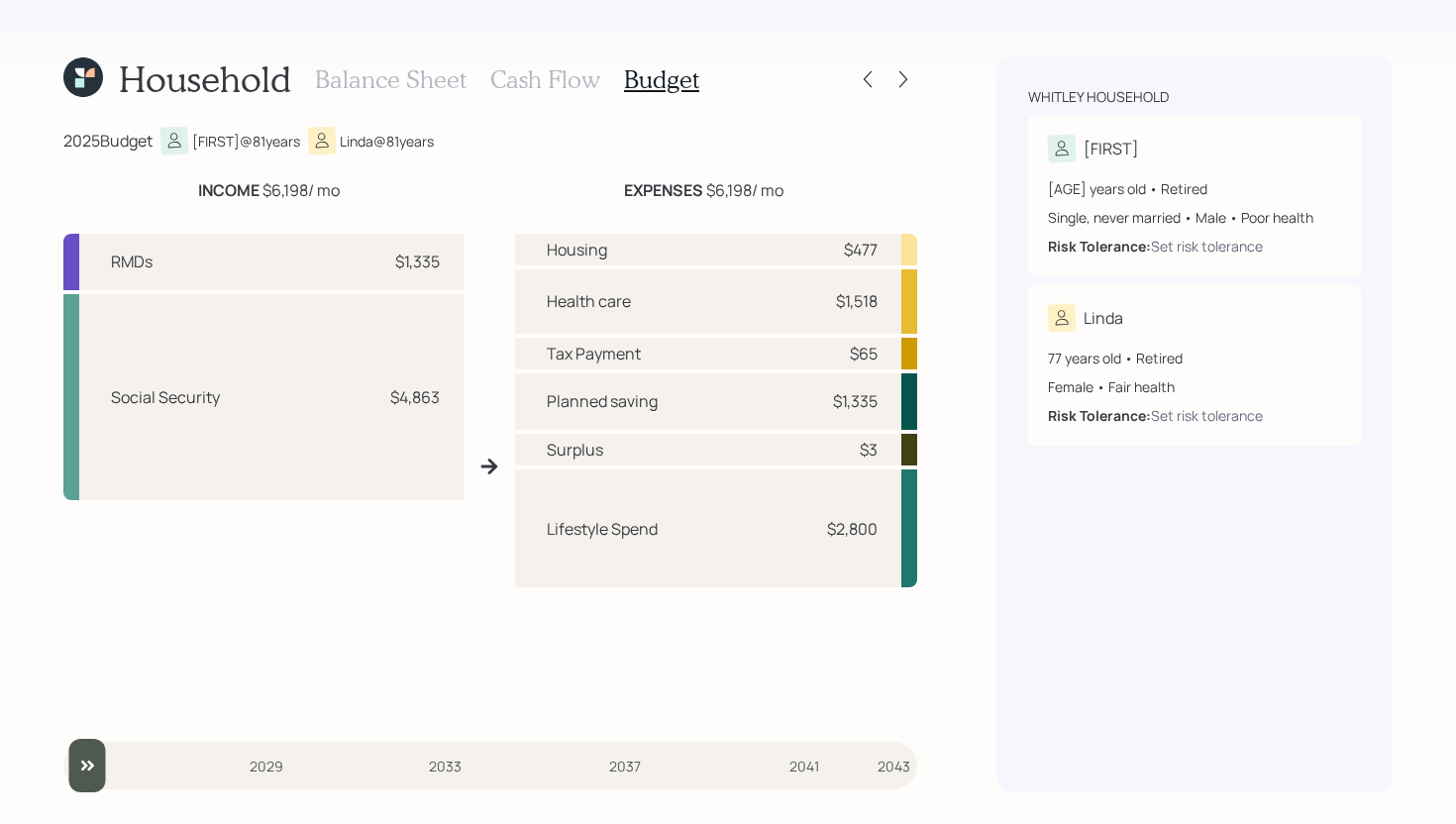 click on "Household Balance Sheet Cash Flow Budget" at bounding box center [490, 79] 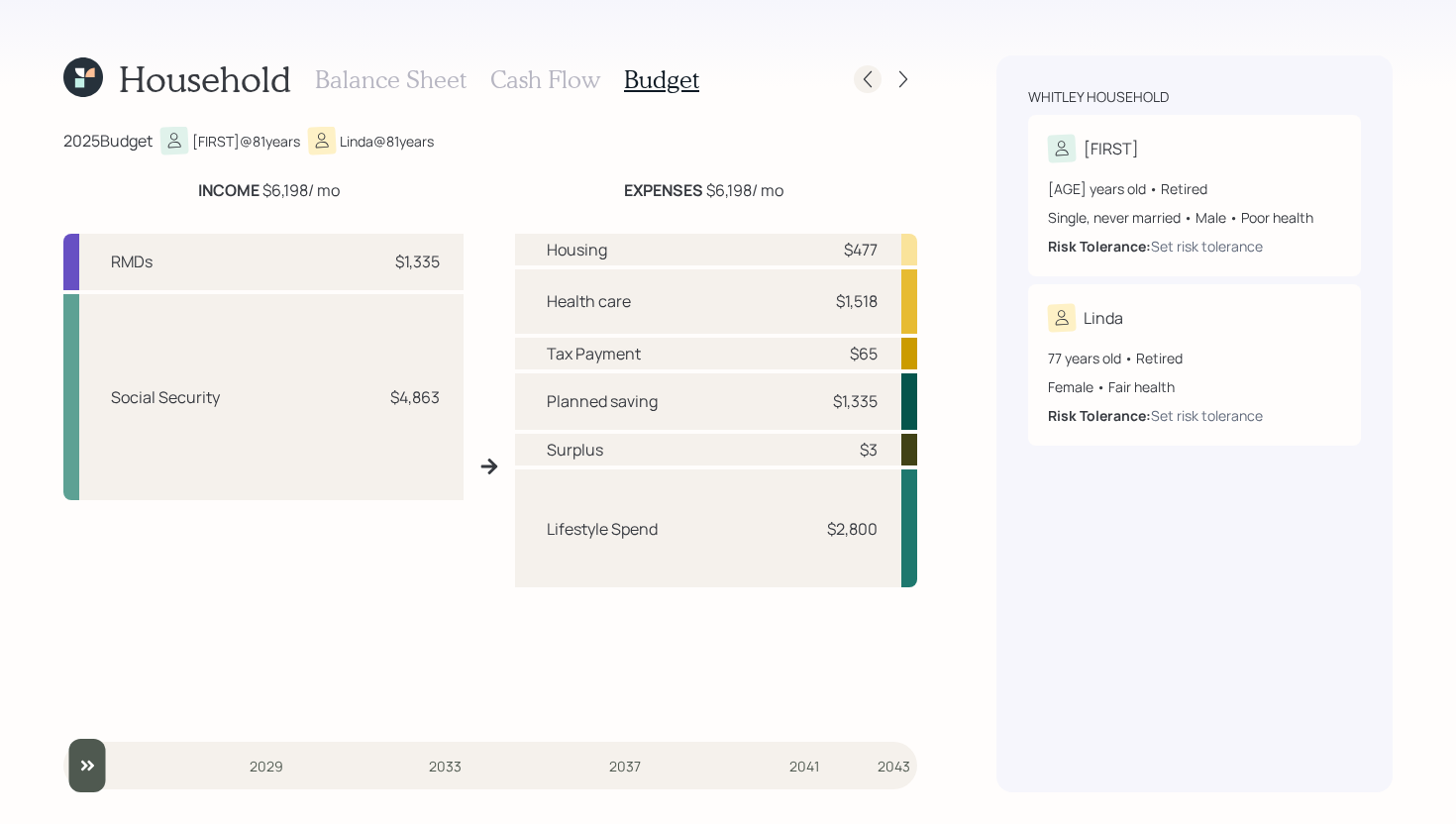 click 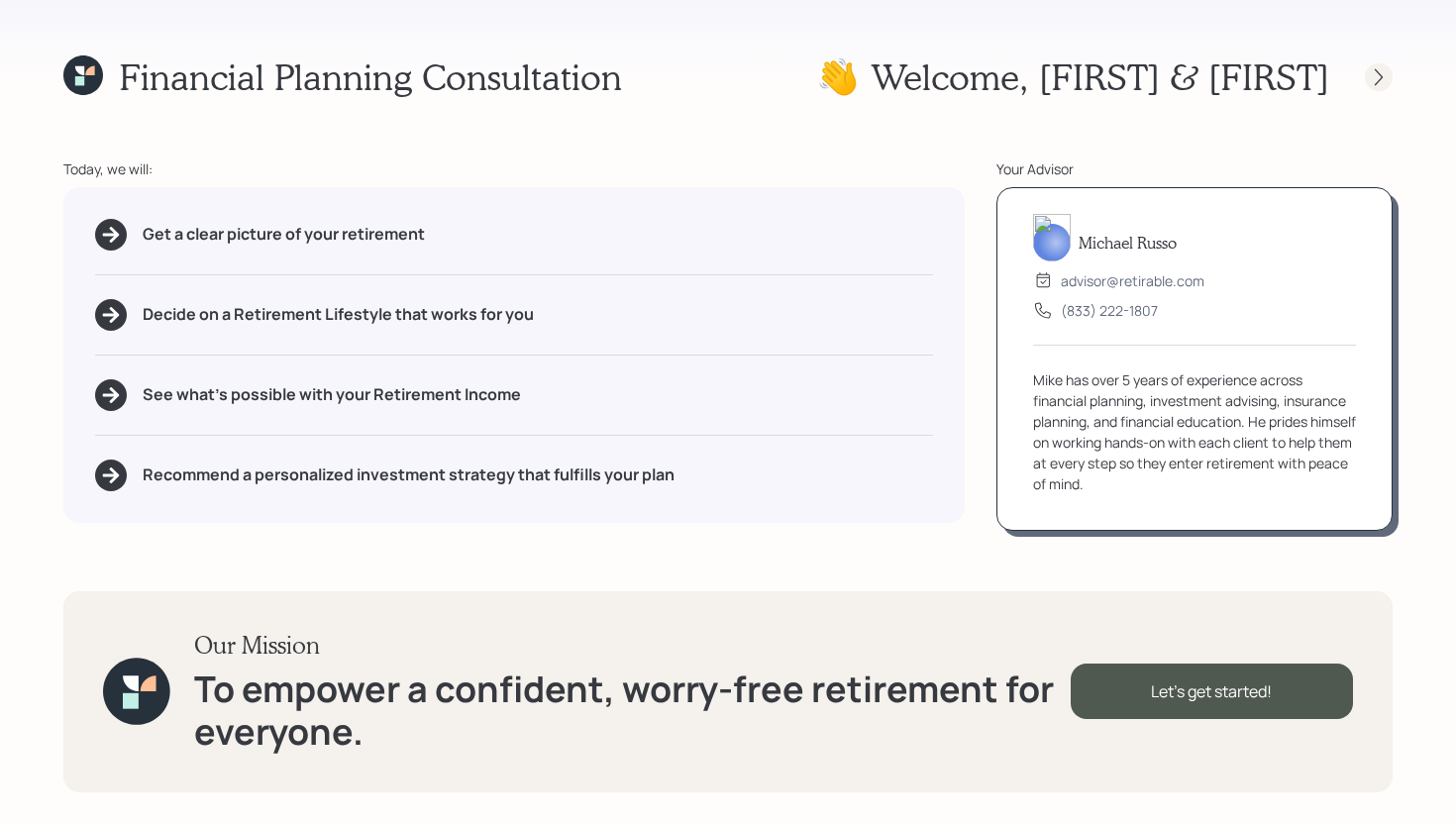 click 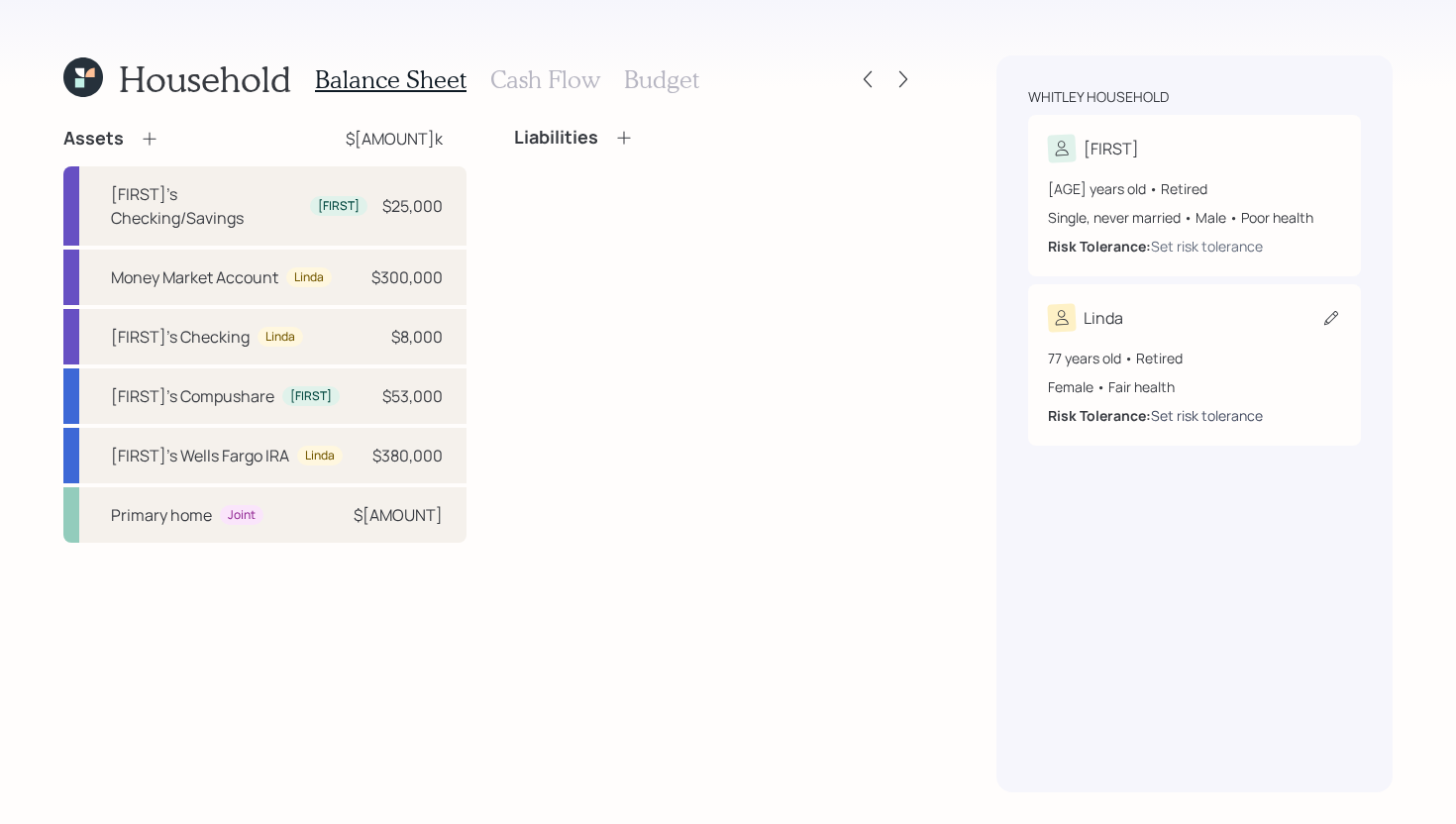 click on "Set risk tolerance" at bounding box center [1206, 415] 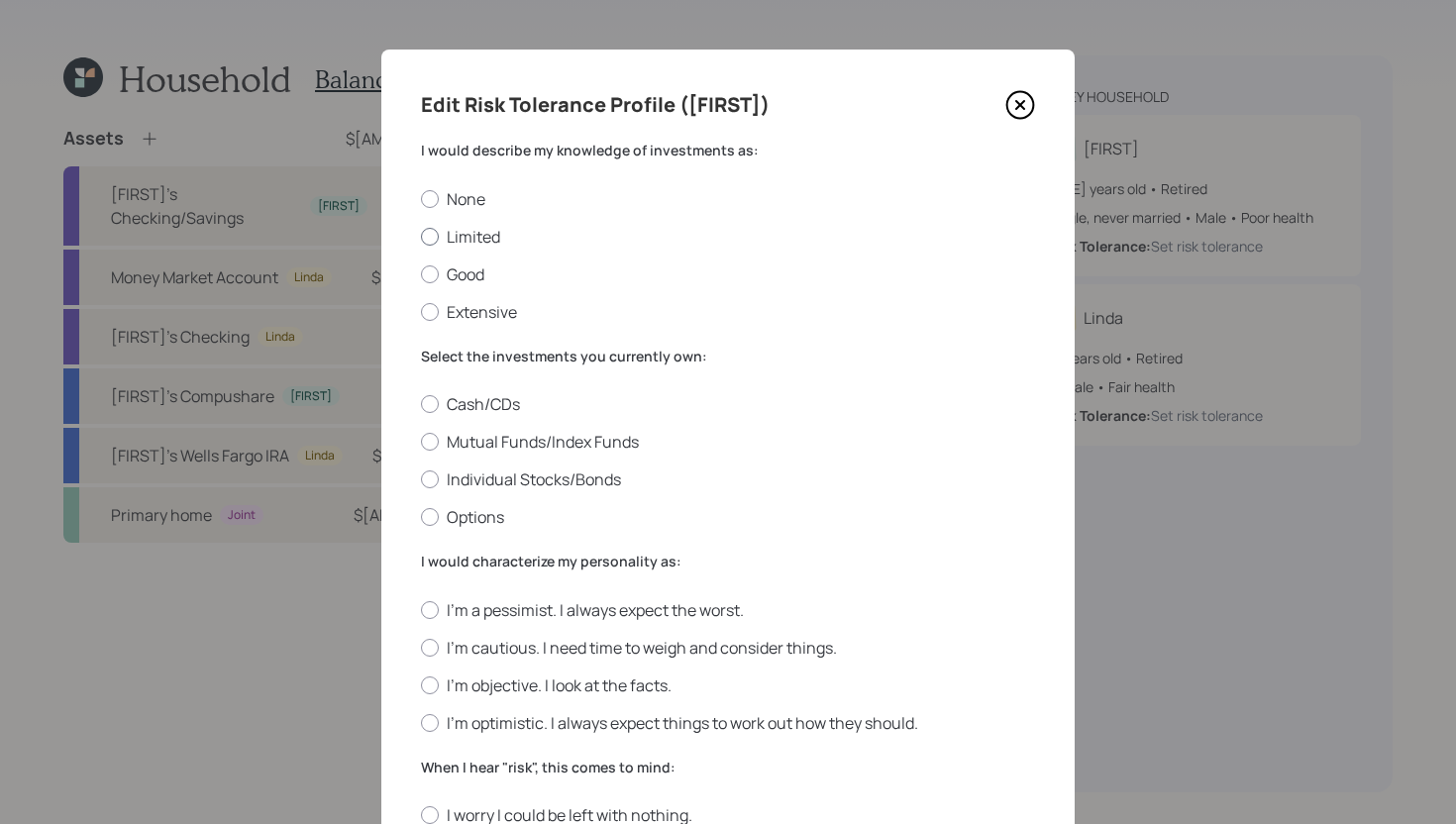 click on "Limited" at bounding box center (728, 237) 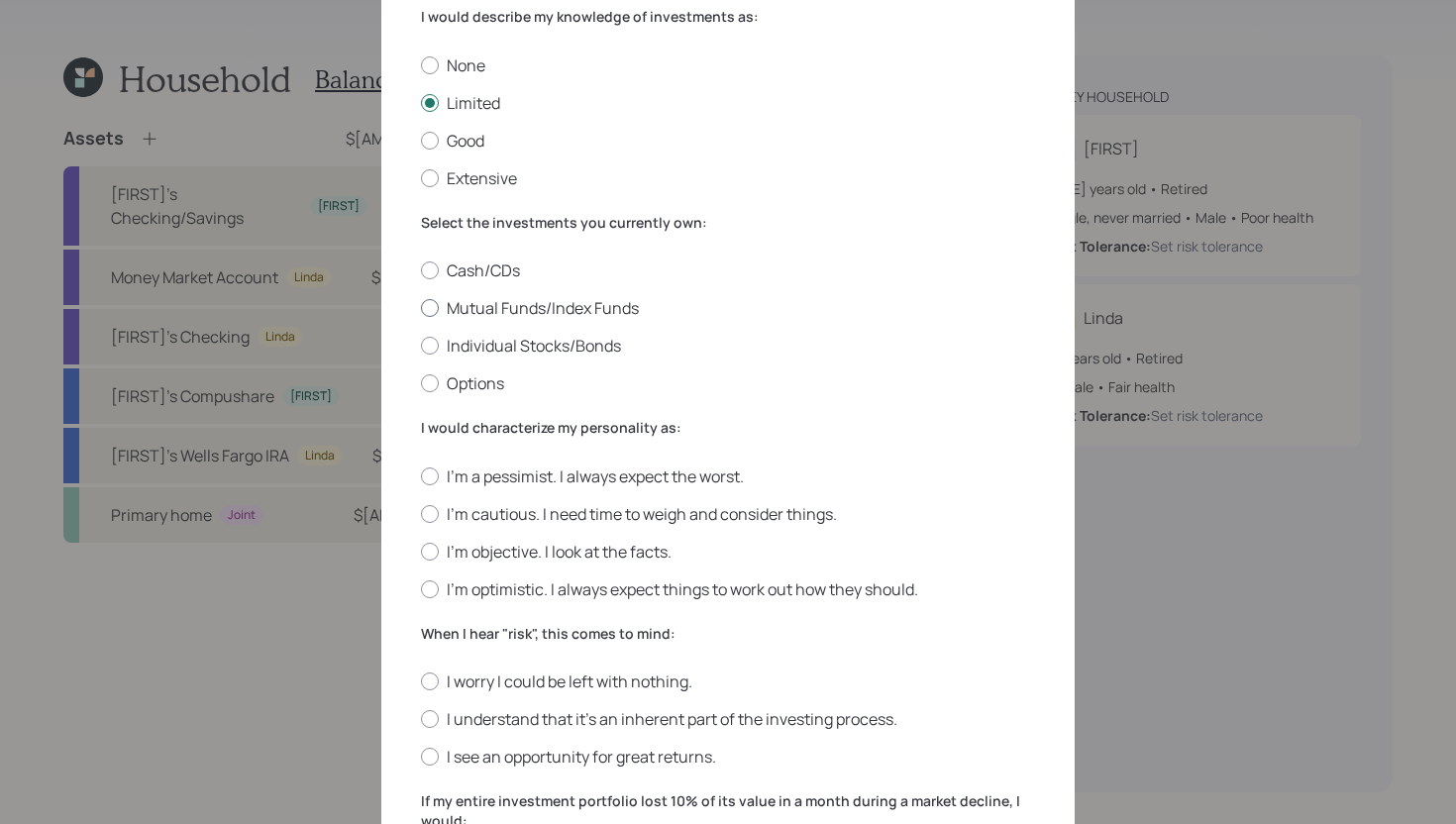scroll, scrollTop: 151, scrollLeft: 0, axis: vertical 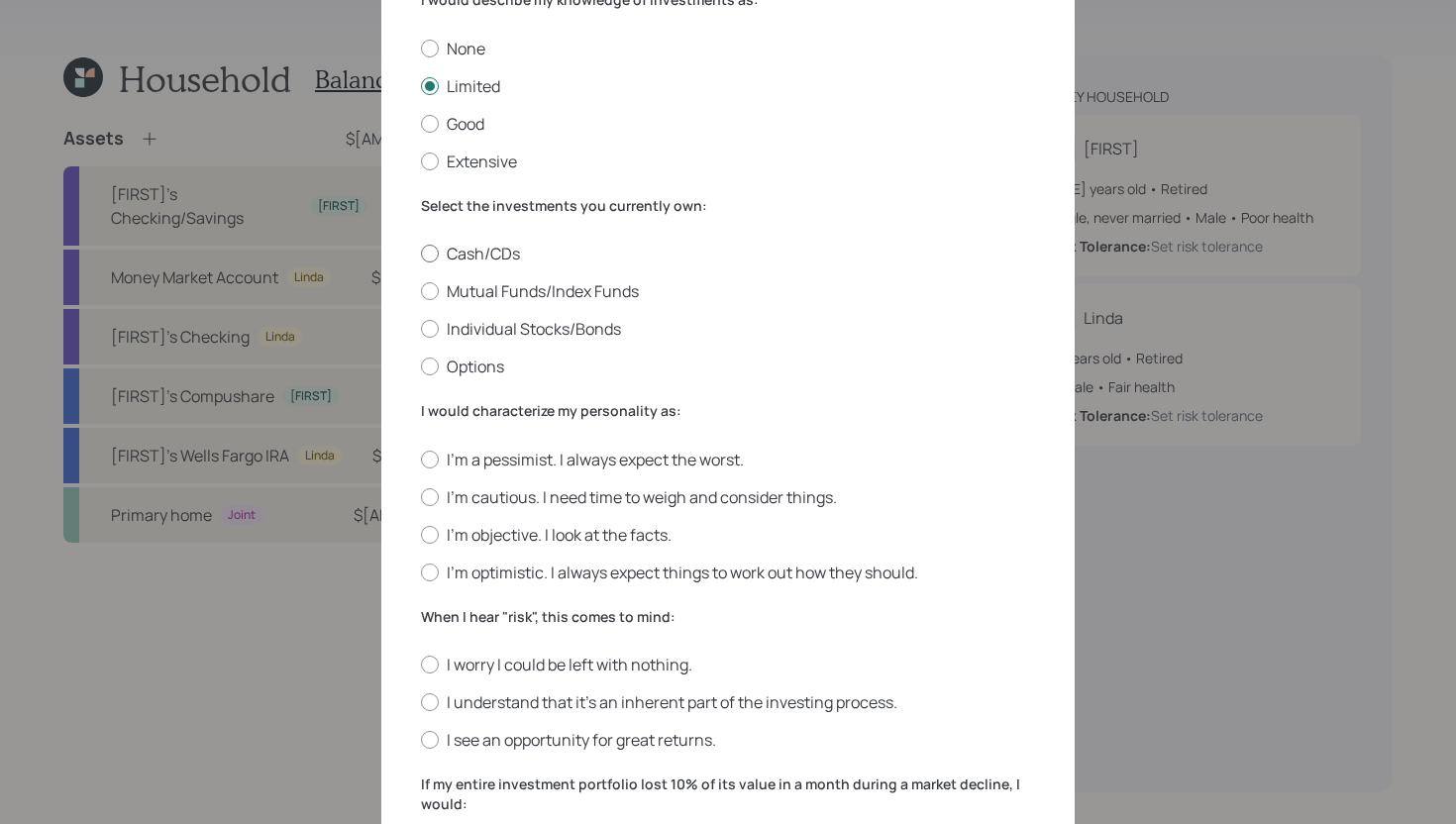 click on "Cash/CDs" at bounding box center [728, 254] 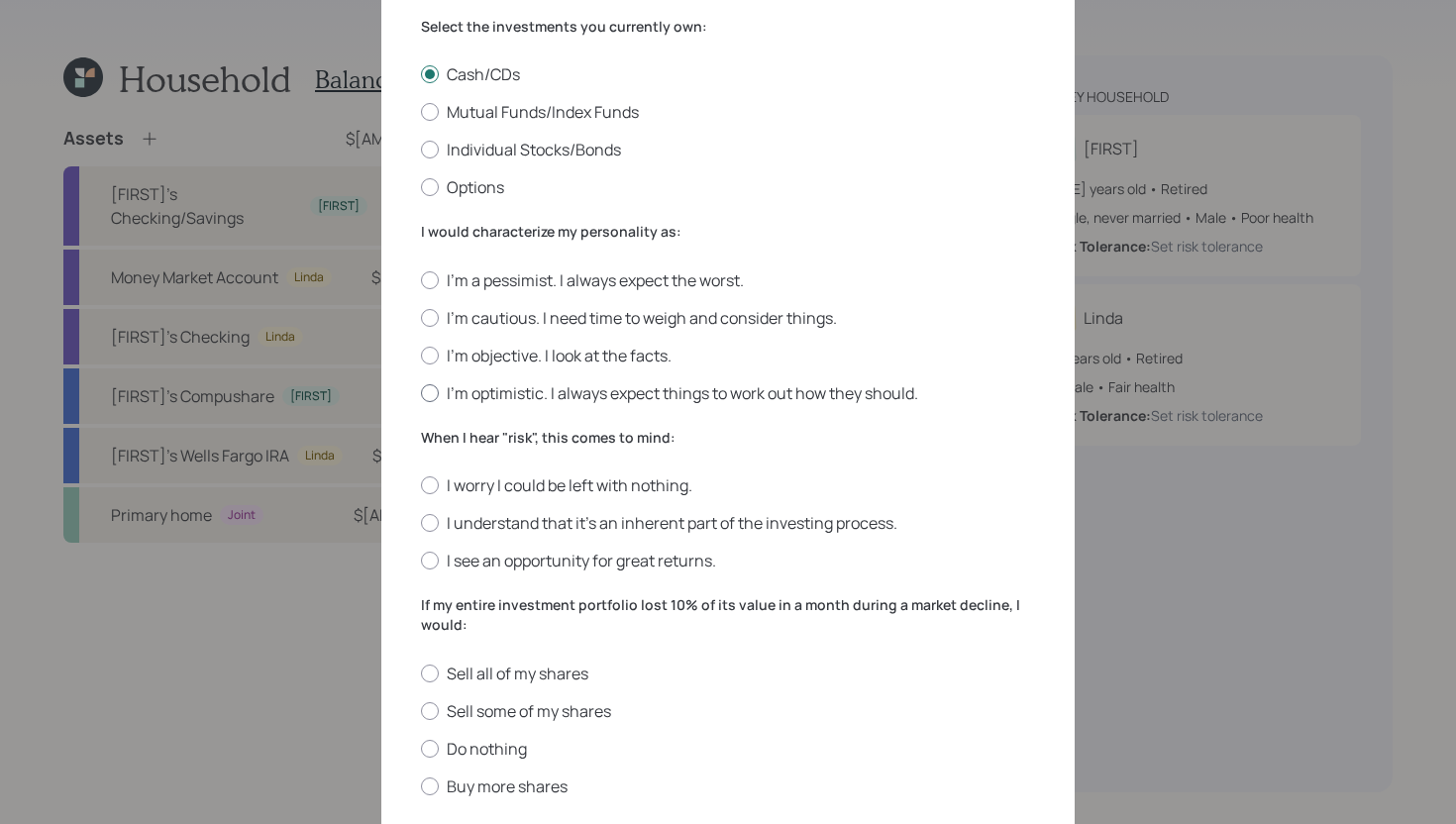 scroll, scrollTop: 376, scrollLeft: 0, axis: vertical 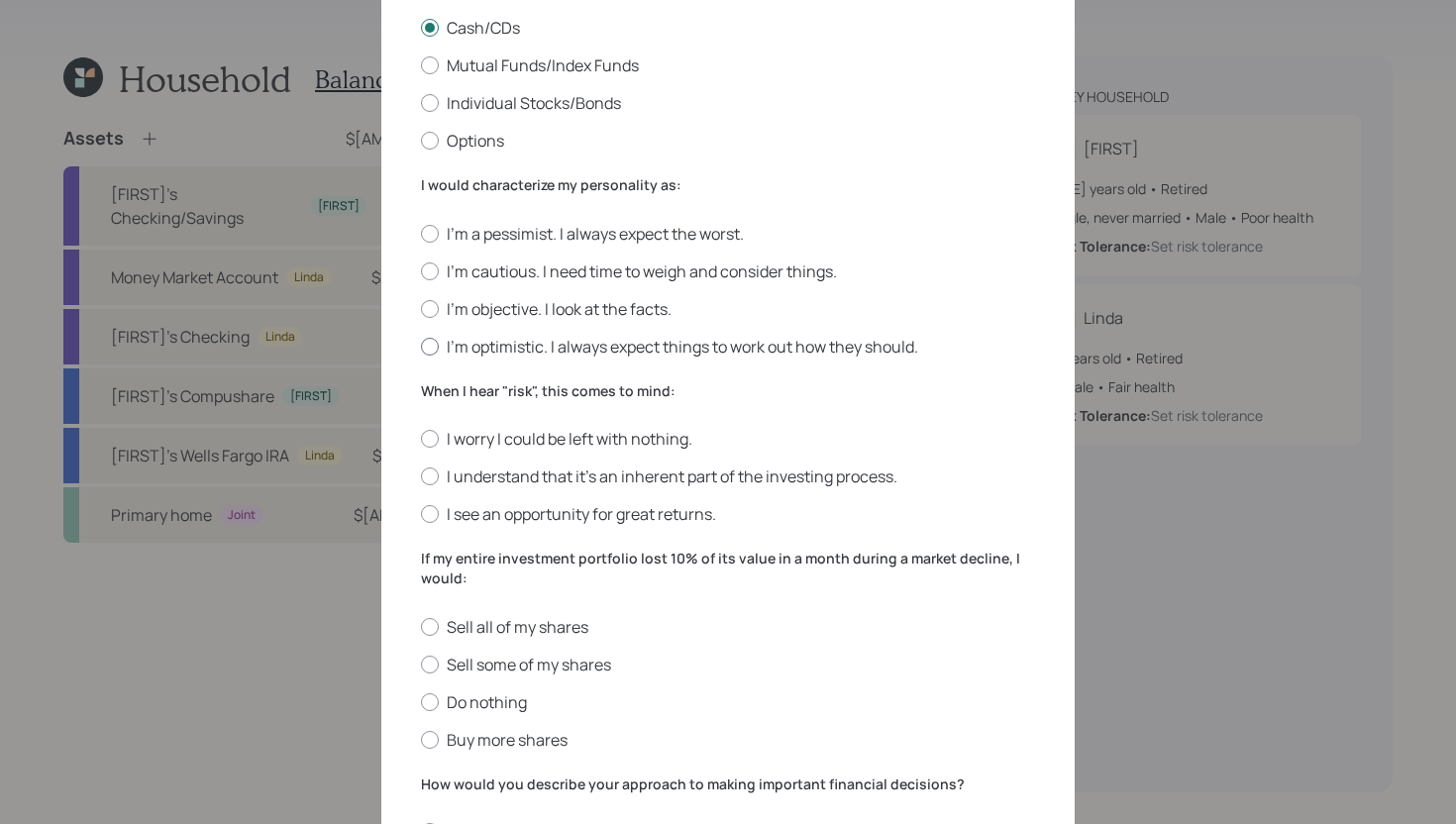 click on "I'm optimistic. I always expect things to work out how they should." at bounding box center [728, 347] 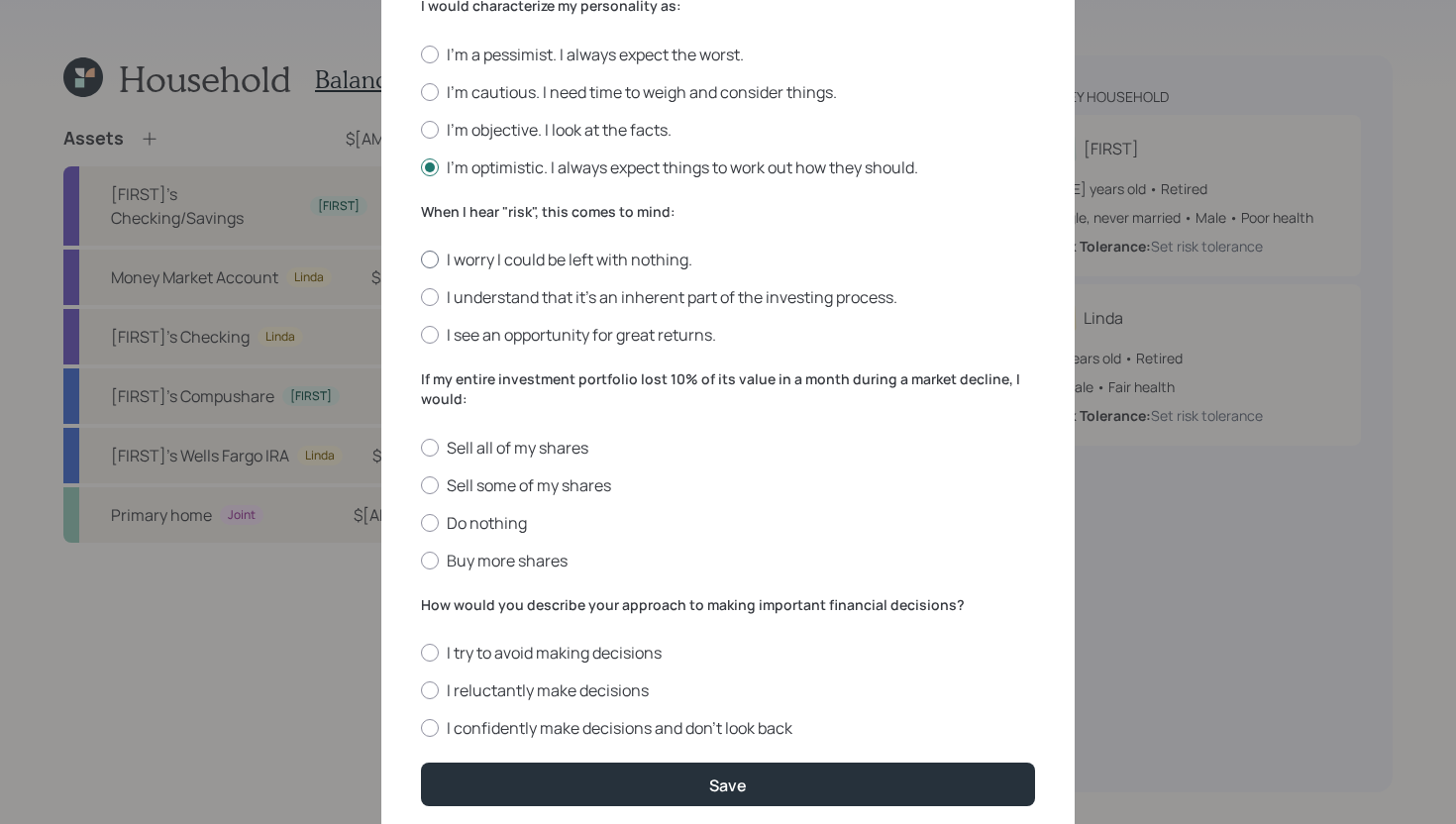 scroll, scrollTop: 589, scrollLeft: 0, axis: vertical 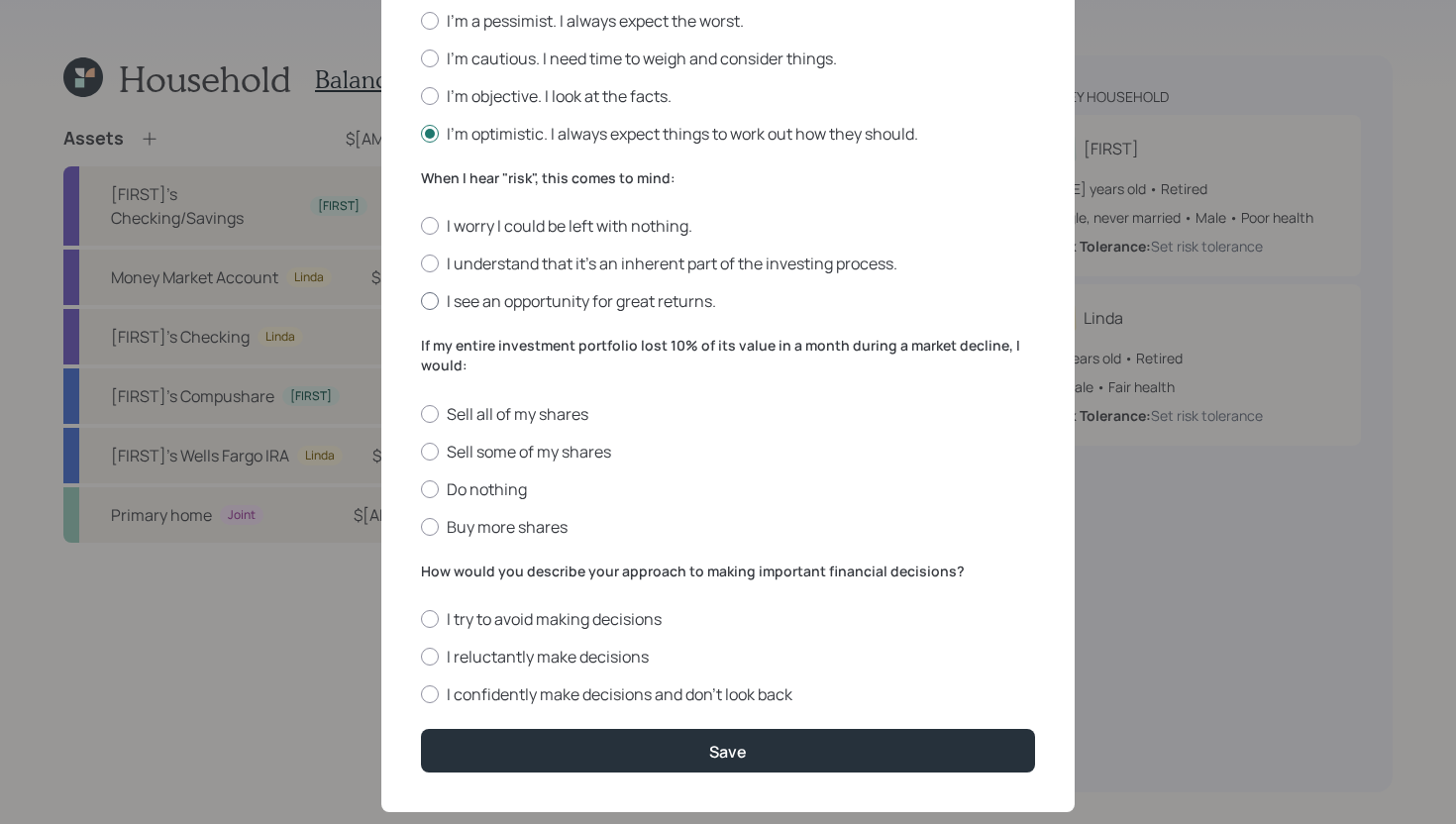 click on "I see an opportunity for great returns." at bounding box center (728, 301) 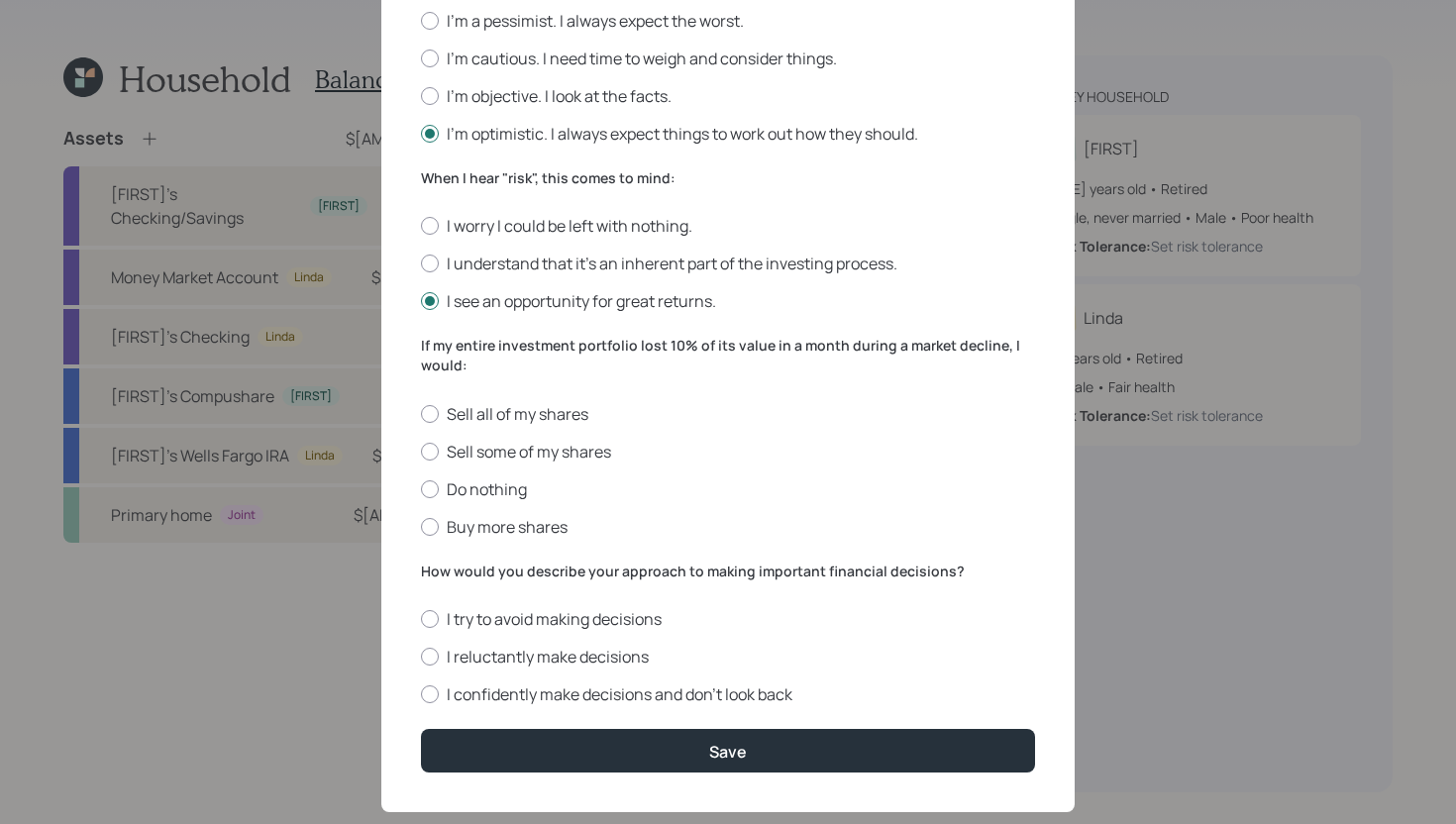 scroll, scrollTop: 627, scrollLeft: 0, axis: vertical 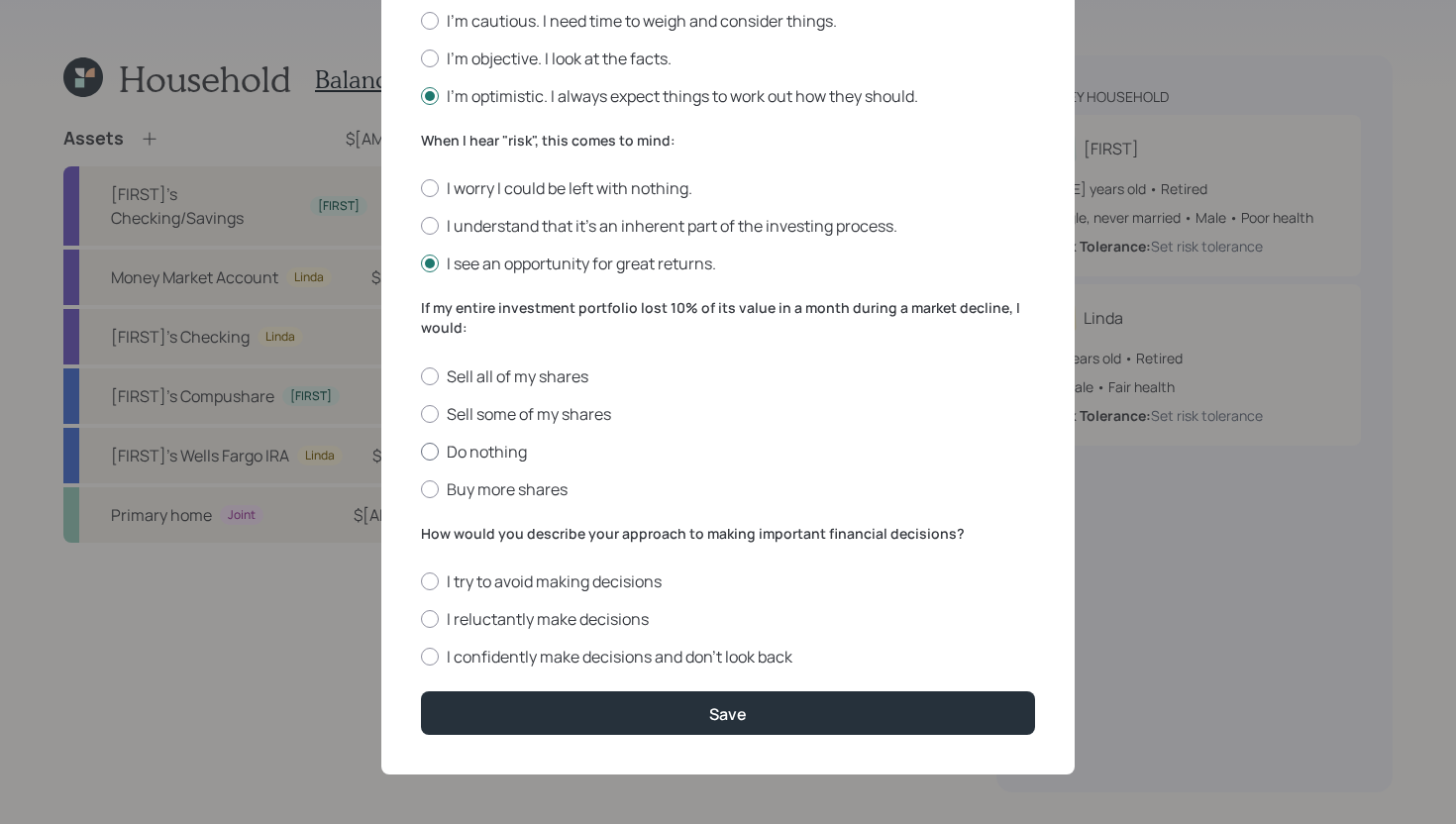 click on "Do nothing" at bounding box center (728, 452) 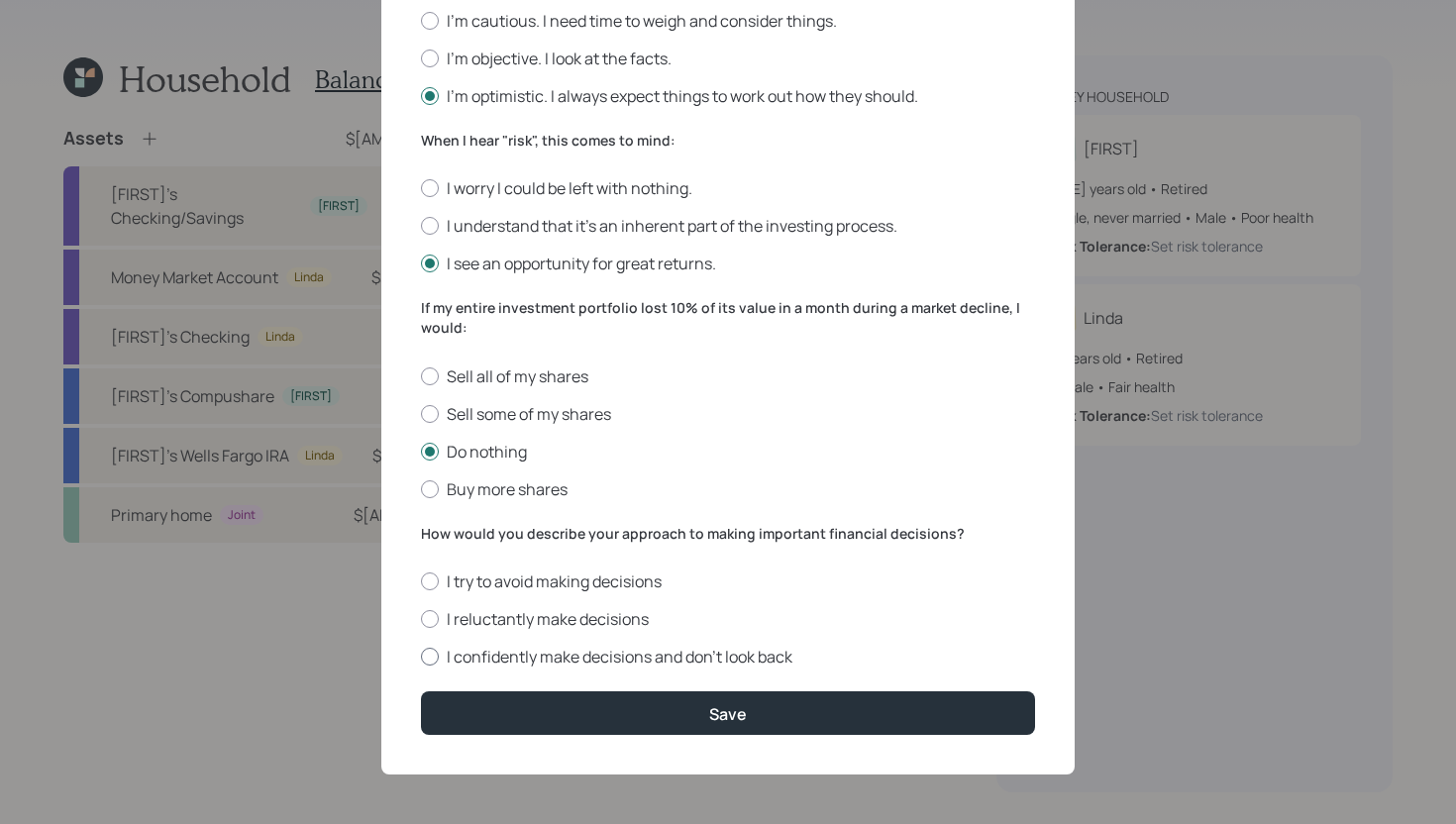 click on "I confidently make decisions and don’t look back" at bounding box center (728, 657) 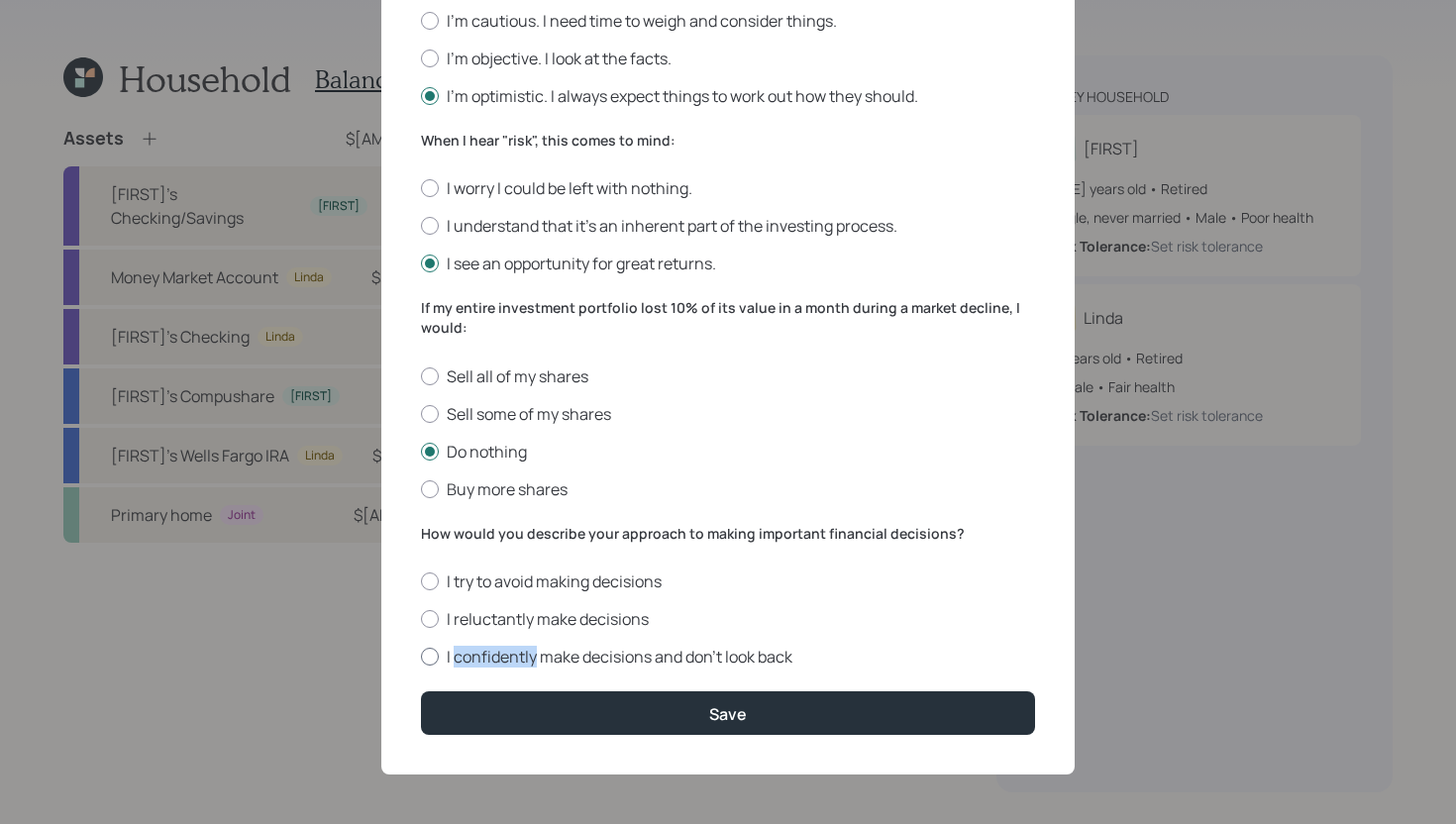 click on "I confidently make decisions and don’t look back" at bounding box center (728, 657) 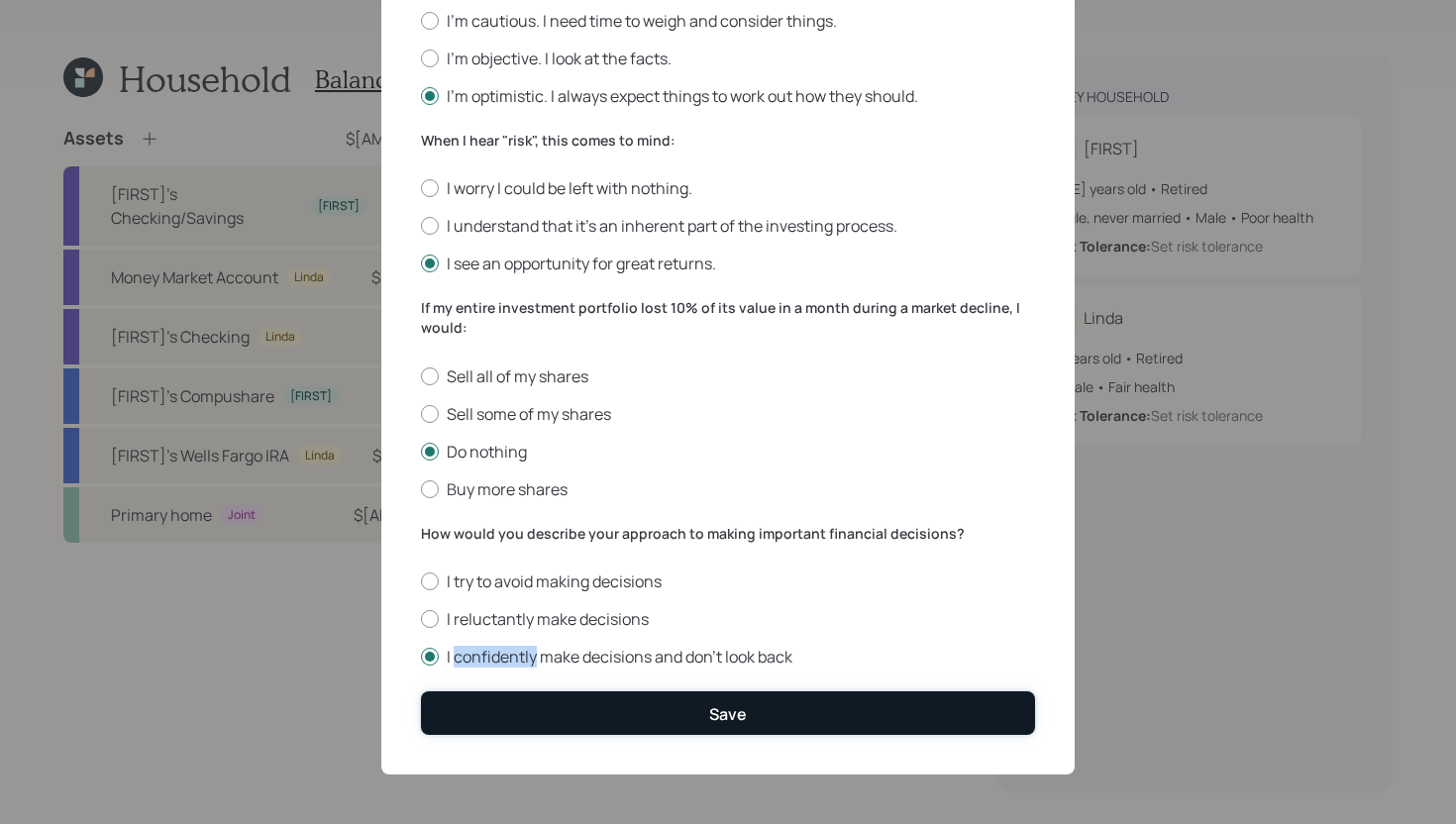 click on "Save" at bounding box center [728, 712] 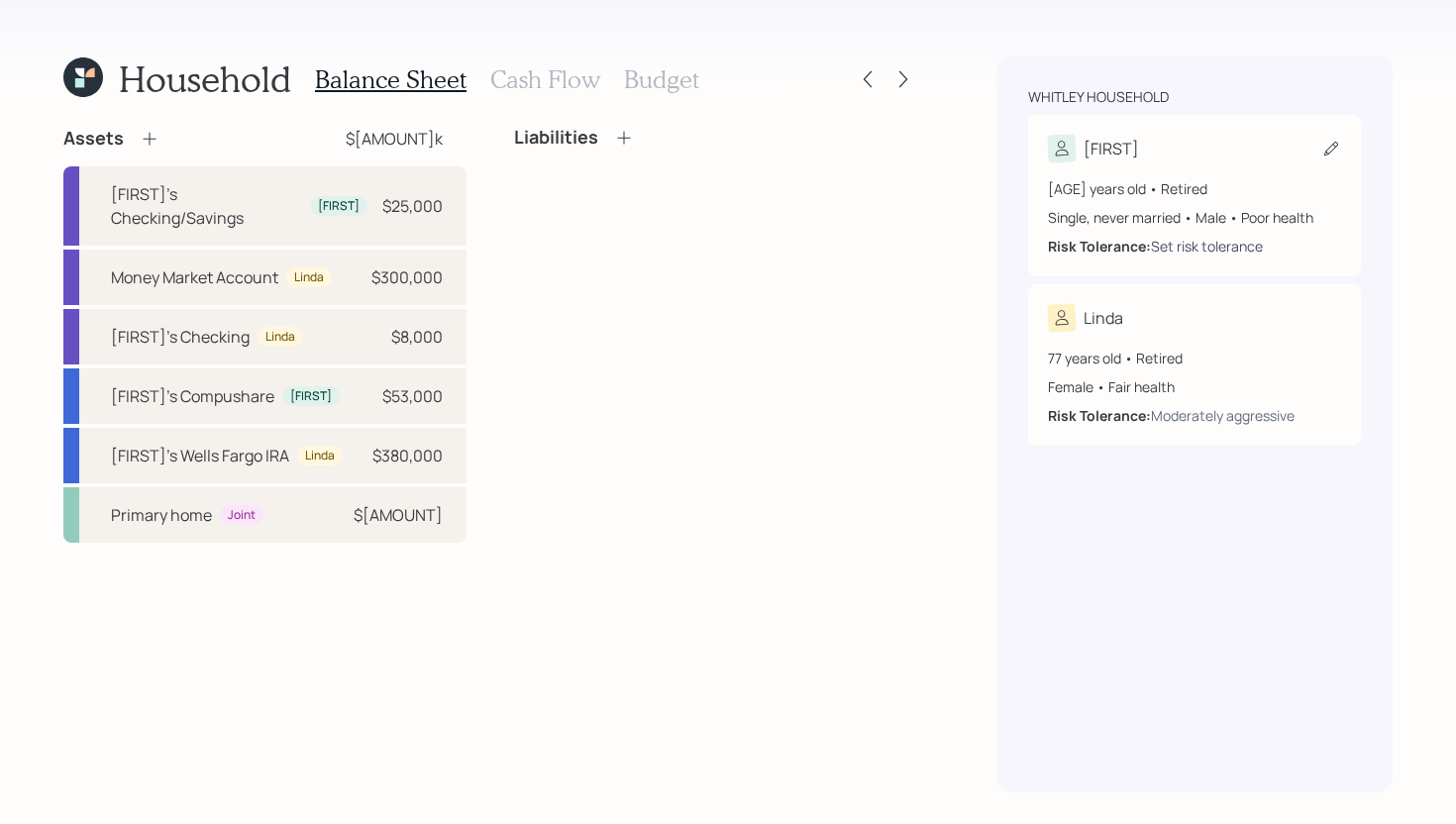 click on "Set risk tolerance" at bounding box center [1206, 246] 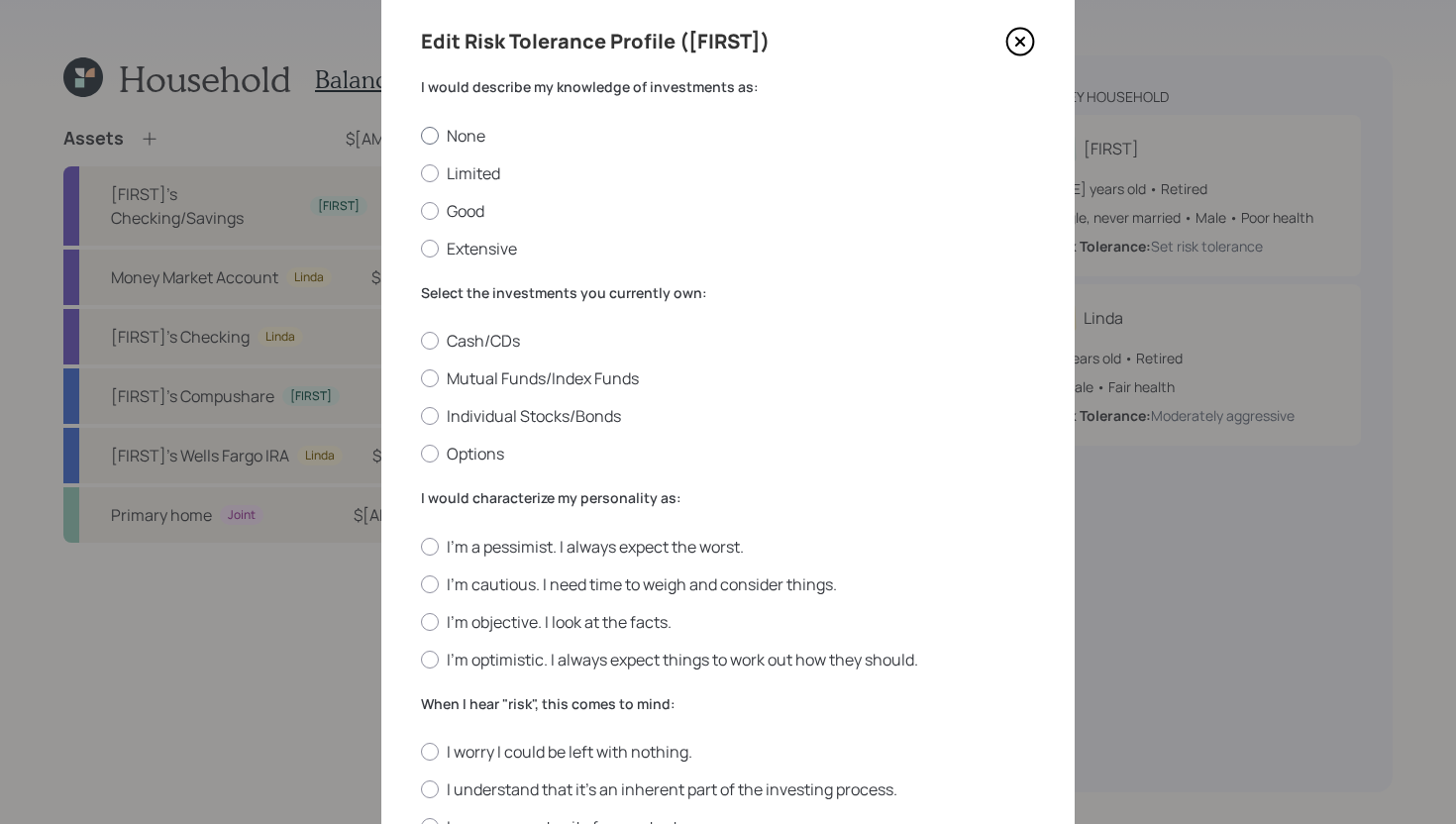 scroll, scrollTop: 0, scrollLeft: 0, axis: both 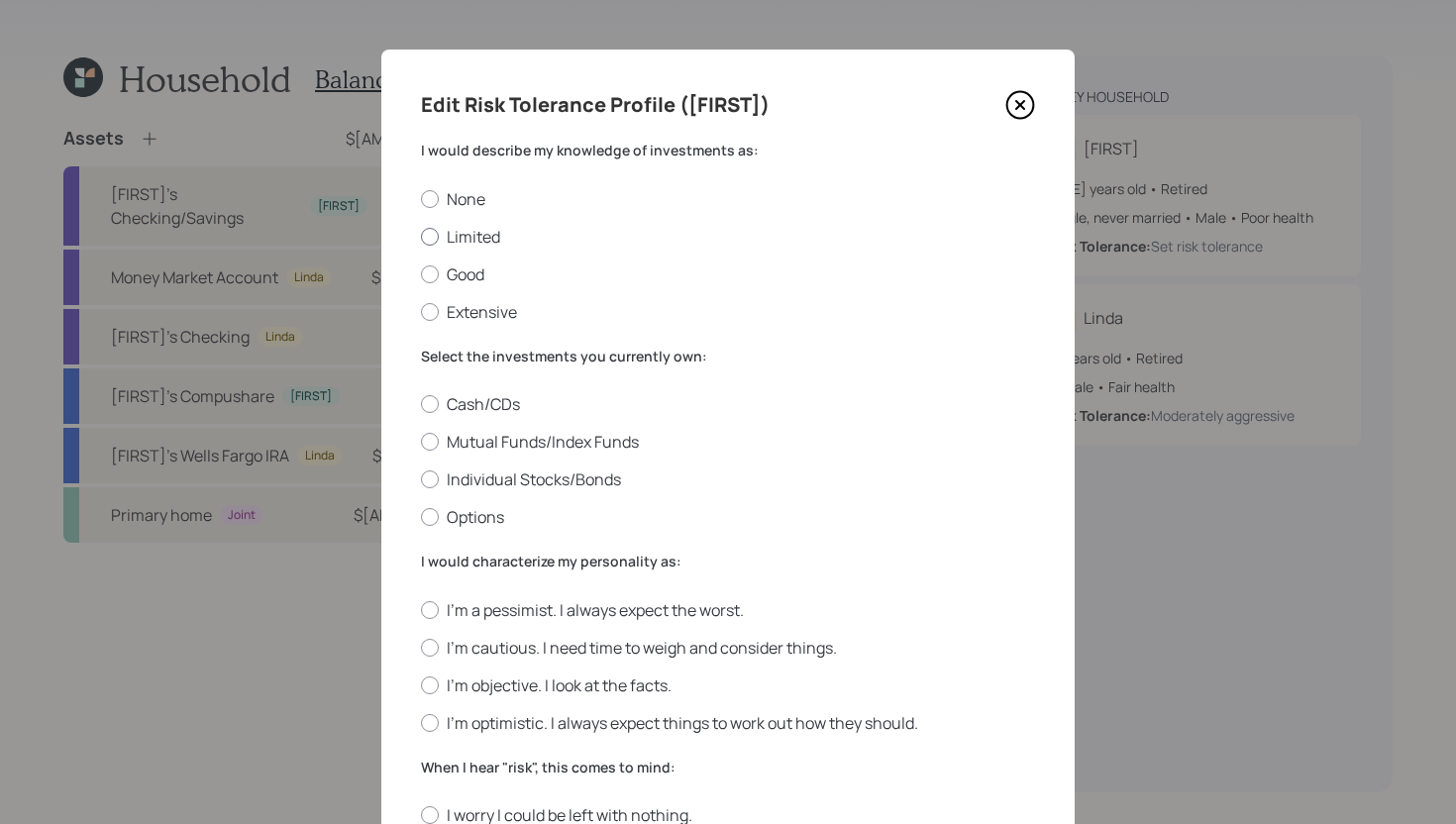 click on "Limited" at bounding box center [728, 237] 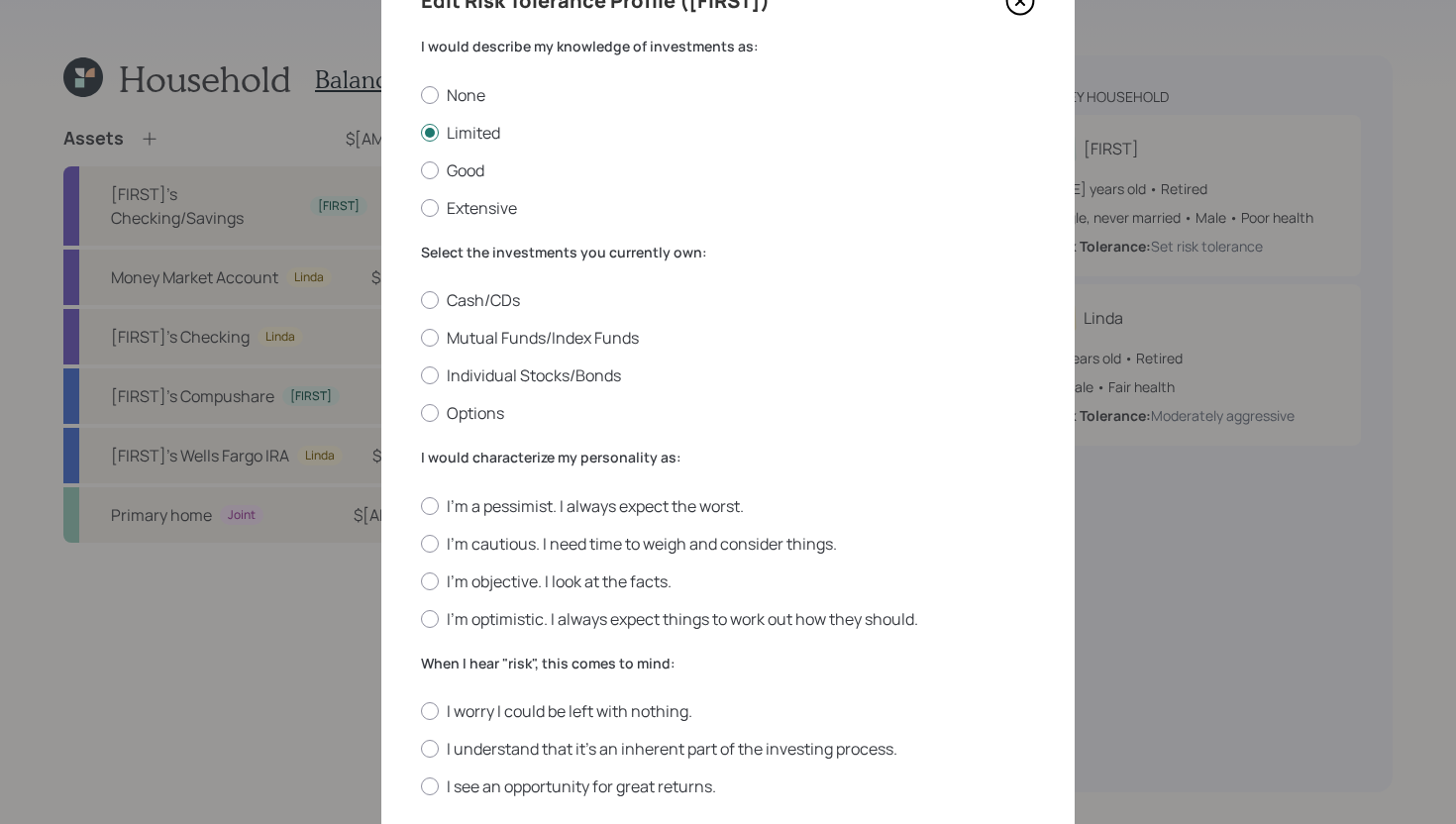 scroll, scrollTop: 139, scrollLeft: 0, axis: vertical 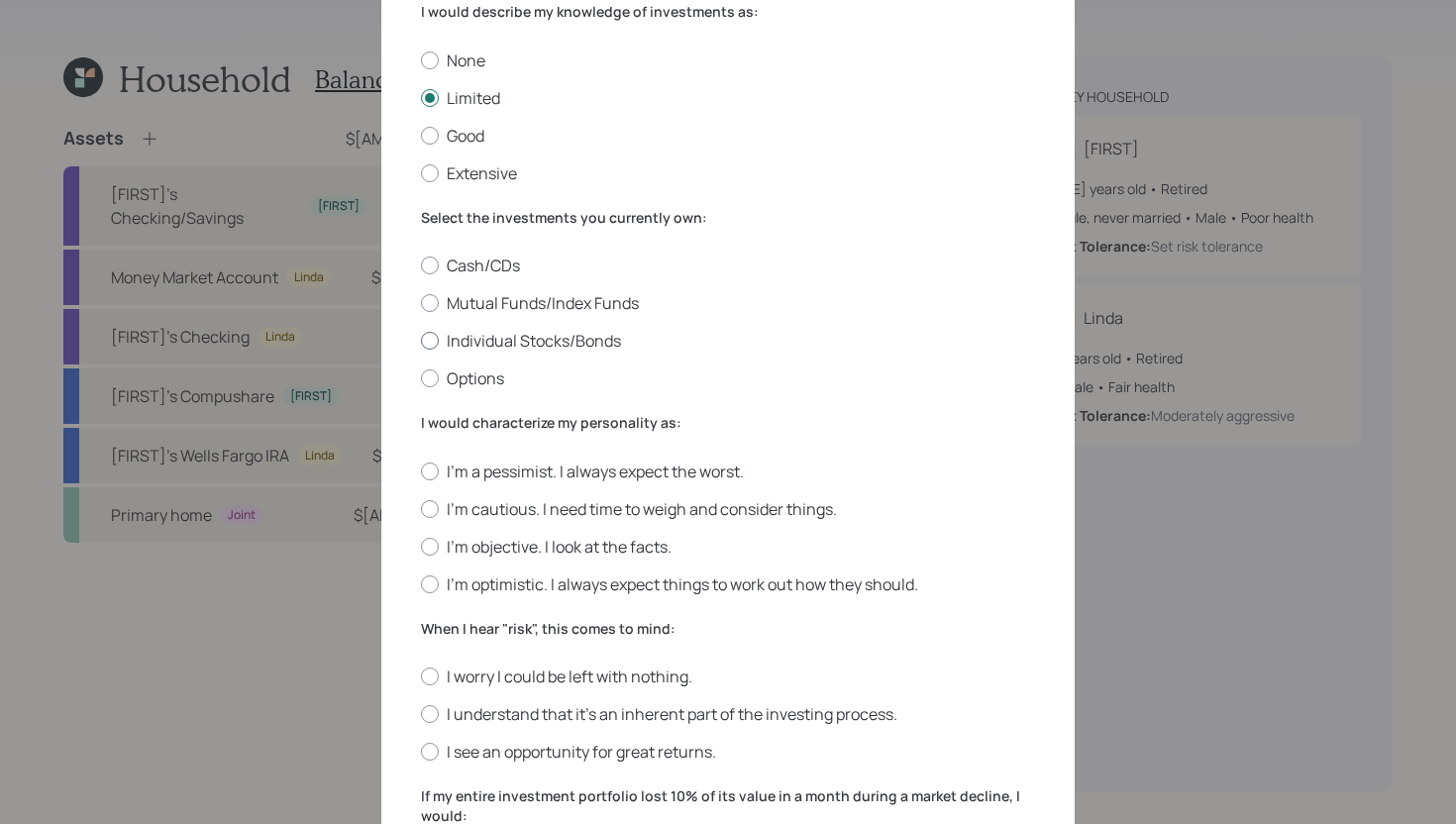 click on "Individual Stocks/Bonds" at bounding box center (728, 341) 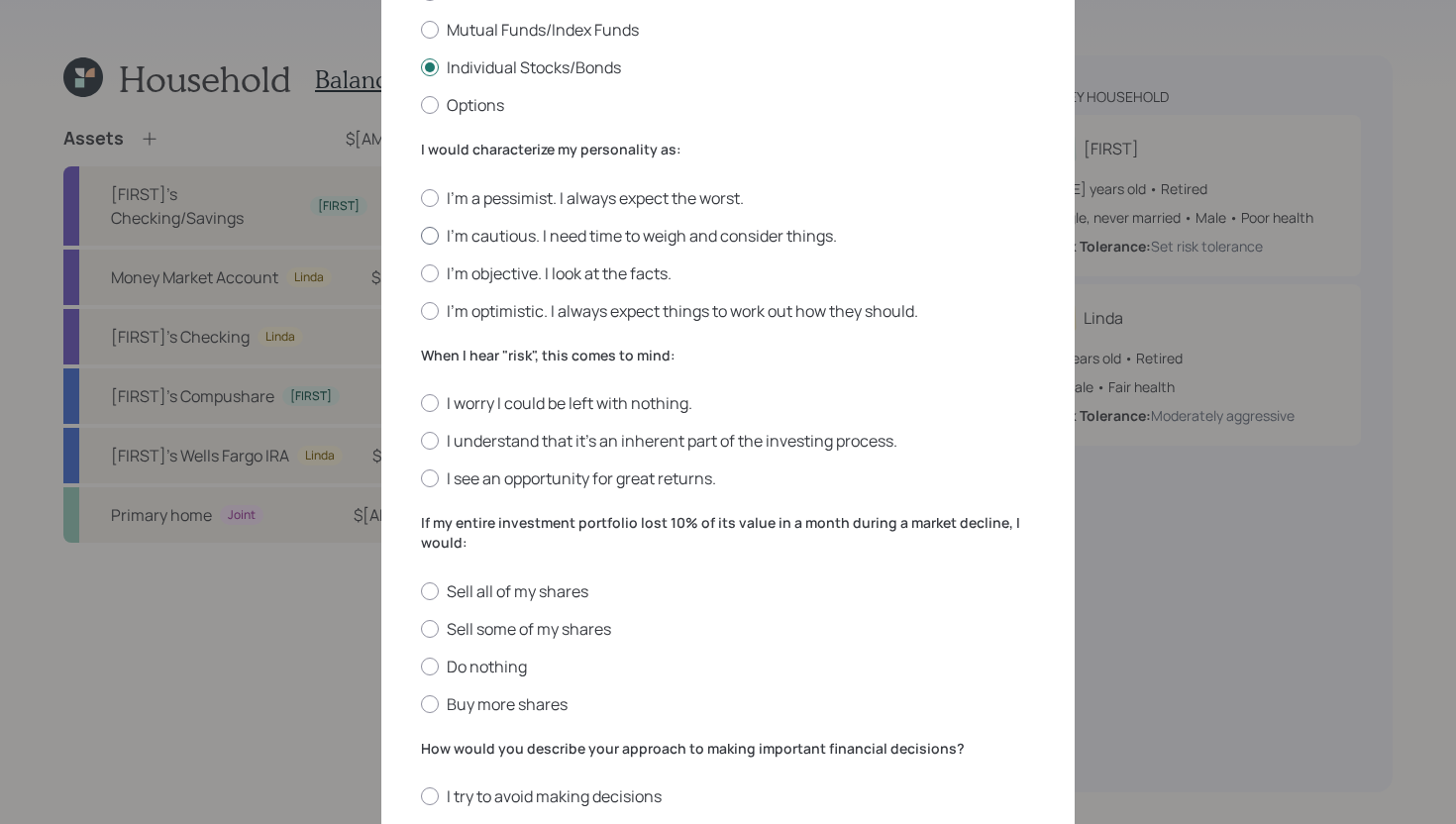 scroll, scrollTop: 416, scrollLeft: 0, axis: vertical 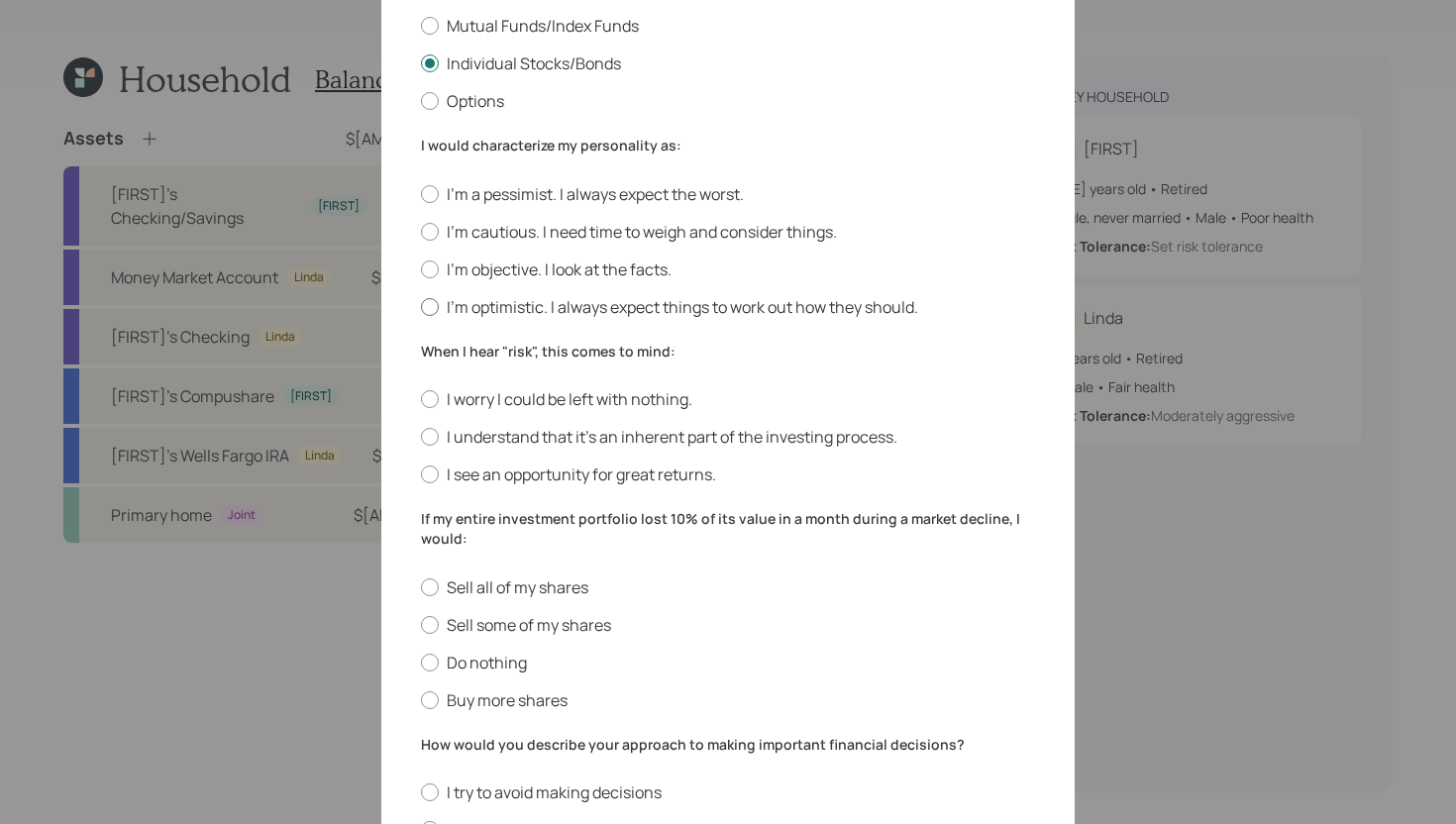 click on "I'm optimistic. I always expect things to work out how they should." at bounding box center (728, 307) 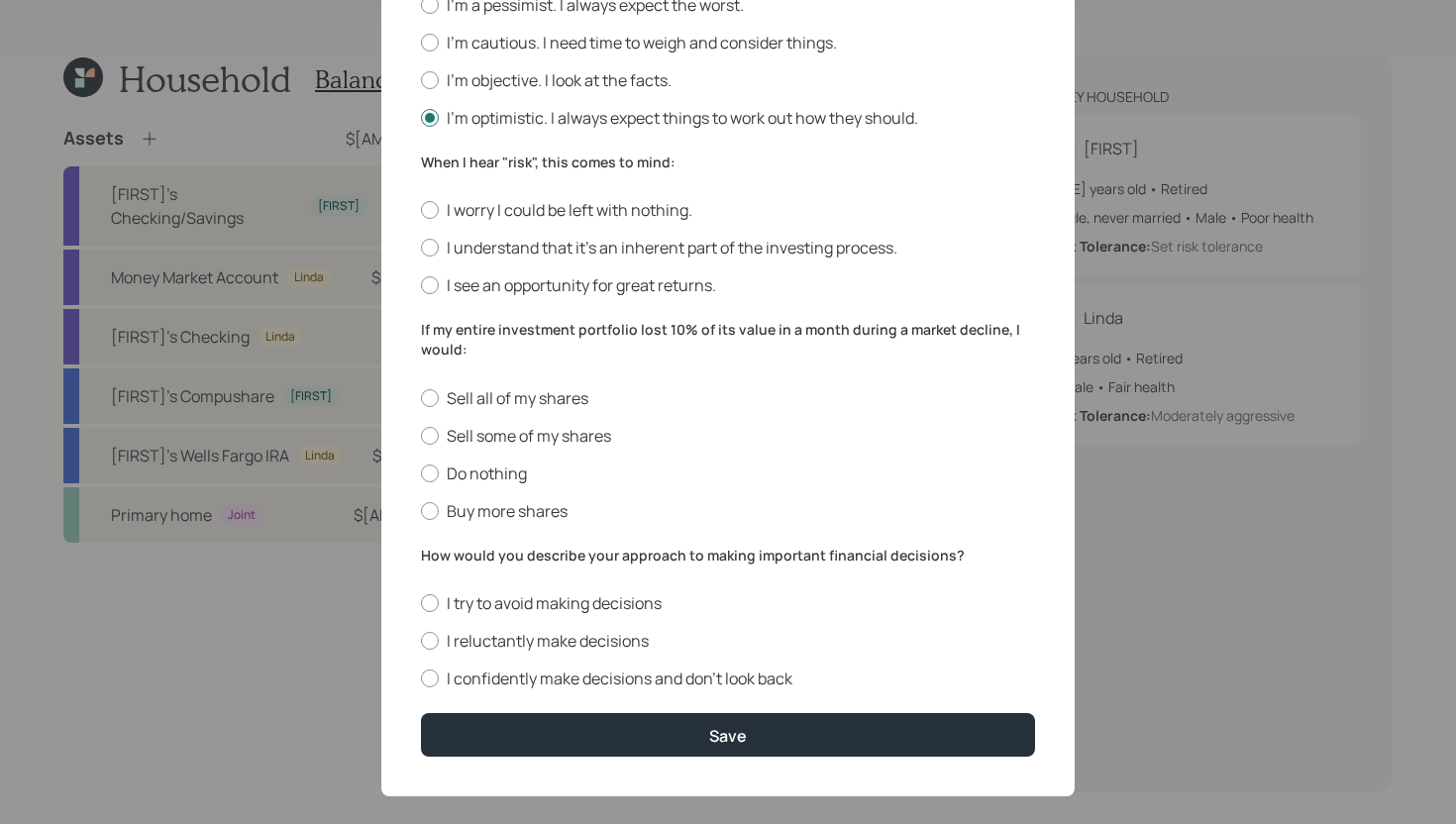 scroll, scrollTop: 599, scrollLeft: 0, axis: vertical 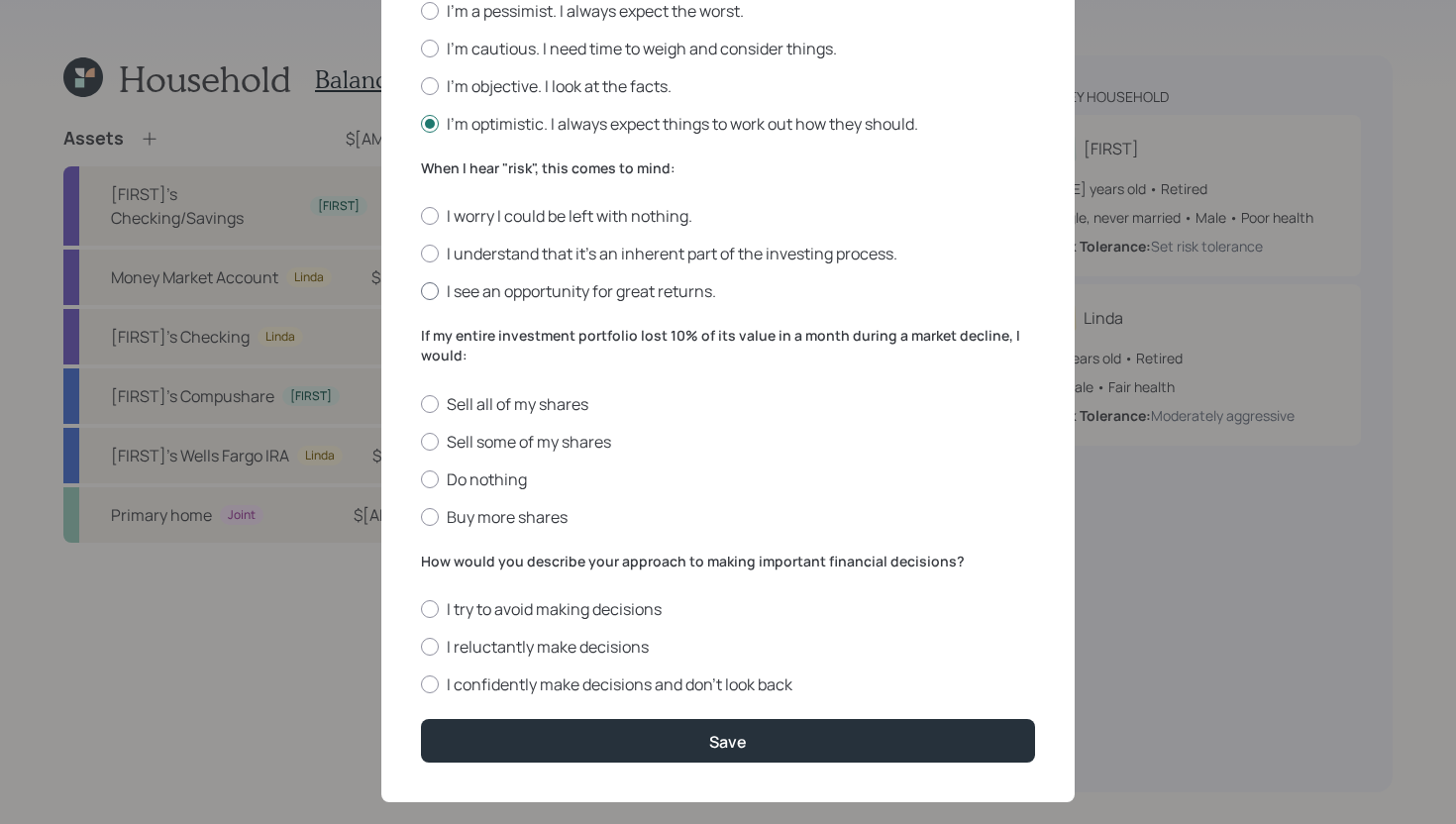 click on "I see an opportunity for great returns." at bounding box center [728, 291] 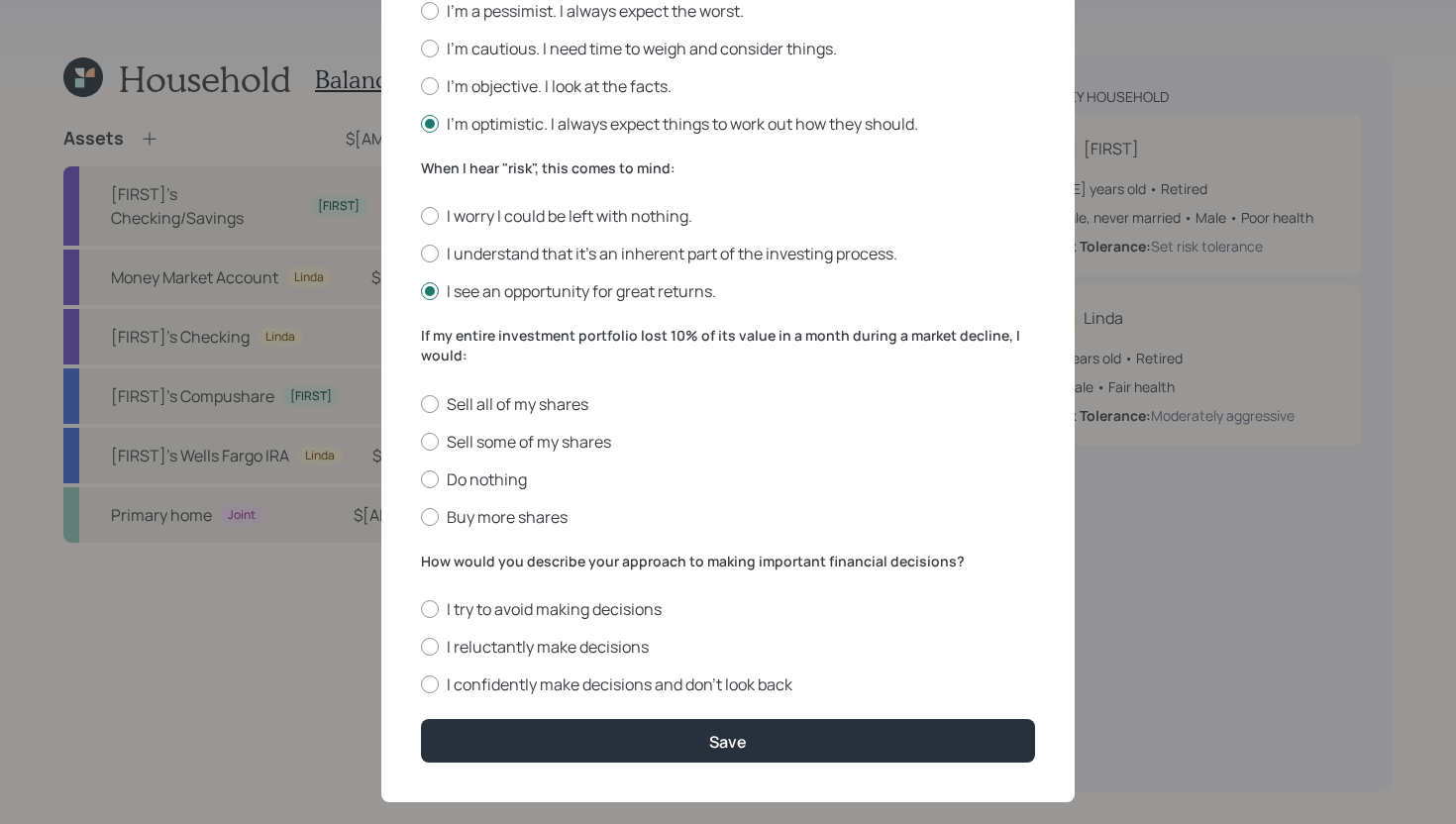 scroll, scrollTop: 627, scrollLeft: 0, axis: vertical 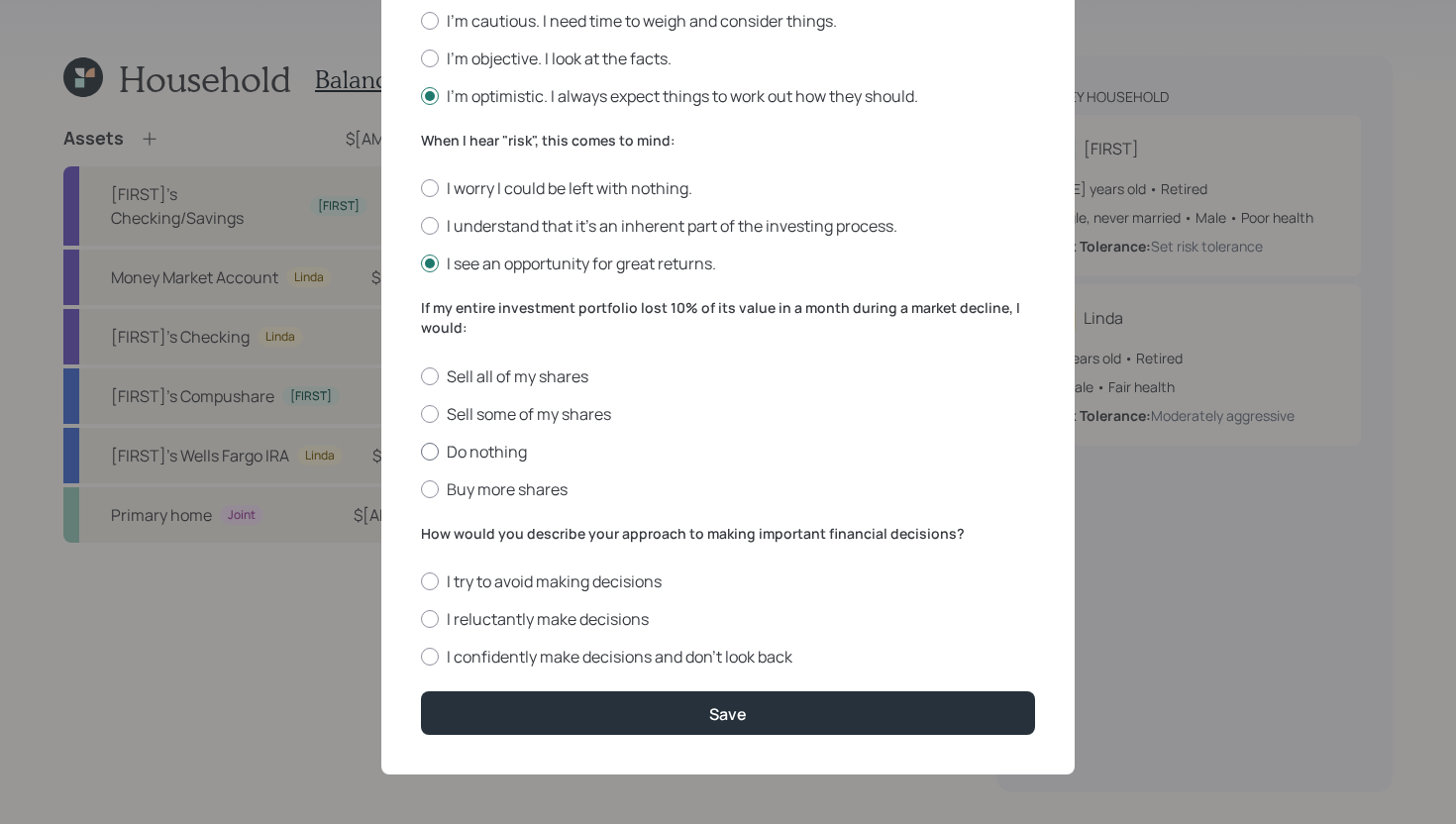 click on "Do nothing" at bounding box center [728, 452] 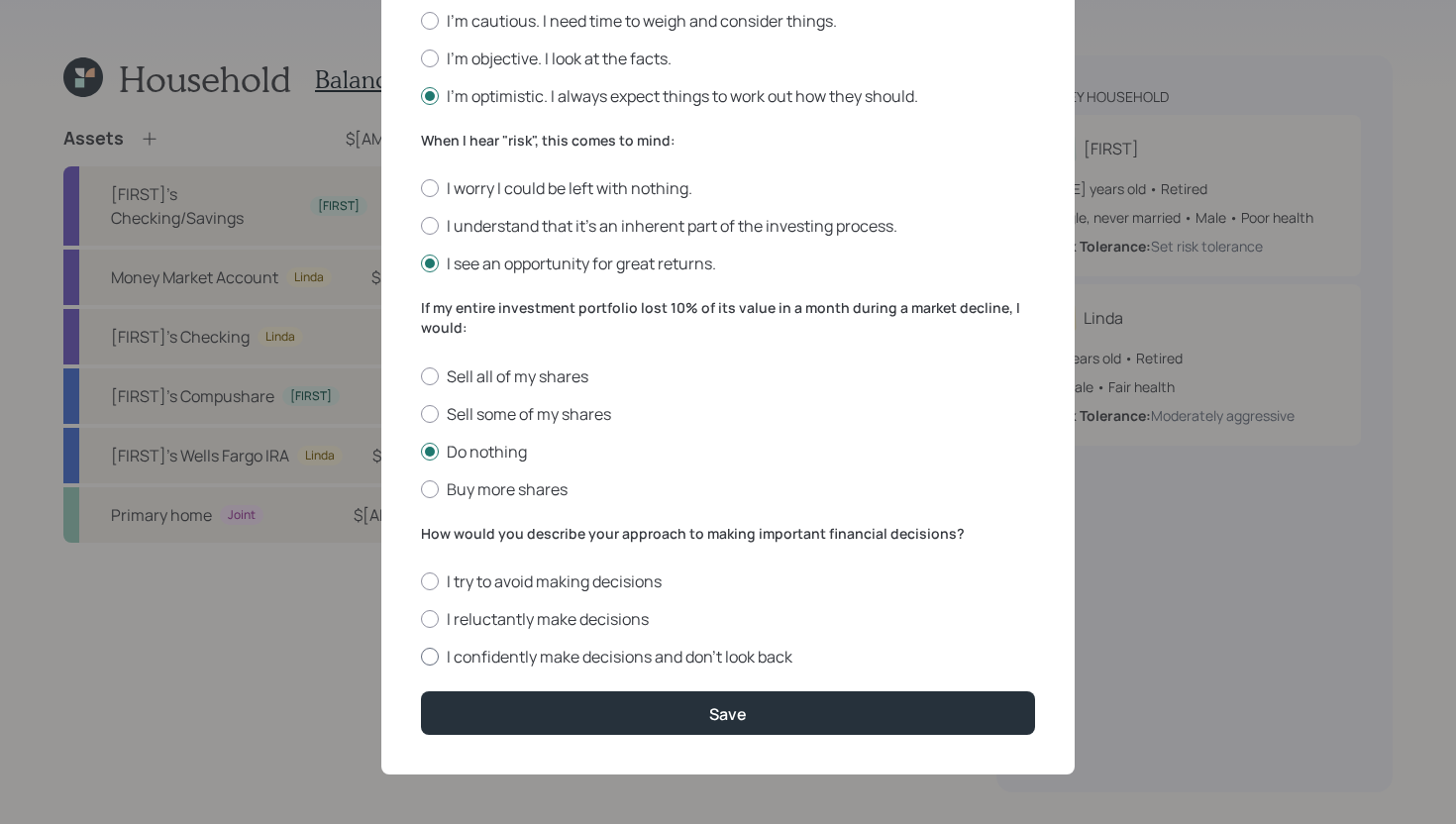 click on "I confidently make decisions and don’t look back" at bounding box center [728, 657] 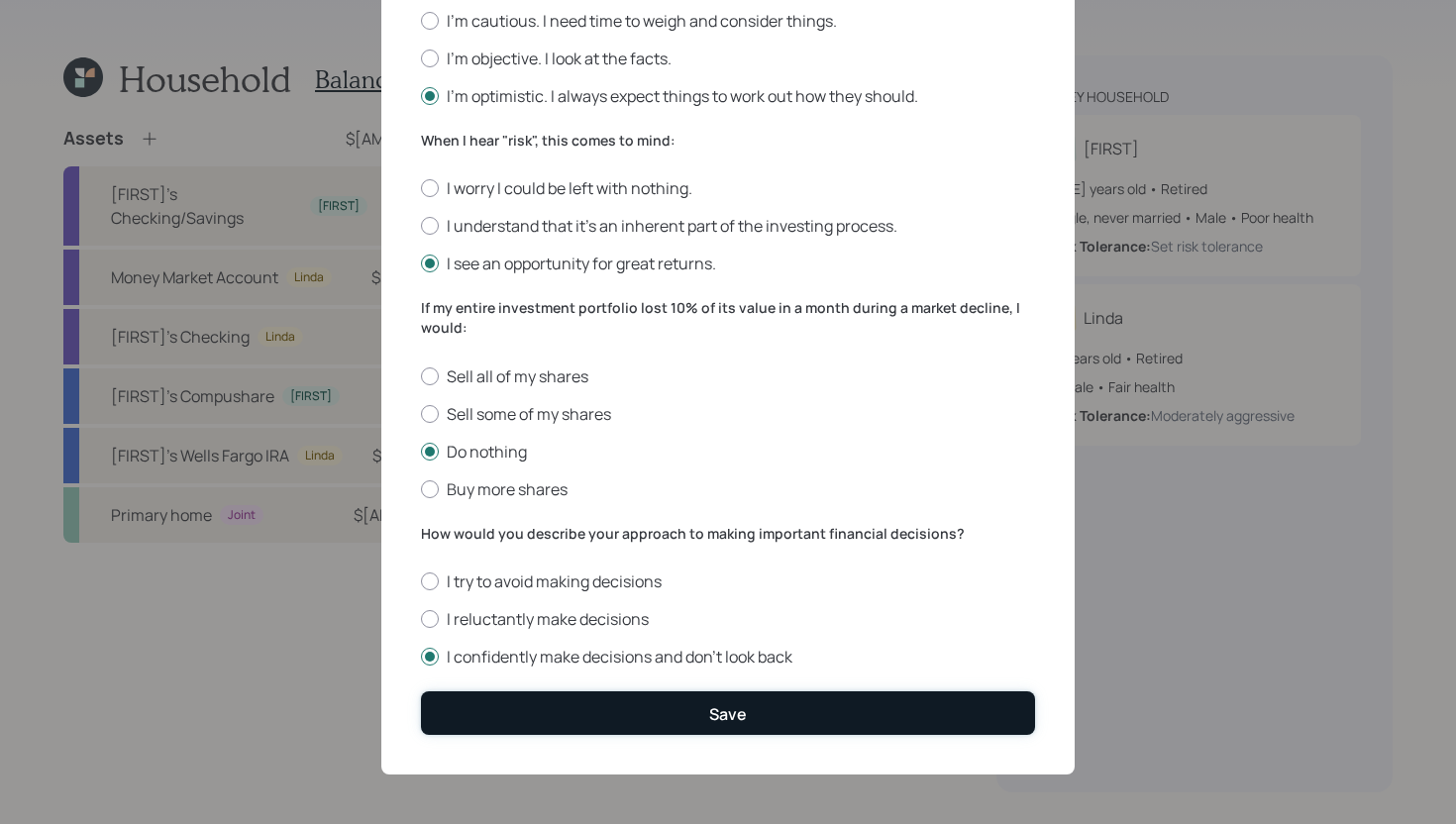click on "Save" at bounding box center [728, 712] 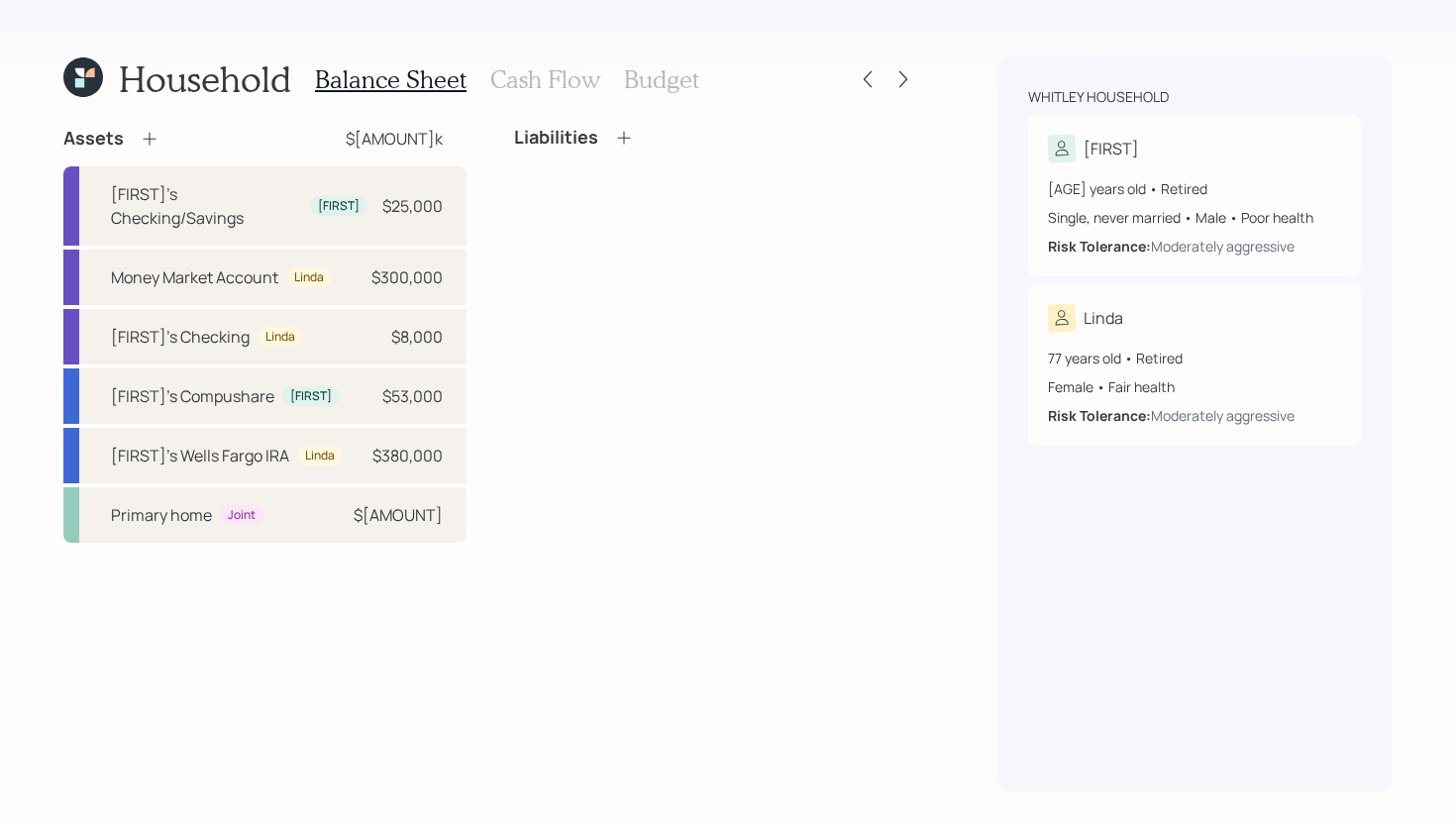 click on "Cash Flow" at bounding box center (545, 79) 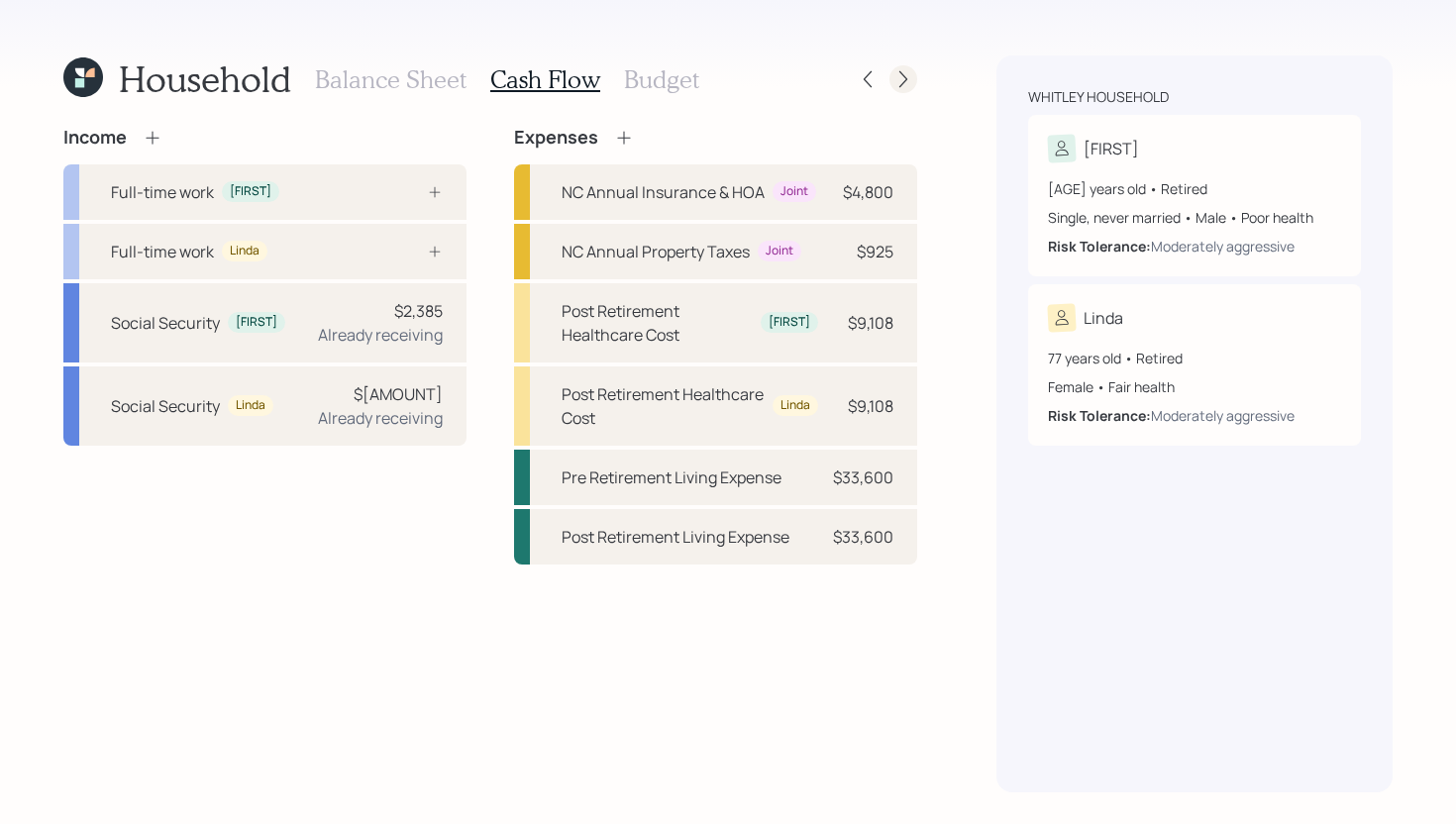 click 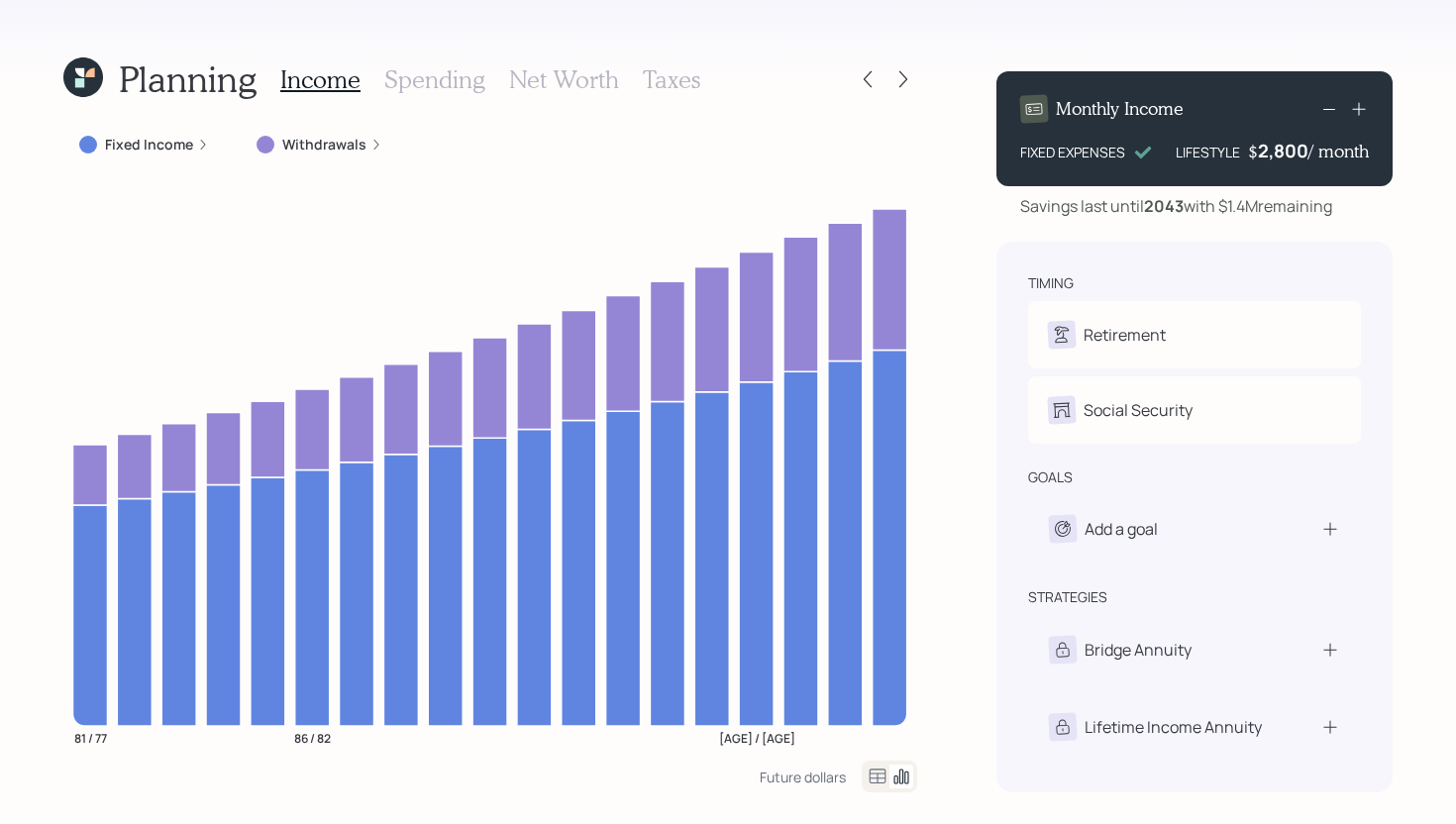 click on "Withdrawals" at bounding box center [324, 145] 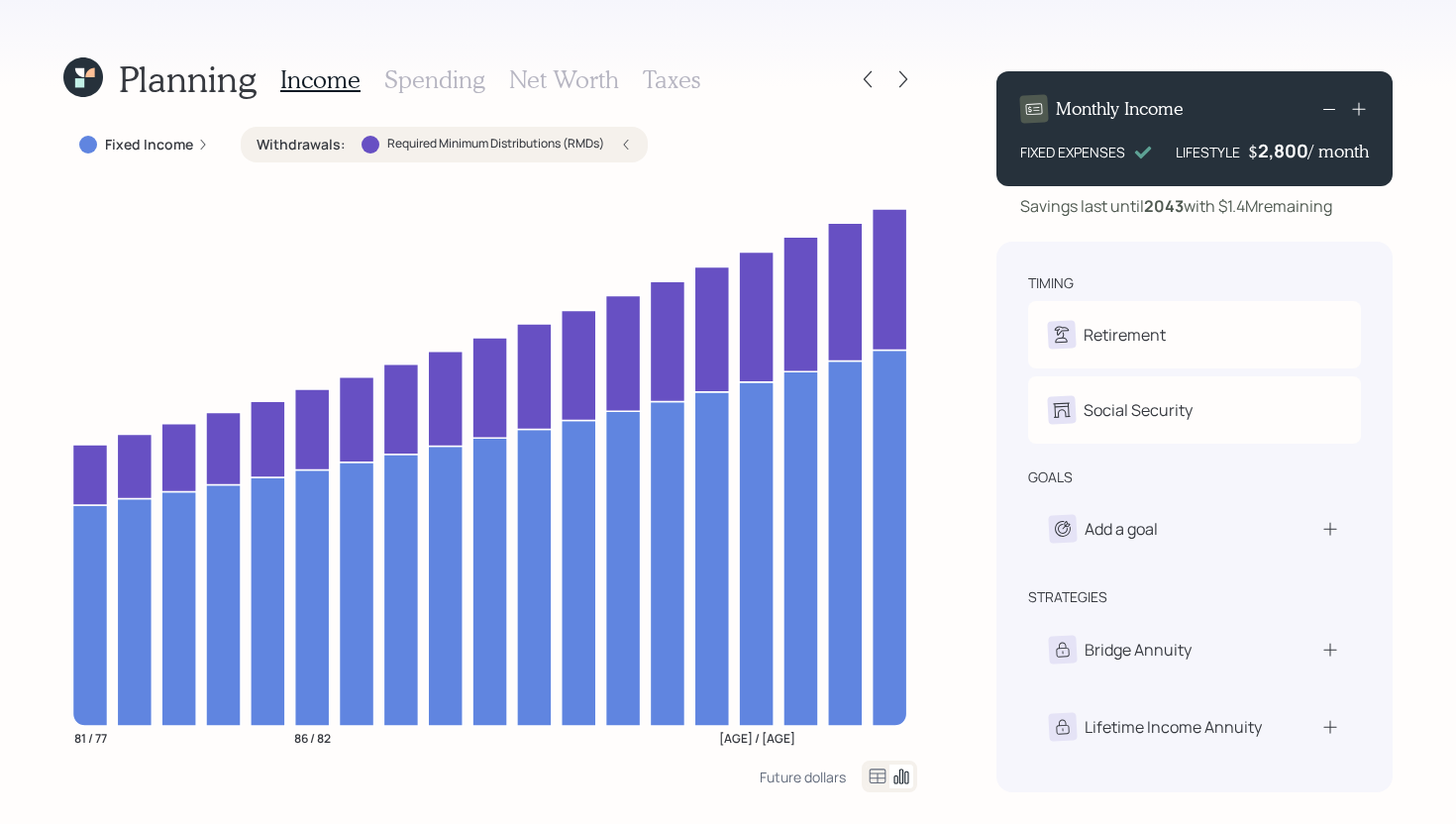 click on "Withdrawals : Required Minimum Distributions (RMDs)" at bounding box center (444, 145) 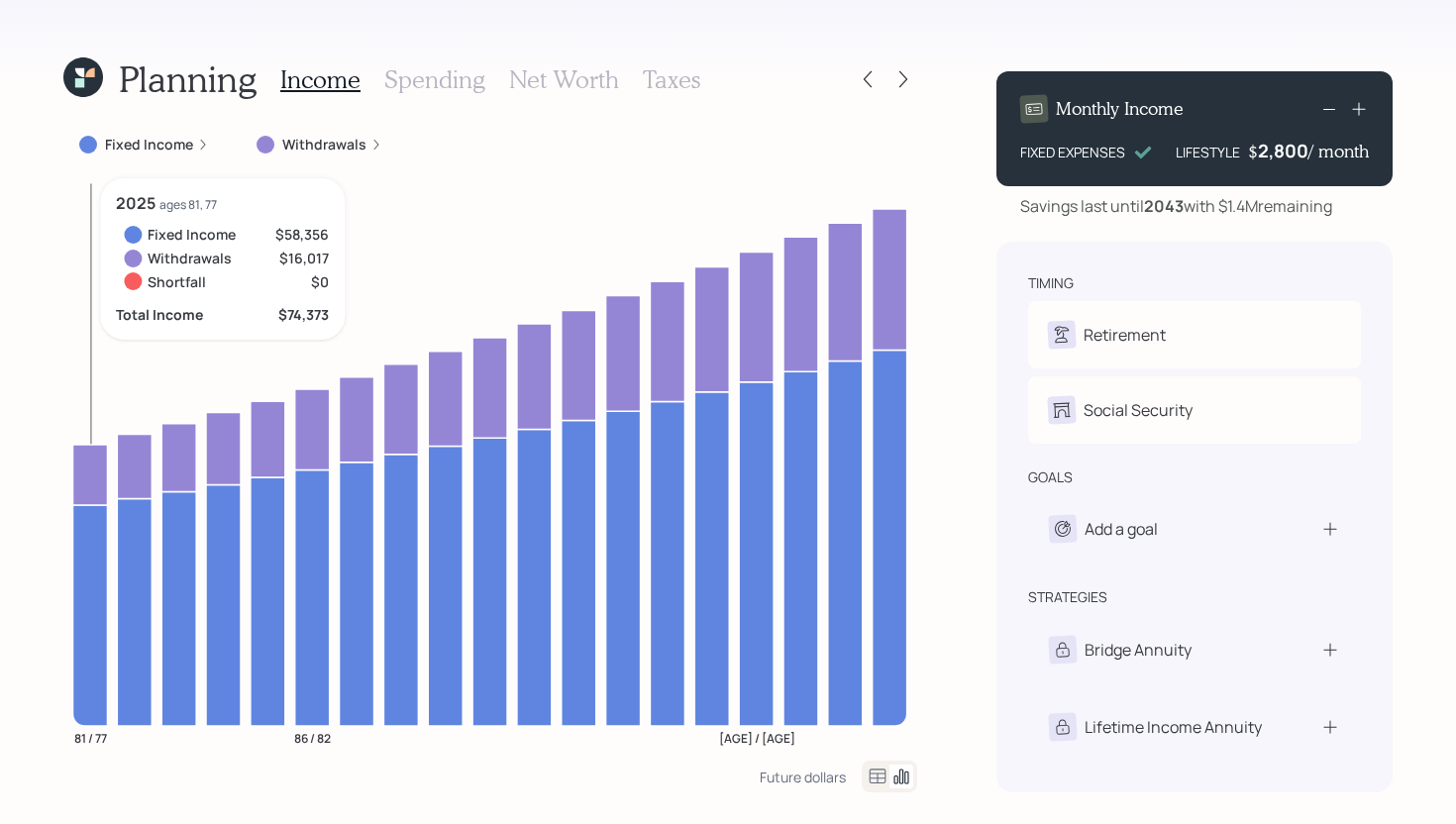 click 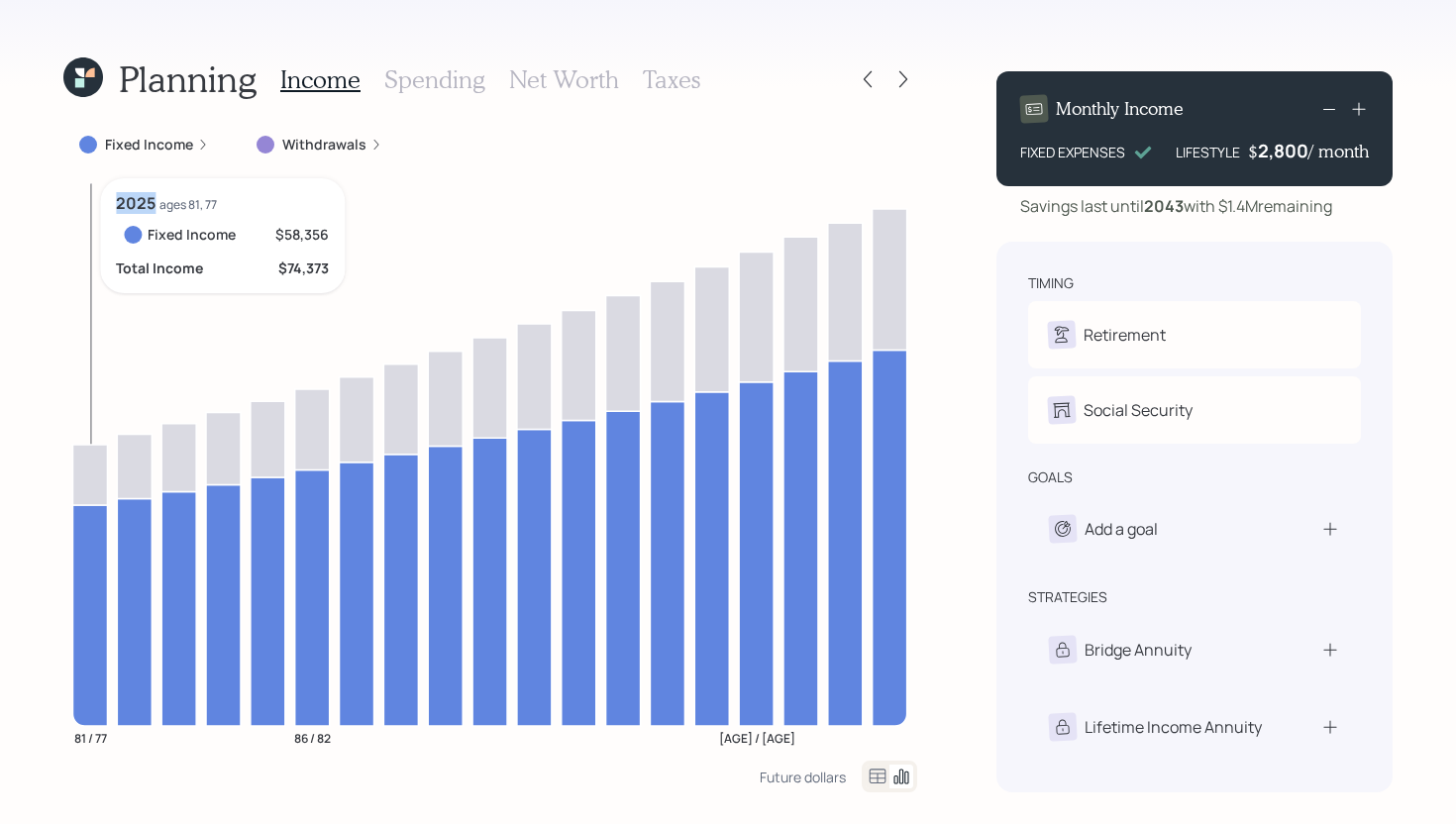 click 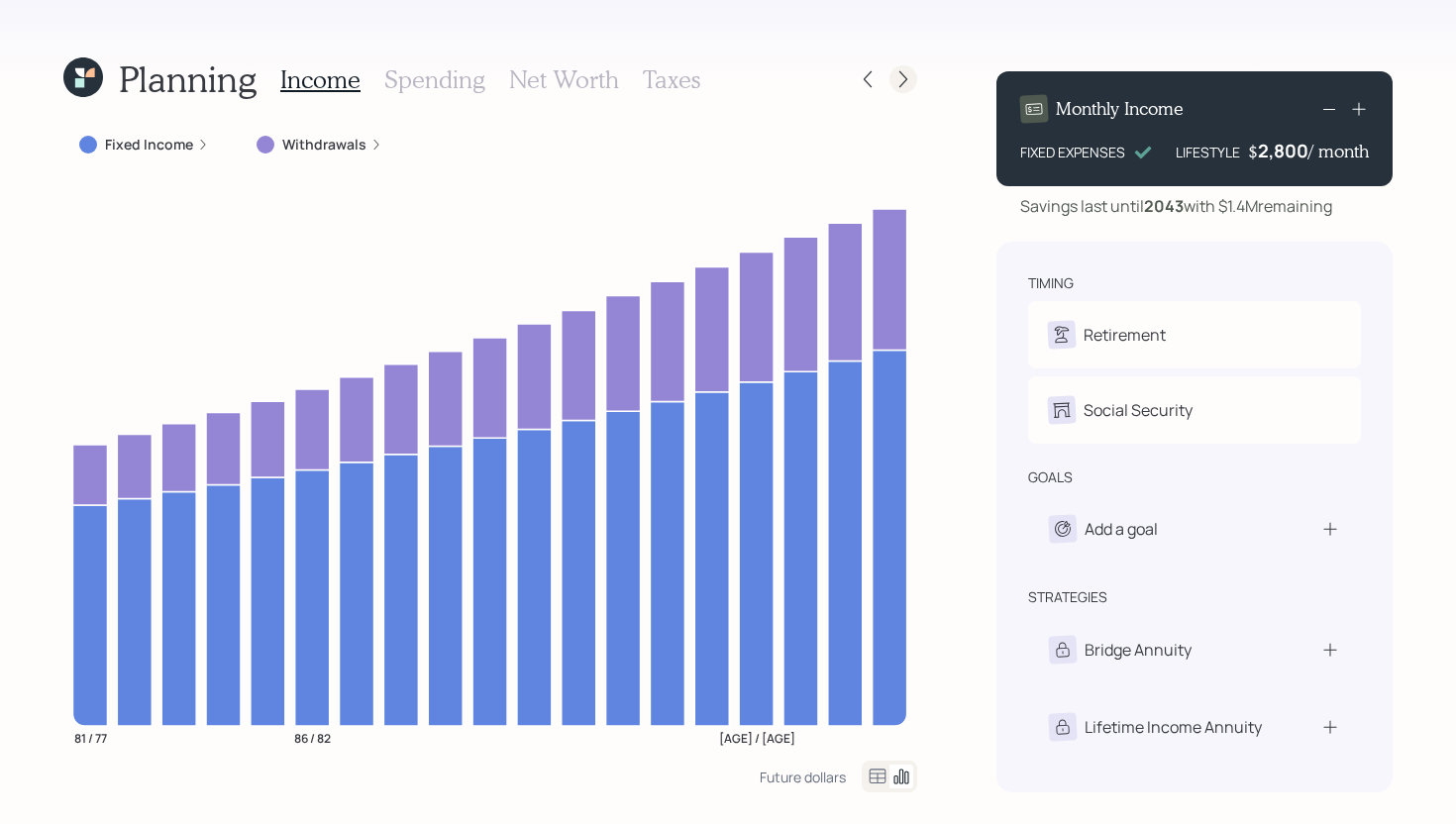 click 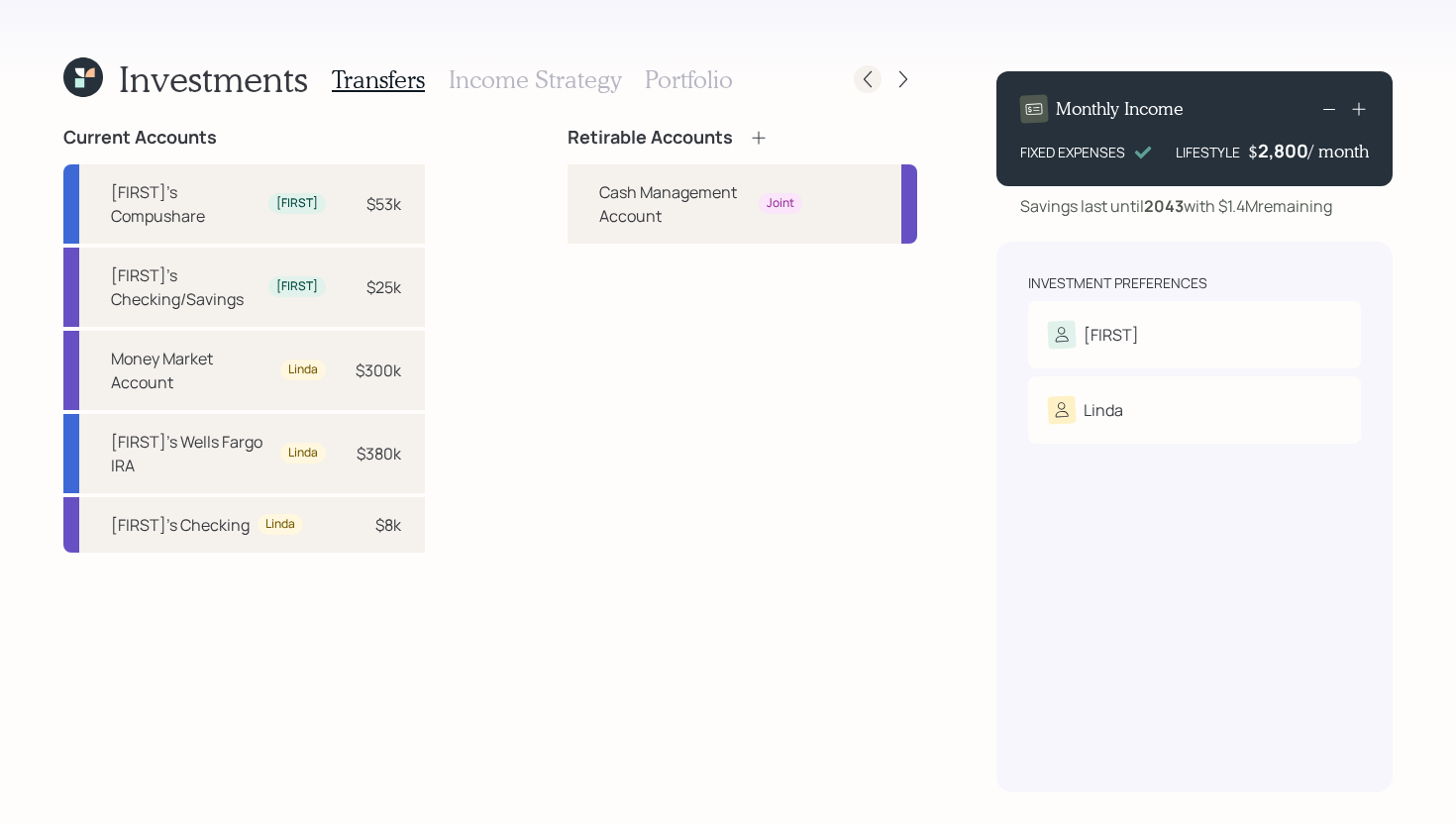 click 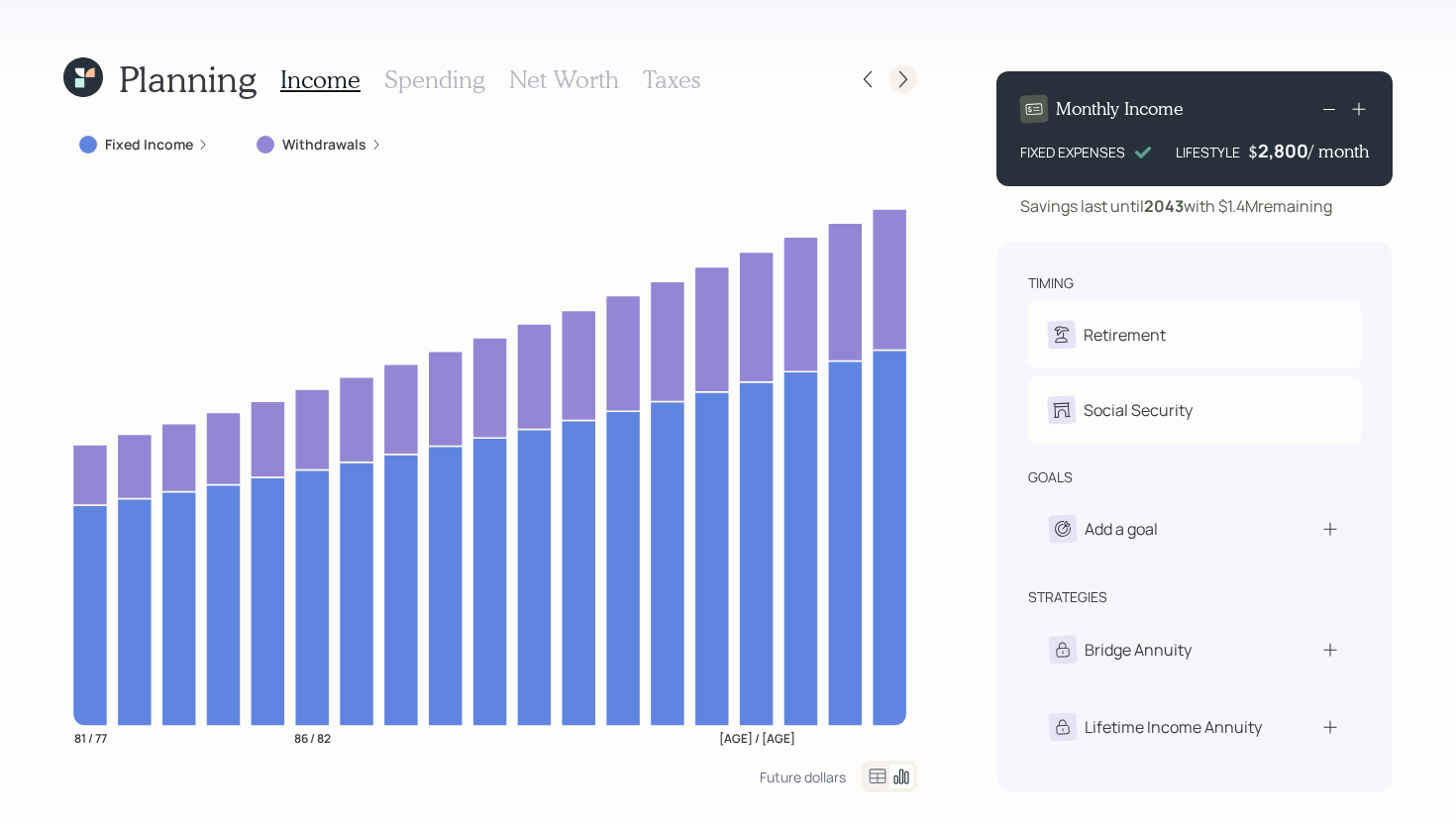 click 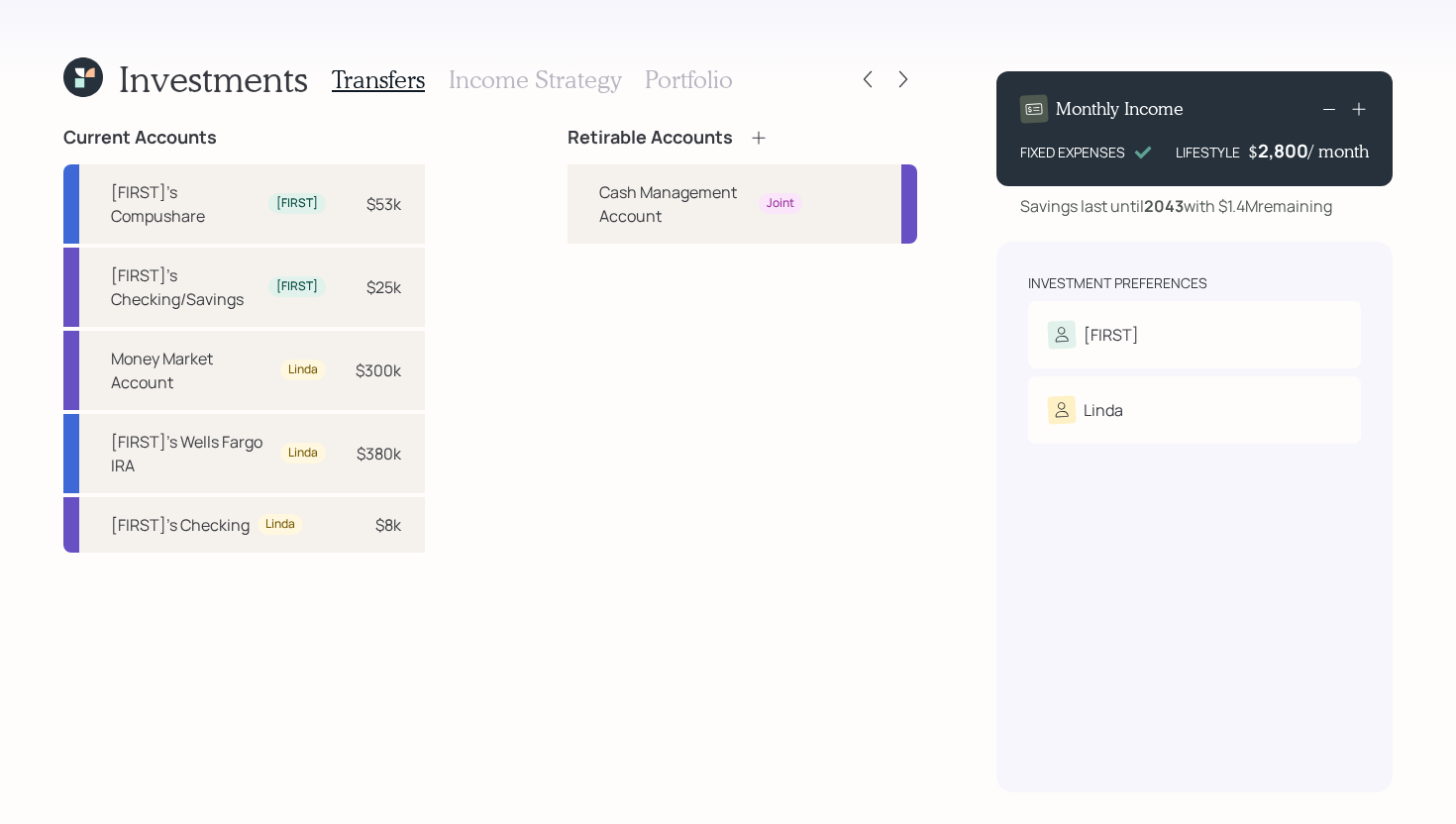 click 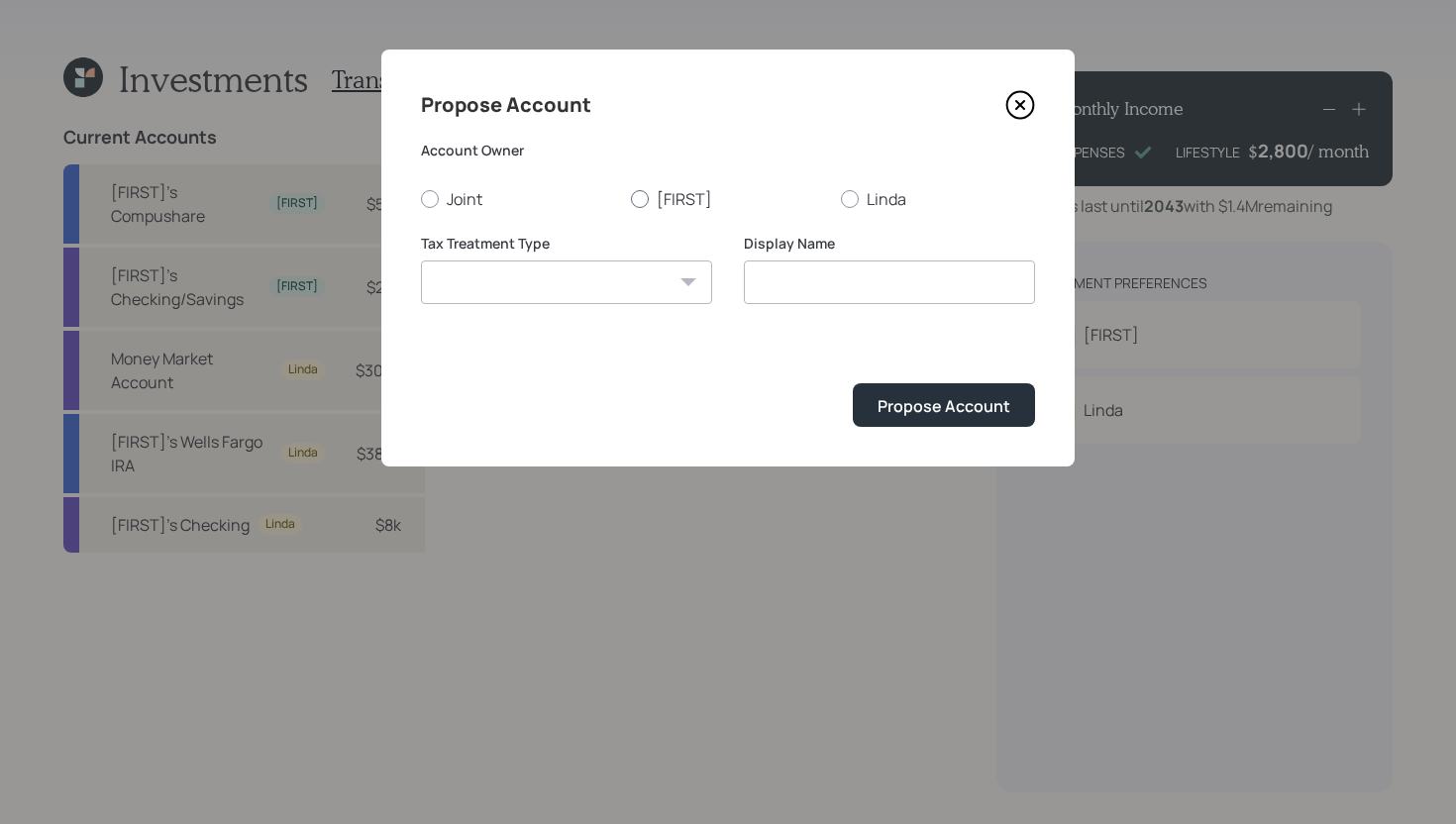 click on "[FIRST]" at bounding box center (728, 199) 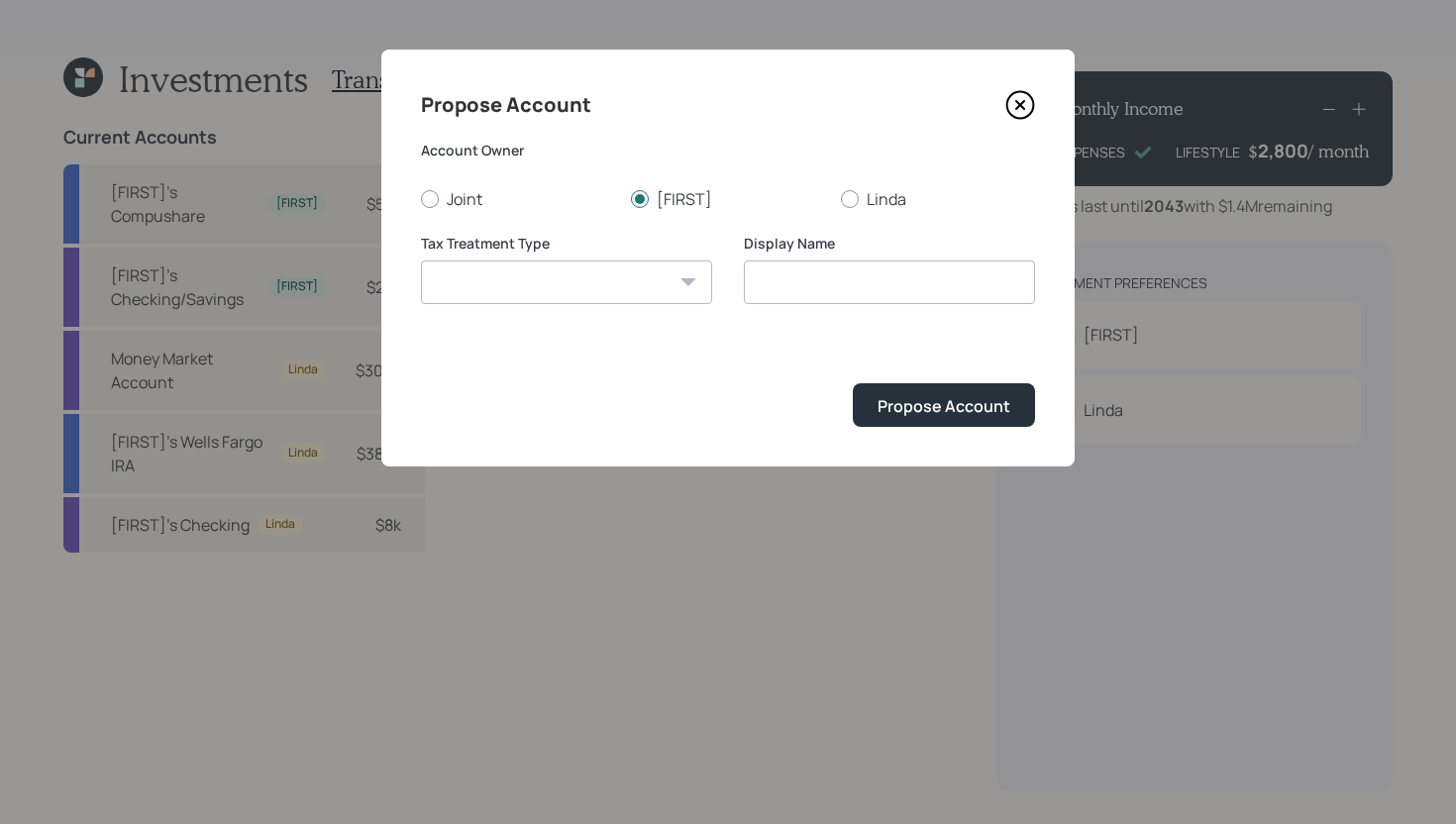 click on "Roth Taxable Traditional" at bounding box center [567, 282] 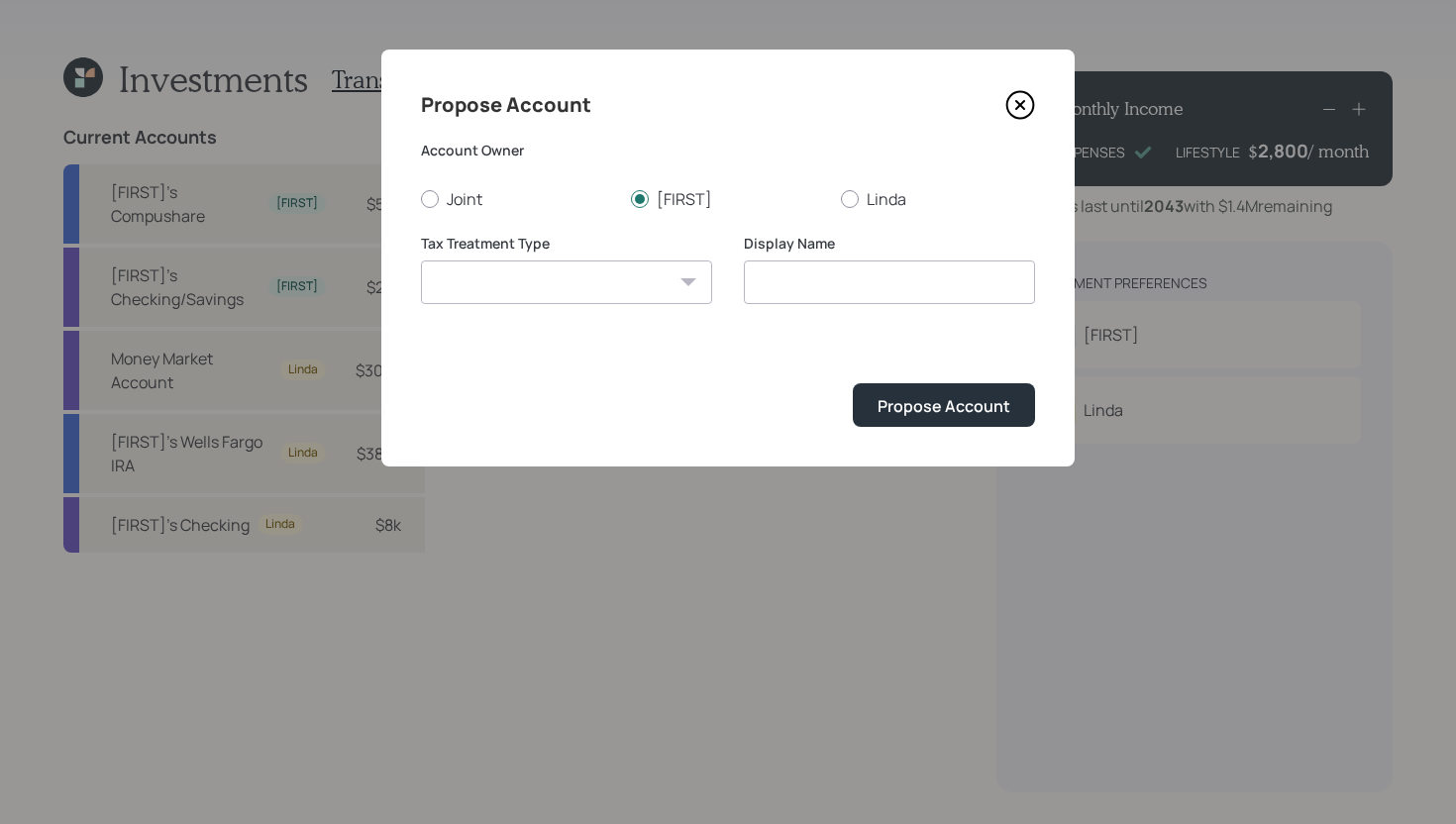 select on "taxable" 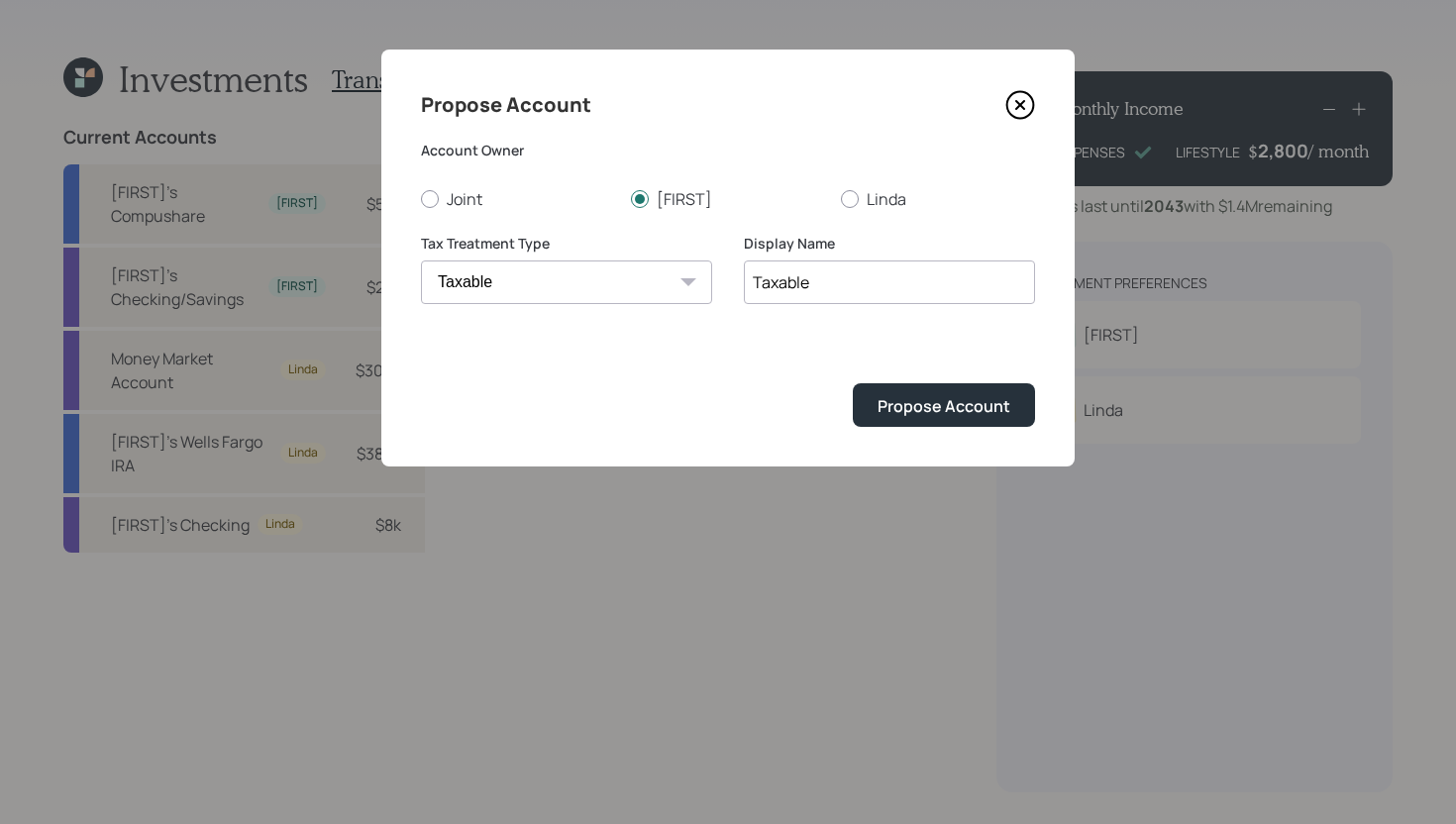 click on "Taxable" at bounding box center [889, 282] 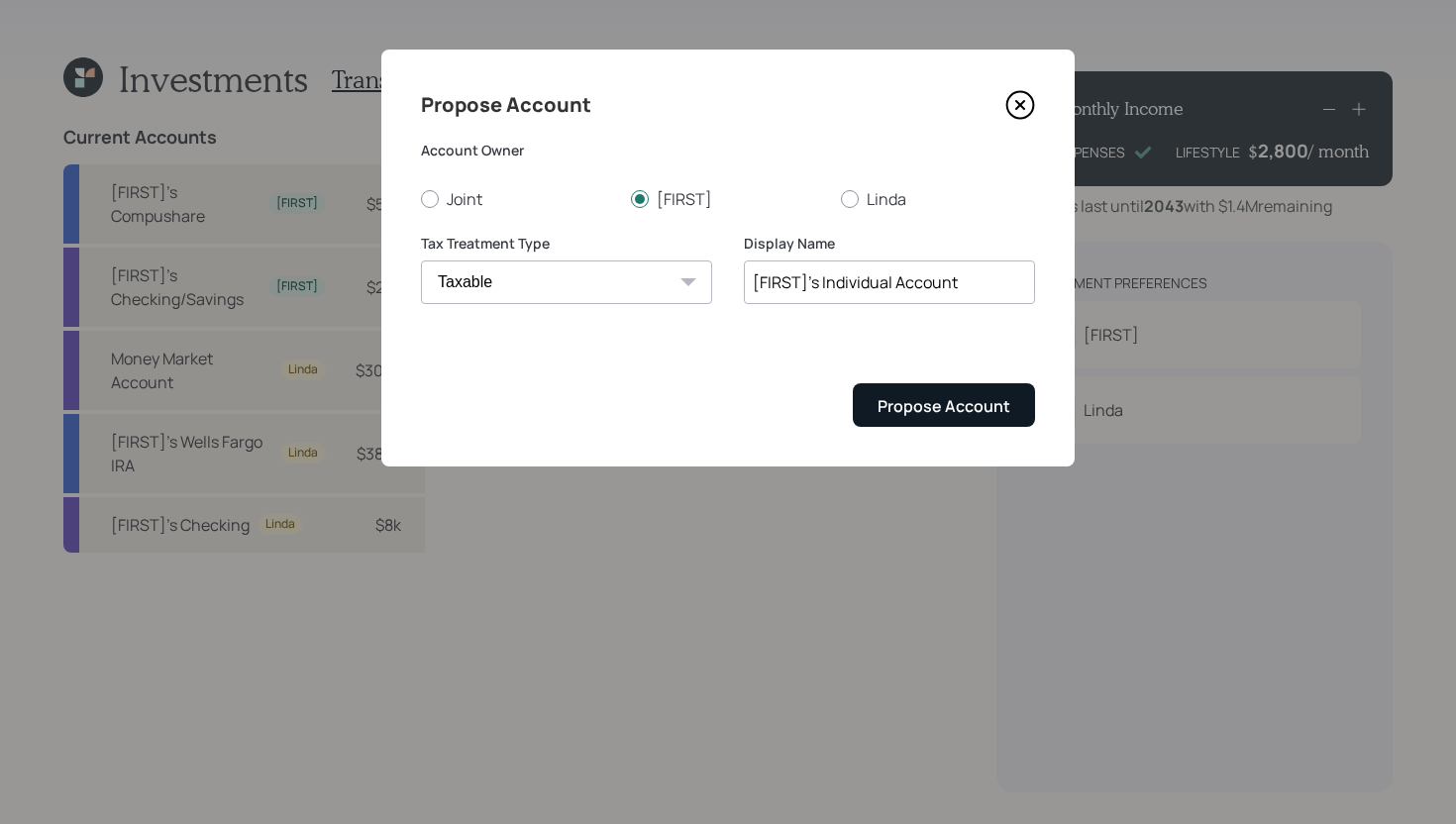 type on "[FIRST]'s Individual Account" 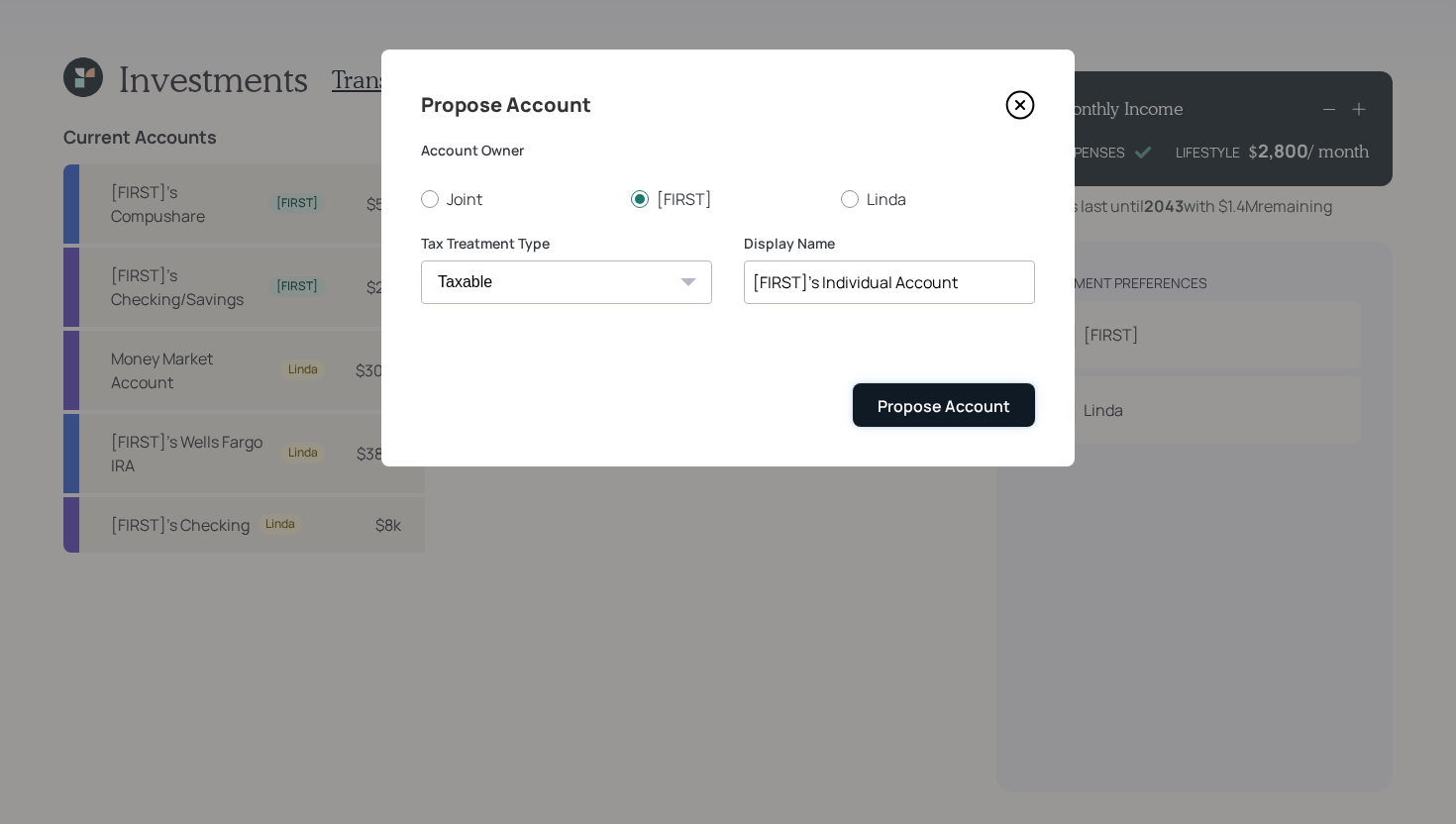 click on "Propose Account" at bounding box center (944, 406) 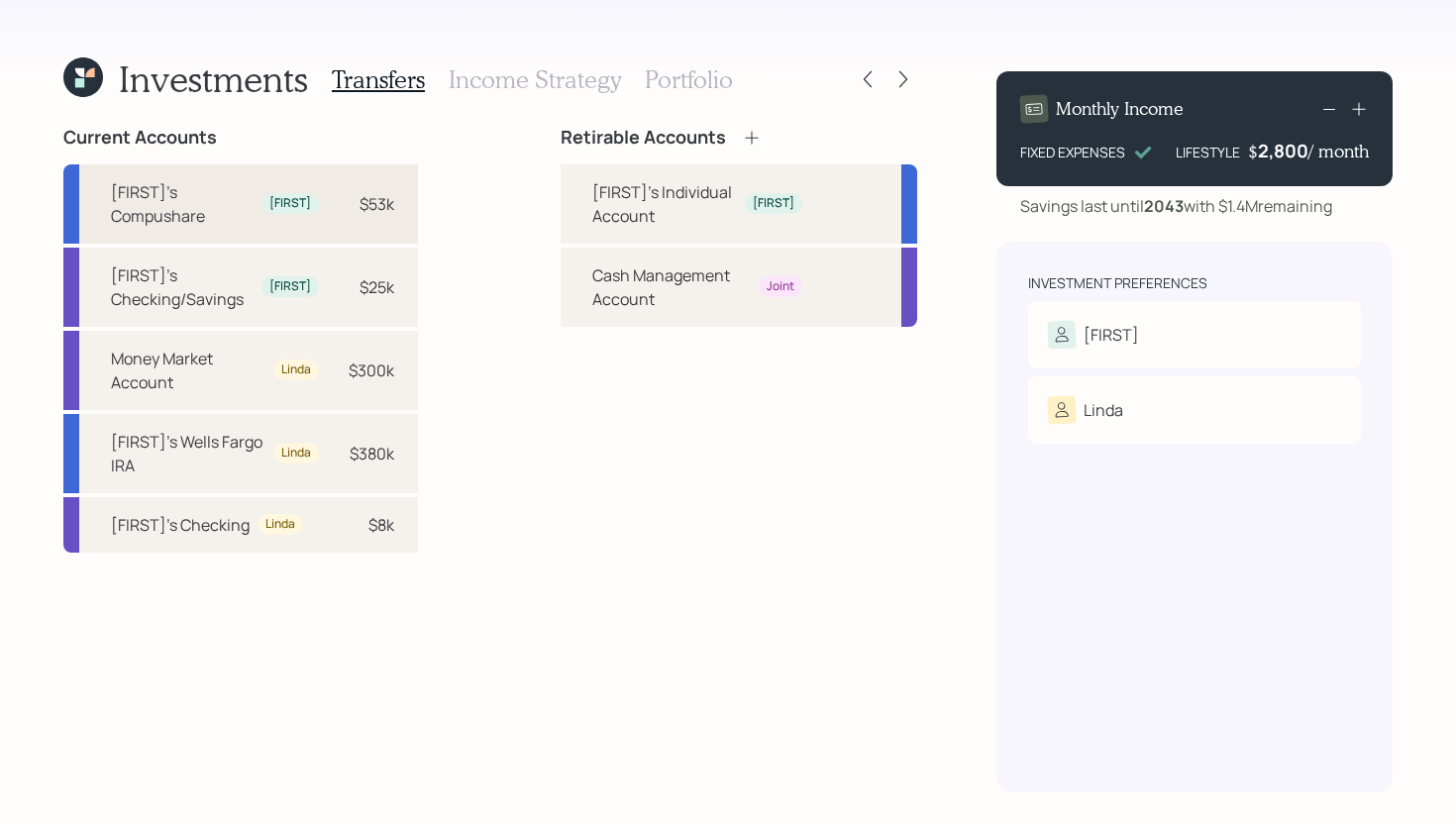 click on "[FIRST]'s Compushare [FIRST] $[AMOUNT]k" at bounding box center (241, 204) 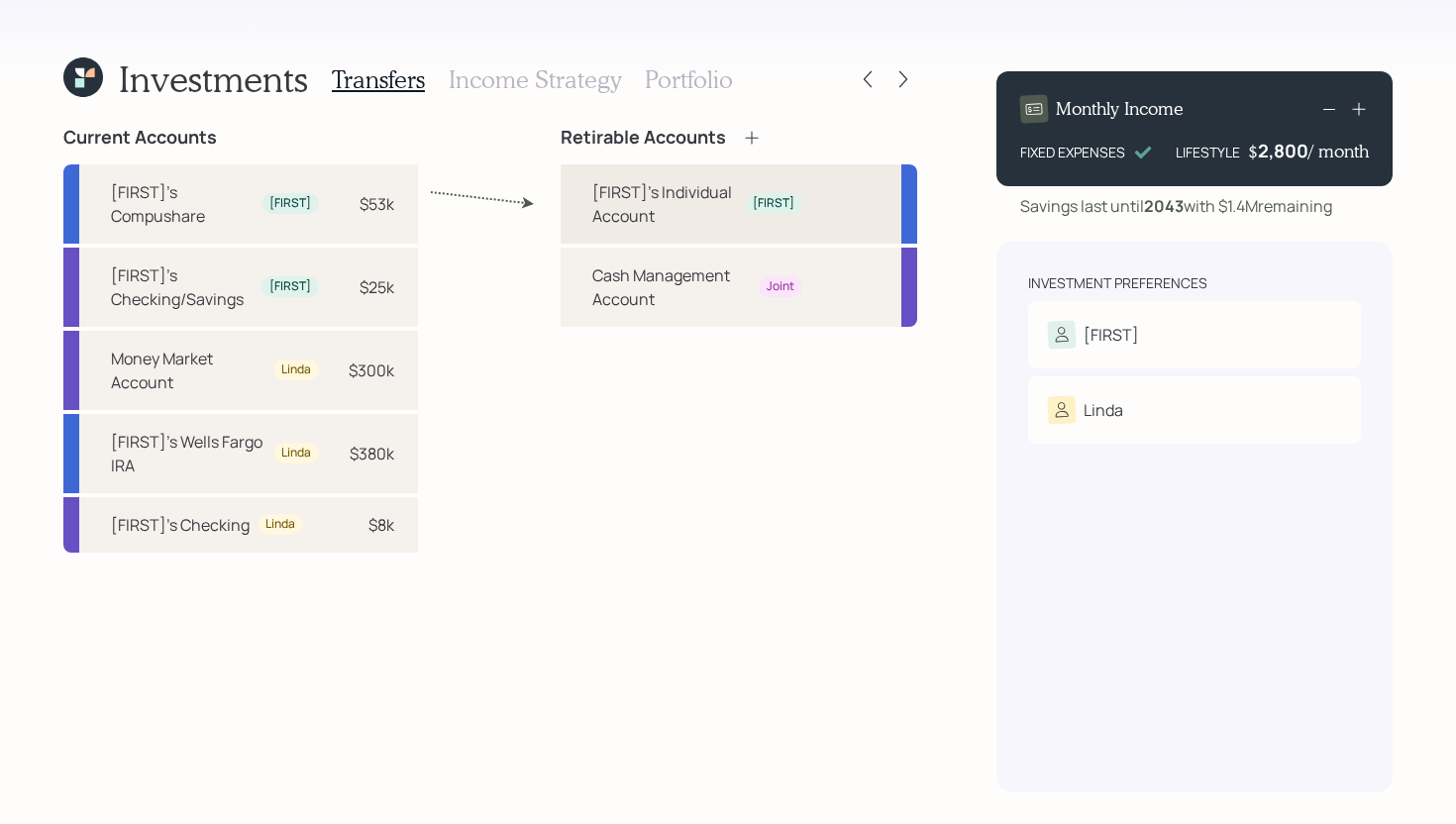 click on "[FIRST]'s Individual Account" at bounding box center (665, 204) 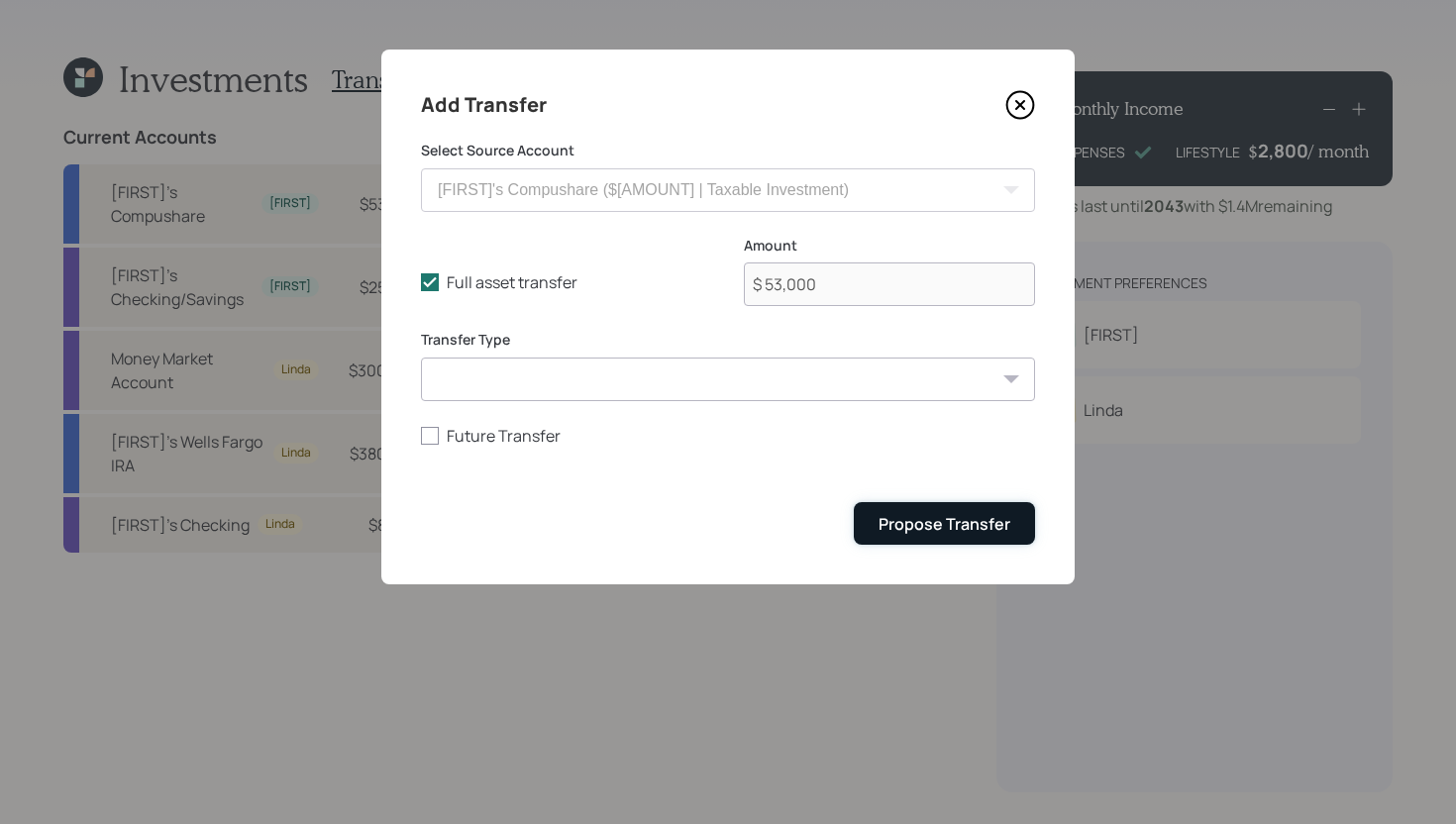 click on "Propose Transfer" at bounding box center [944, 524] 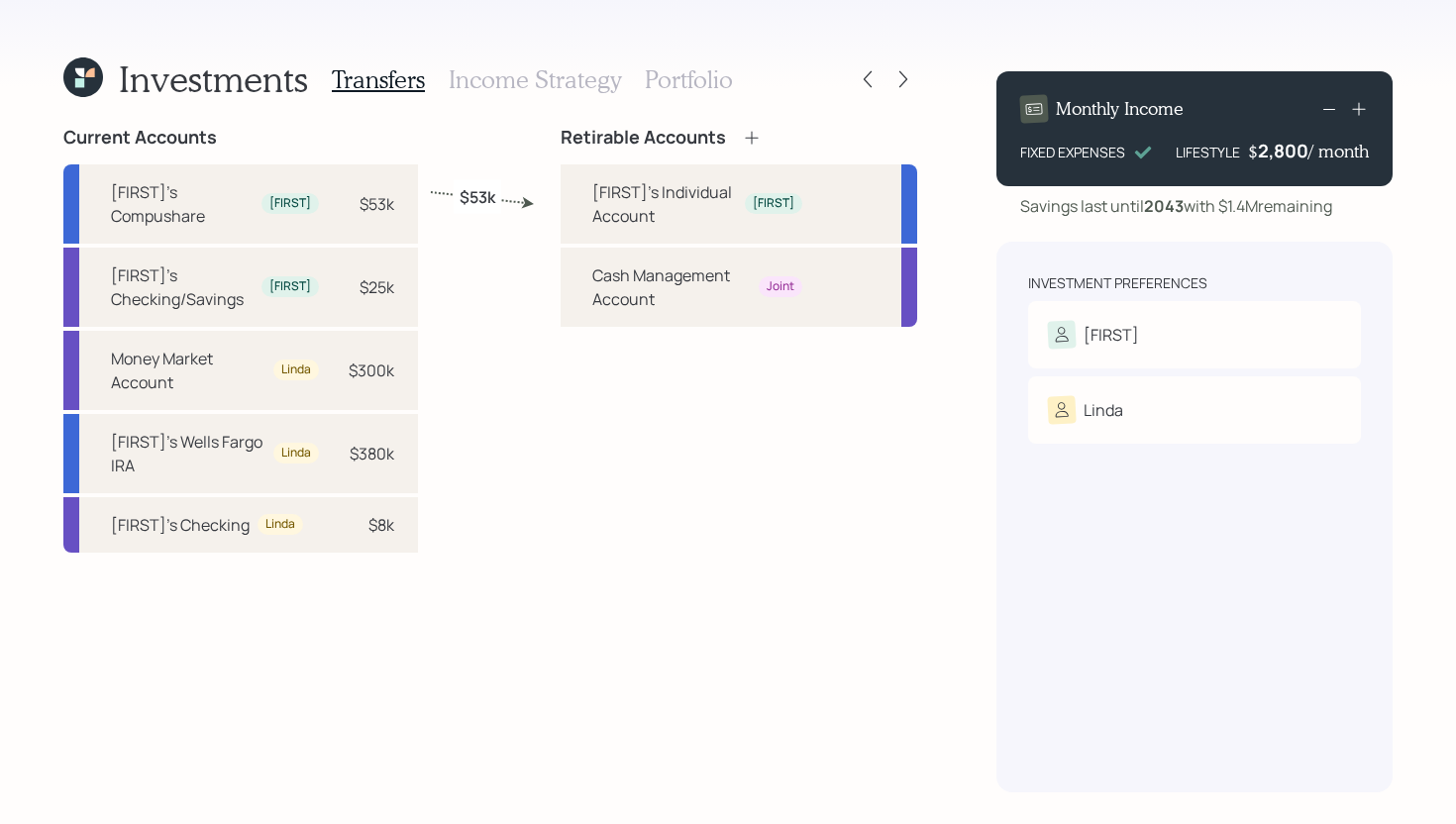 click 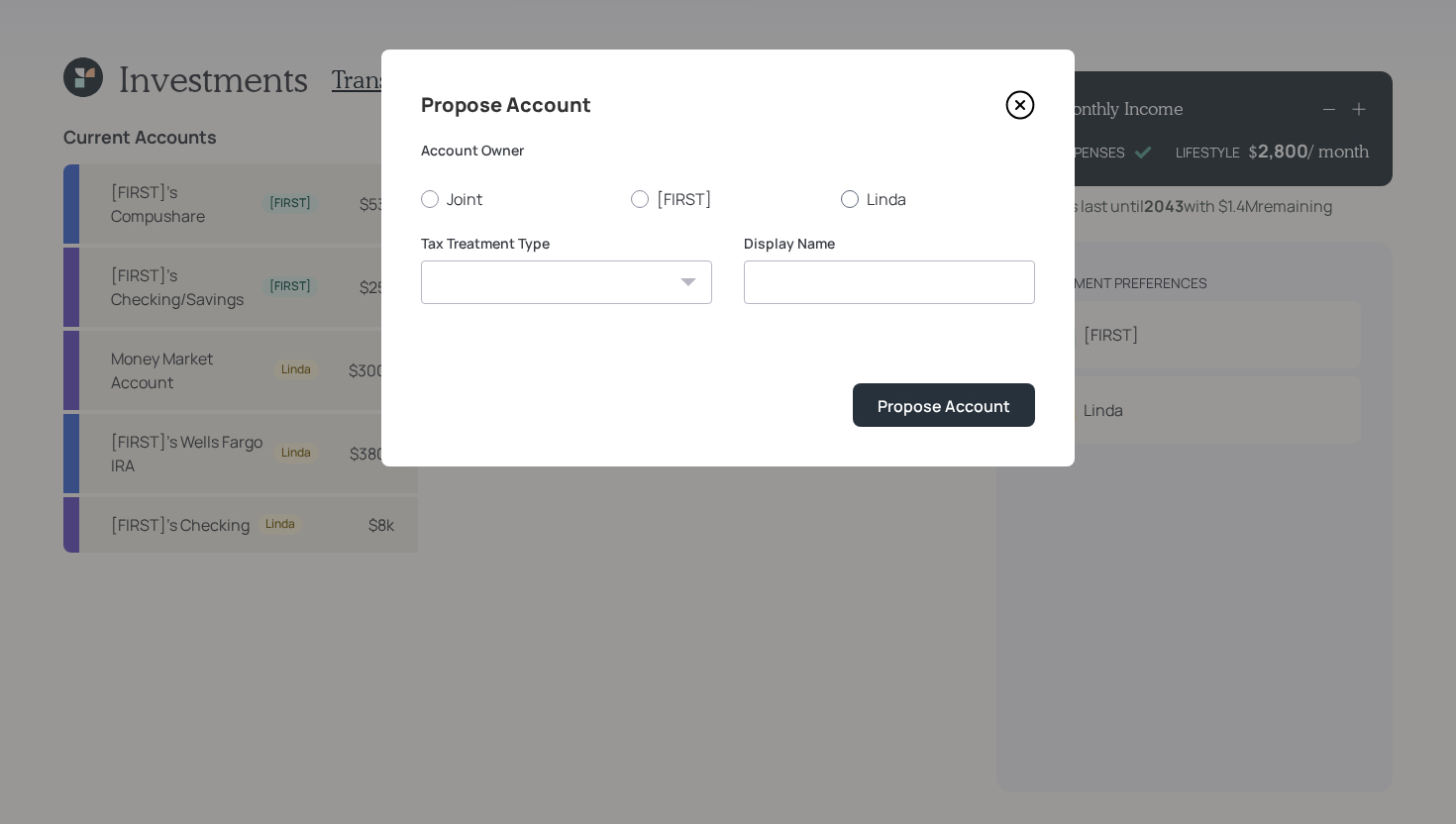 click on "Linda" at bounding box center (938, 199) 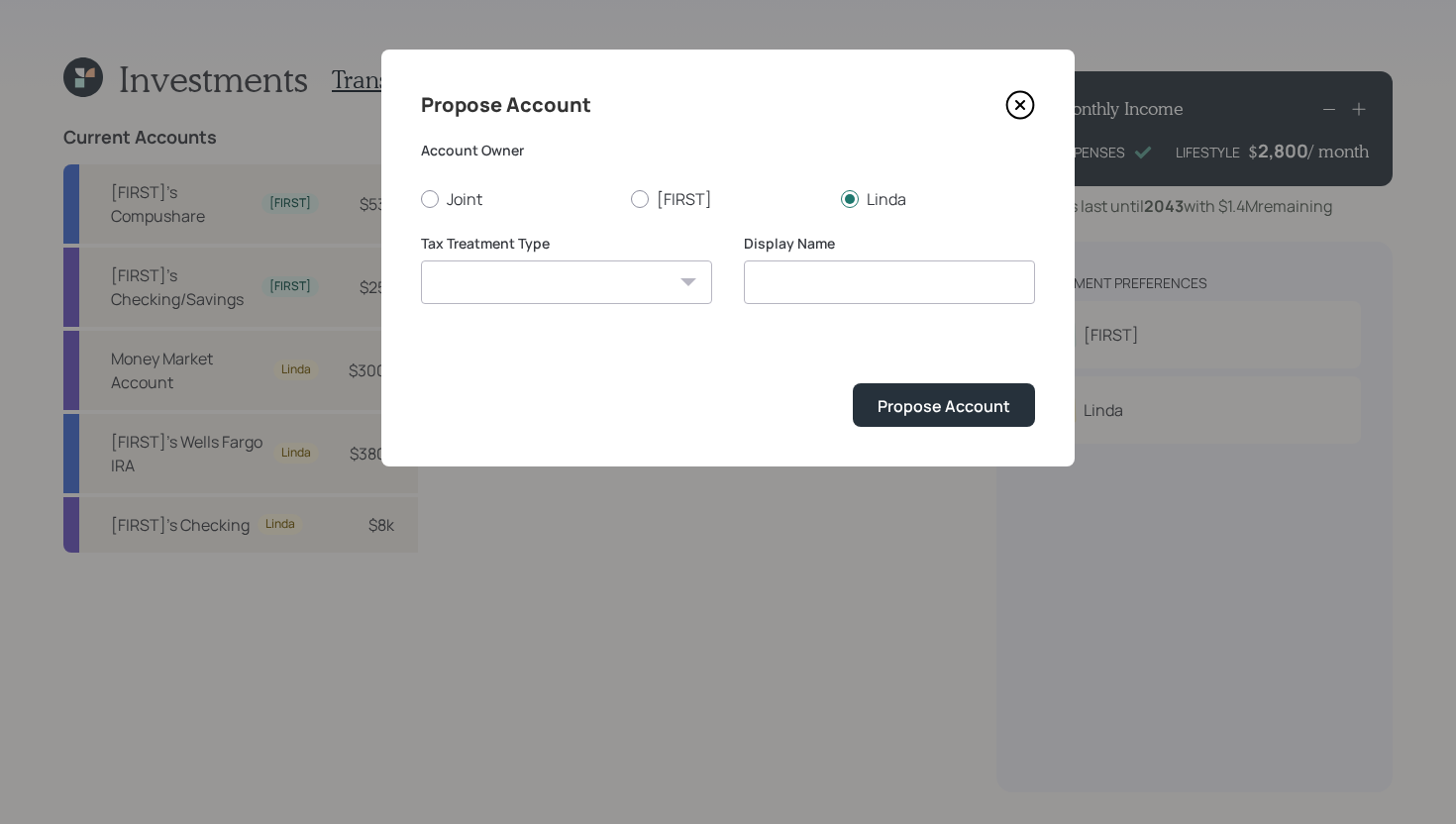 click on "Roth Taxable Traditional" at bounding box center (567, 282) 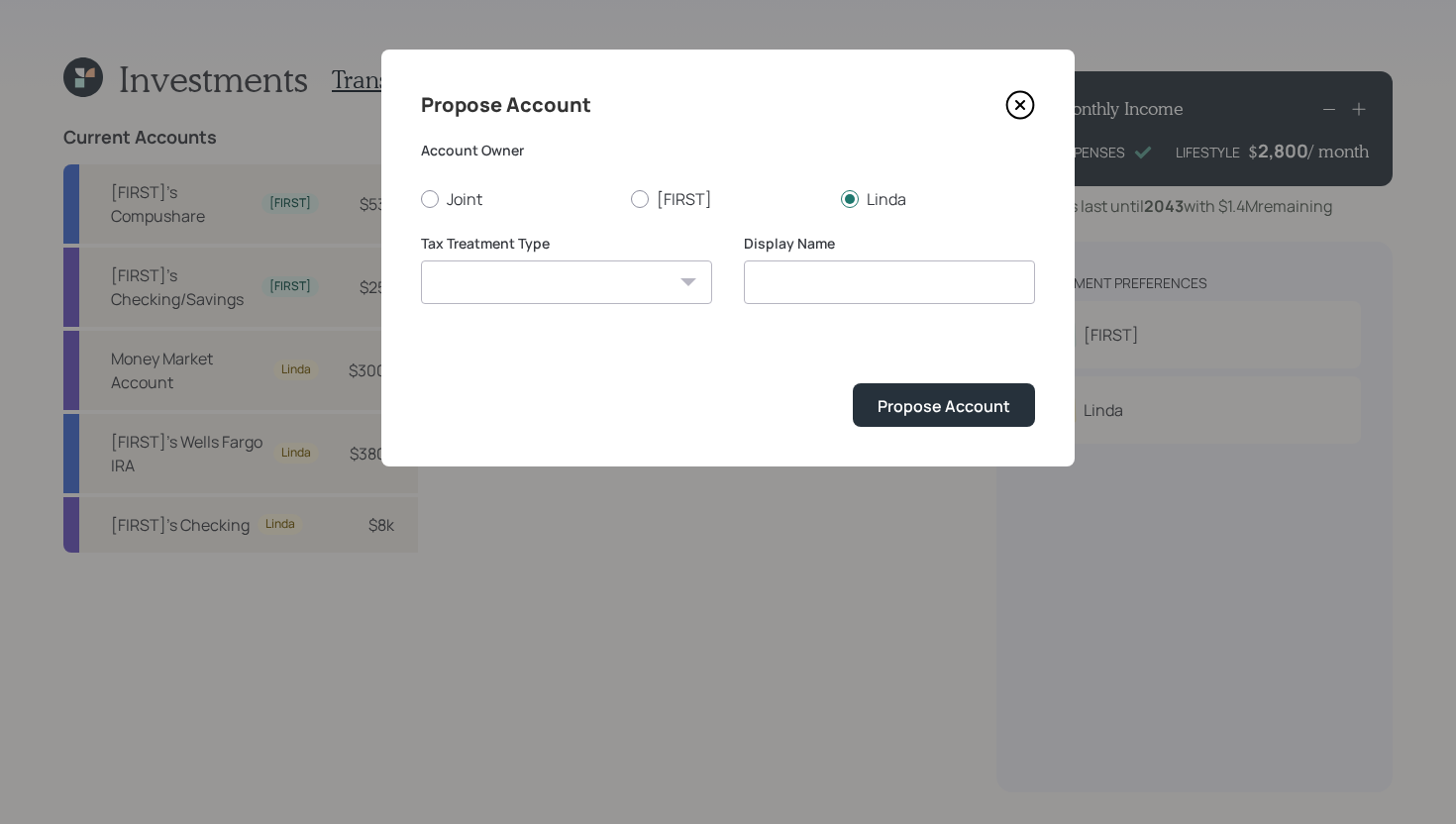 select on "traditional" 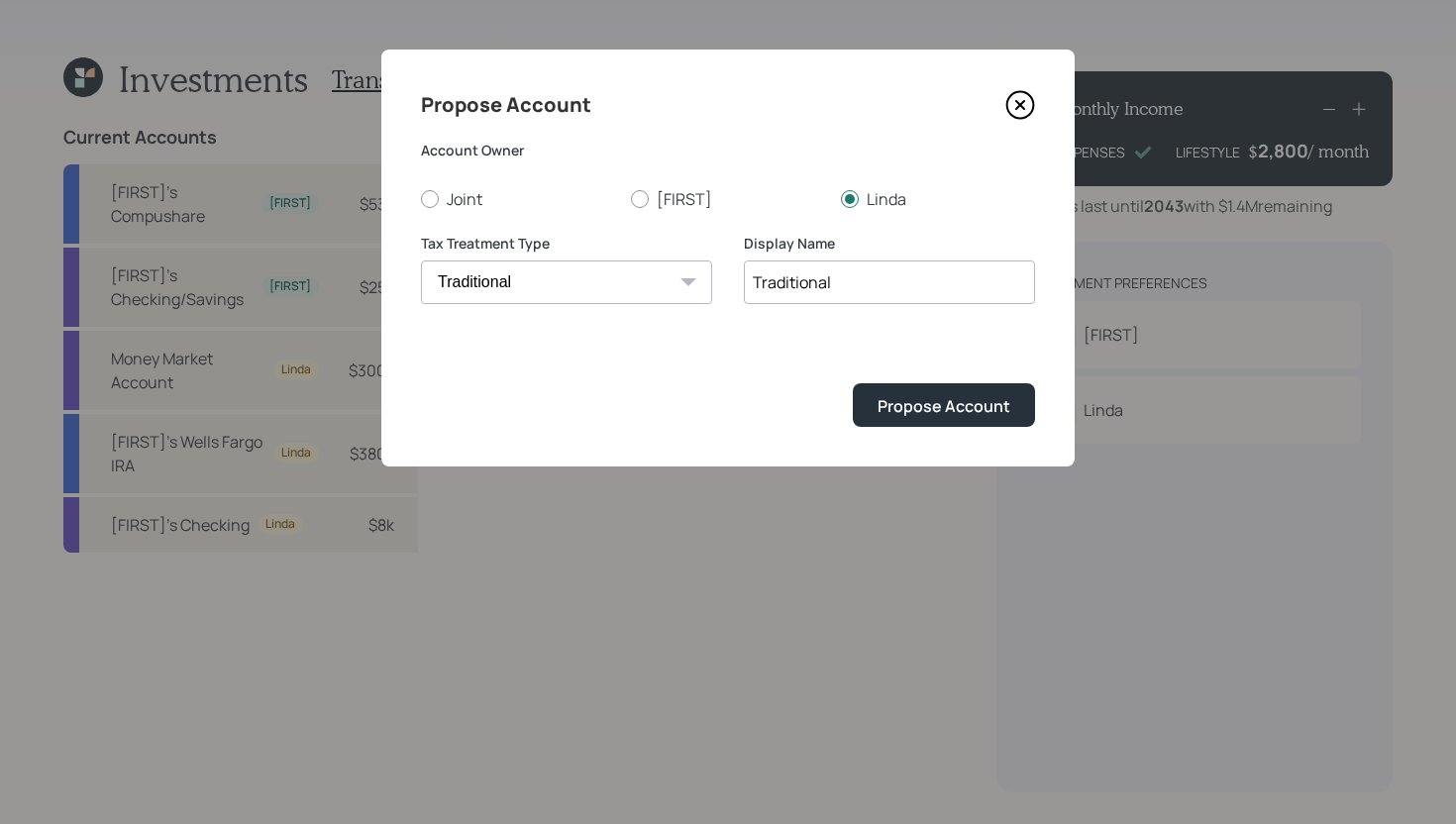 click on "Traditional" at bounding box center (889, 282) 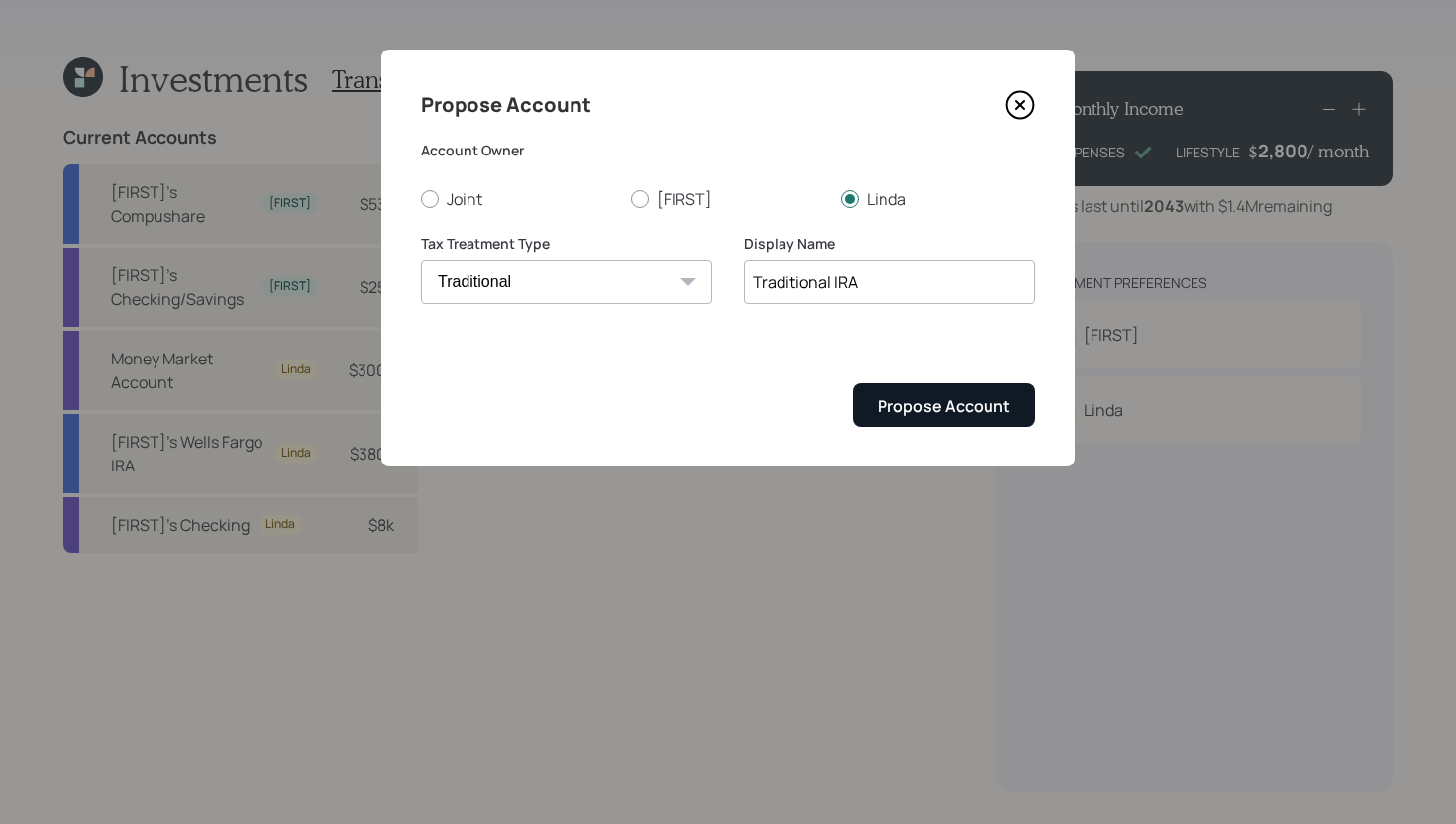 type on "Traditional IRA" 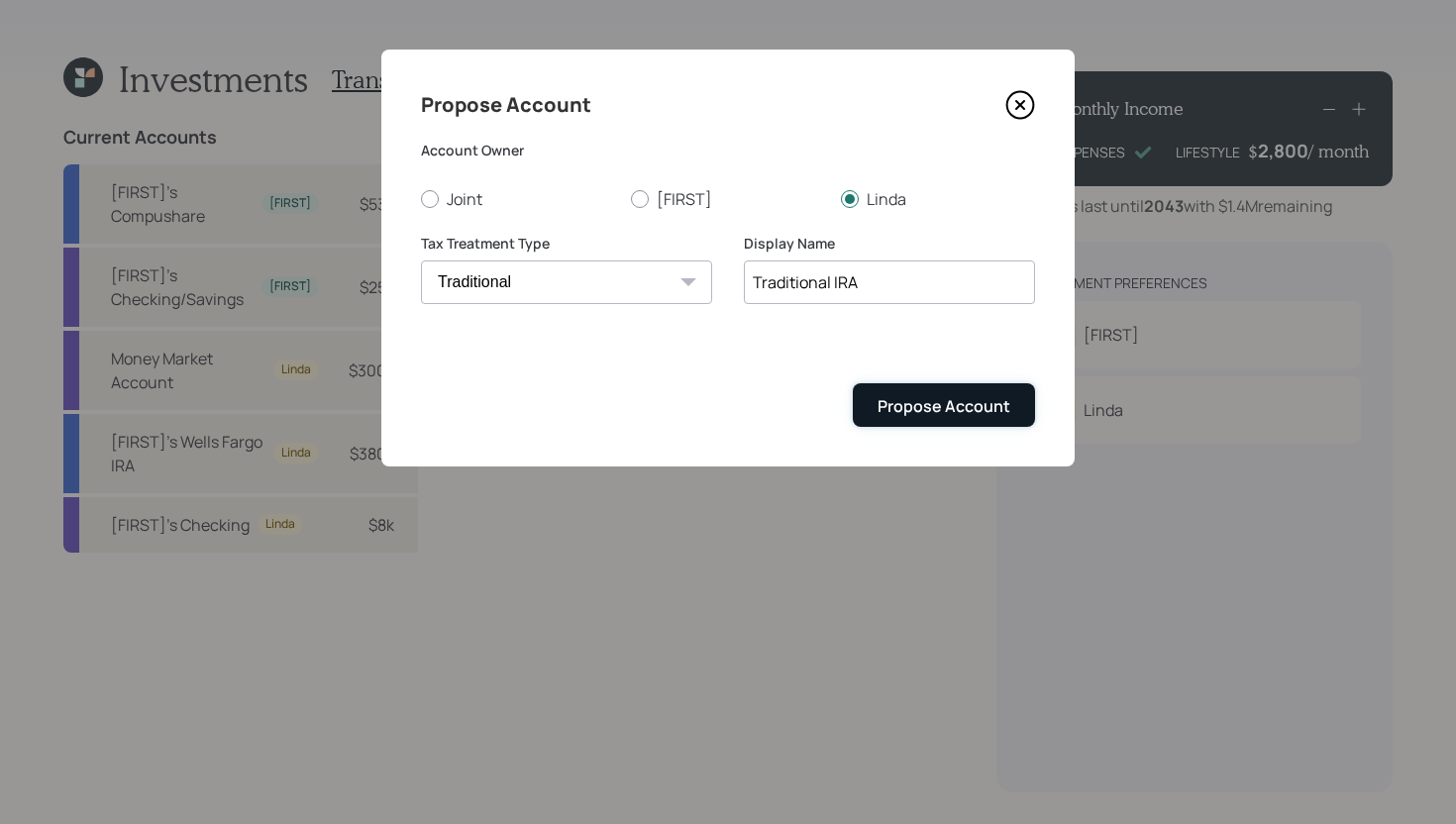 click on "Propose Account" at bounding box center [944, 406] 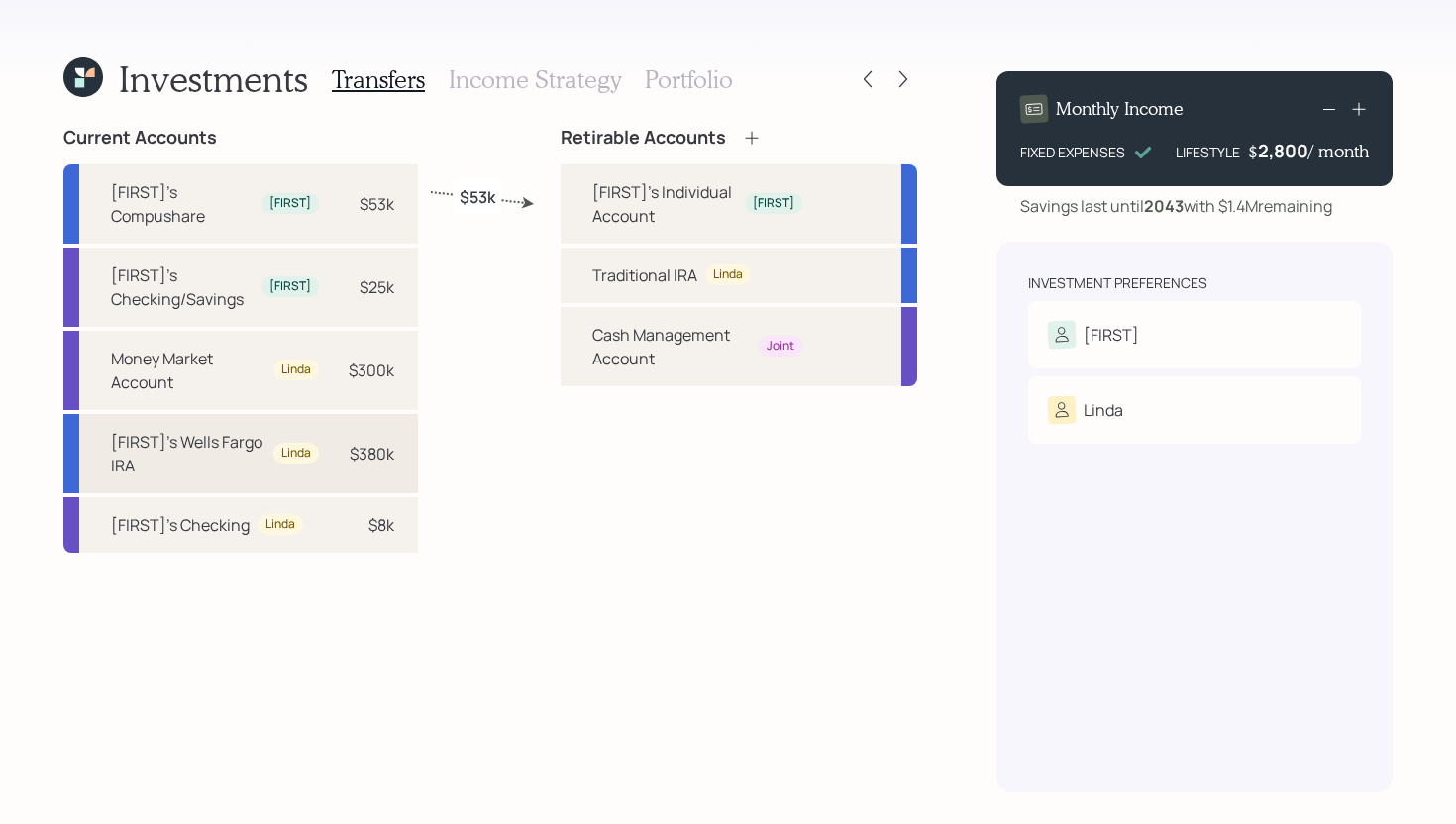 click on "$380k" at bounding box center (371, 454) 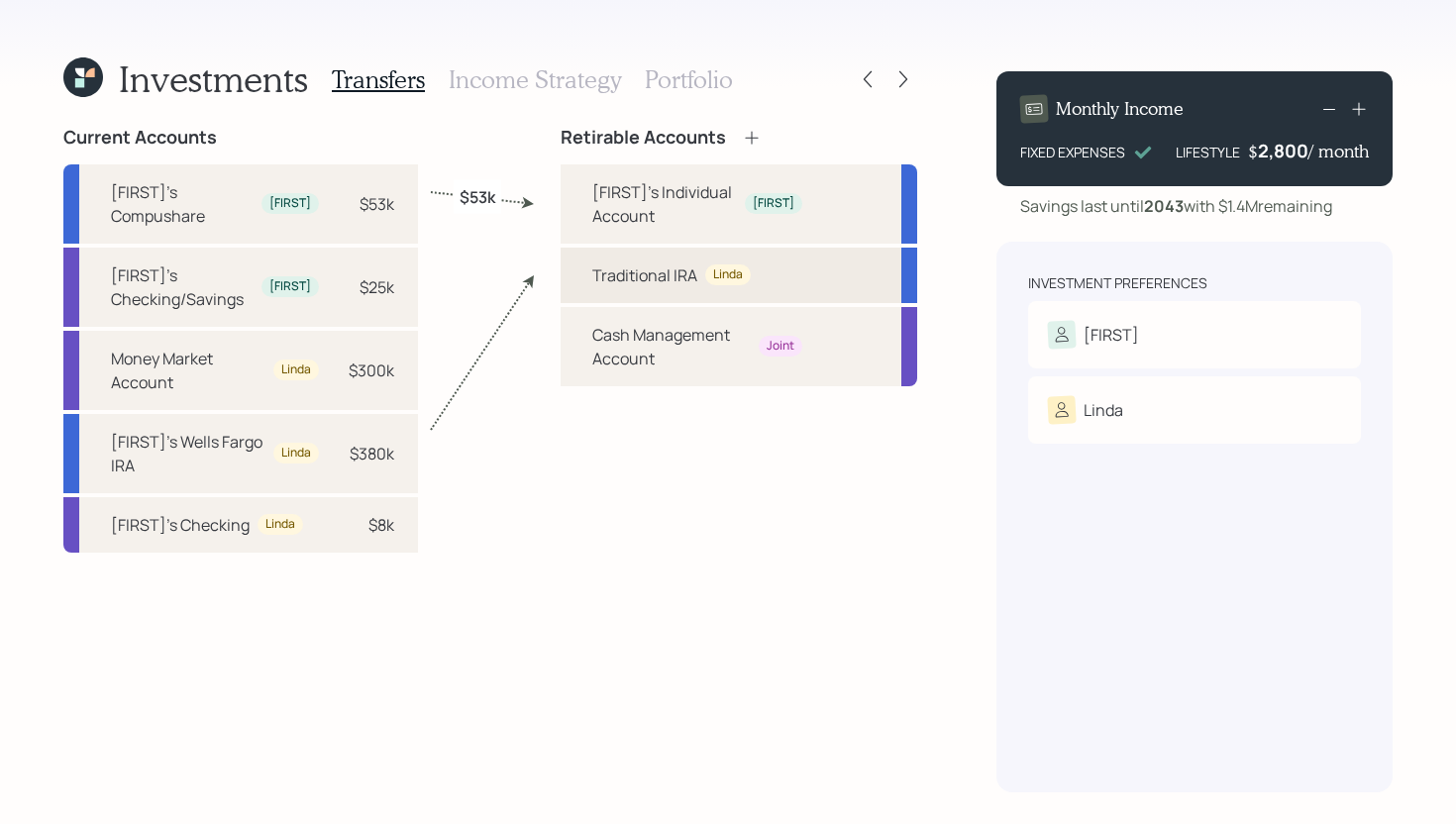 click on "Traditional IRA Linda" at bounding box center (739, 275) 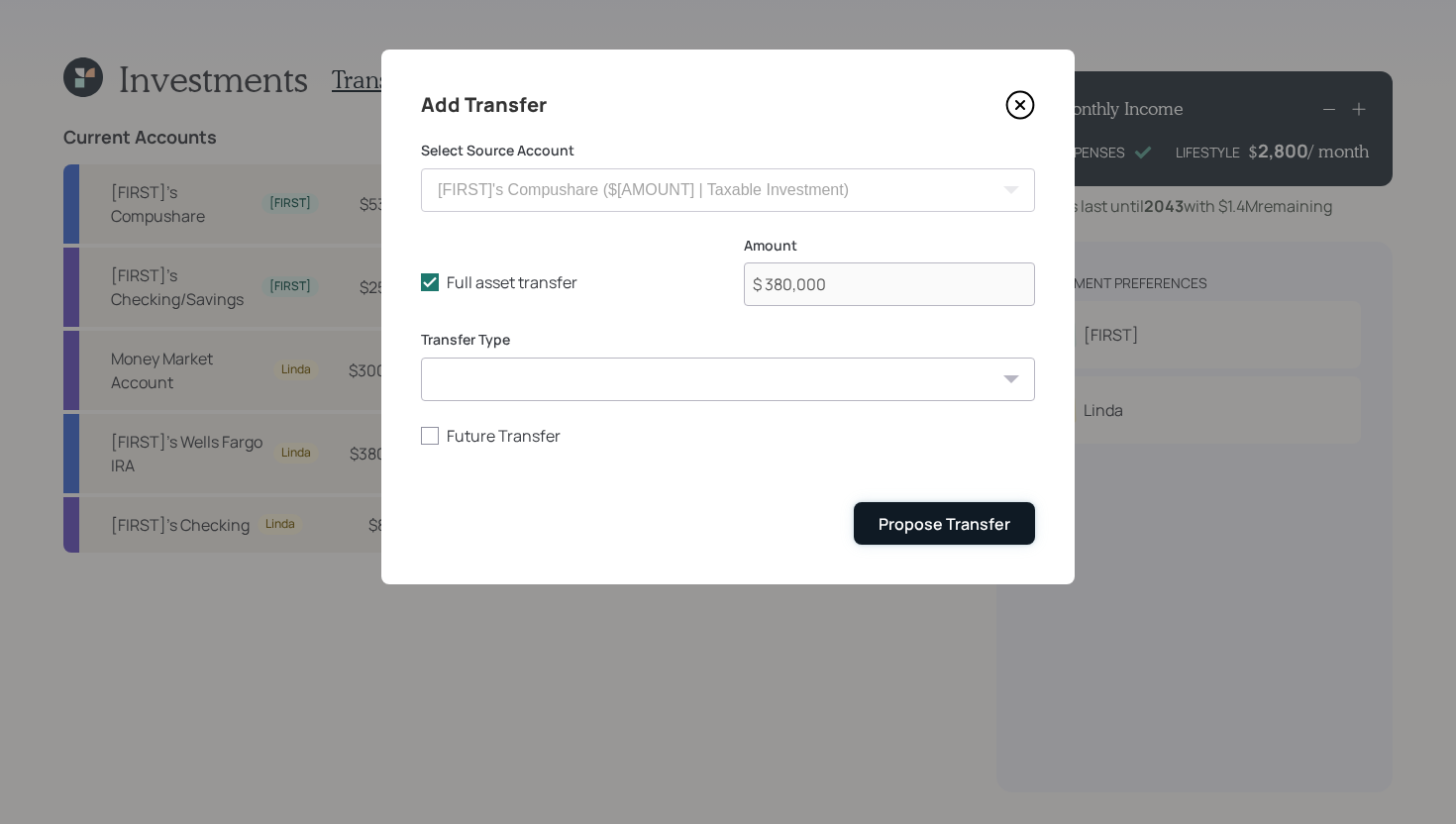 click on "Propose Transfer" at bounding box center [944, 524] 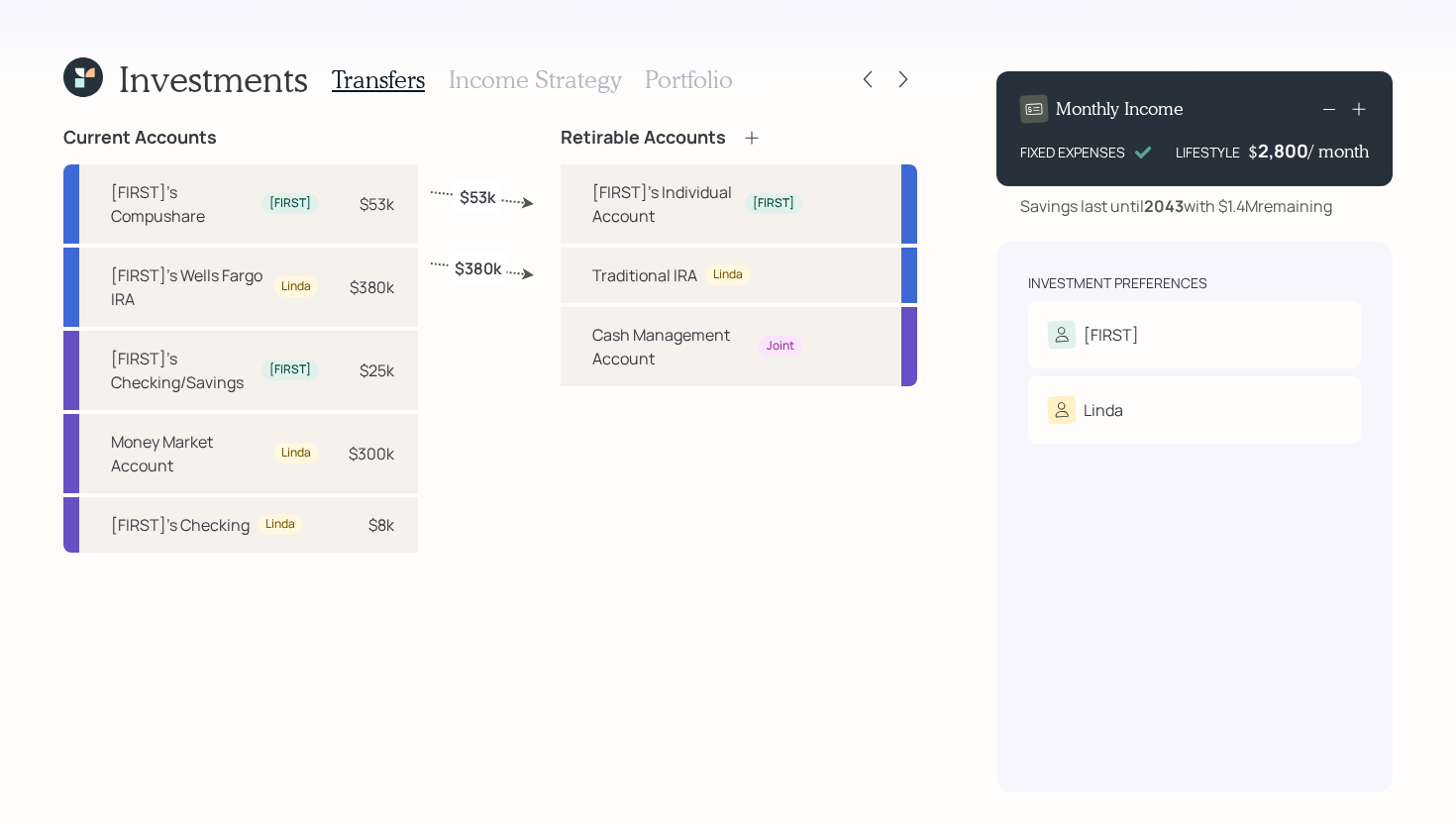 click 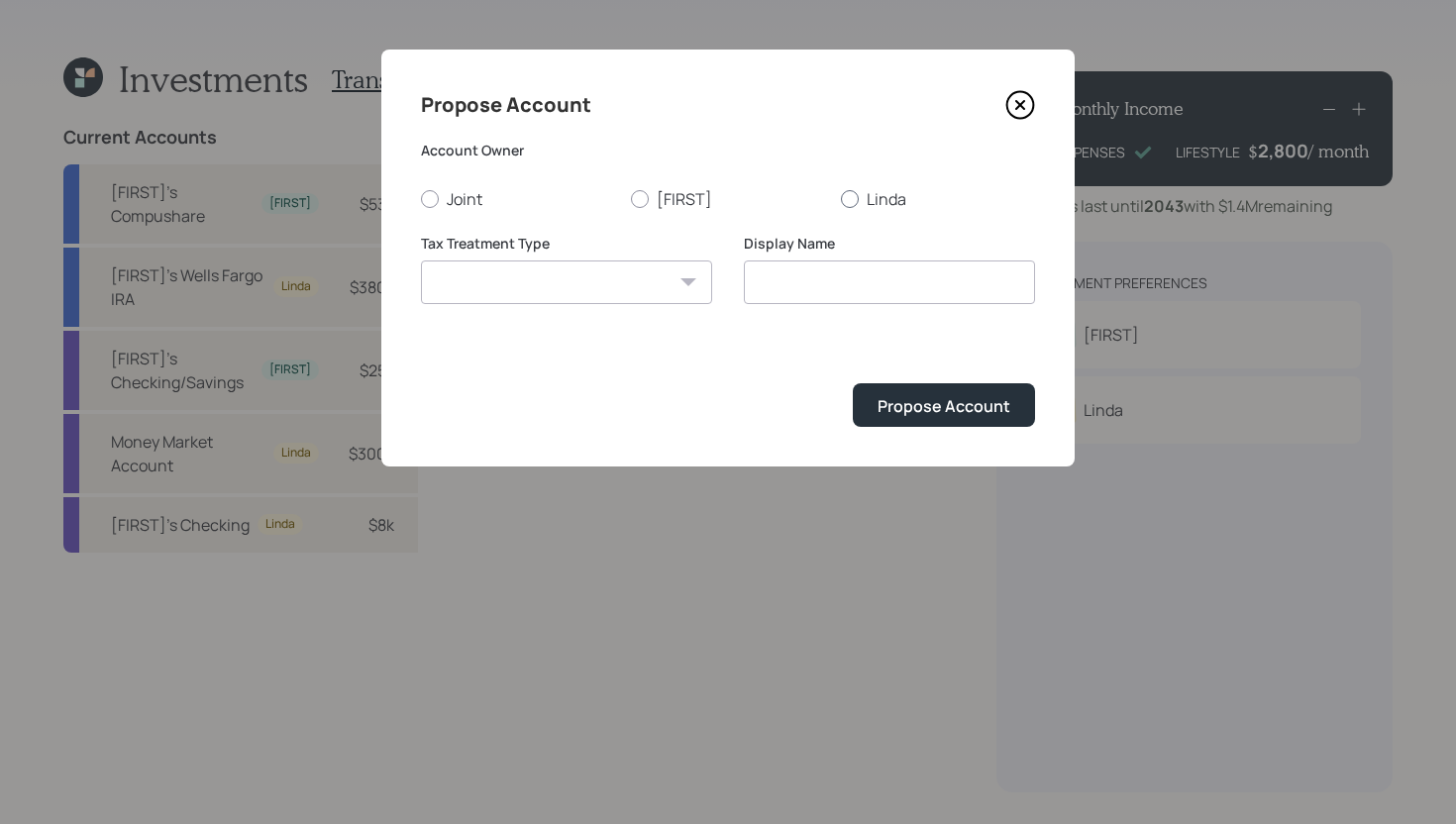 click on "Linda" at bounding box center (938, 199) 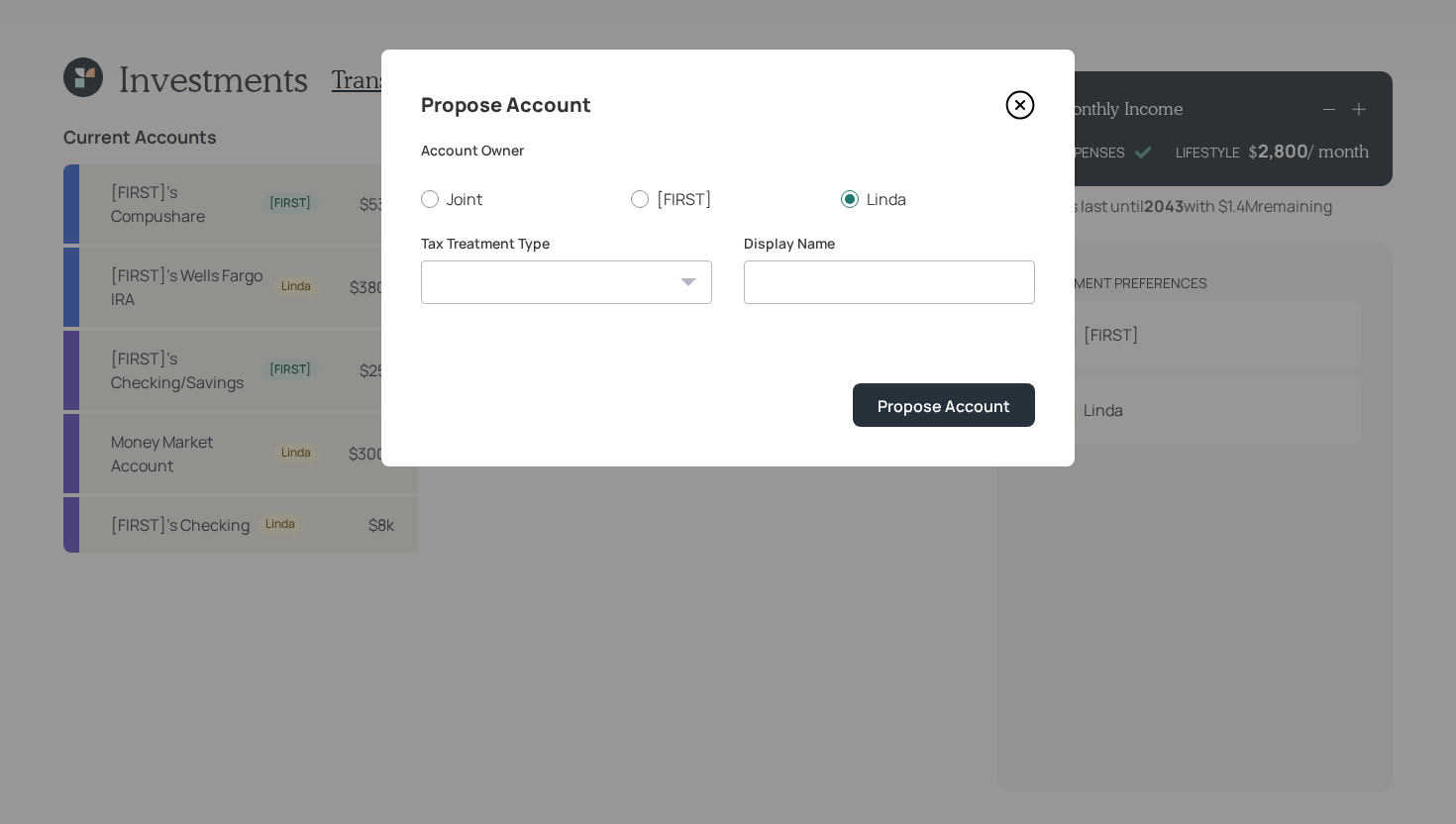 click on "Roth Taxable Traditional" at bounding box center [567, 282] 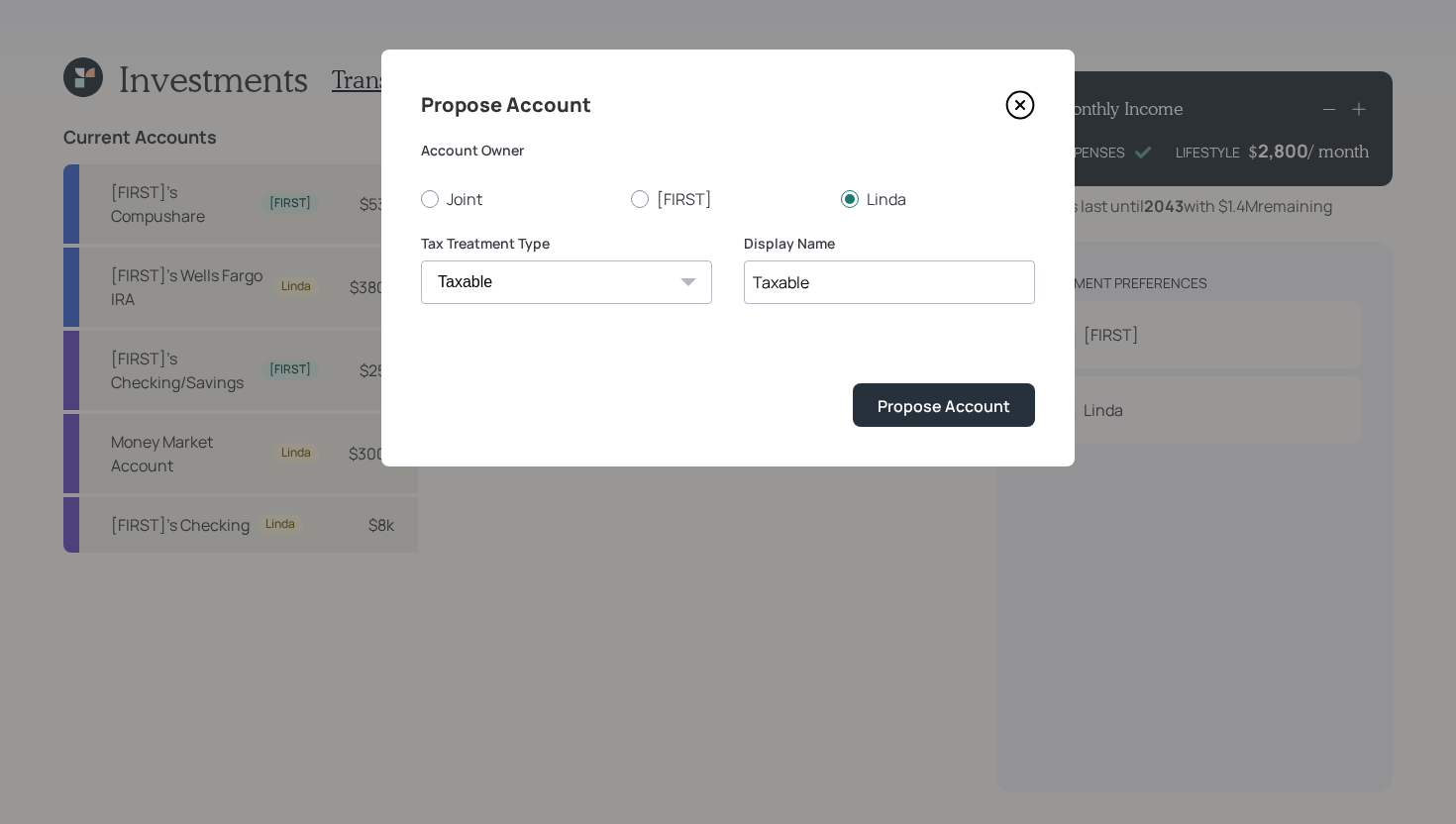 click on "Taxable" at bounding box center [889, 282] 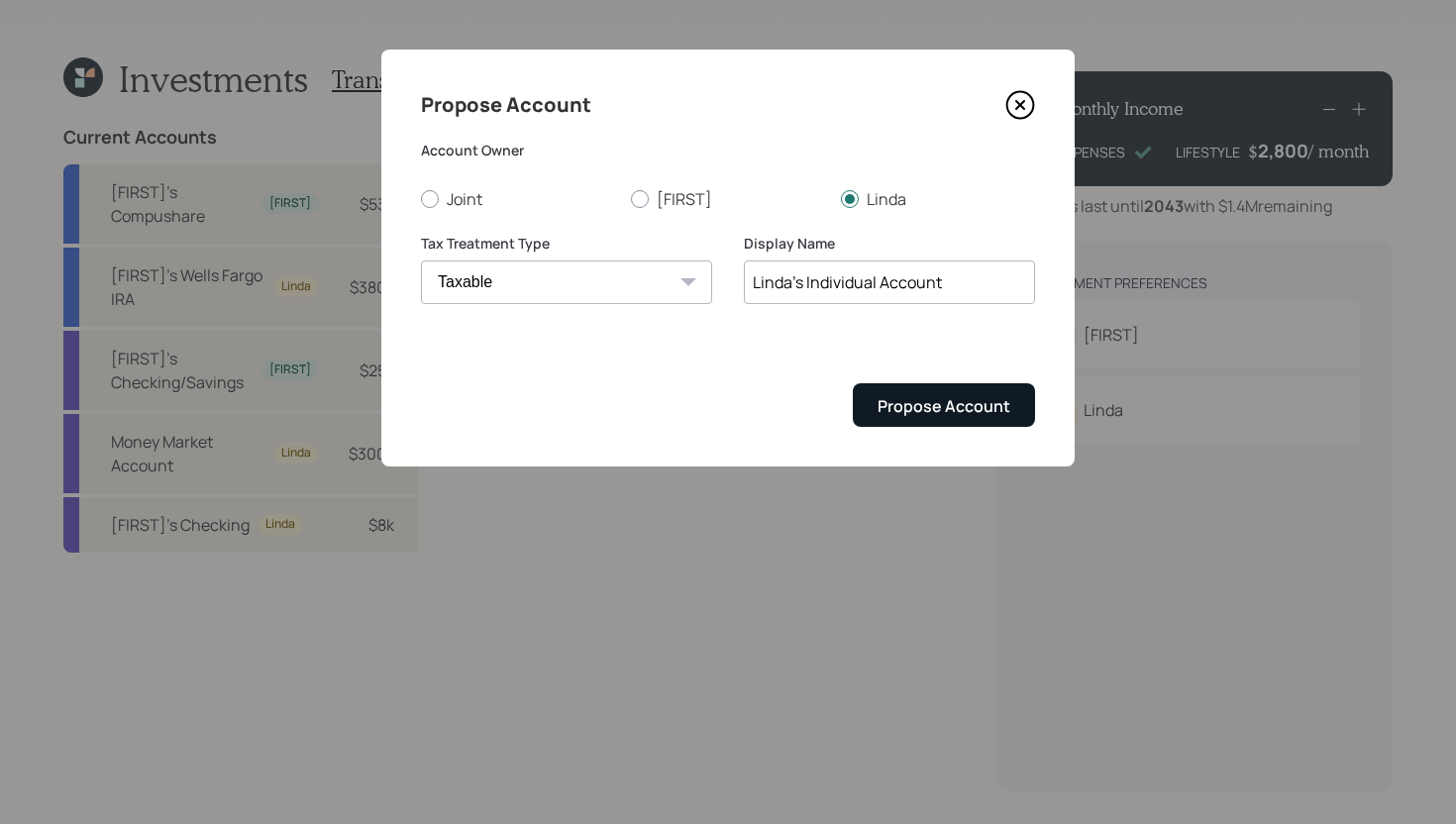 type on "Linda's Individual Account" 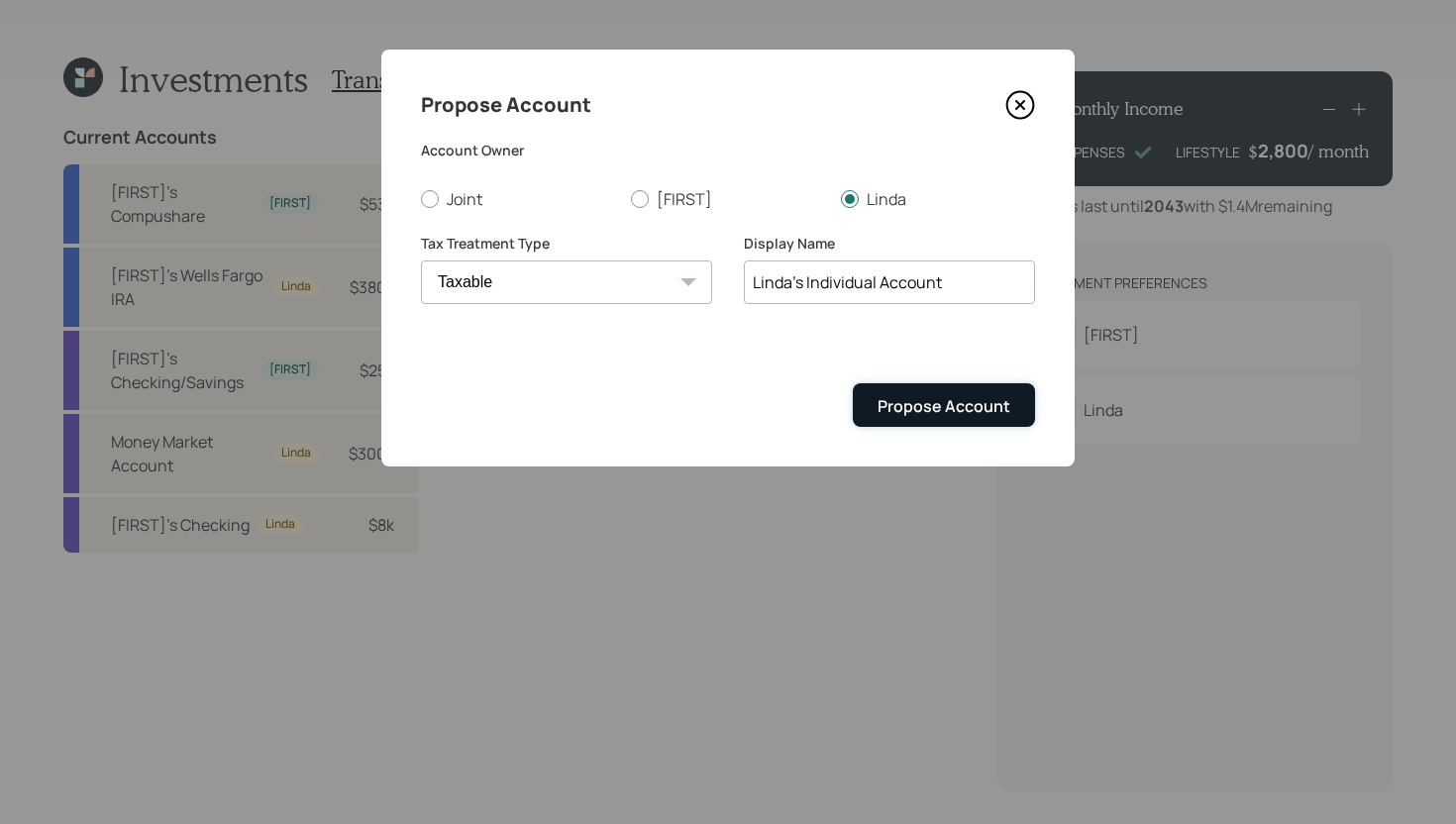 click on "Propose Account" at bounding box center [944, 404] 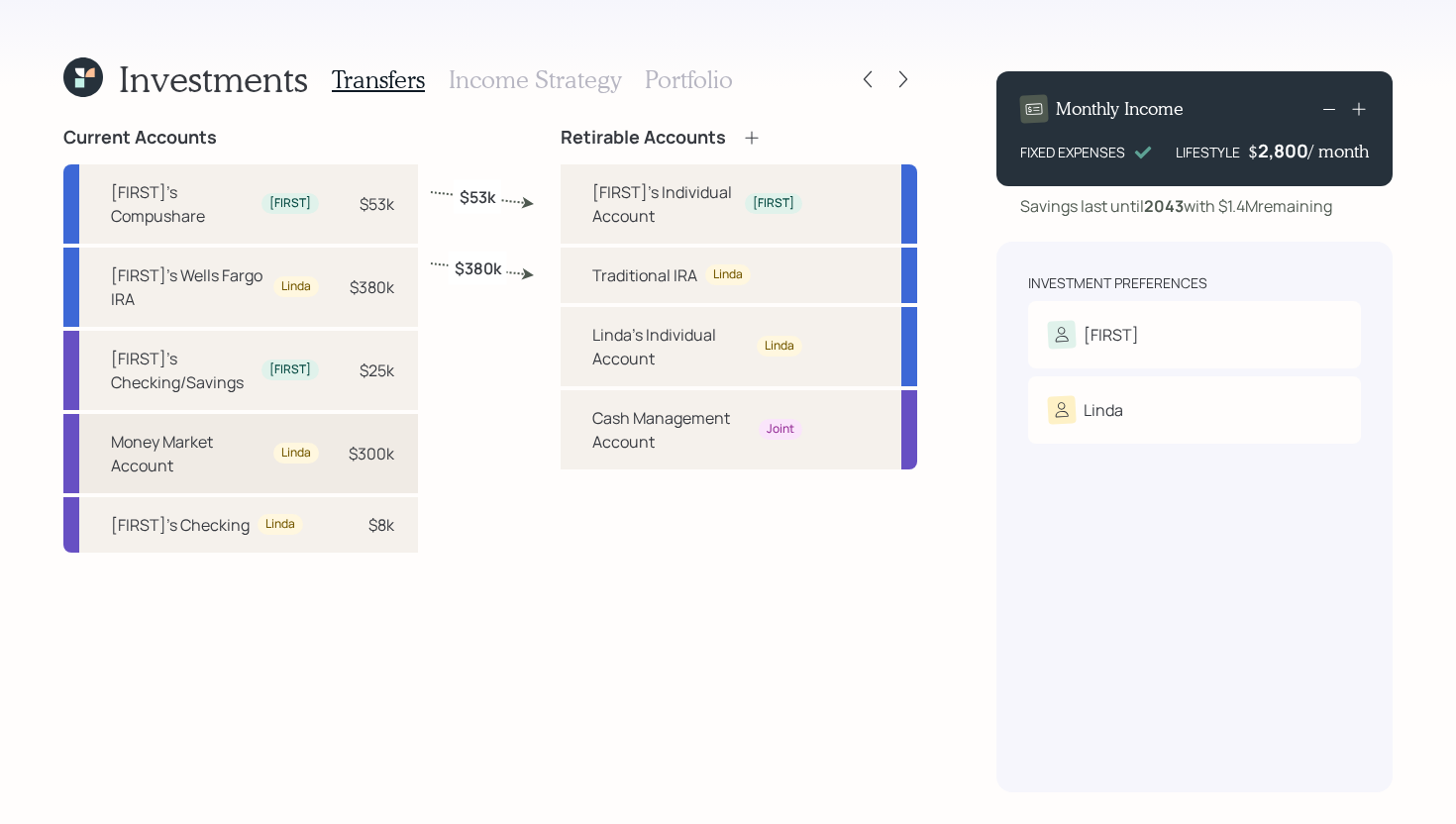 click on "Money Market Account [FIRST] $[AMOUNT]k" at bounding box center [241, 454] 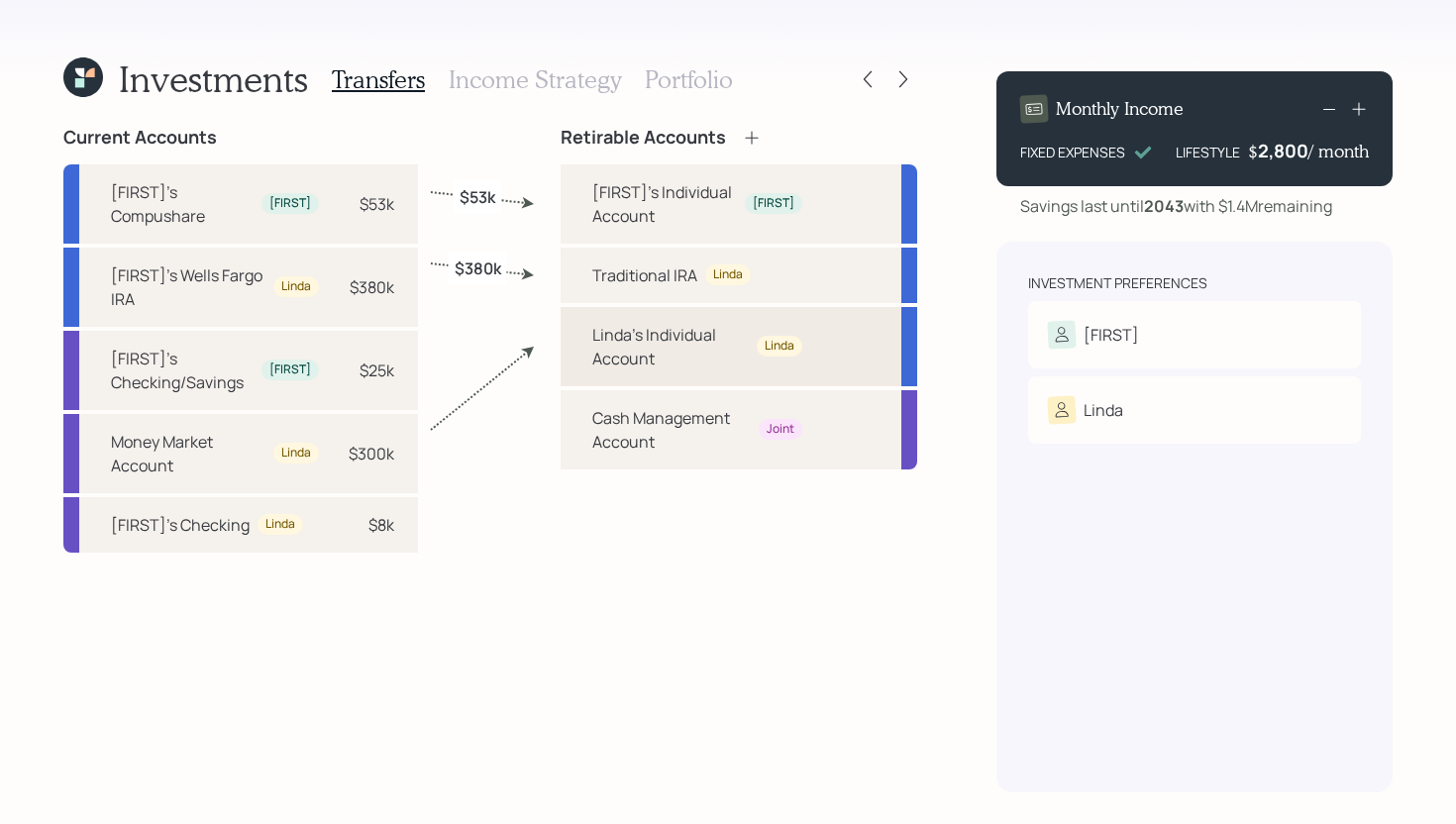click on "[FIRST]'s Individual Account [FIRST]" at bounding box center [739, 347] 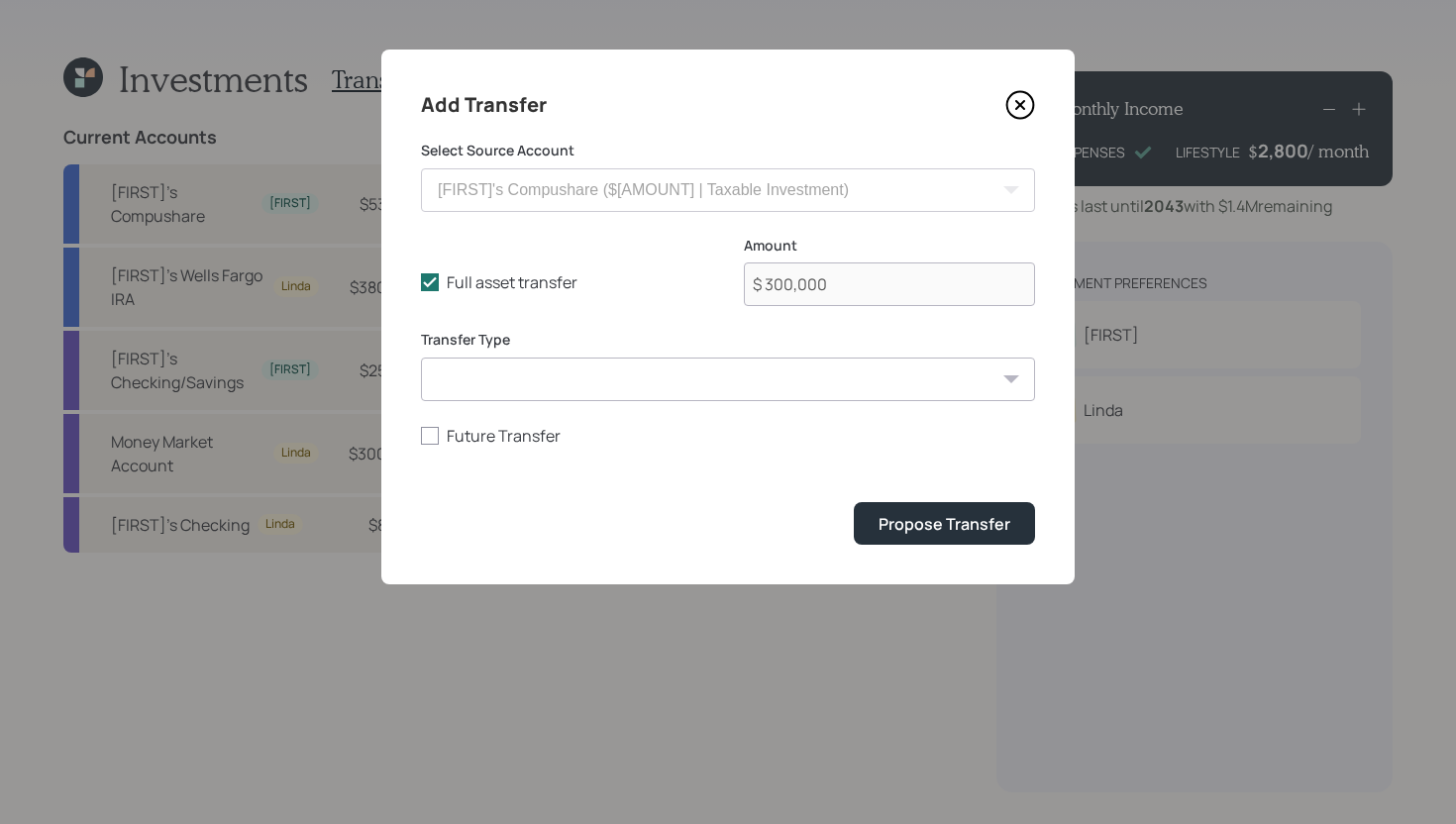 click 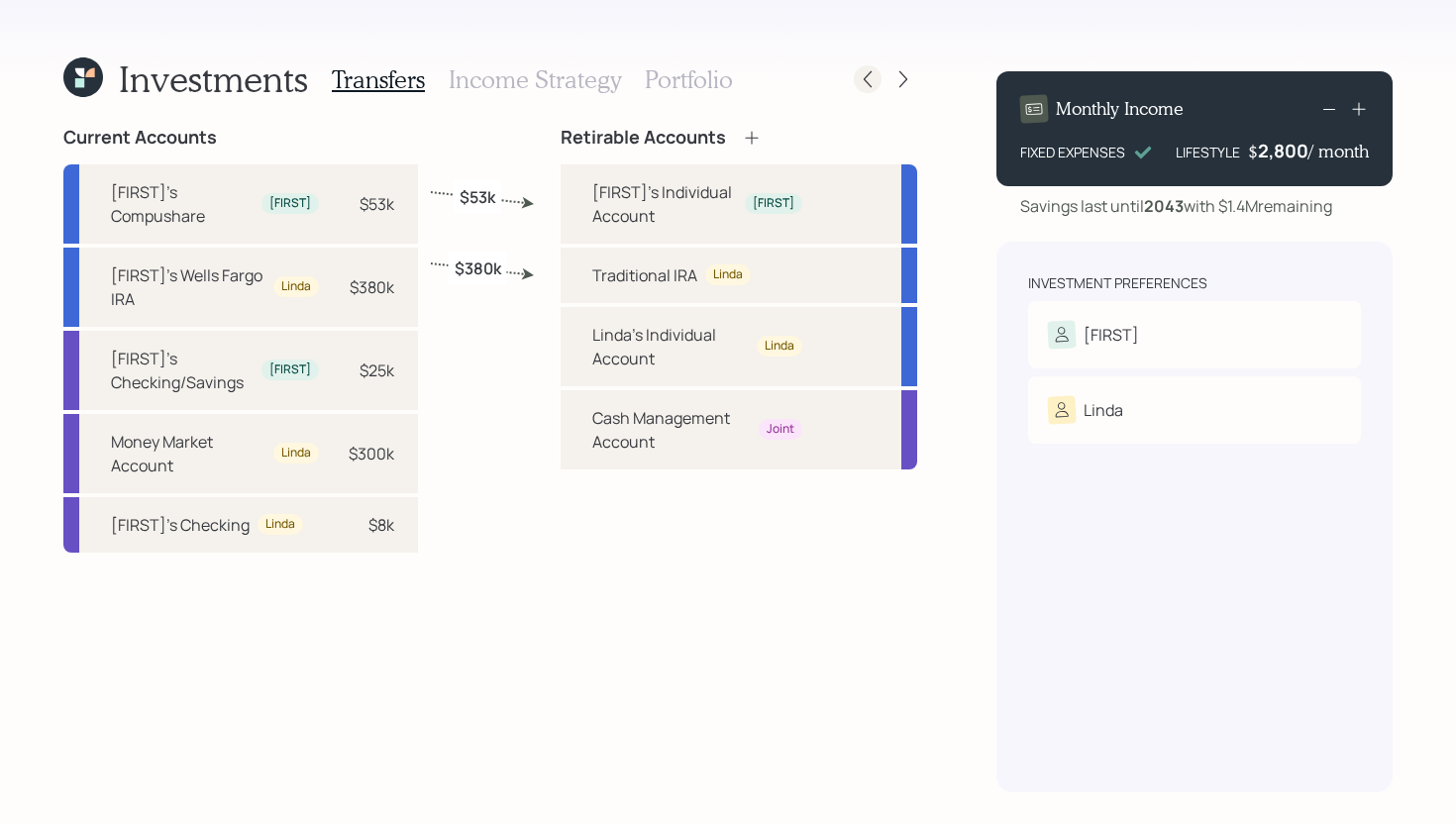 click 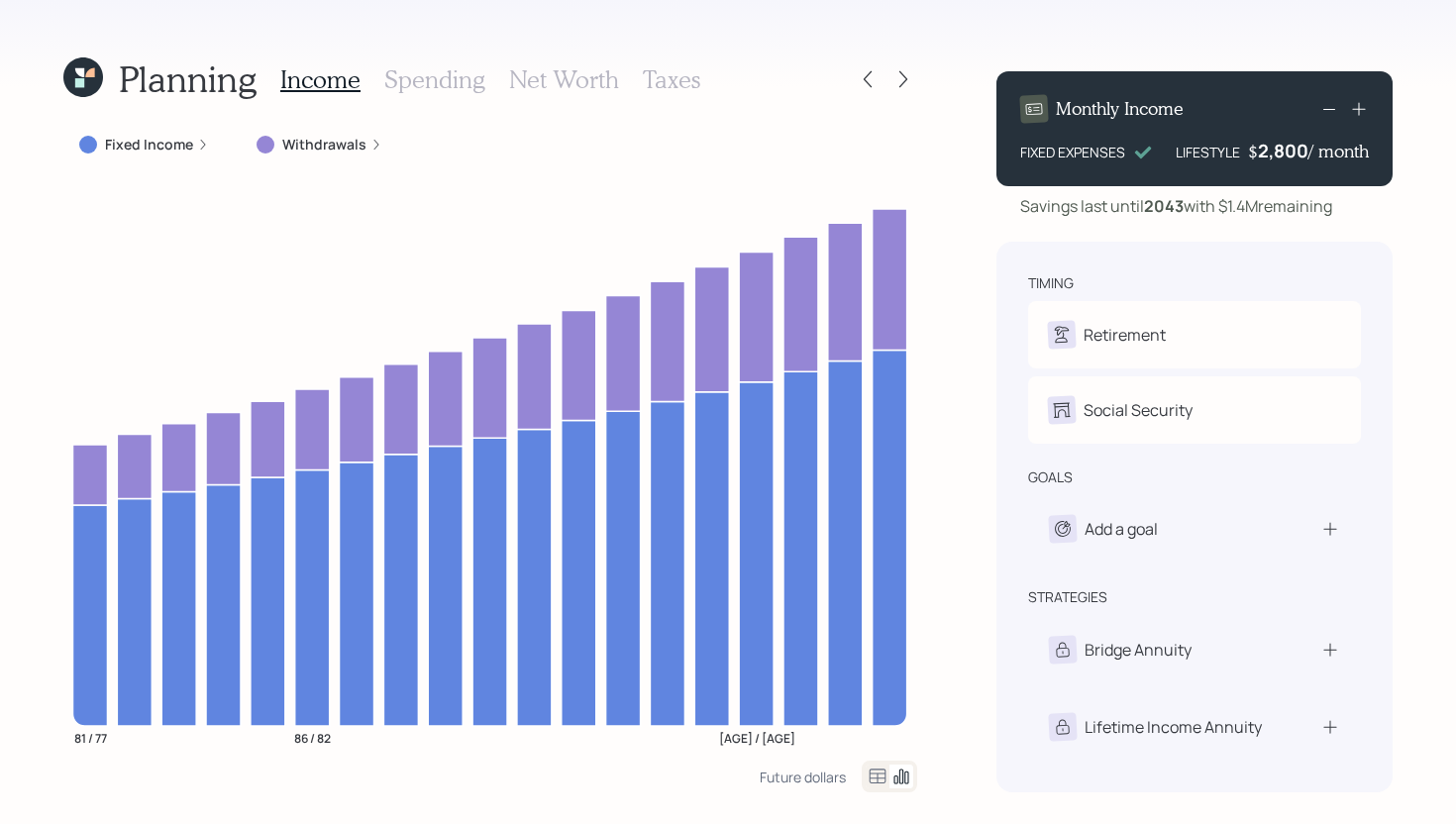 click on "Spending" at bounding box center (435, 79) 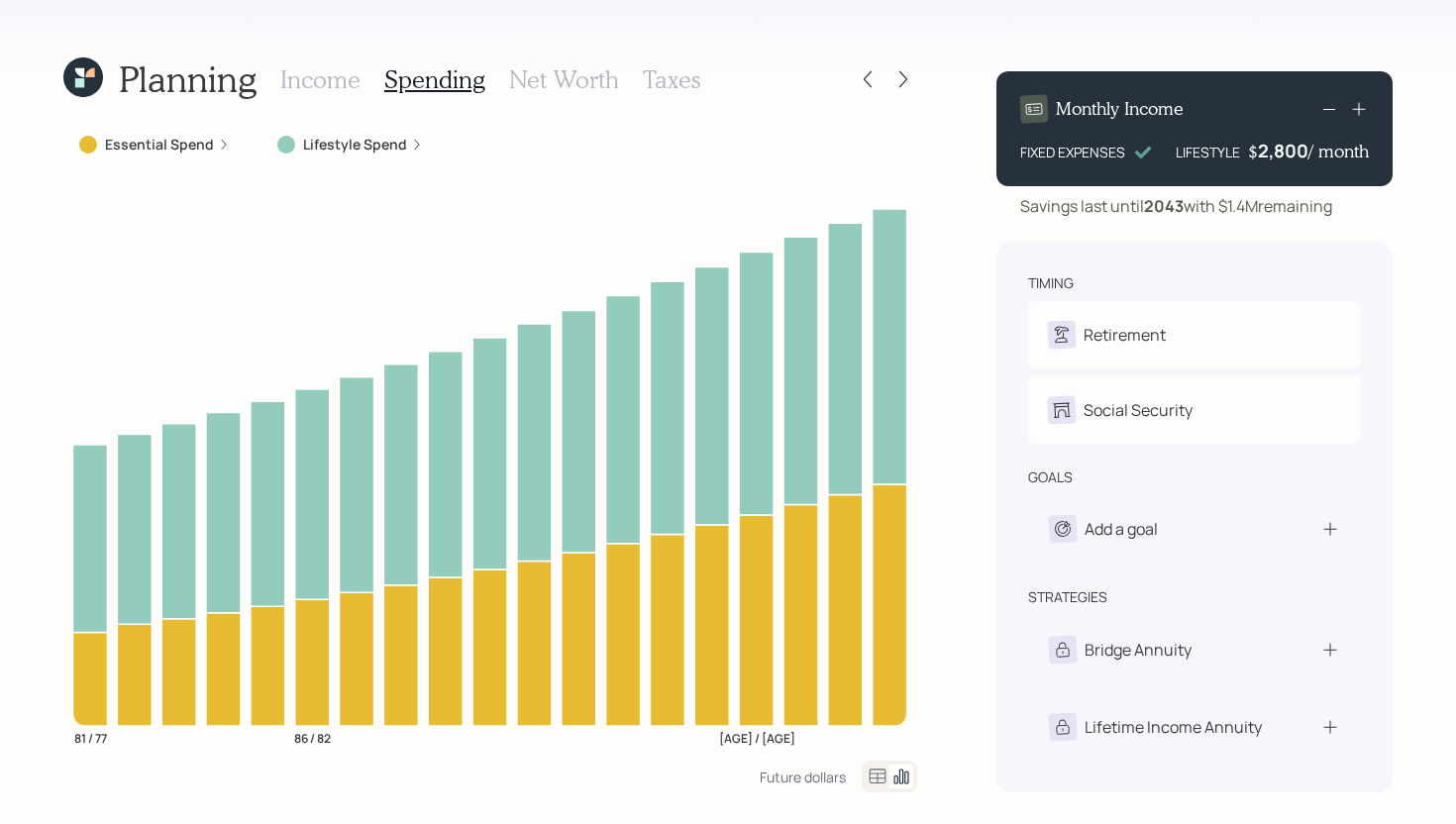 click 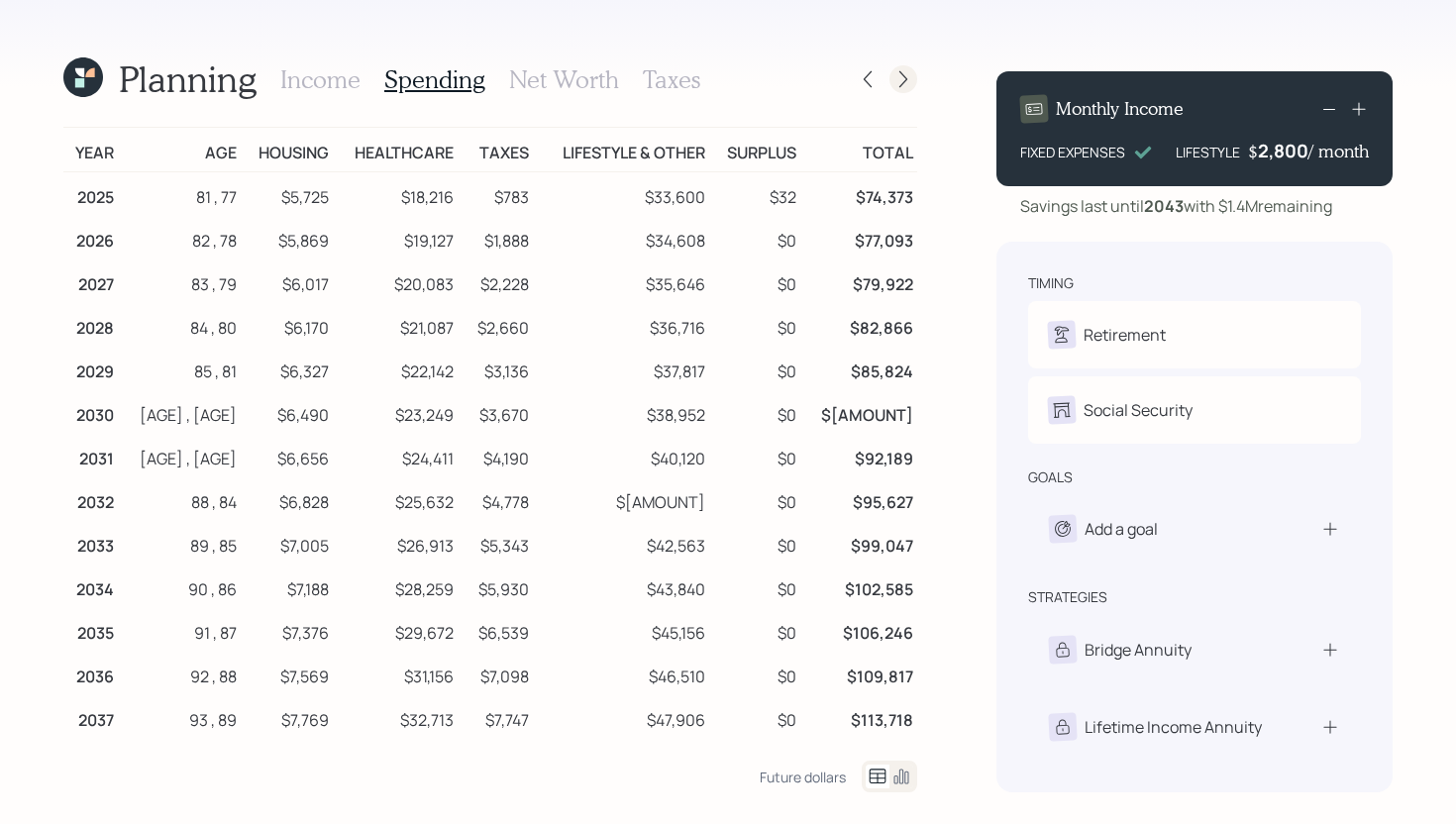 click 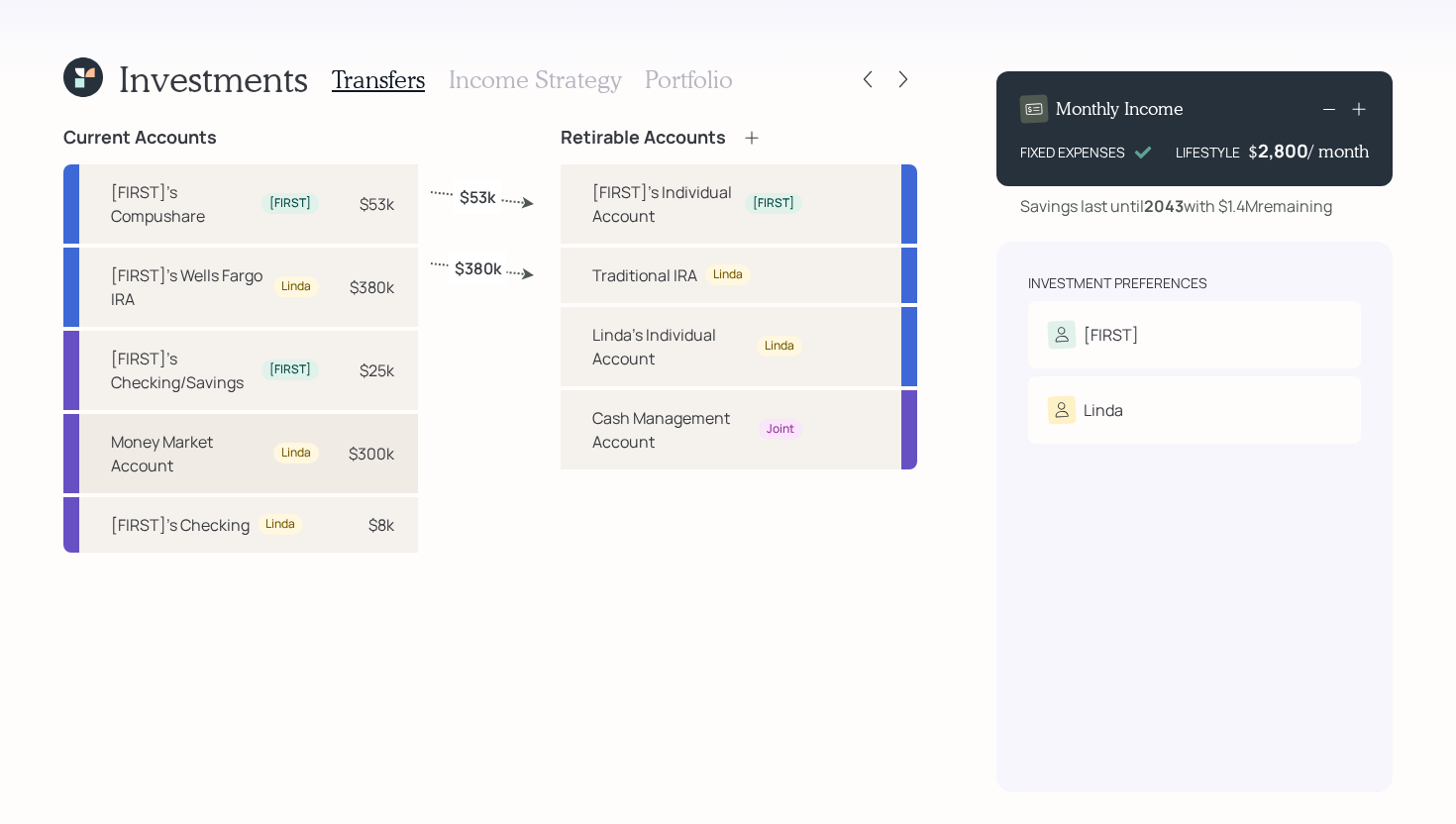 click on "Money Market Account [FIRST] $[AMOUNT]k" at bounding box center [241, 454] 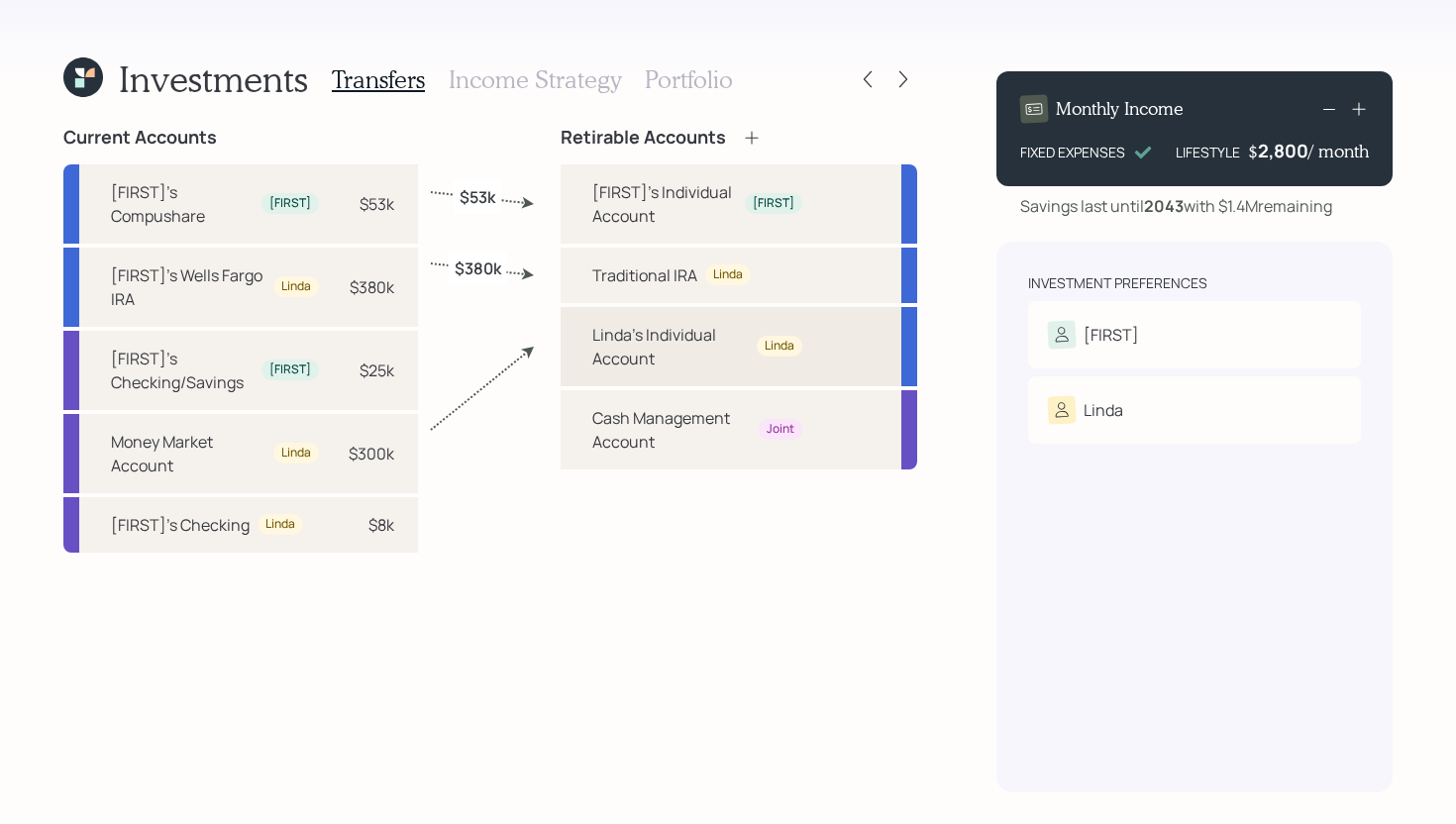 click on "Linda's Individual Account" at bounding box center (671, 347) 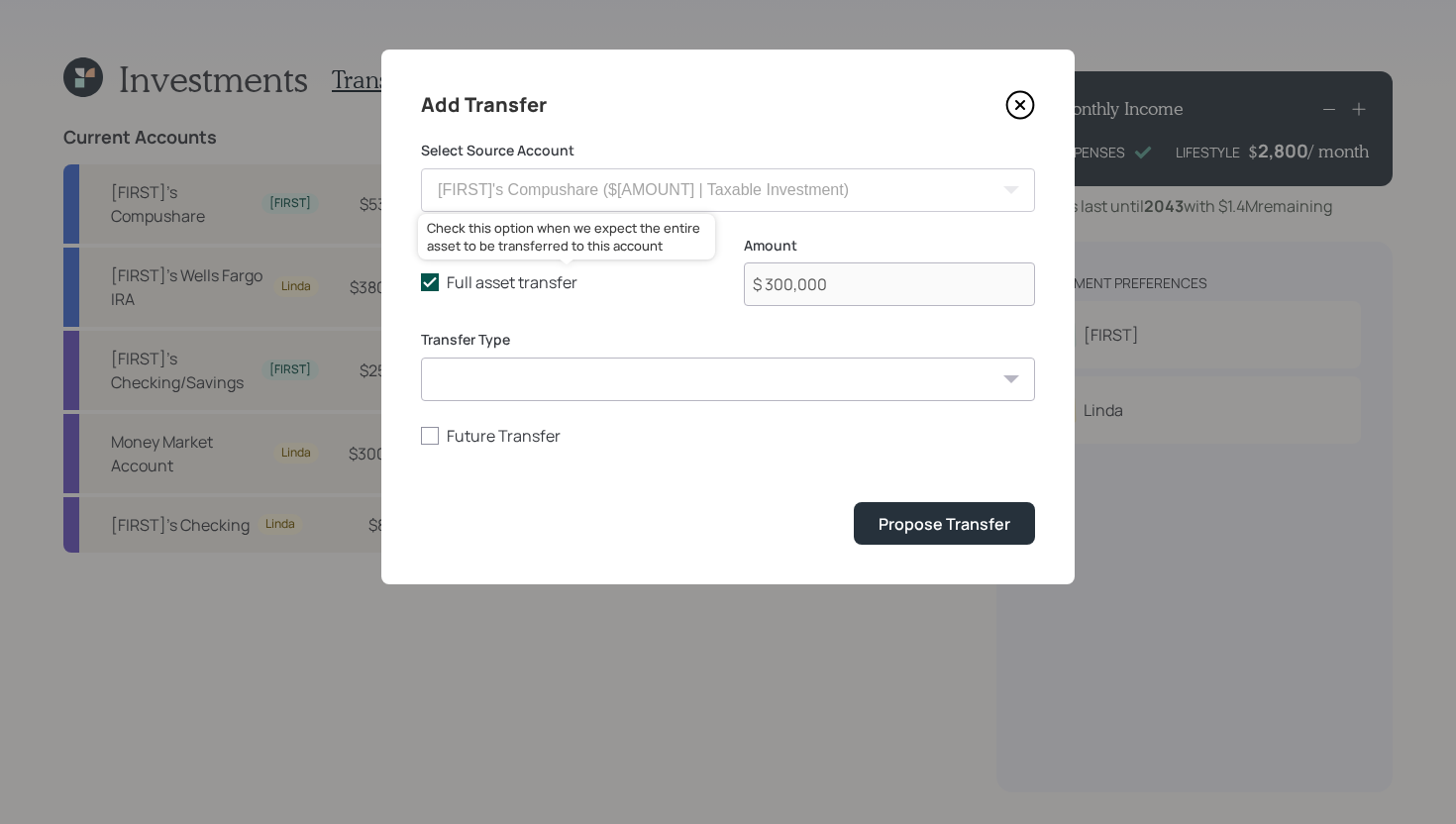 click 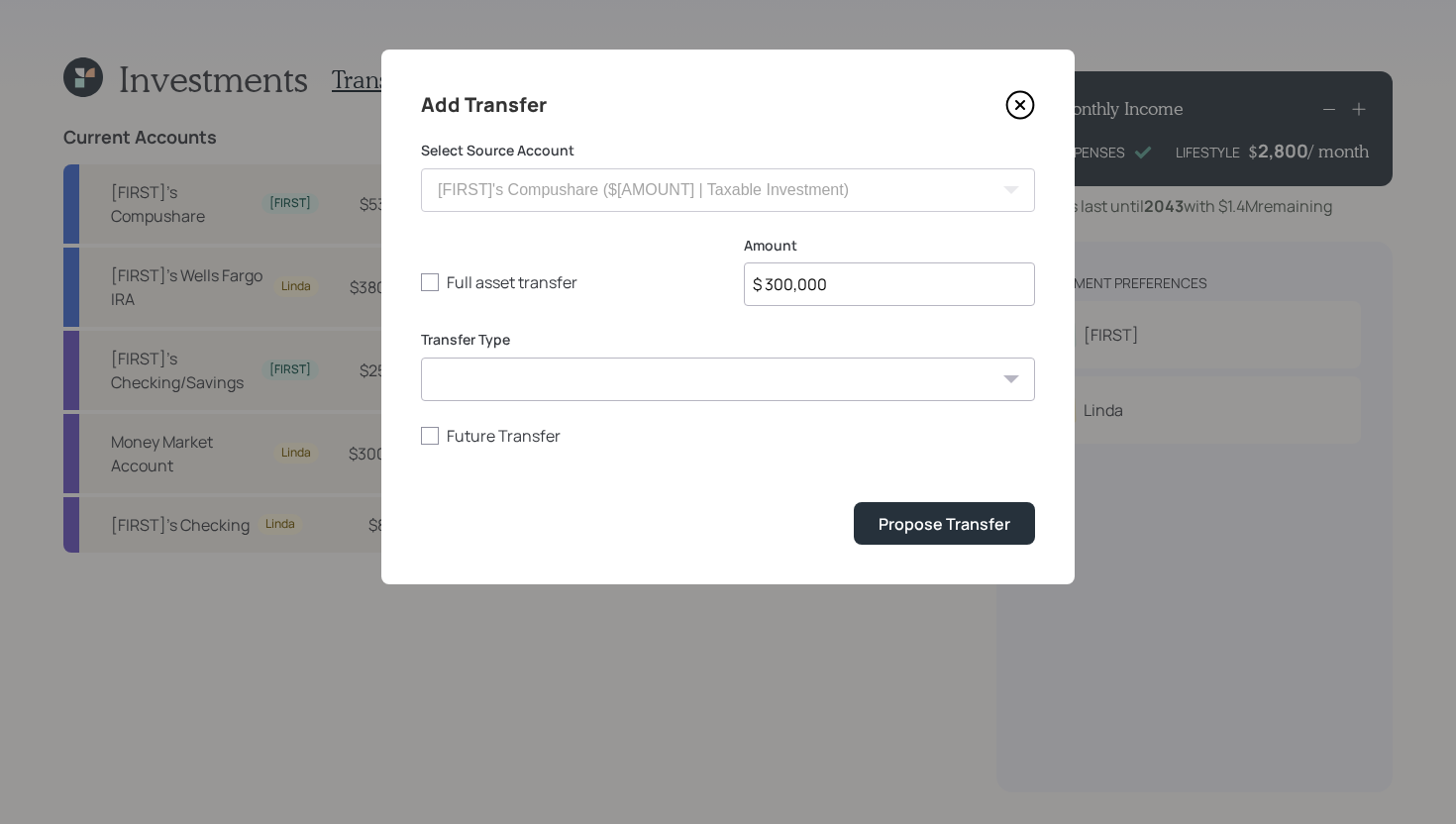 click on "$ 300,000" at bounding box center [889, 284] 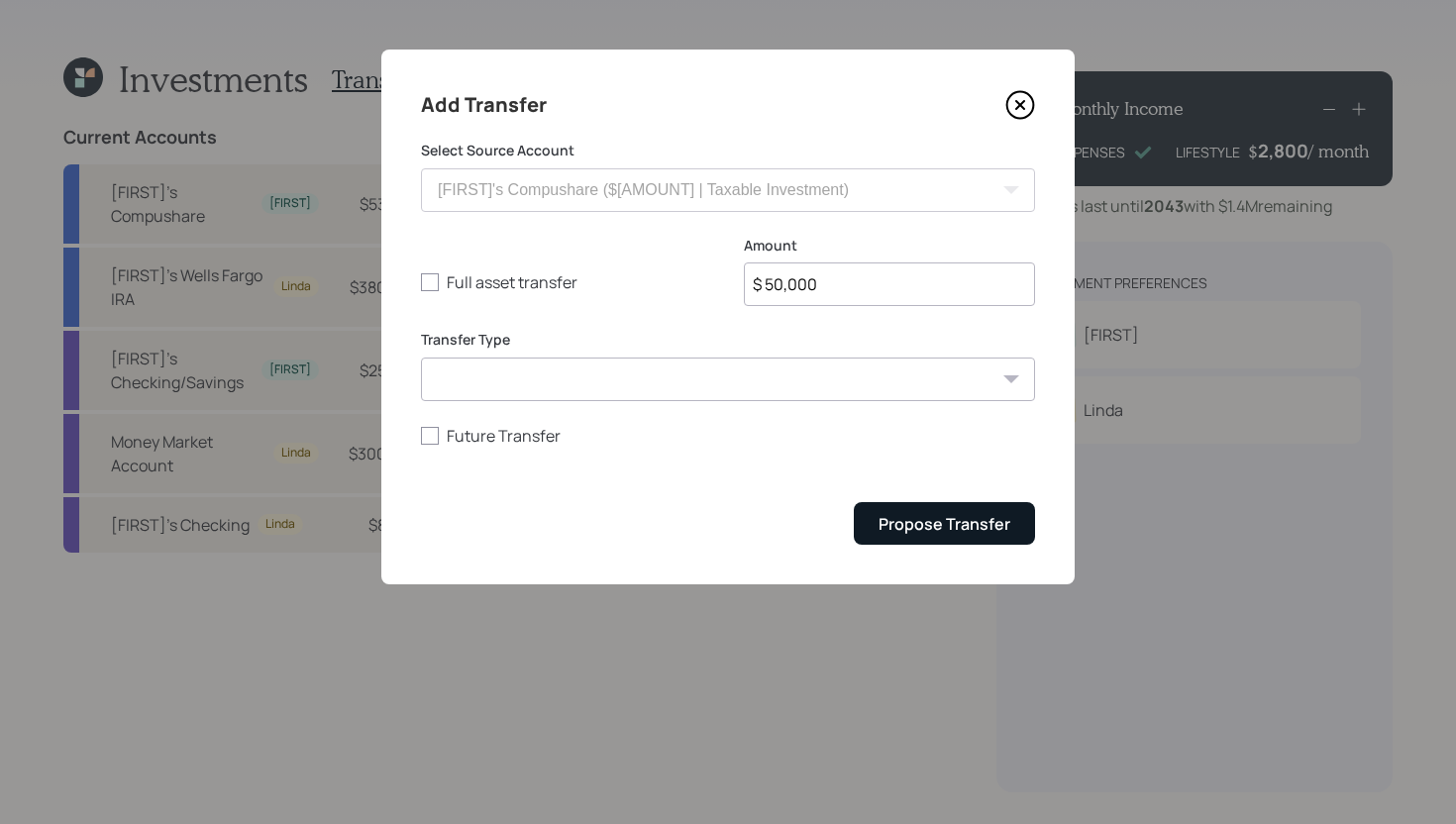 type on "$ 50,000" 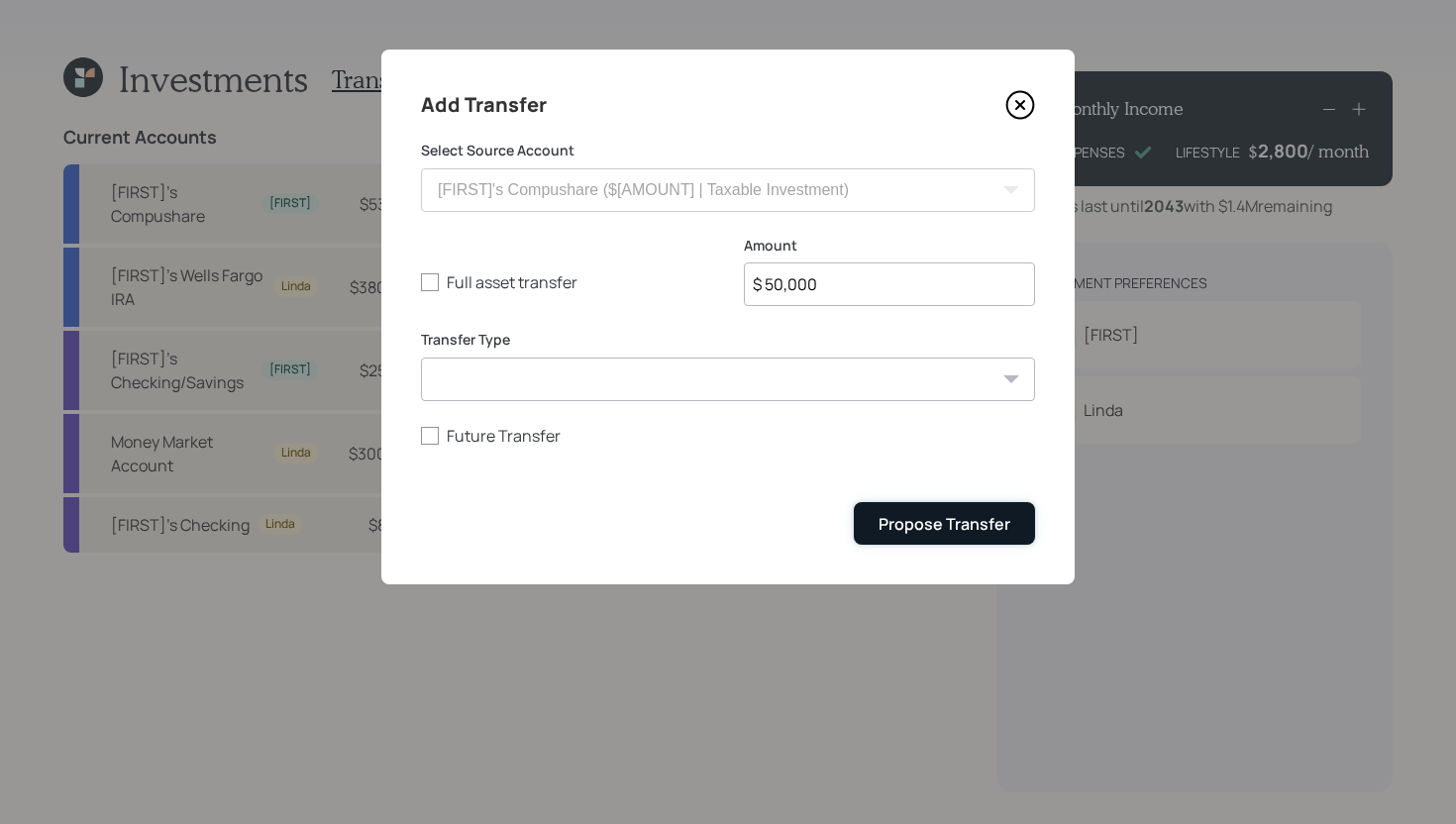 click on "Propose Transfer" at bounding box center (944, 523) 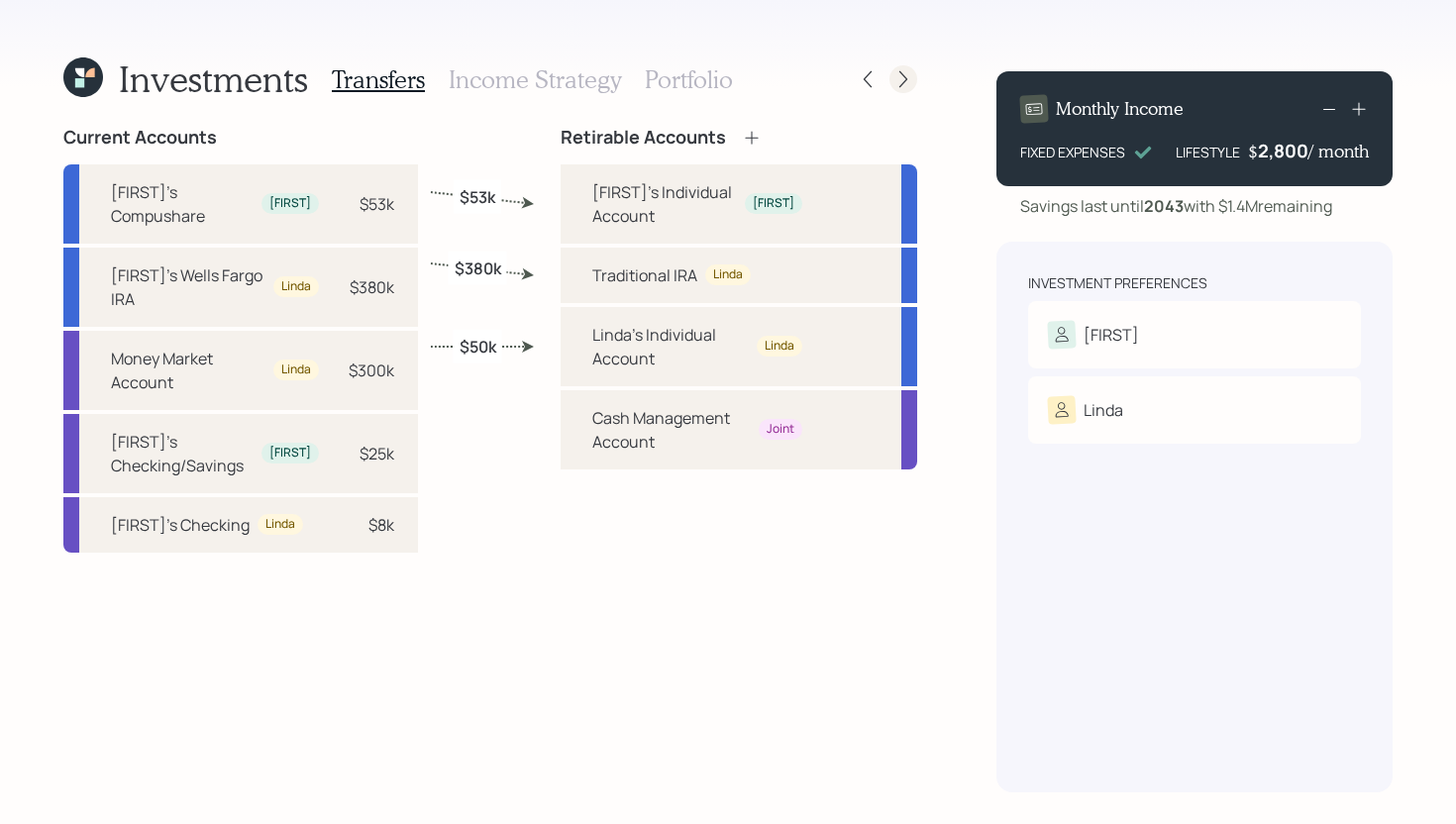 click 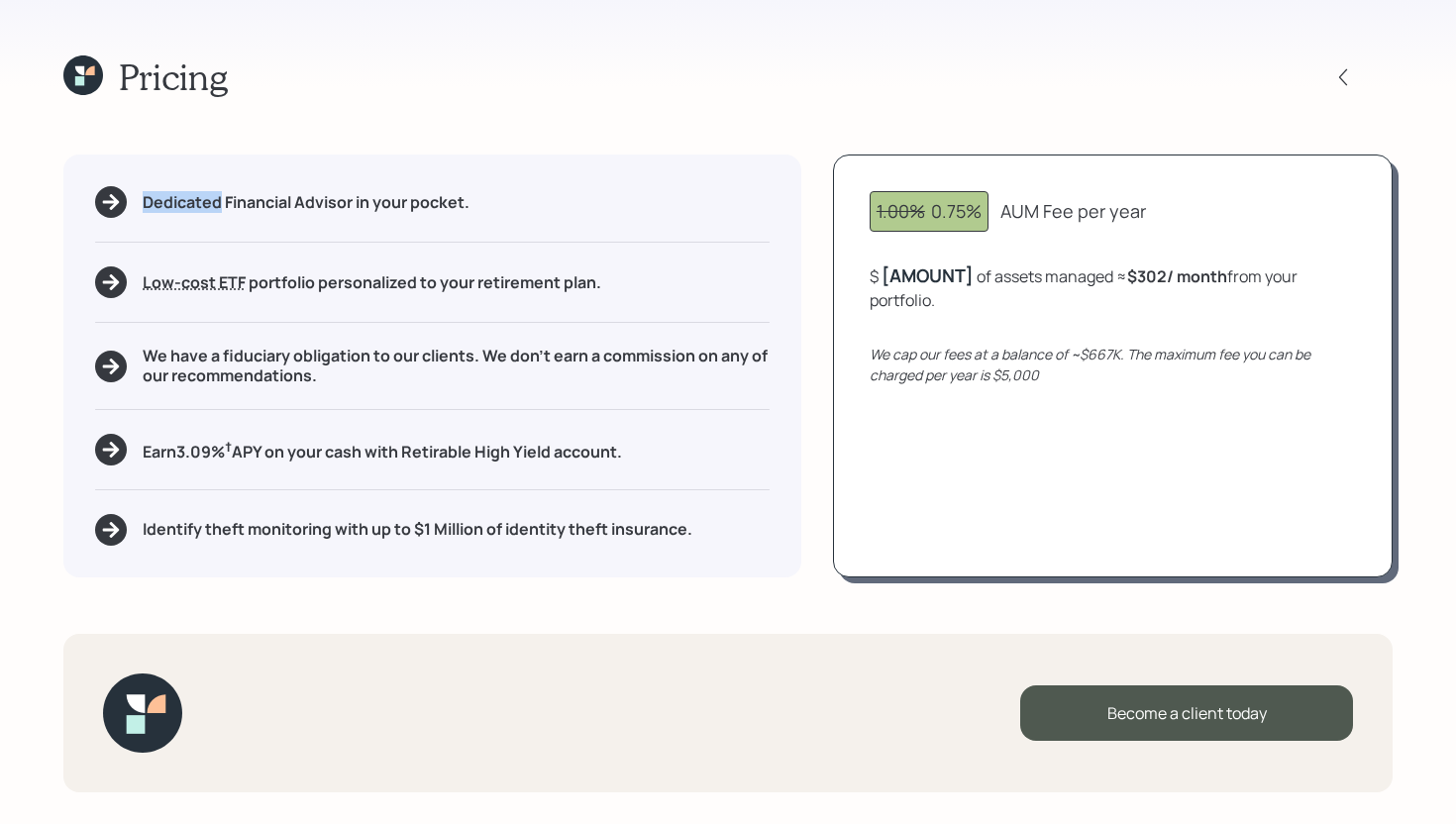 click on "Pricing" at bounding box center [728, 76] 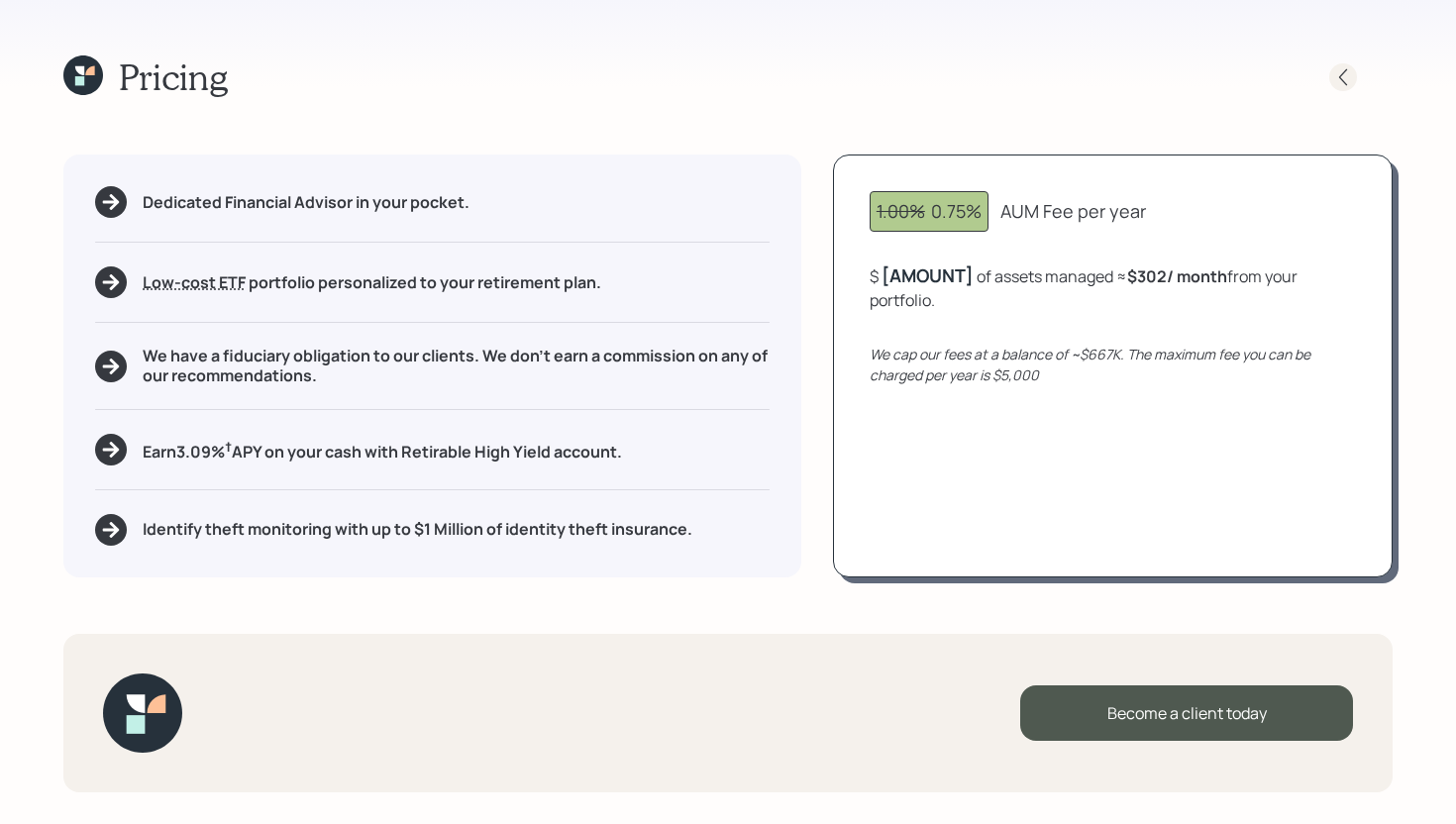 click 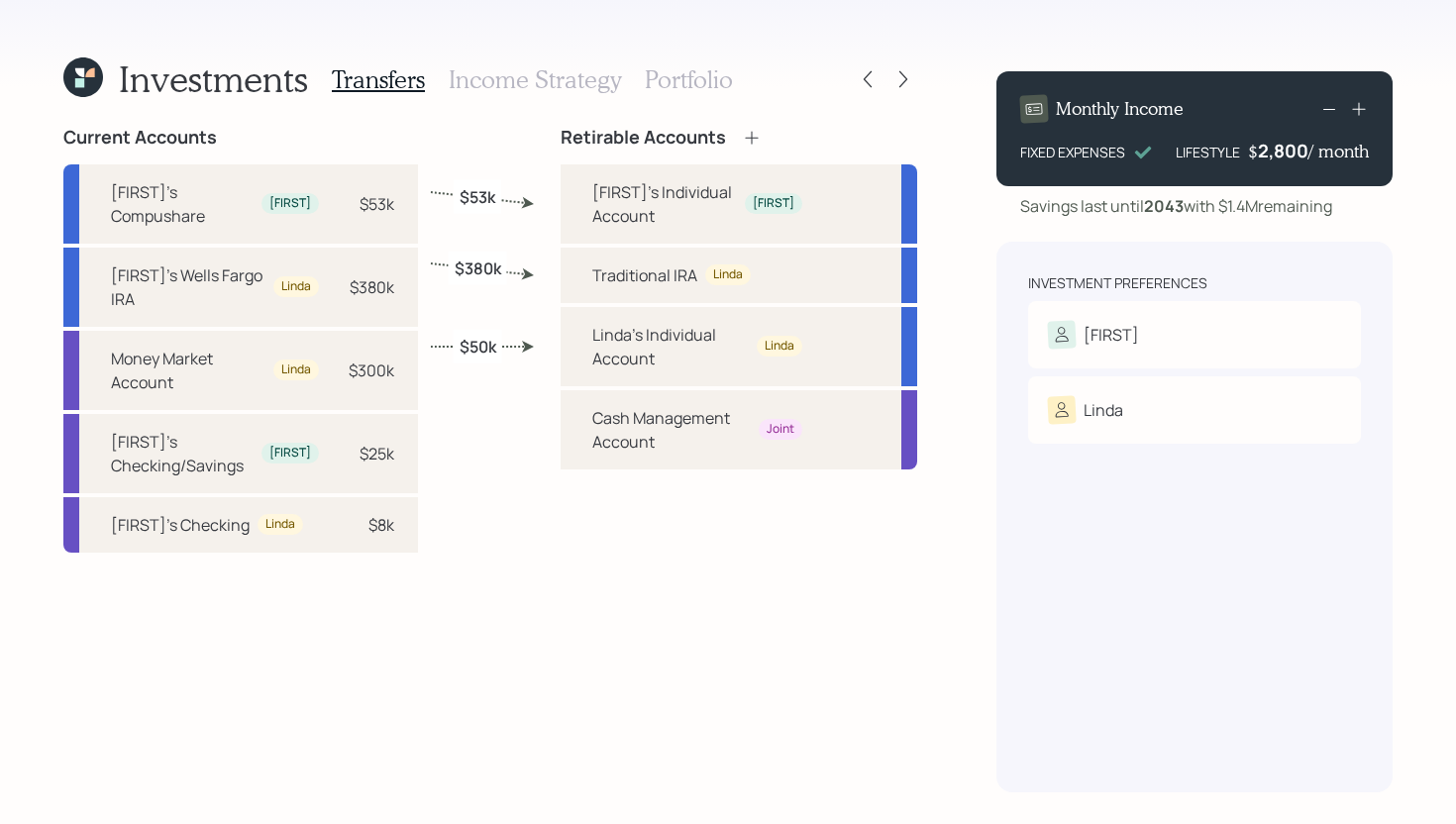 click on "Portfolio" at bounding box center [688, 79] 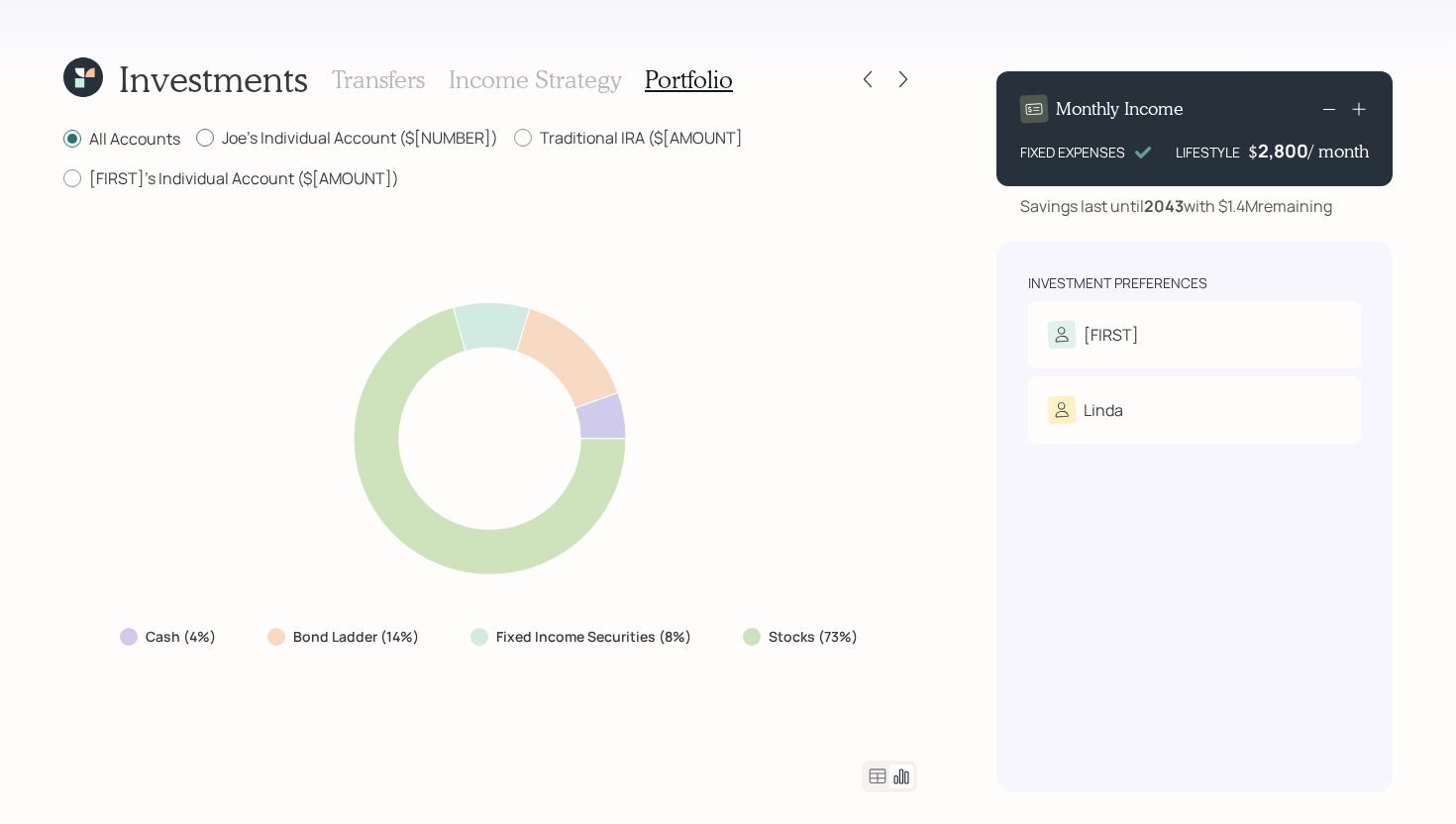 click on "Joe's Individual Account ($[NUMBER])" at bounding box center [347, 138] 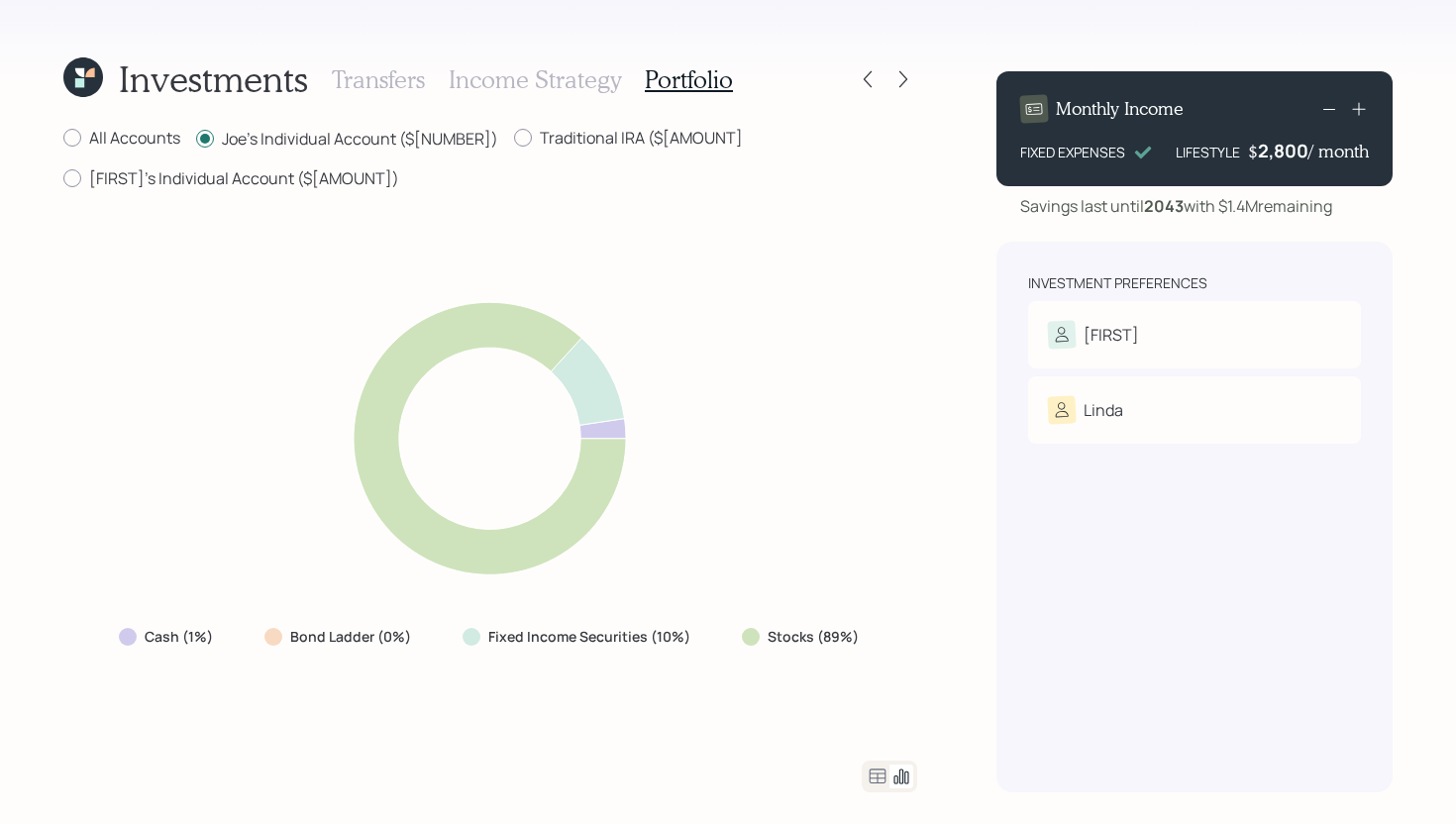 click 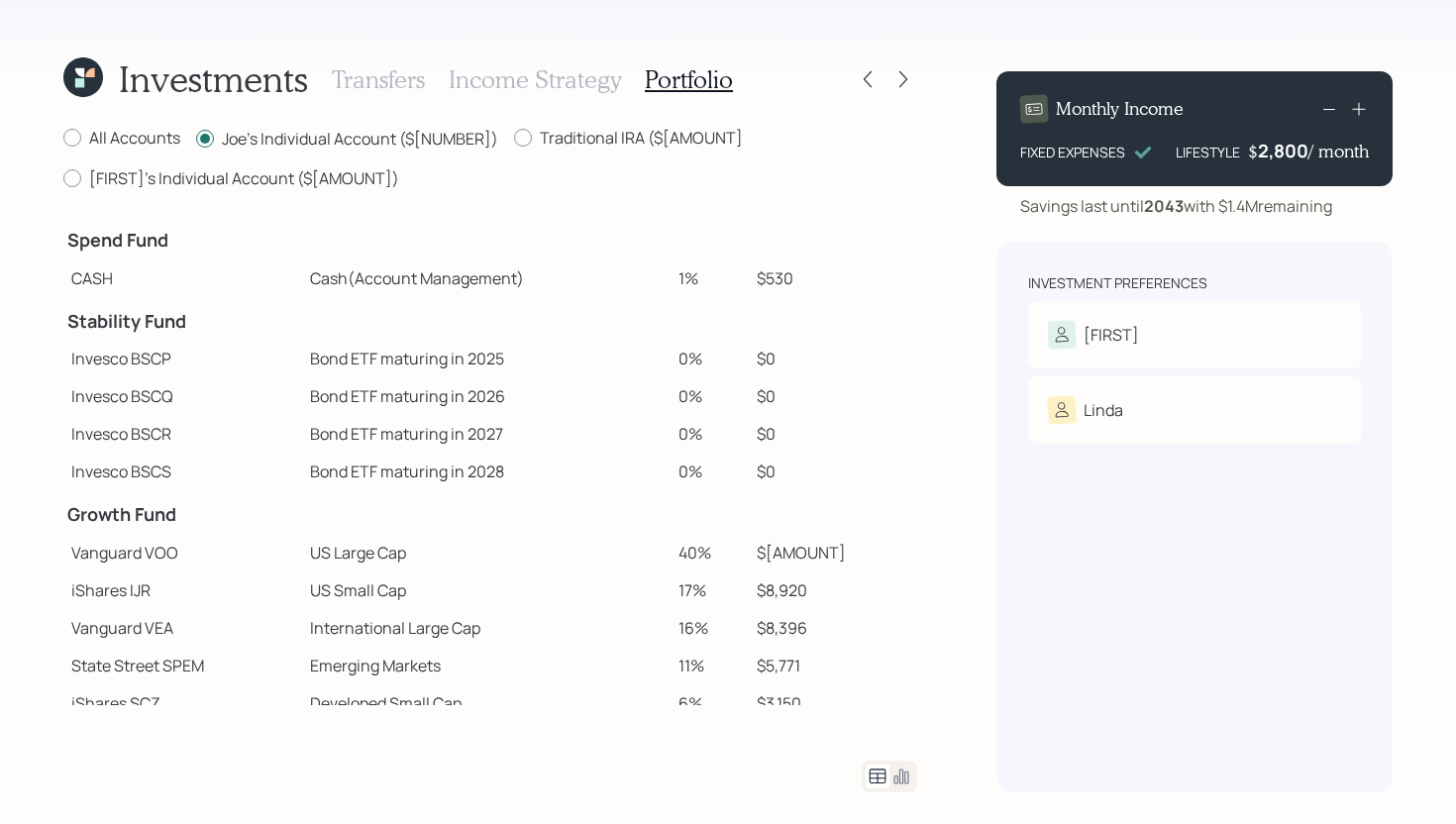 scroll, scrollTop: 12, scrollLeft: 0, axis: vertical 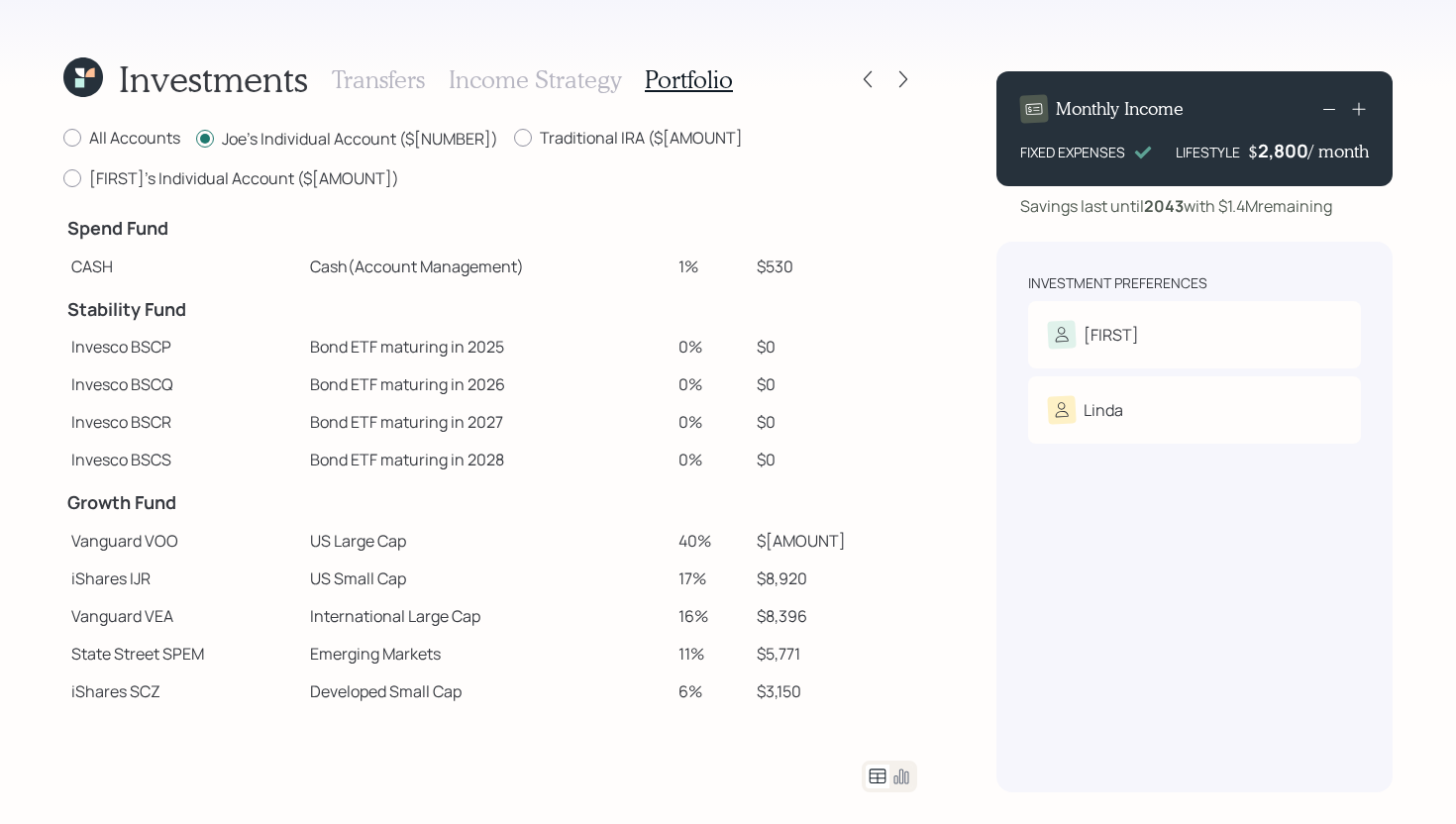 drag, startPoint x: 738, startPoint y: 265, endPoint x: 695, endPoint y: 265, distance: 43 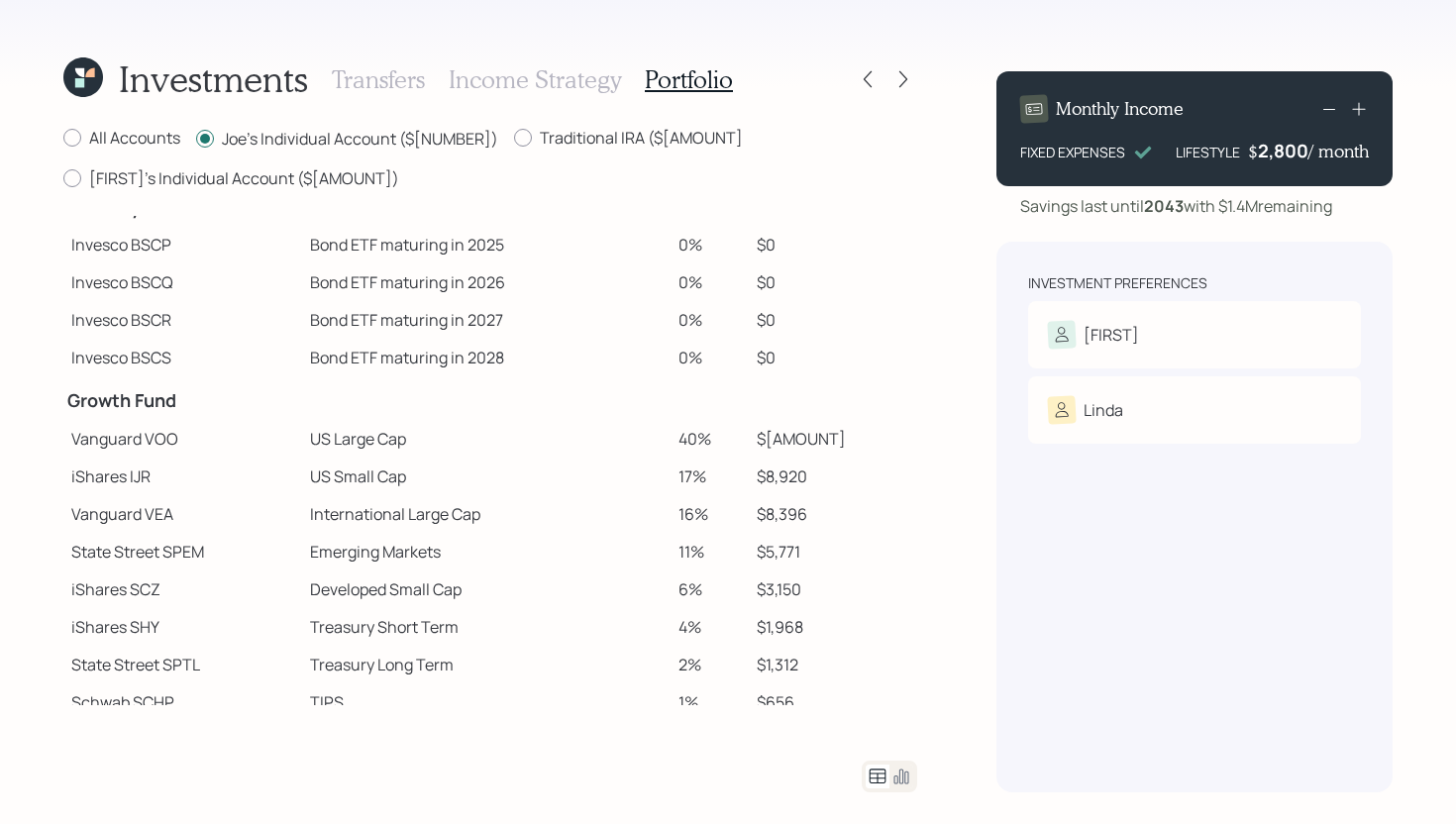 scroll, scrollTop: 205, scrollLeft: 0, axis: vertical 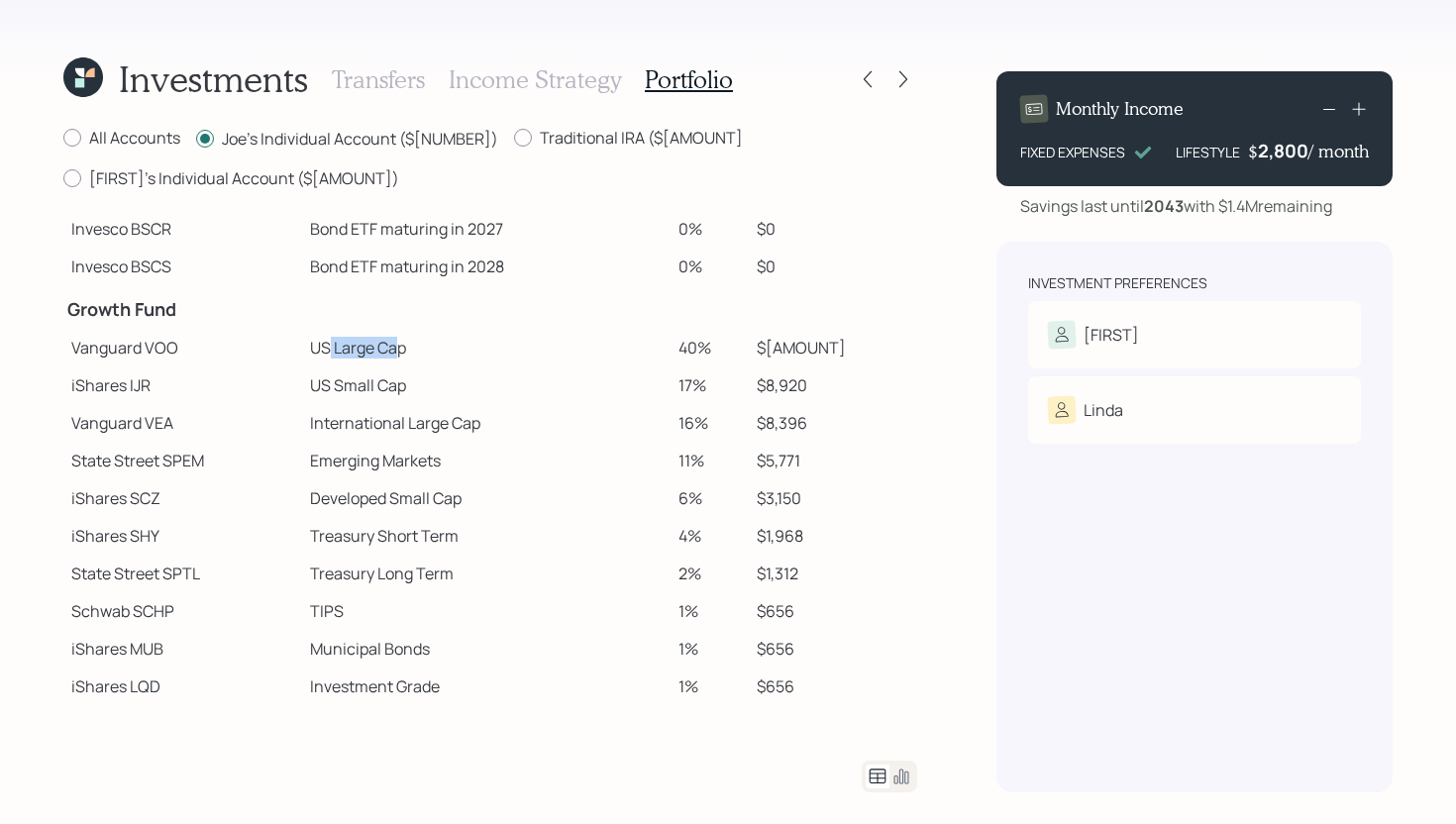 drag, startPoint x: 341, startPoint y: 345, endPoint x: 411, endPoint y: 347, distance: 70.02857 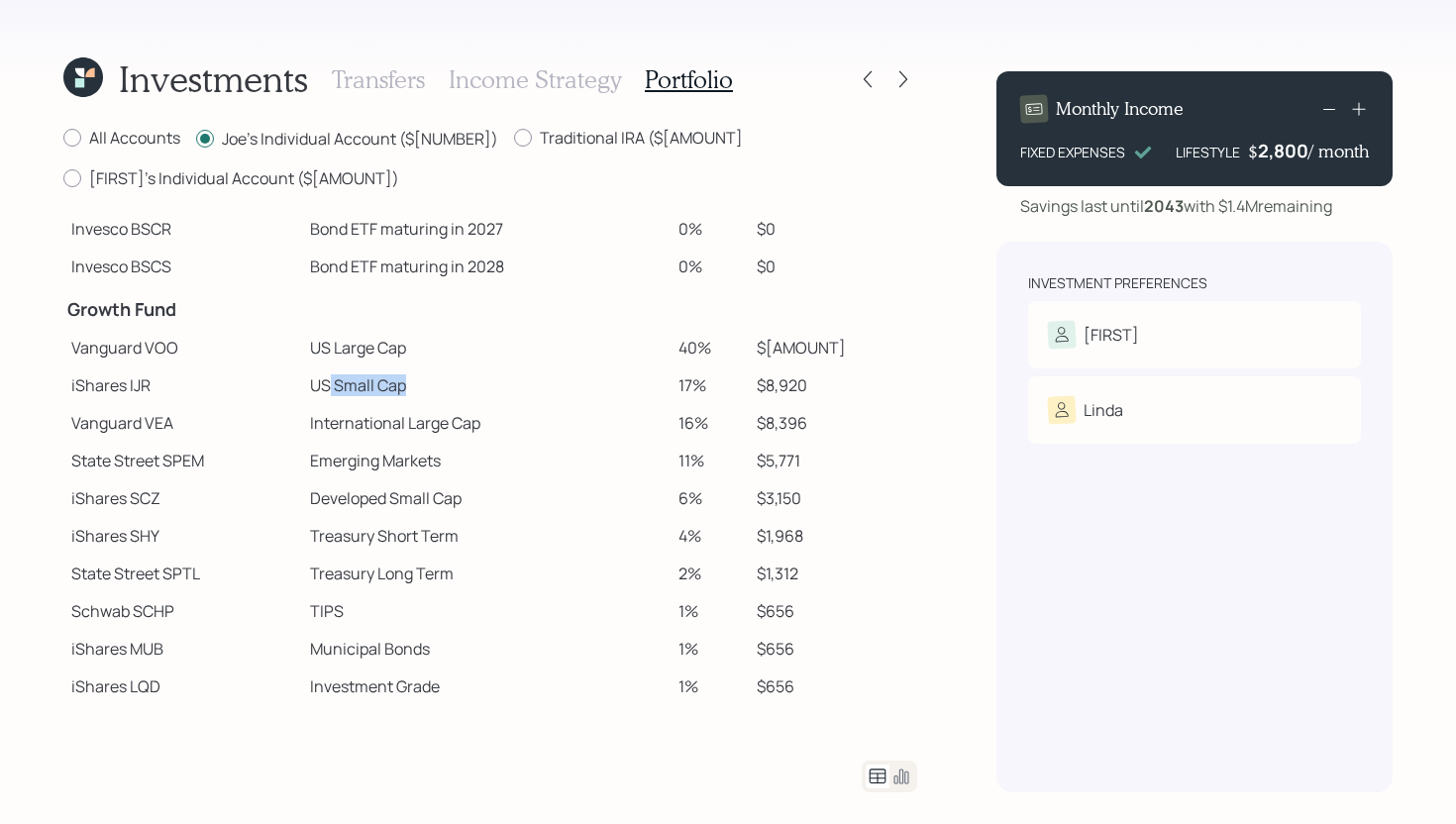 drag, startPoint x: 343, startPoint y: 387, endPoint x: 430, endPoint y: 387, distance: 87 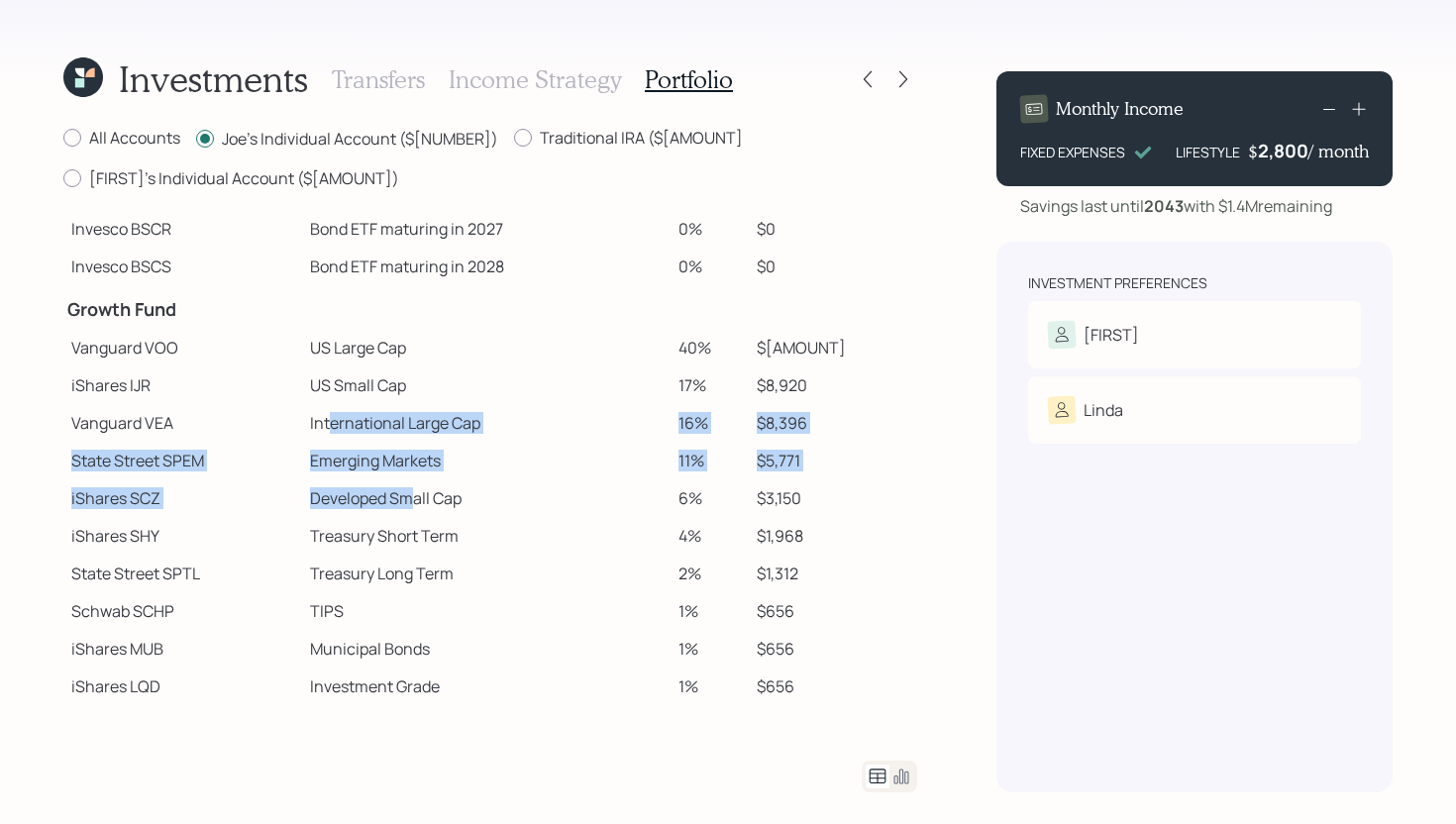 drag, startPoint x: 345, startPoint y: 425, endPoint x: 424, endPoint y: 490, distance: 102.30347 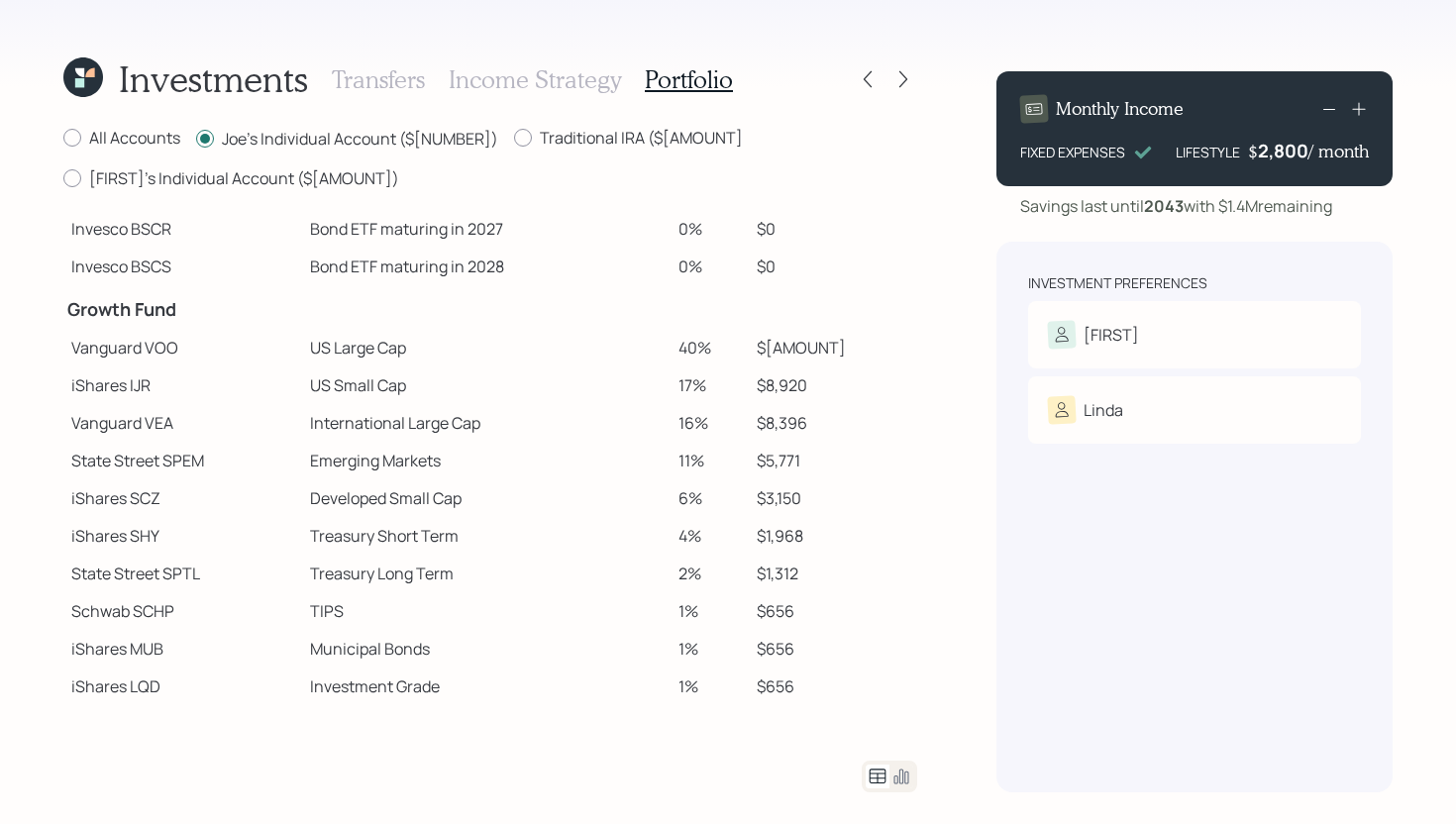 click on "Developed Small Cap" at bounding box center [486, 498] 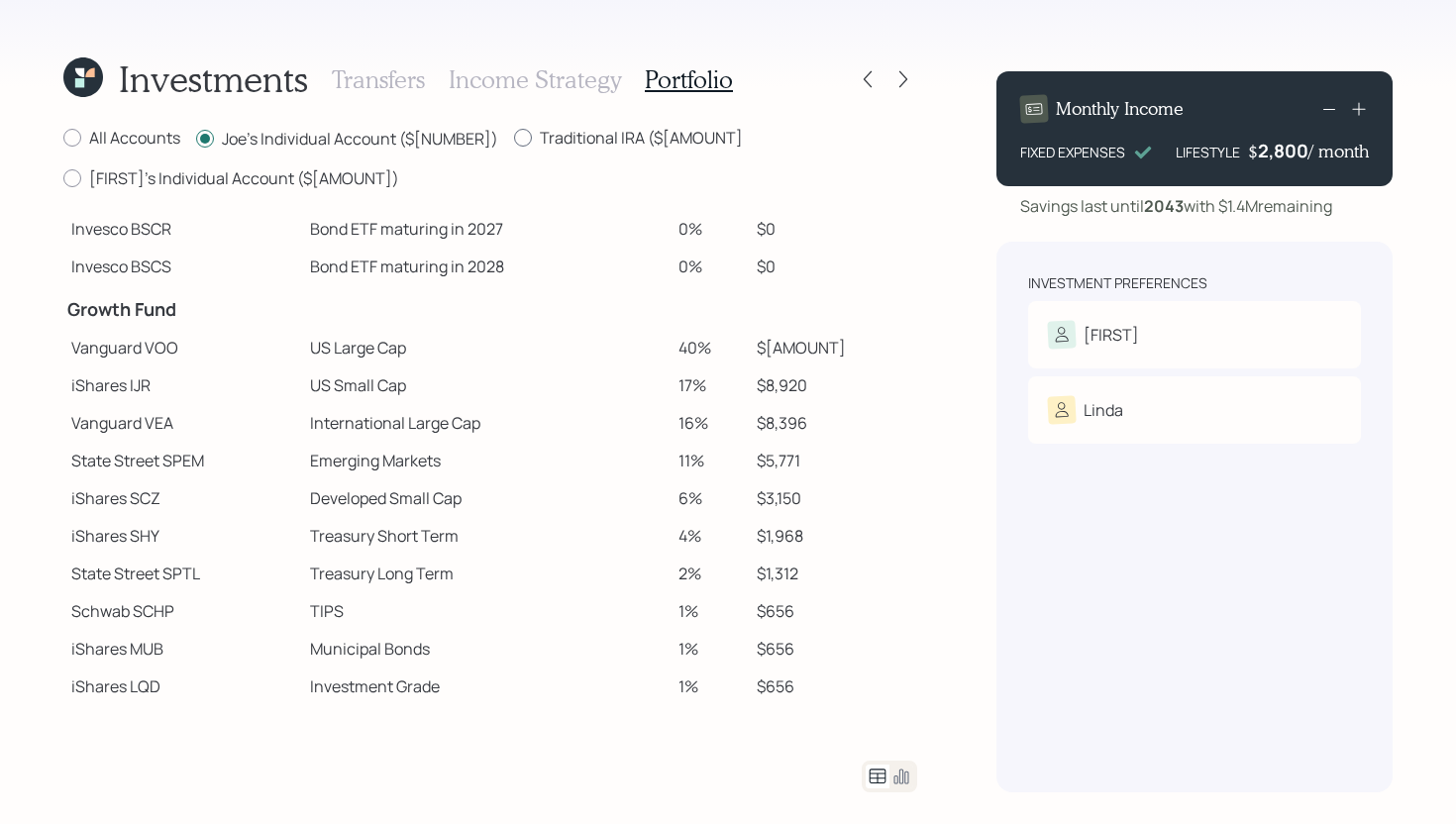 click on "Traditional IRA ($[AMOUNT]" at bounding box center (628, 138) 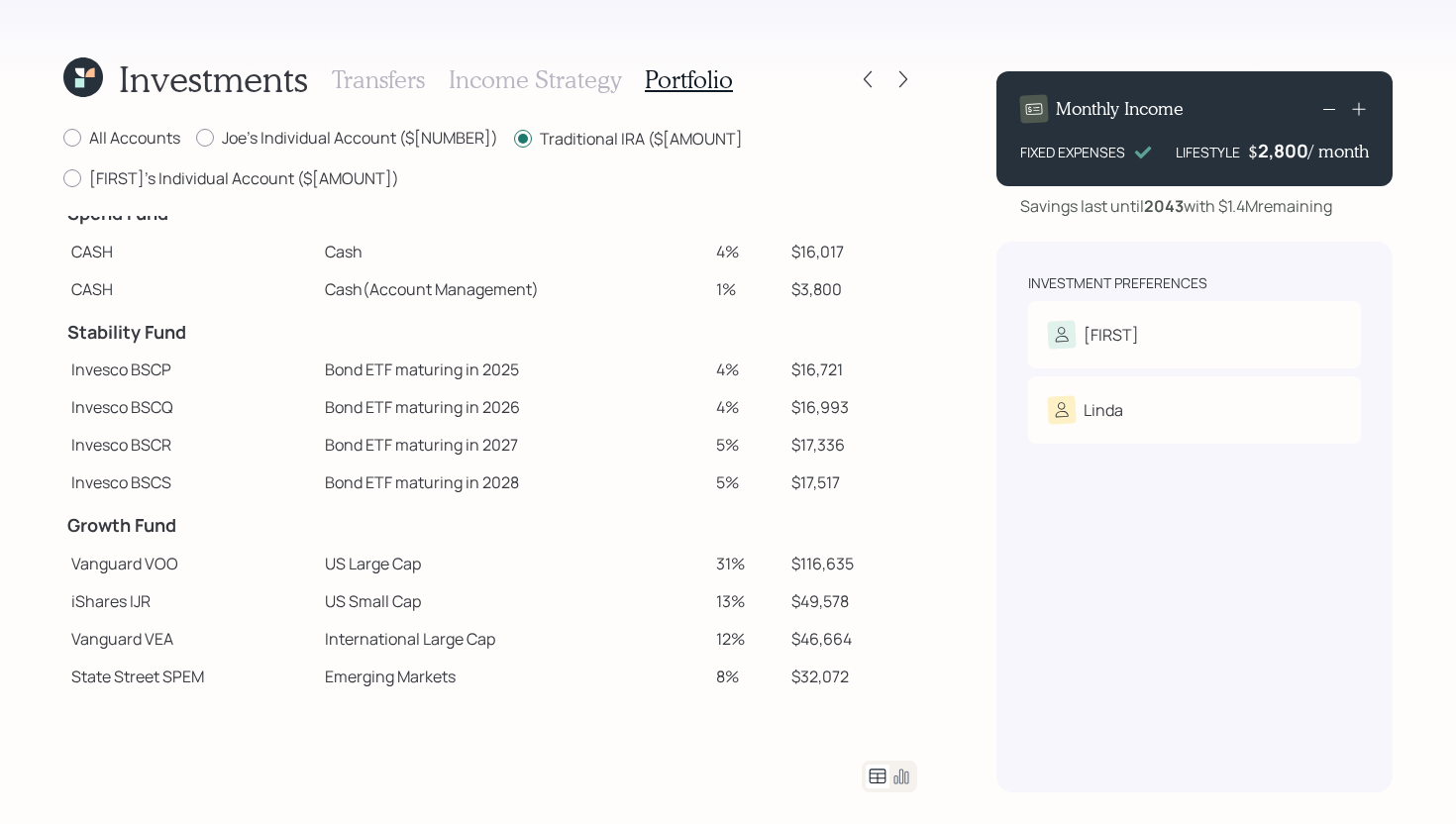scroll, scrollTop: 0, scrollLeft: 0, axis: both 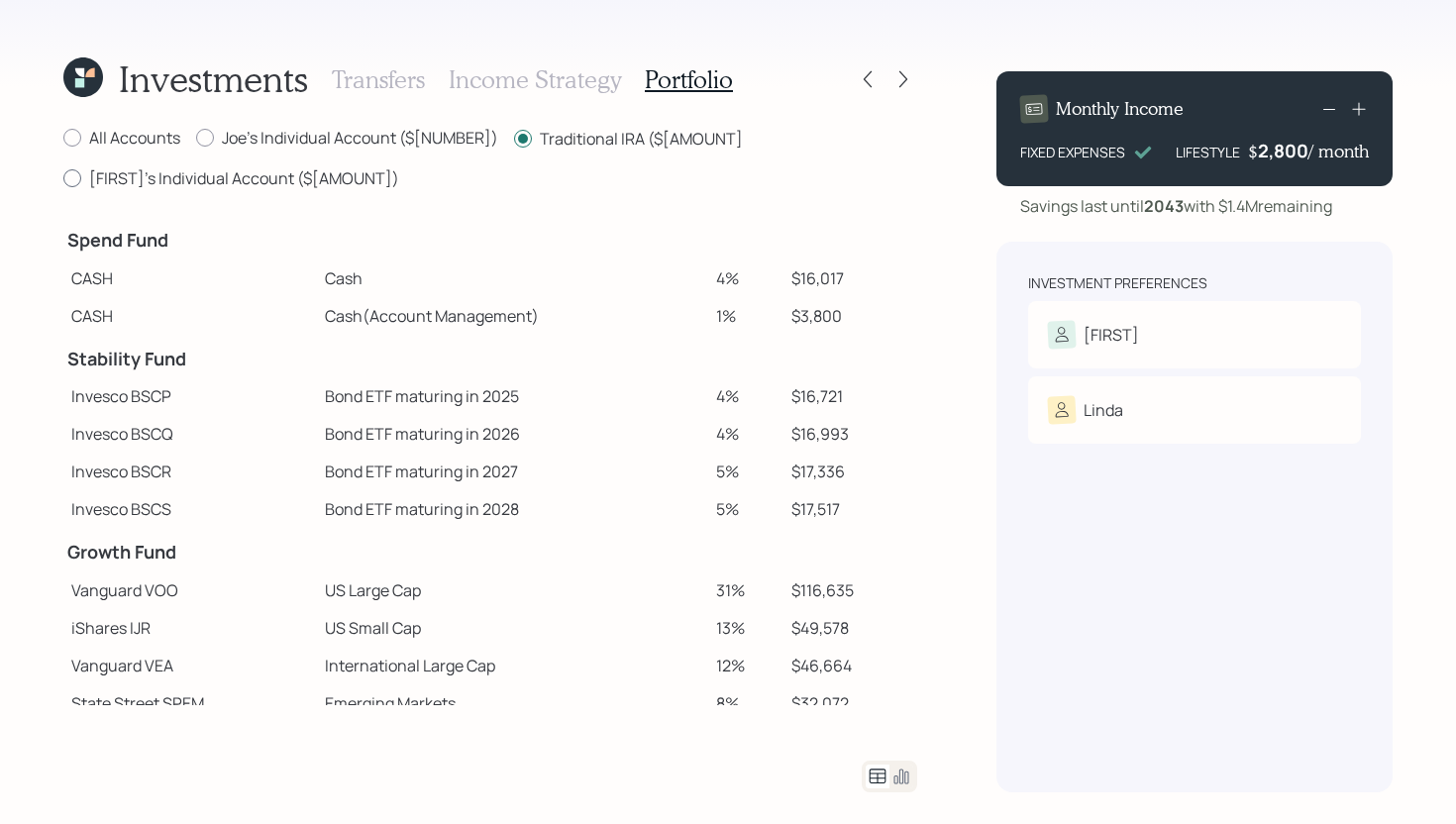 click on "[FIRST]'s Individual Account ($[AMOUNT])" at bounding box center [231, 178] 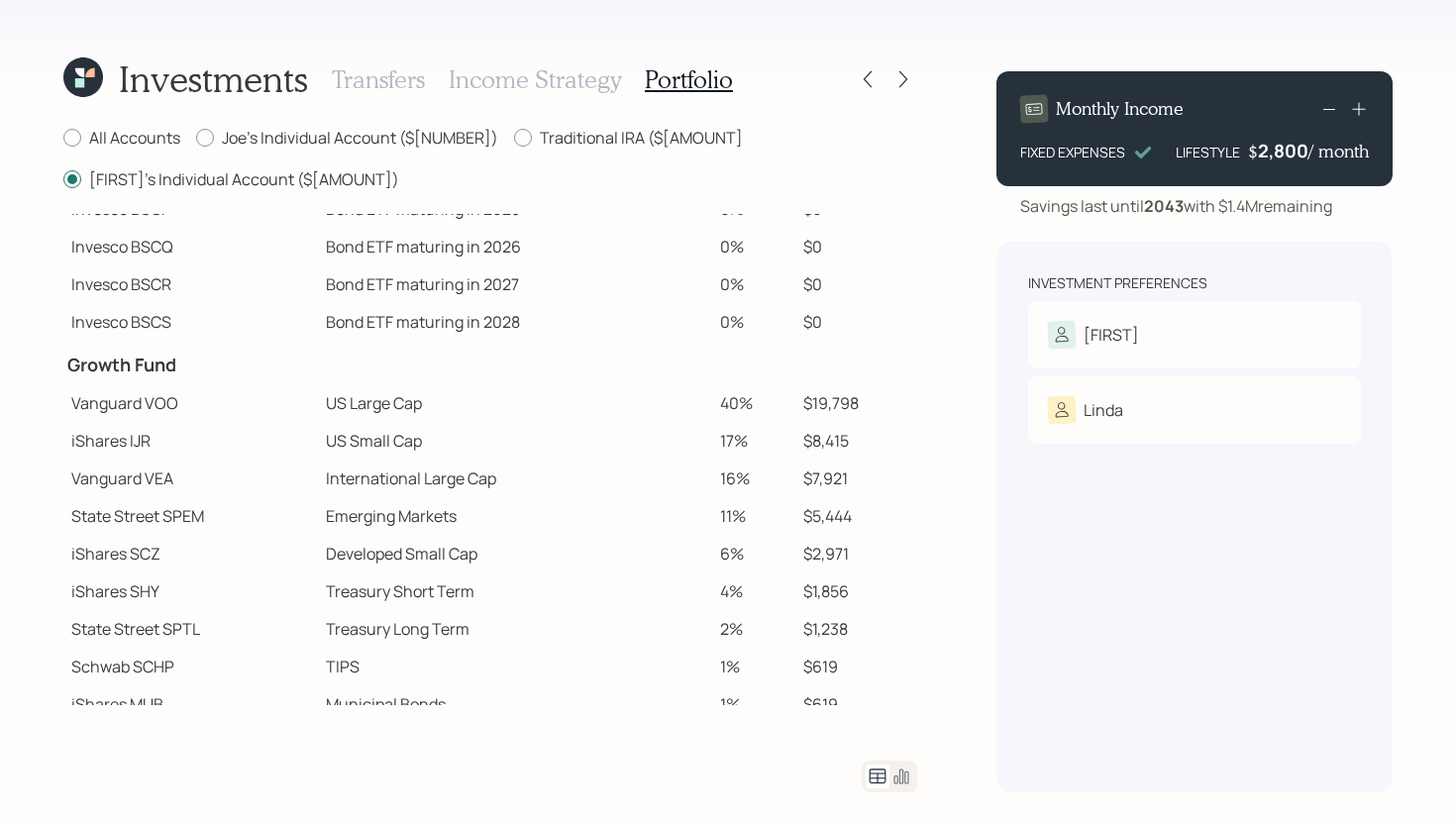 scroll, scrollTop: 203, scrollLeft: 0, axis: vertical 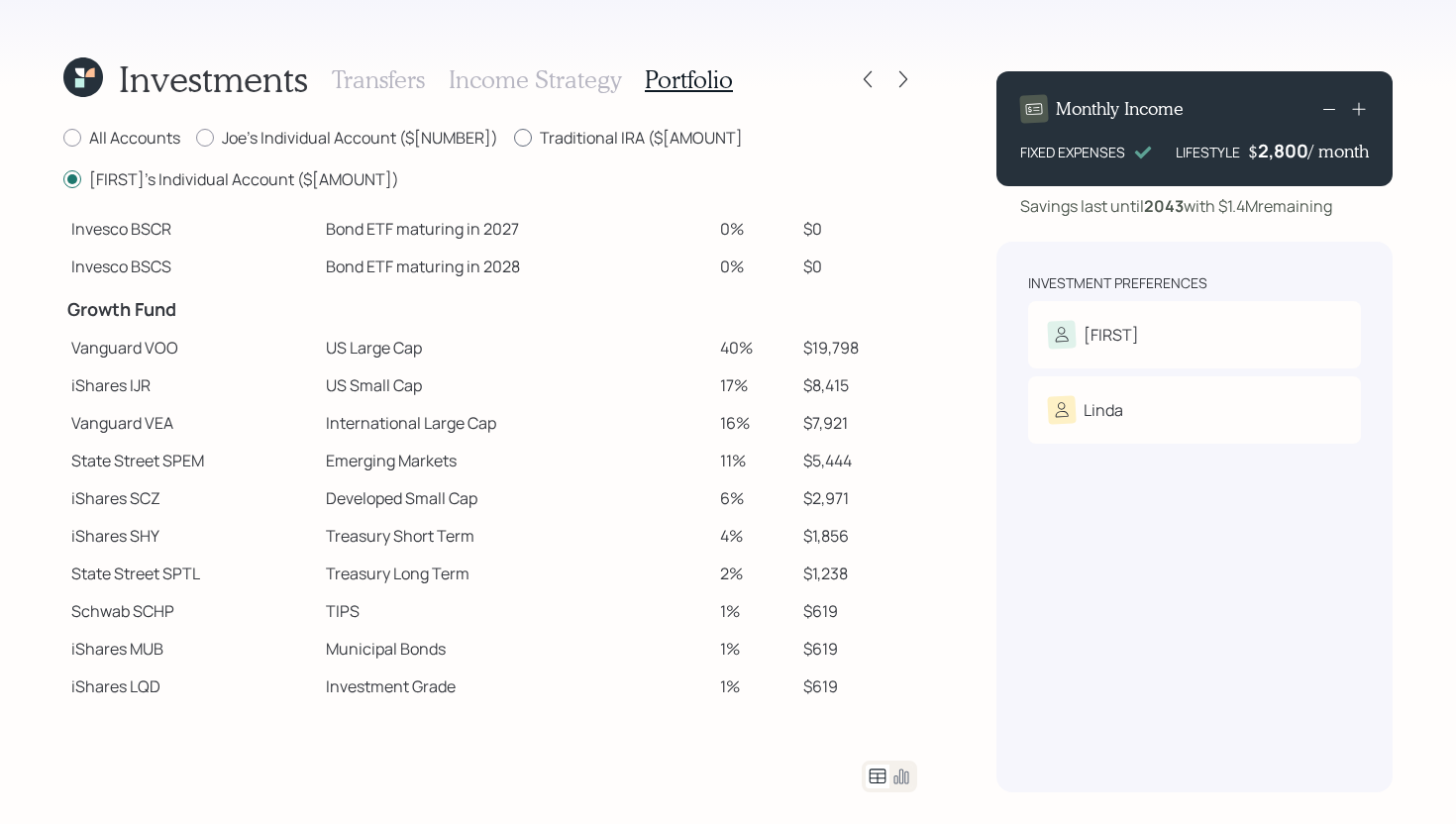 click on "Traditional IRA ($[AMOUNT]" at bounding box center (628, 138) 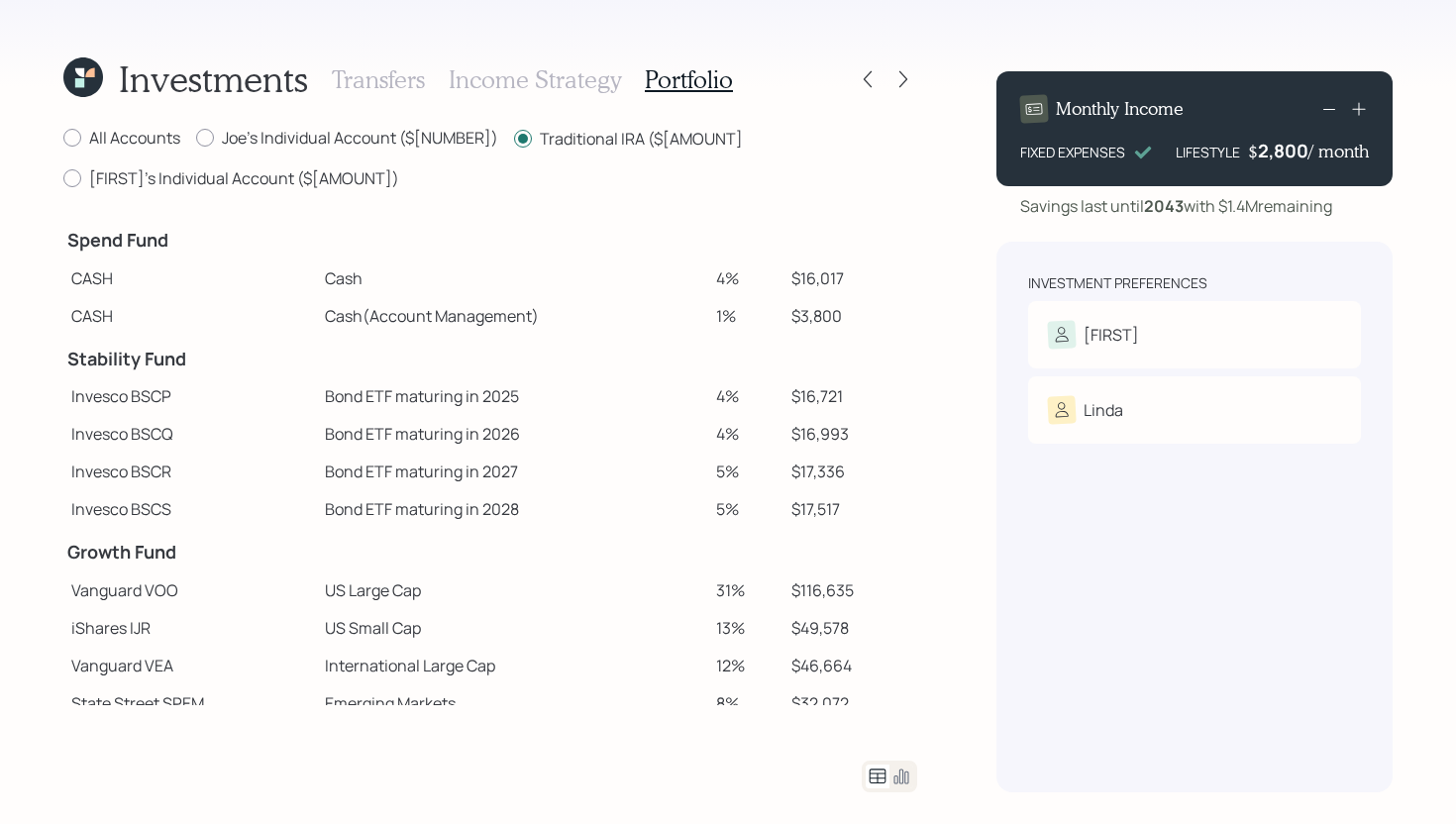 scroll, scrollTop: 243, scrollLeft: 0, axis: vertical 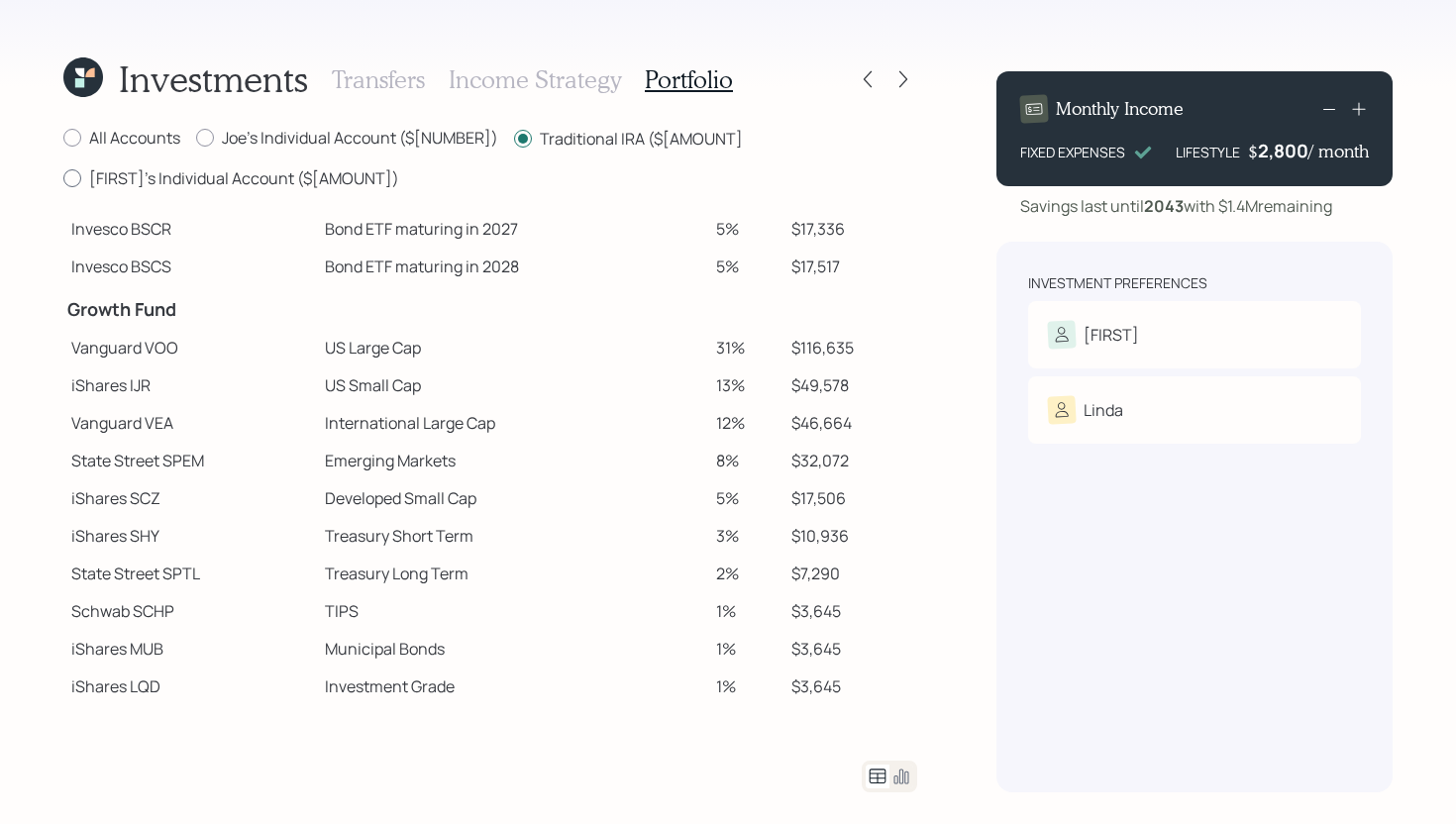 click on "[FIRST]'s Individual Account ($[AMOUNT])" at bounding box center (231, 178) 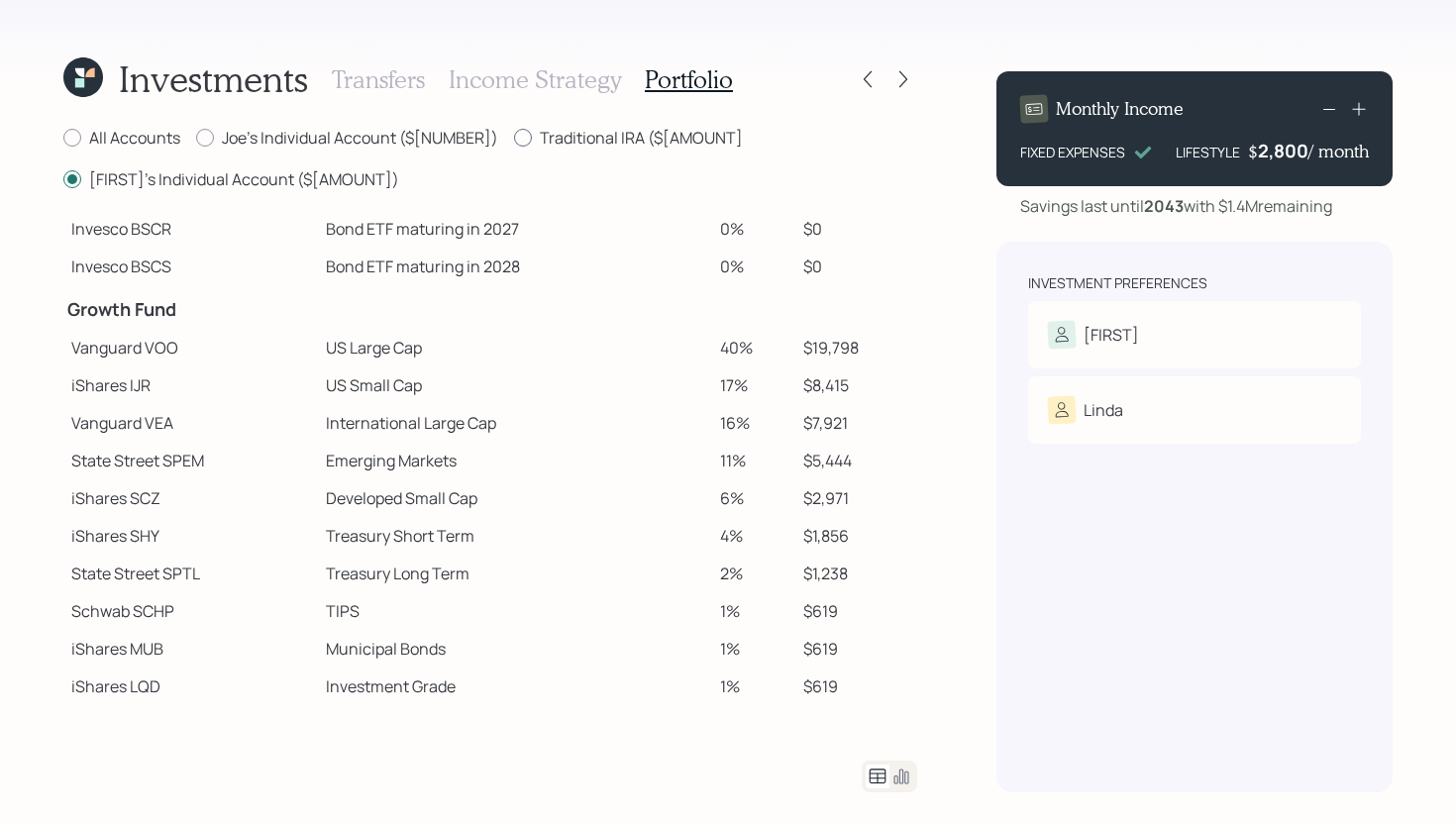 click on "Traditional IRA ($[AMOUNT]" at bounding box center (628, 138) 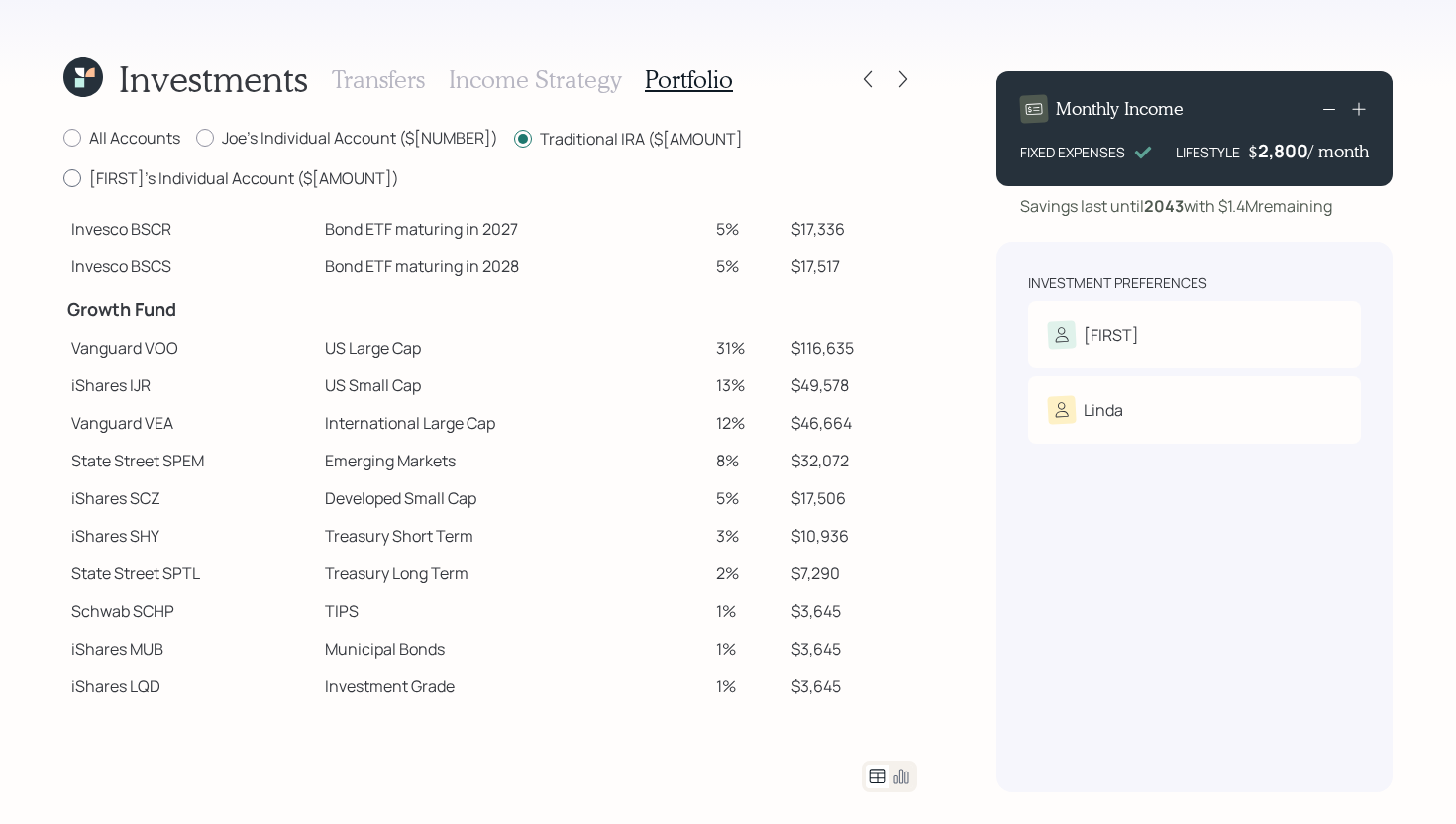 click on "[FIRST]'s Individual Account ($[AMOUNT])" at bounding box center [231, 178] 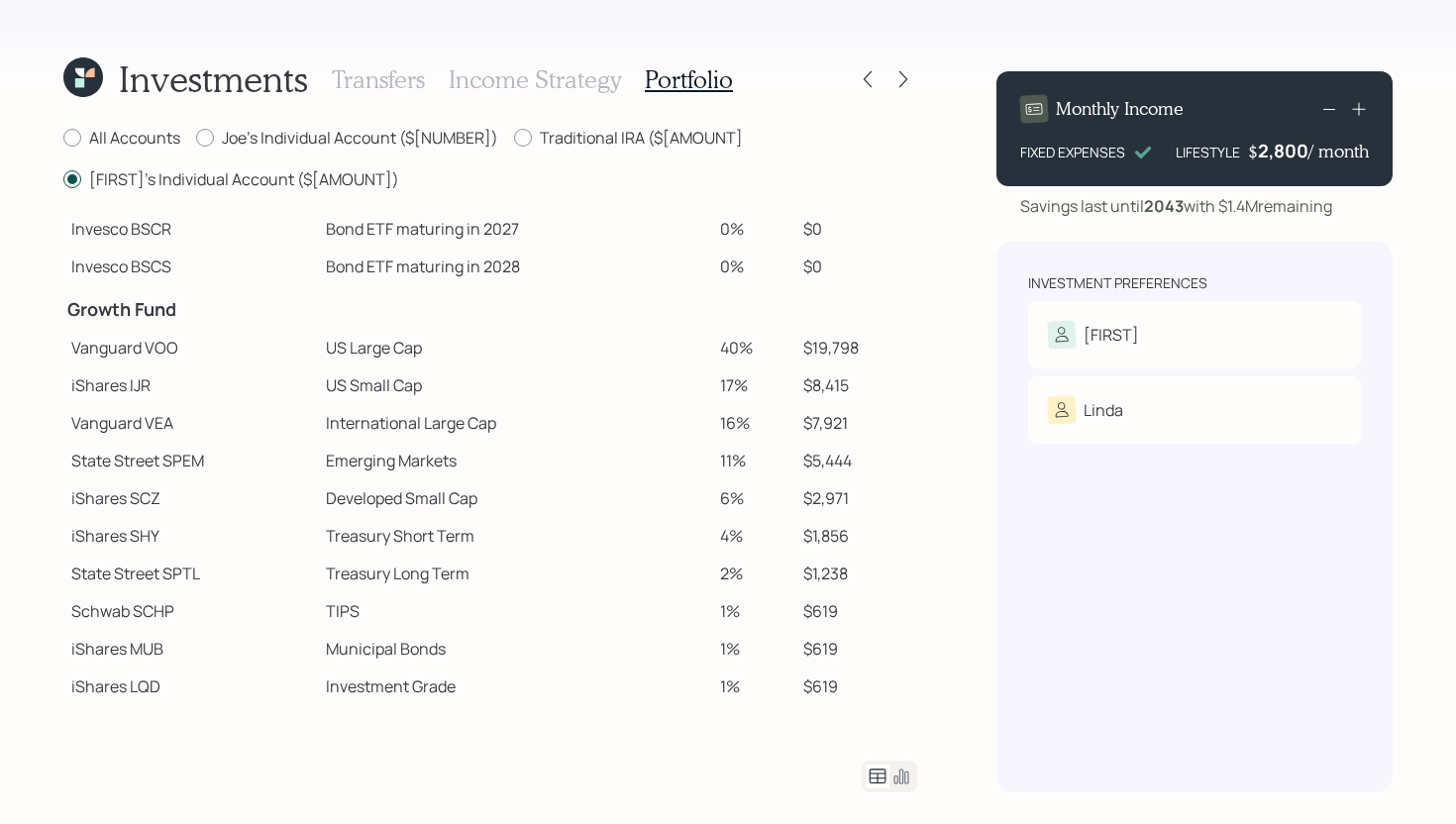 scroll, scrollTop: 203, scrollLeft: 0, axis: vertical 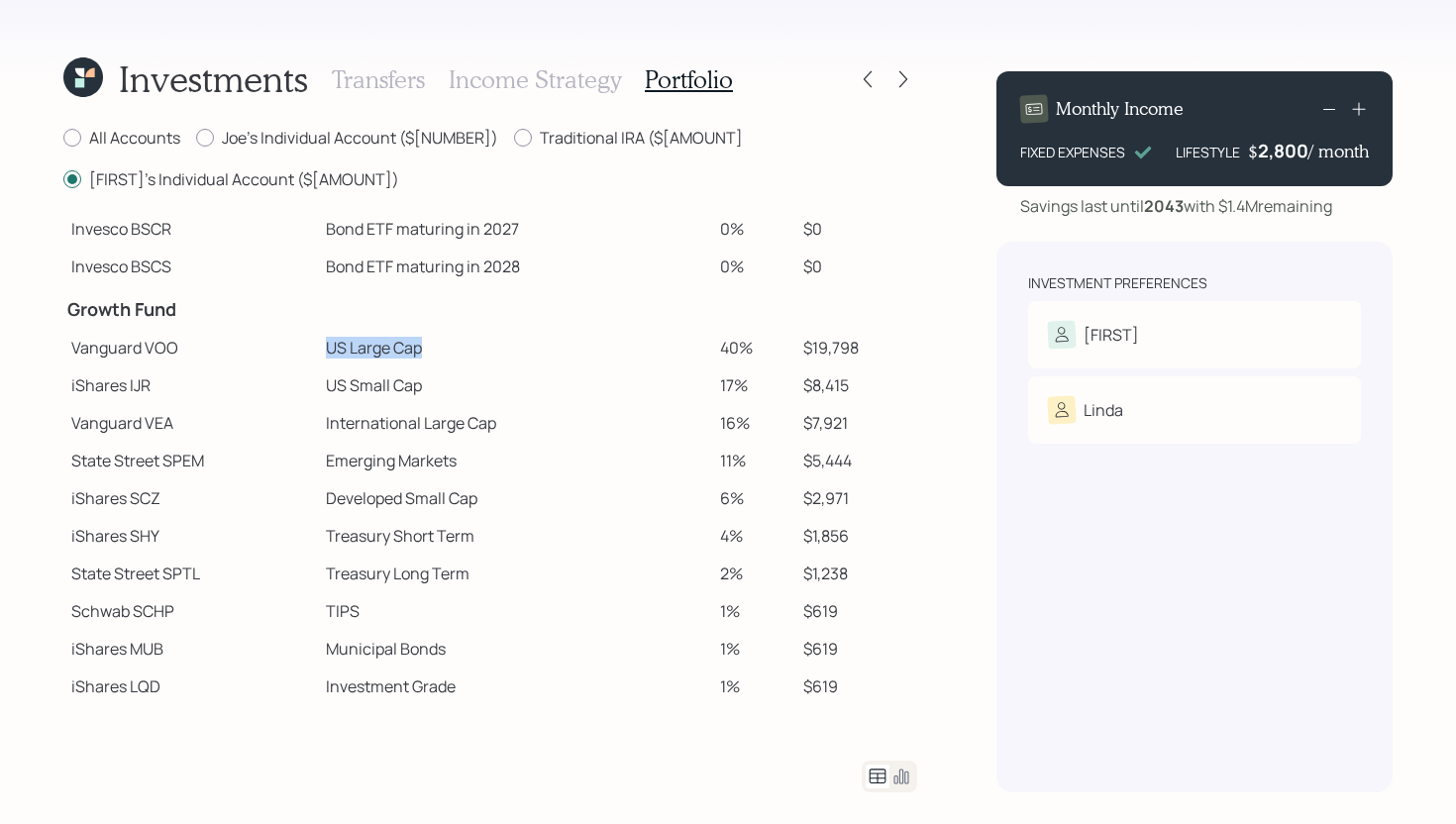 drag, startPoint x: 321, startPoint y: 348, endPoint x: 468, endPoint y: 338, distance: 147.33974 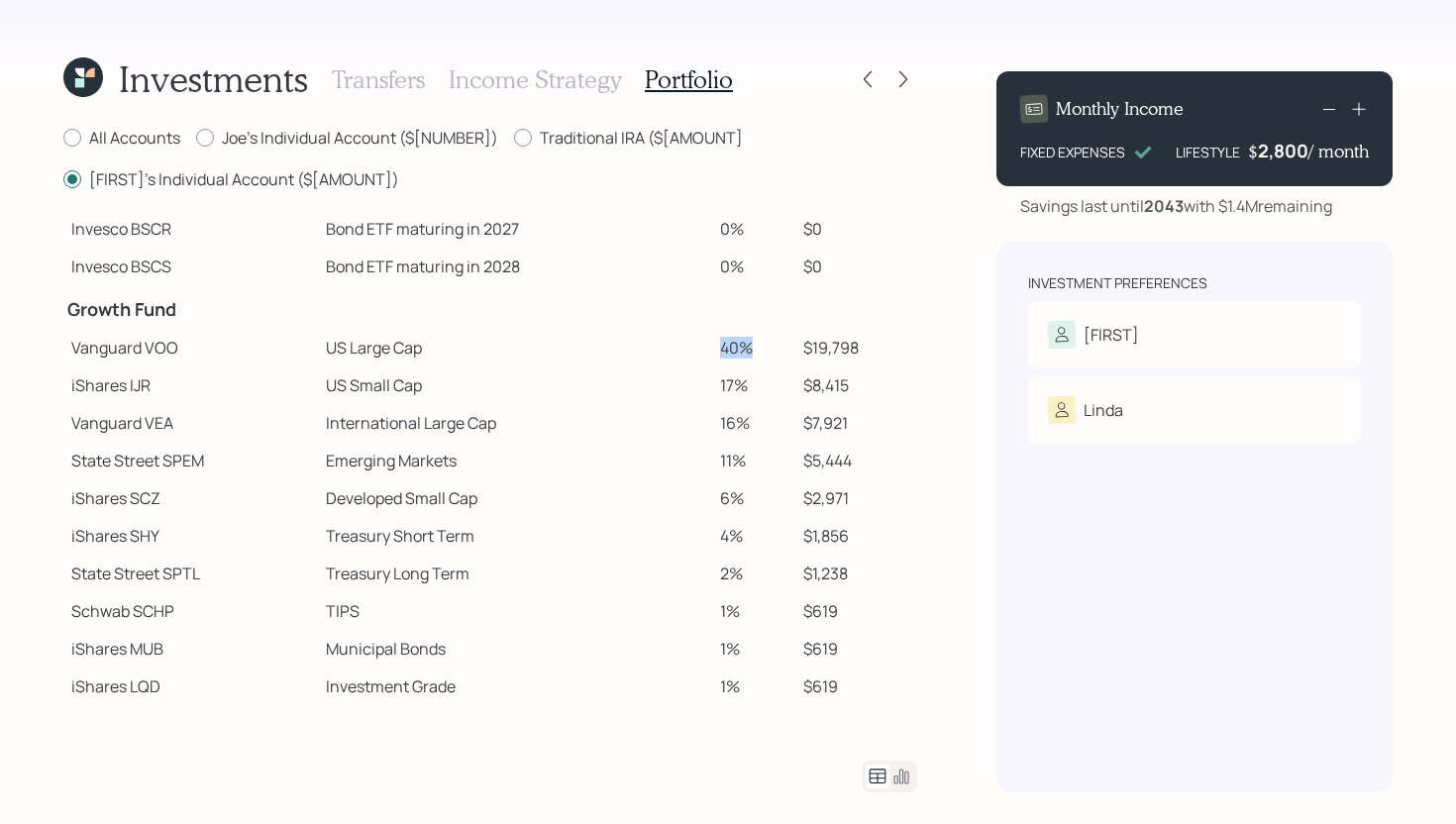 drag, startPoint x: 718, startPoint y: 348, endPoint x: 762, endPoint y: 348, distance: 44 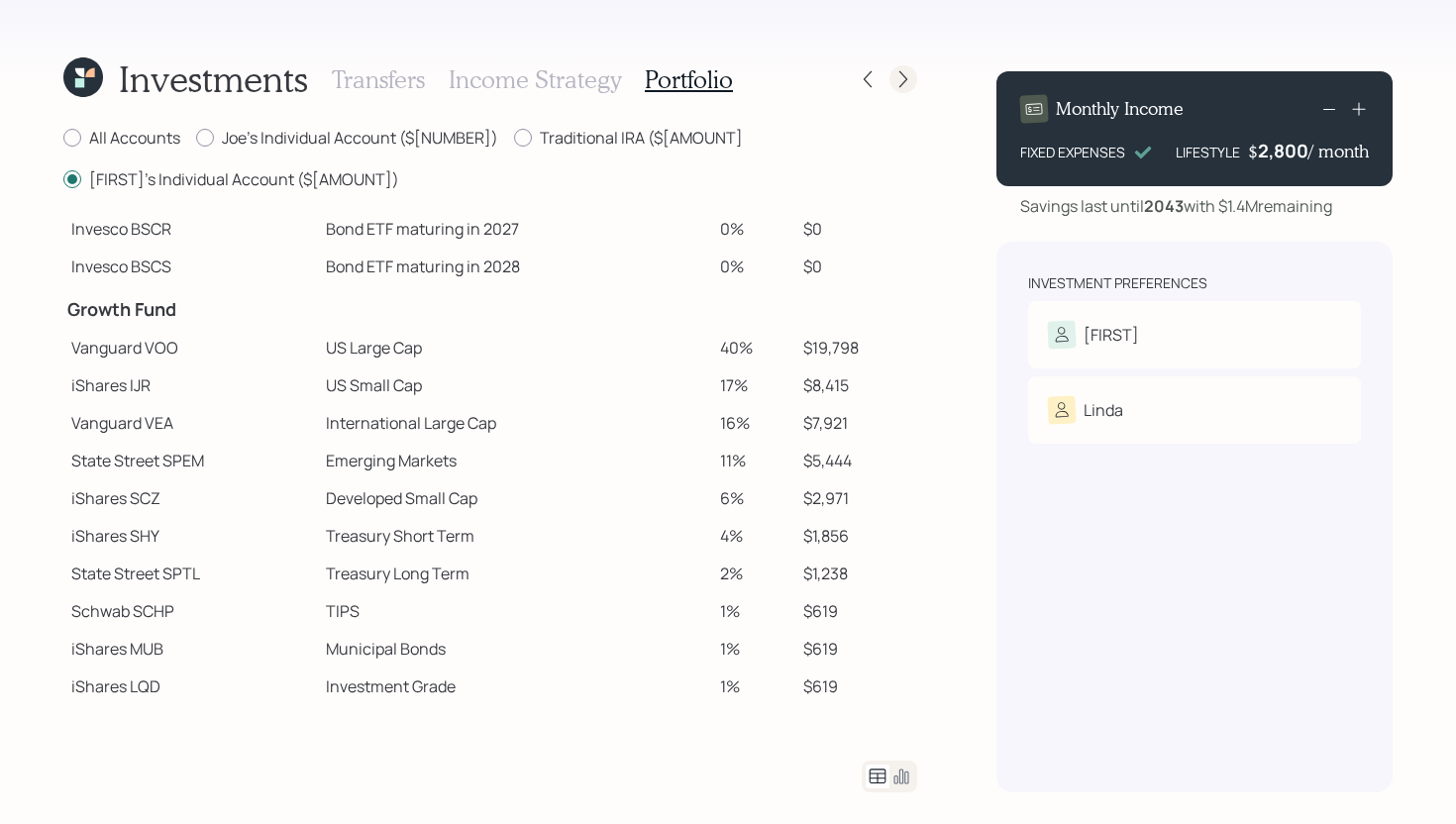 click 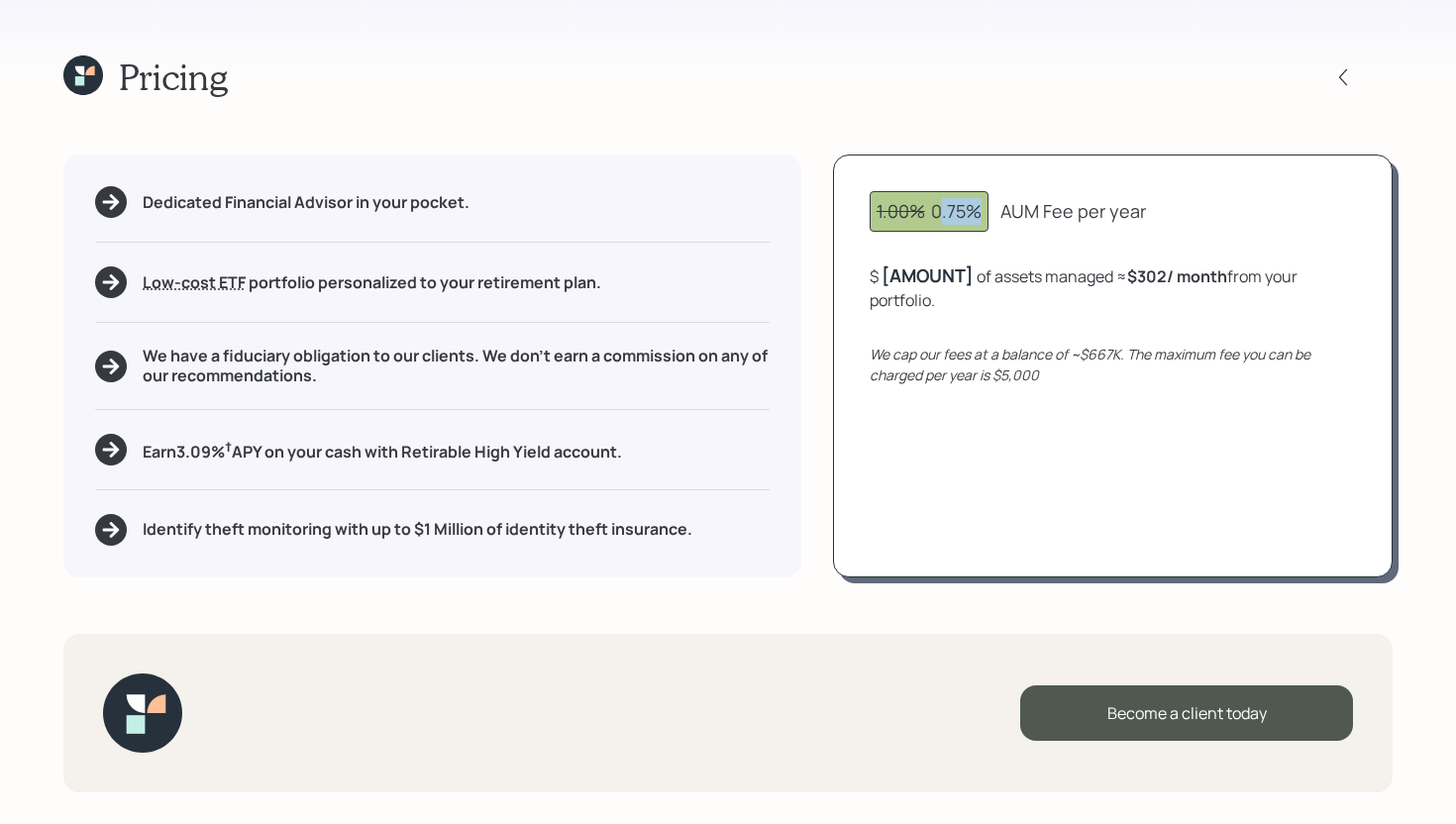 drag, startPoint x: 938, startPoint y: 212, endPoint x: 983, endPoint y: 212, distance: 45 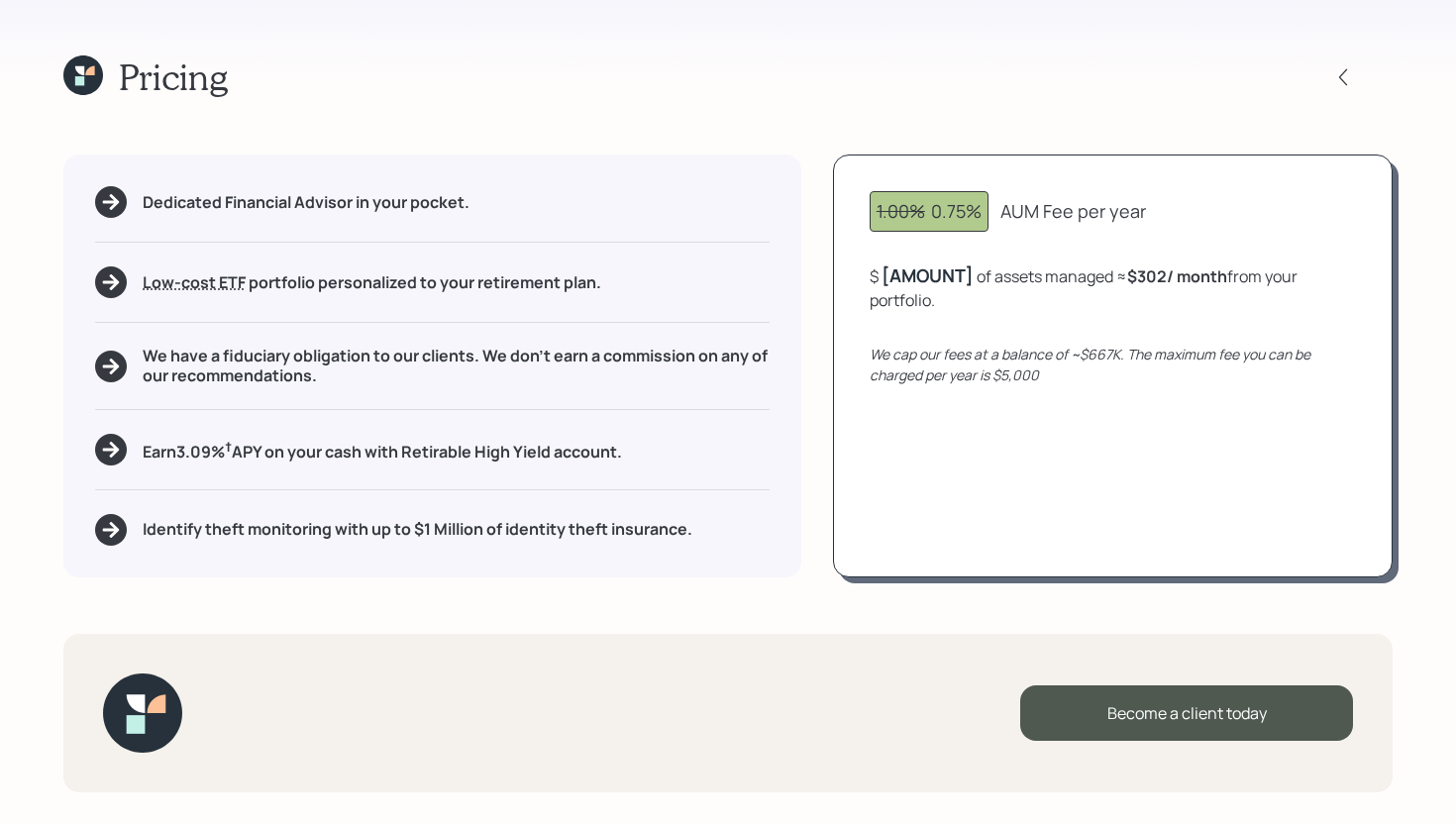 click on "1.00% 0.75%" at bounding box center (929, 211) 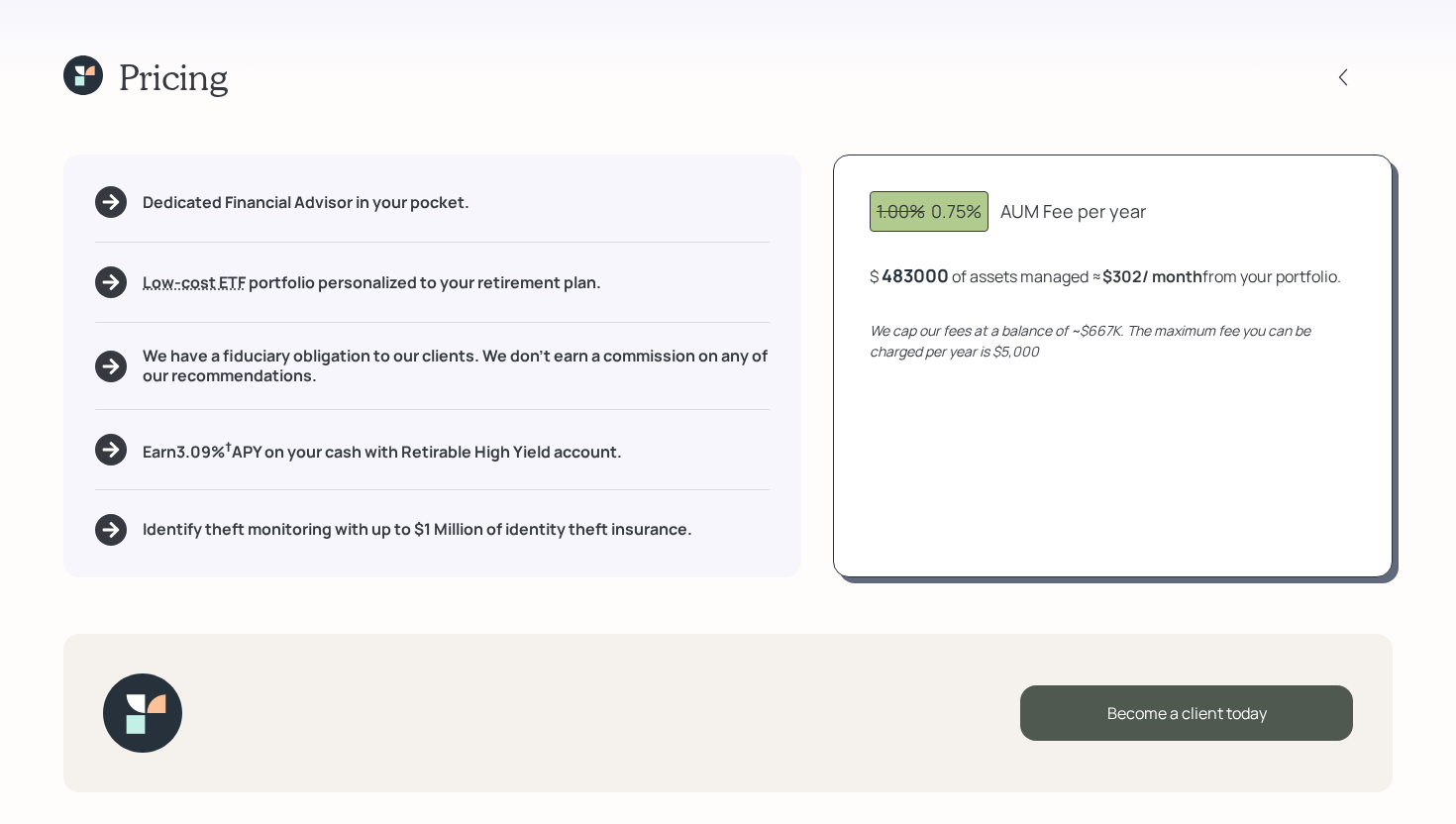click on "483000" at bounding box center [915, 275] 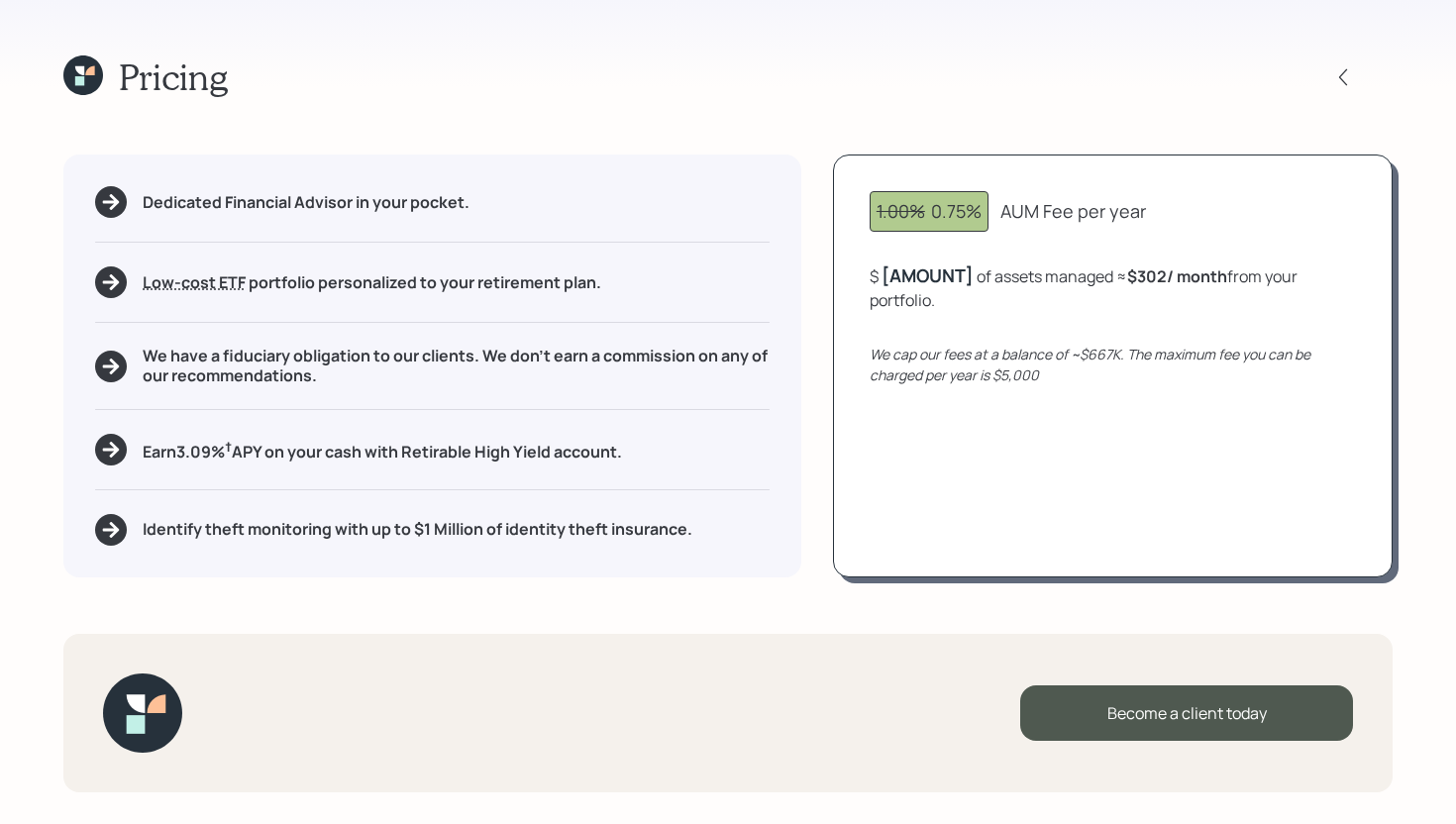click on "[AMOUNT]" at bounding box center [927, 275] 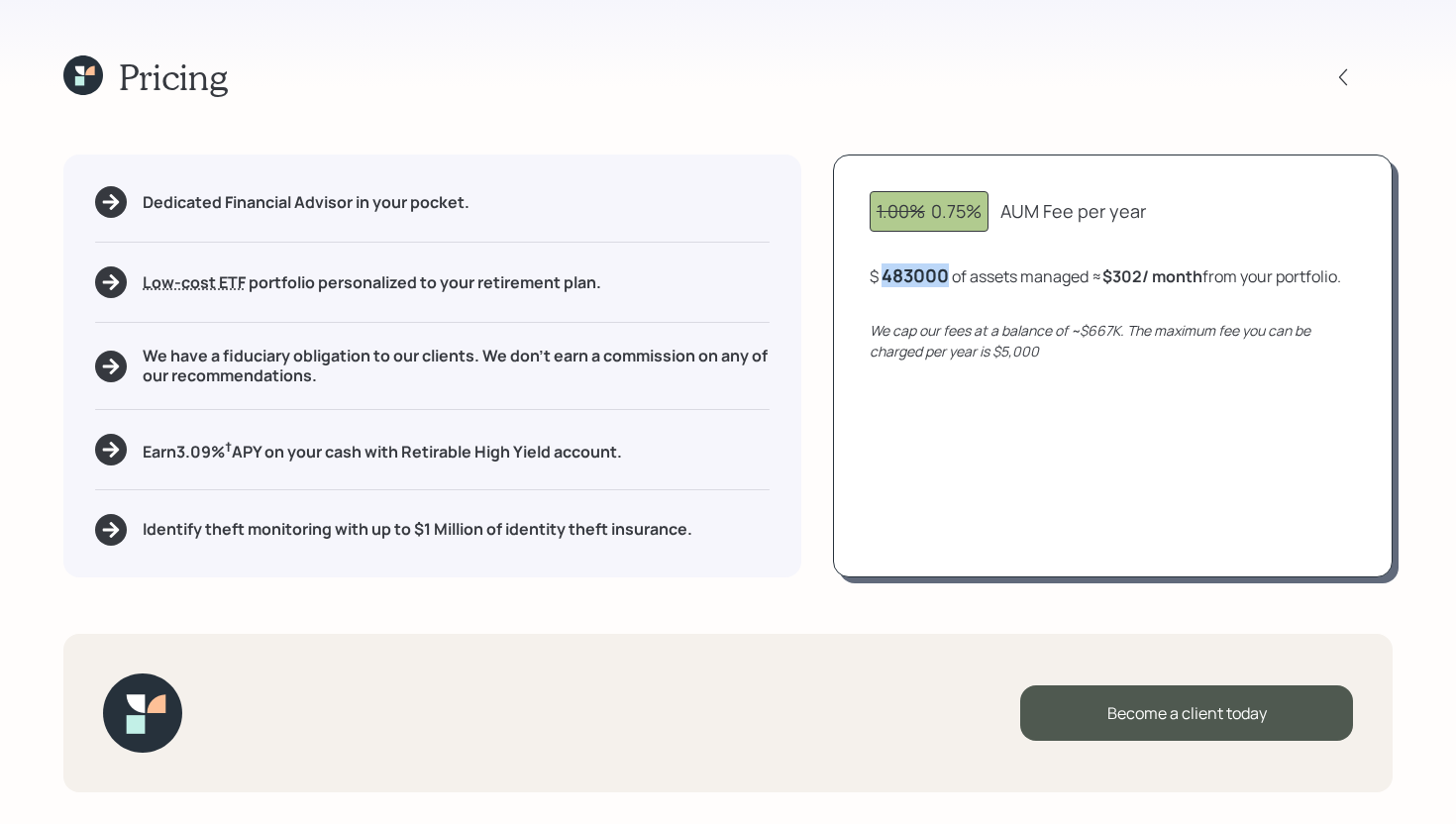click on "483000" at bounding box center [915, 275] 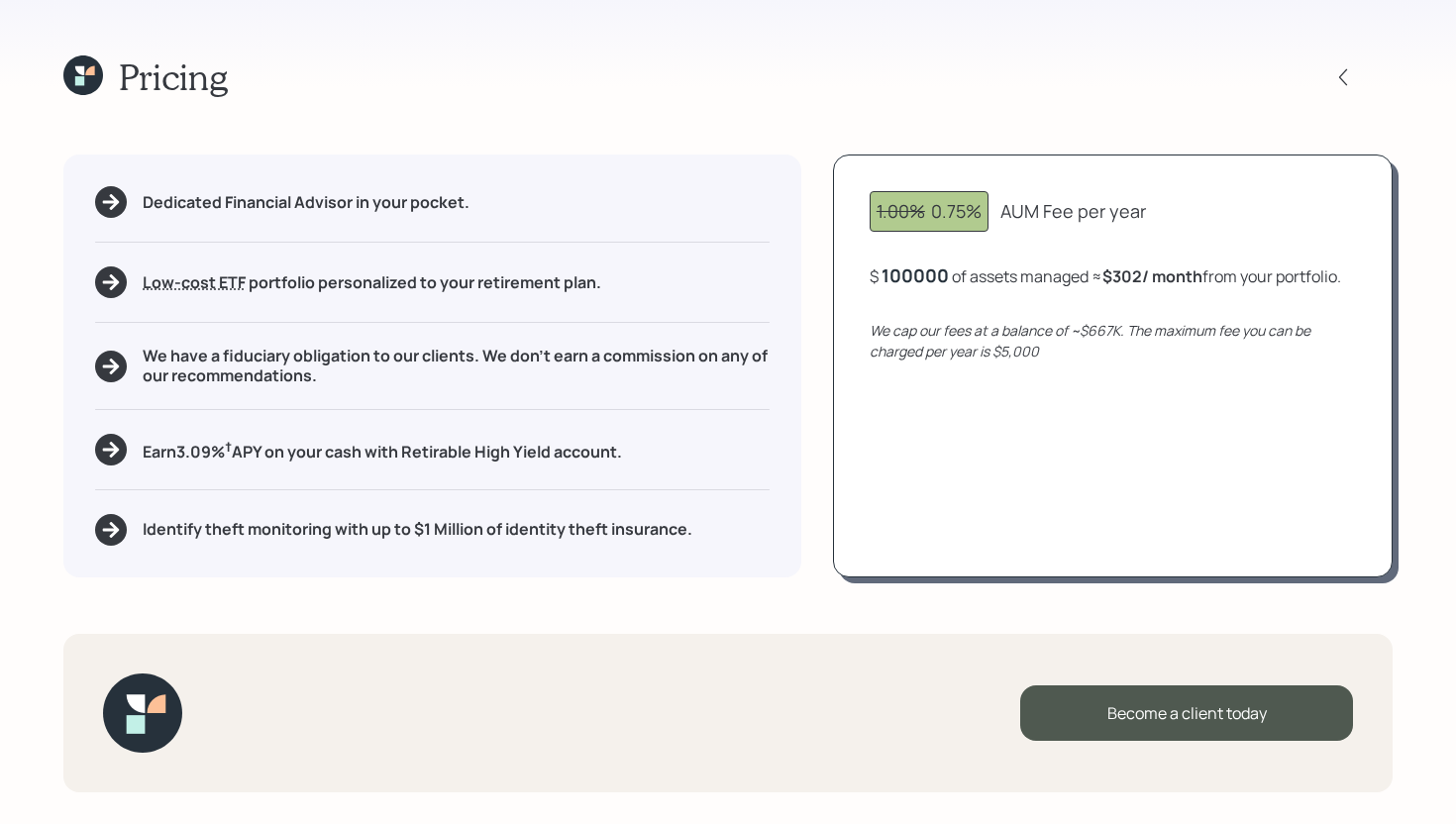 click on "1.00% 0.75% AUM Fee per year $[AMOUNT] of assets managed ≈ $[AMOUNT] / month from your portfolio . We cap our fees at a balance of ~$[AMOUNT]K. The maximum fee you can be charged per year is $[AMOUNT]" at bounding box center [1112, 365] 